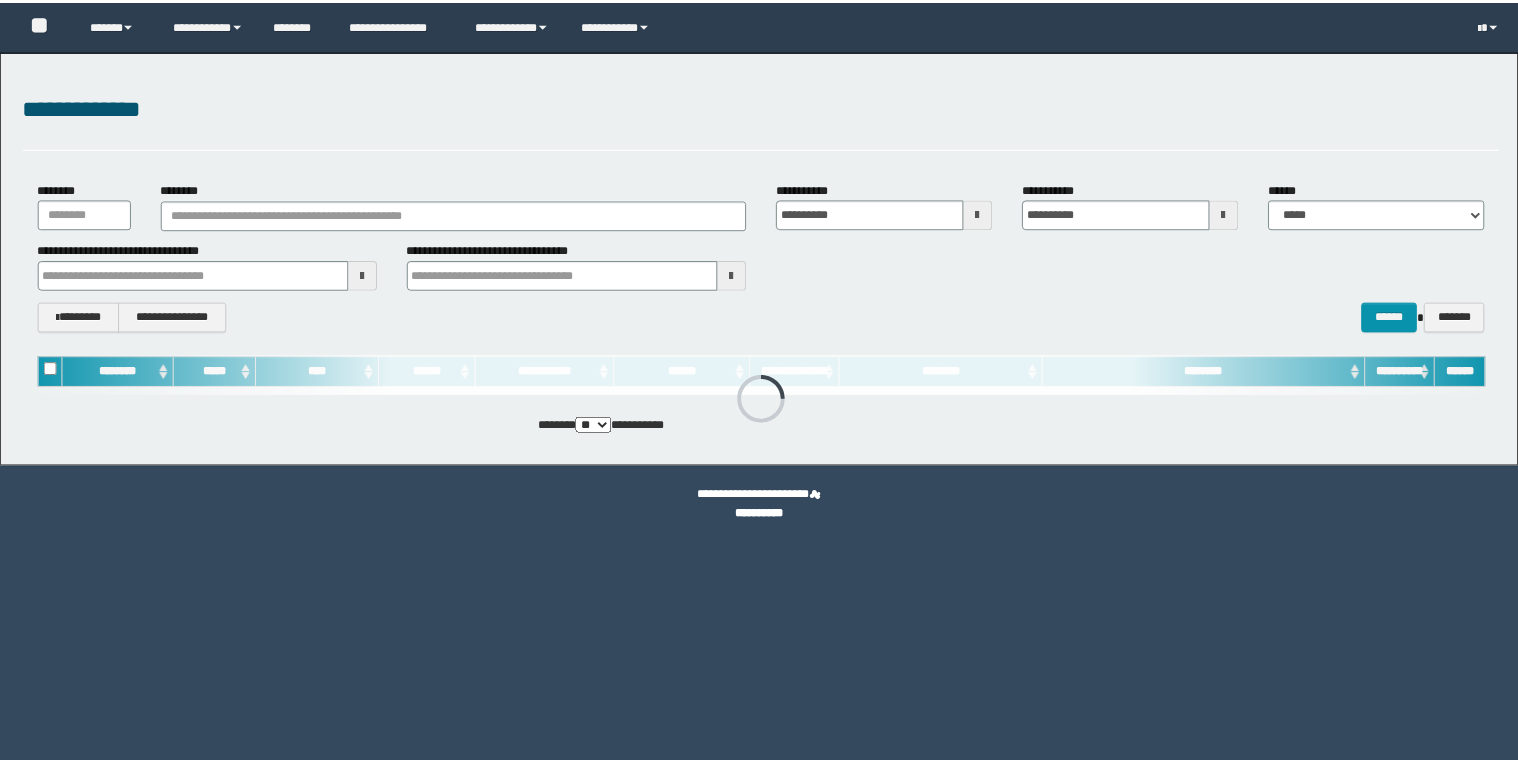 scroll, scrollTop: 0, scrollLeft: 0, axis: both 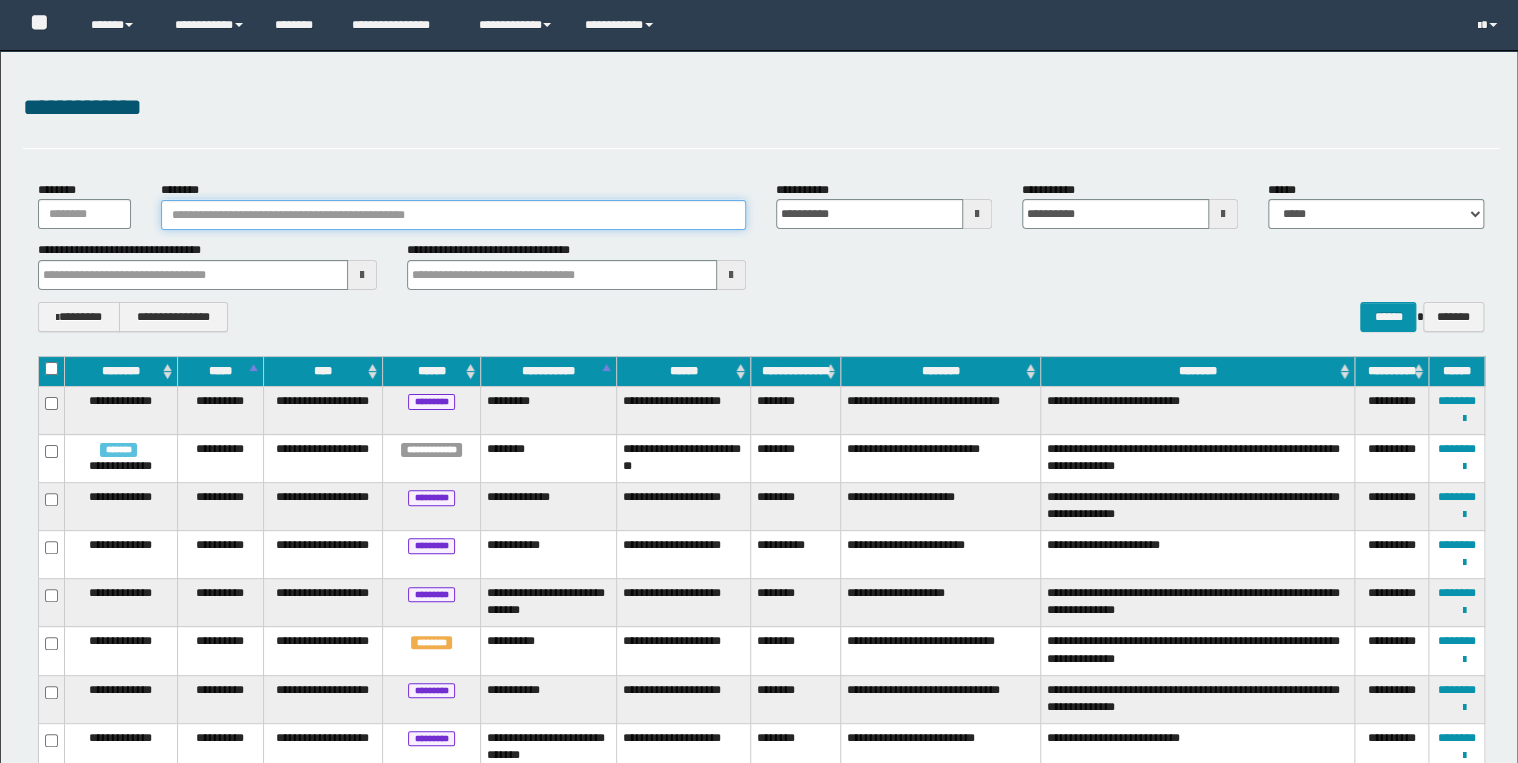 click on "********" at bounding box center [453, 215] 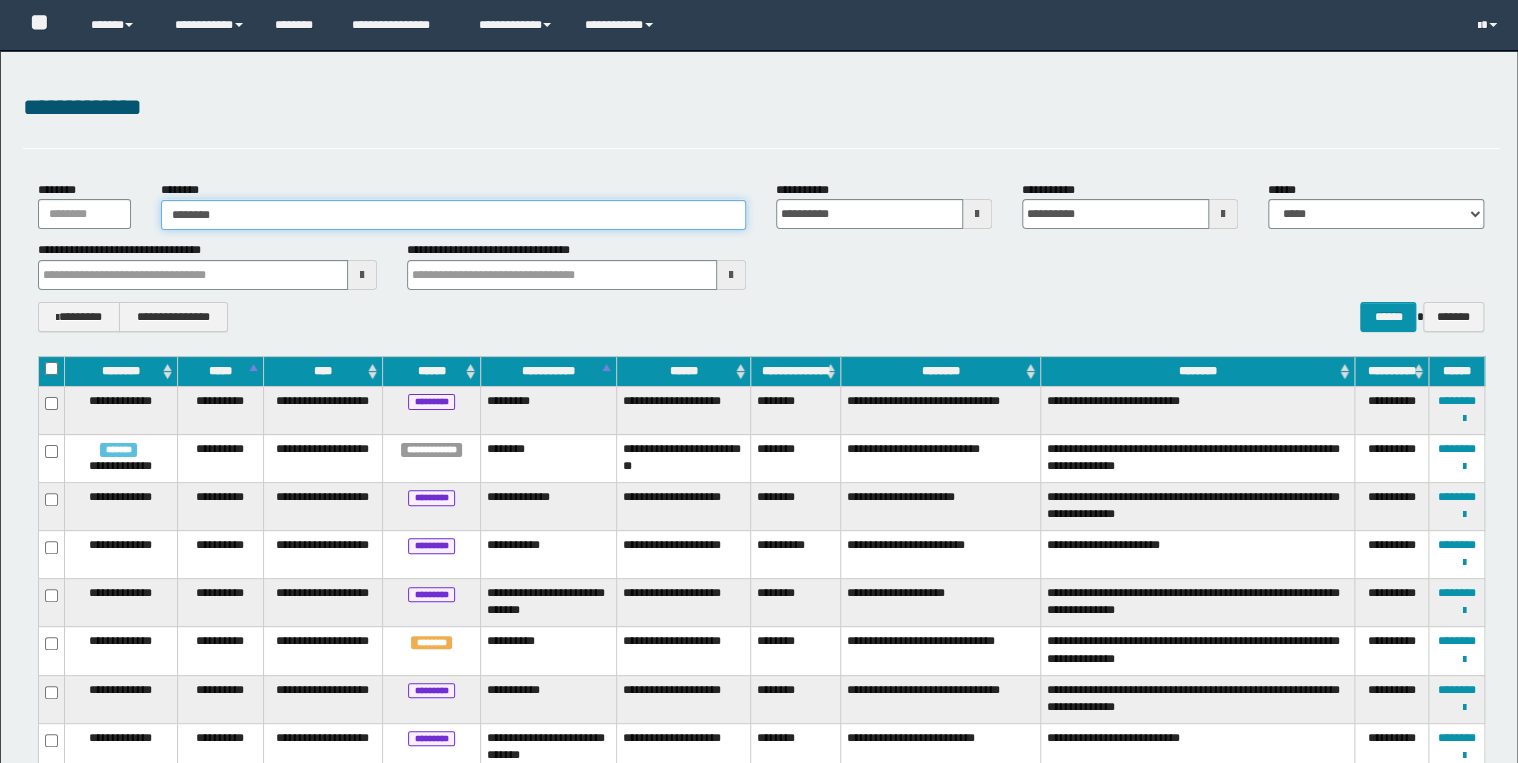 type on "********" 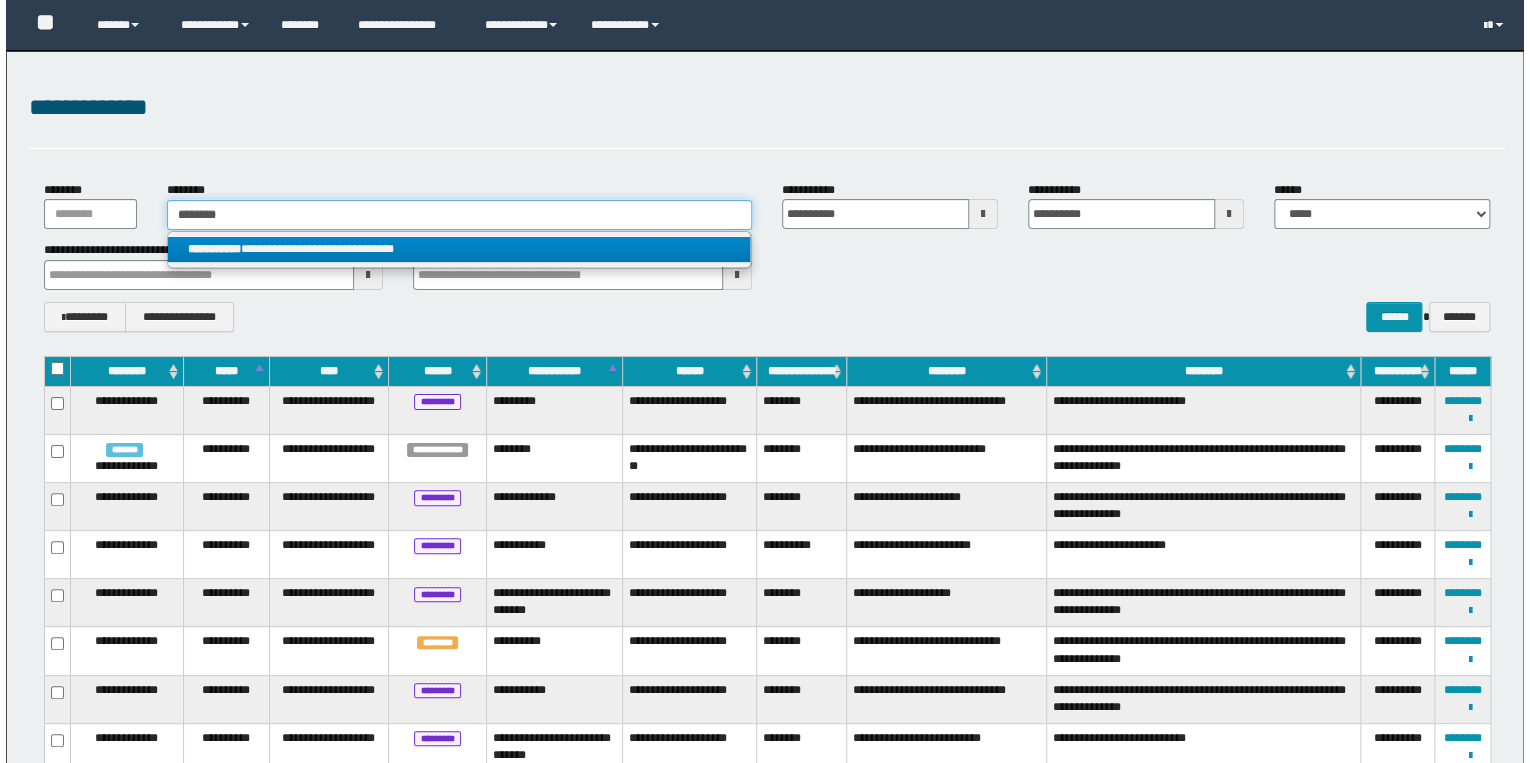 scroll, scrollTop: 0, scrollLeft: 0, axis: both 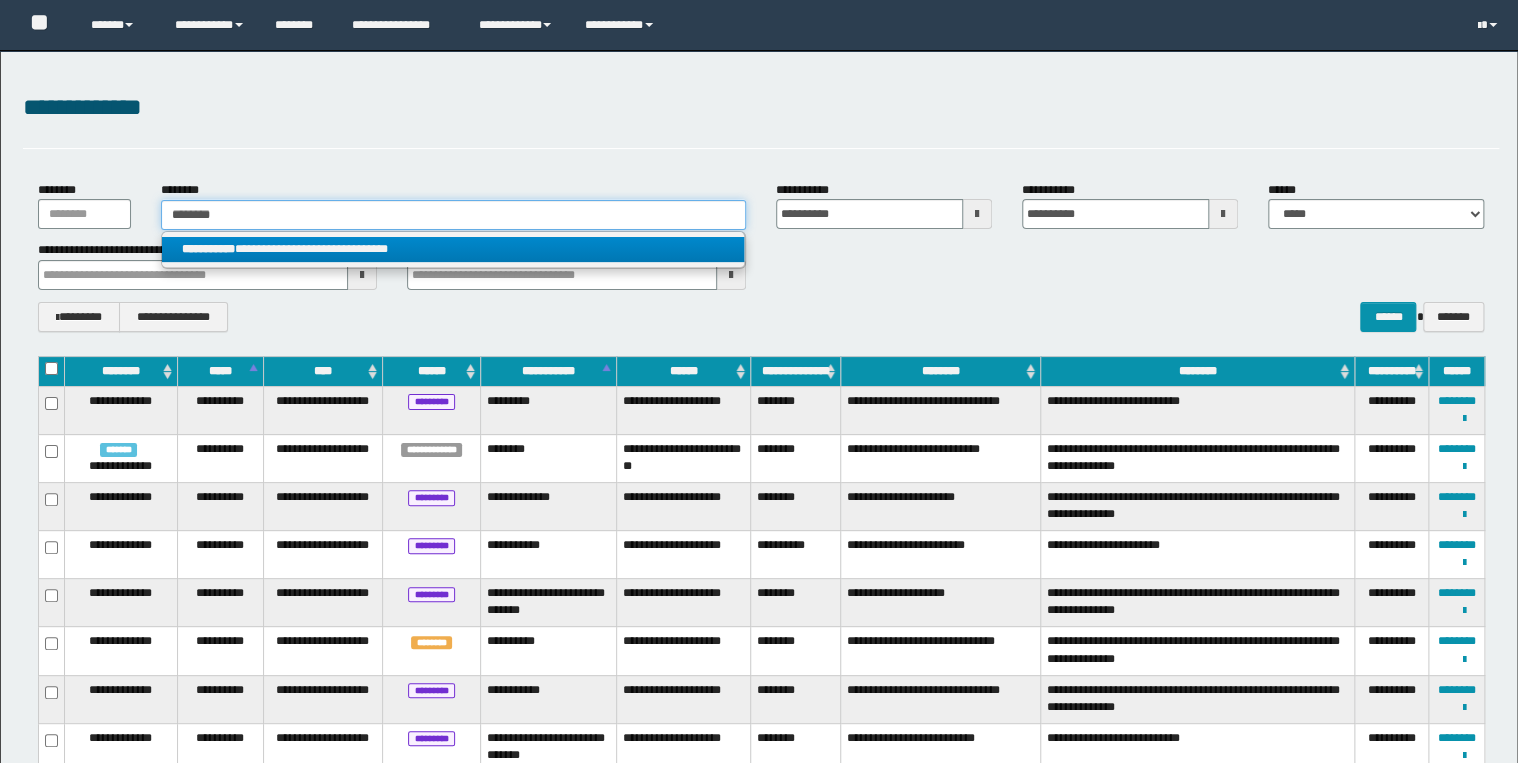 type on "********" 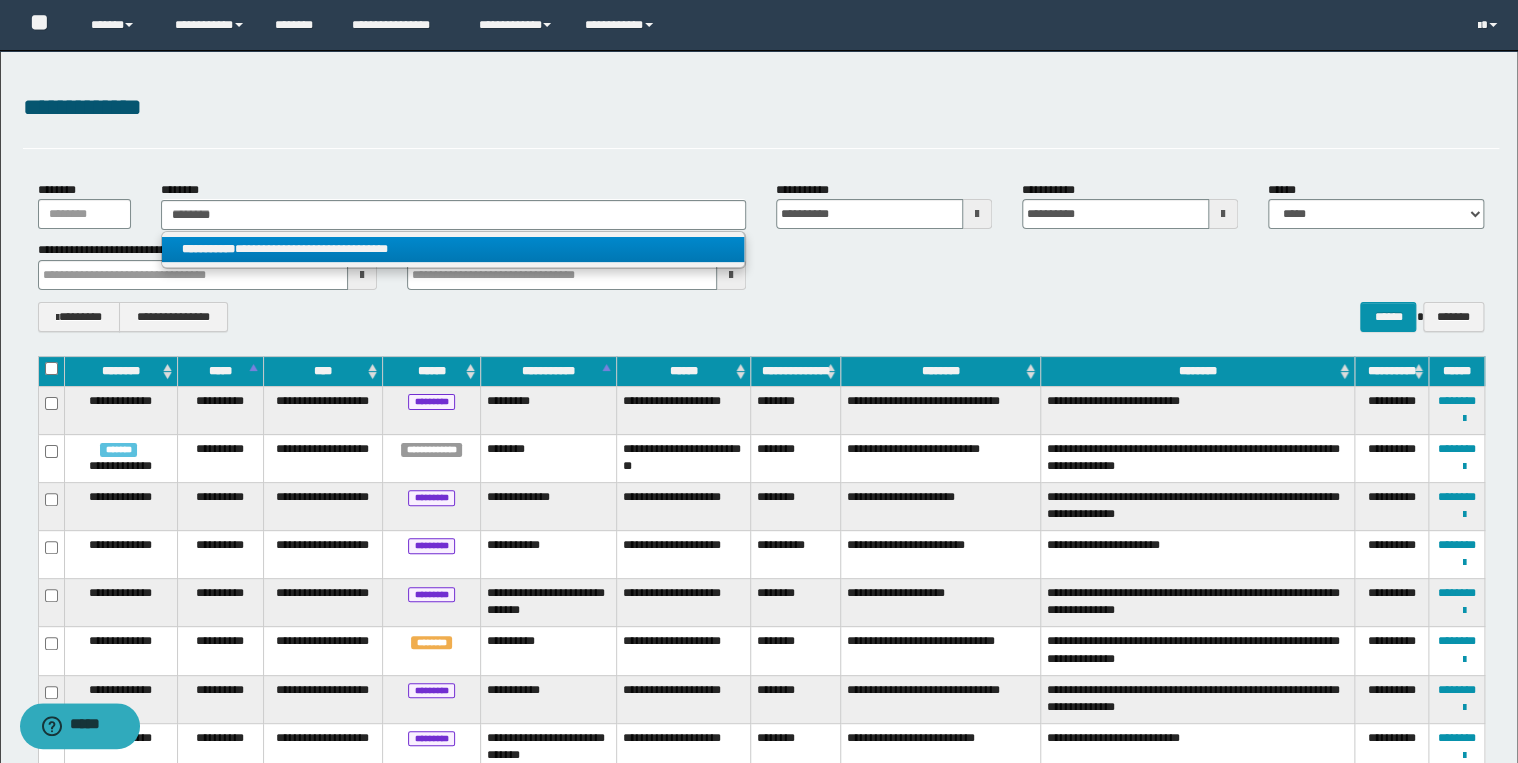 click on "**********" at bounding box center [453, 249] 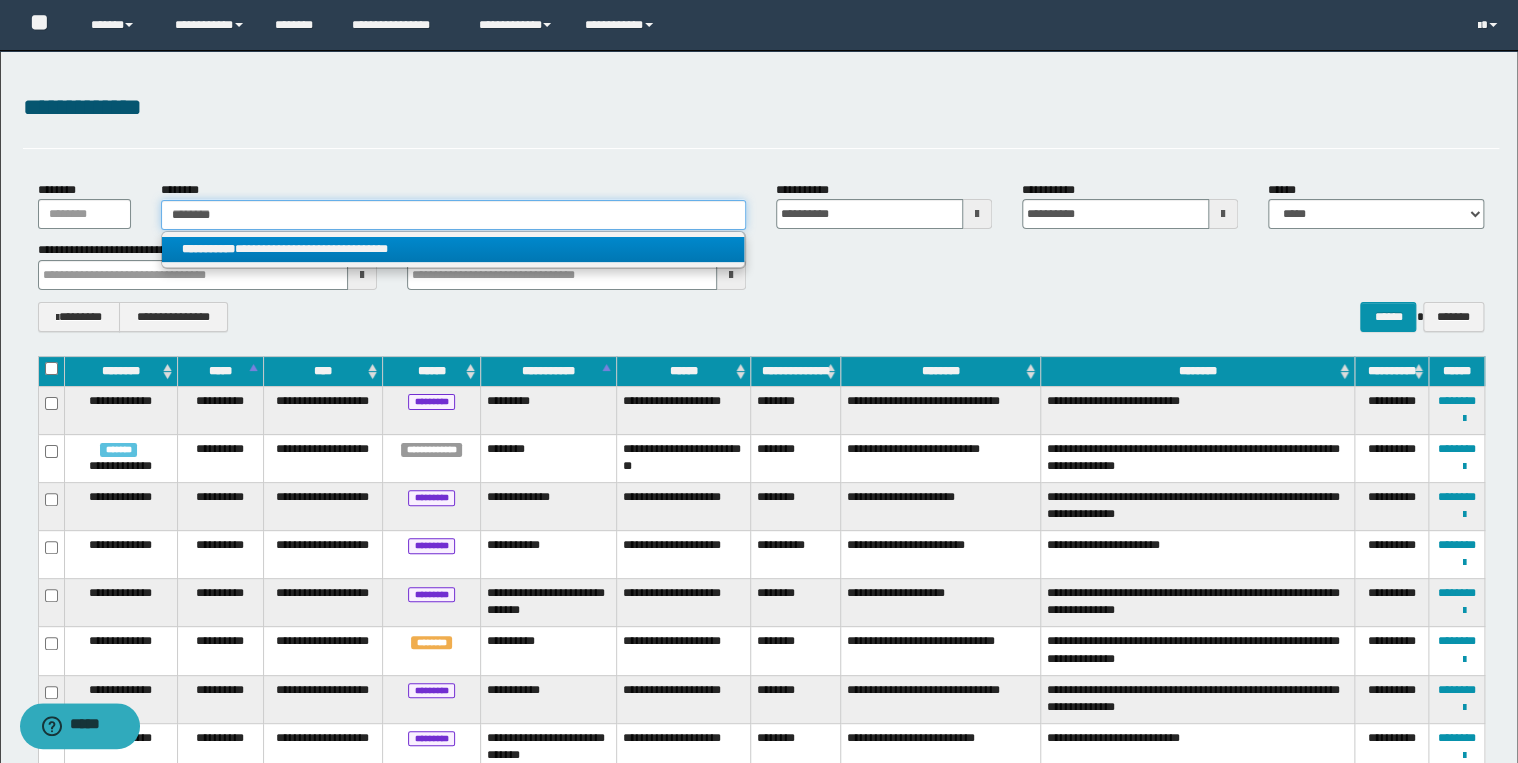 type 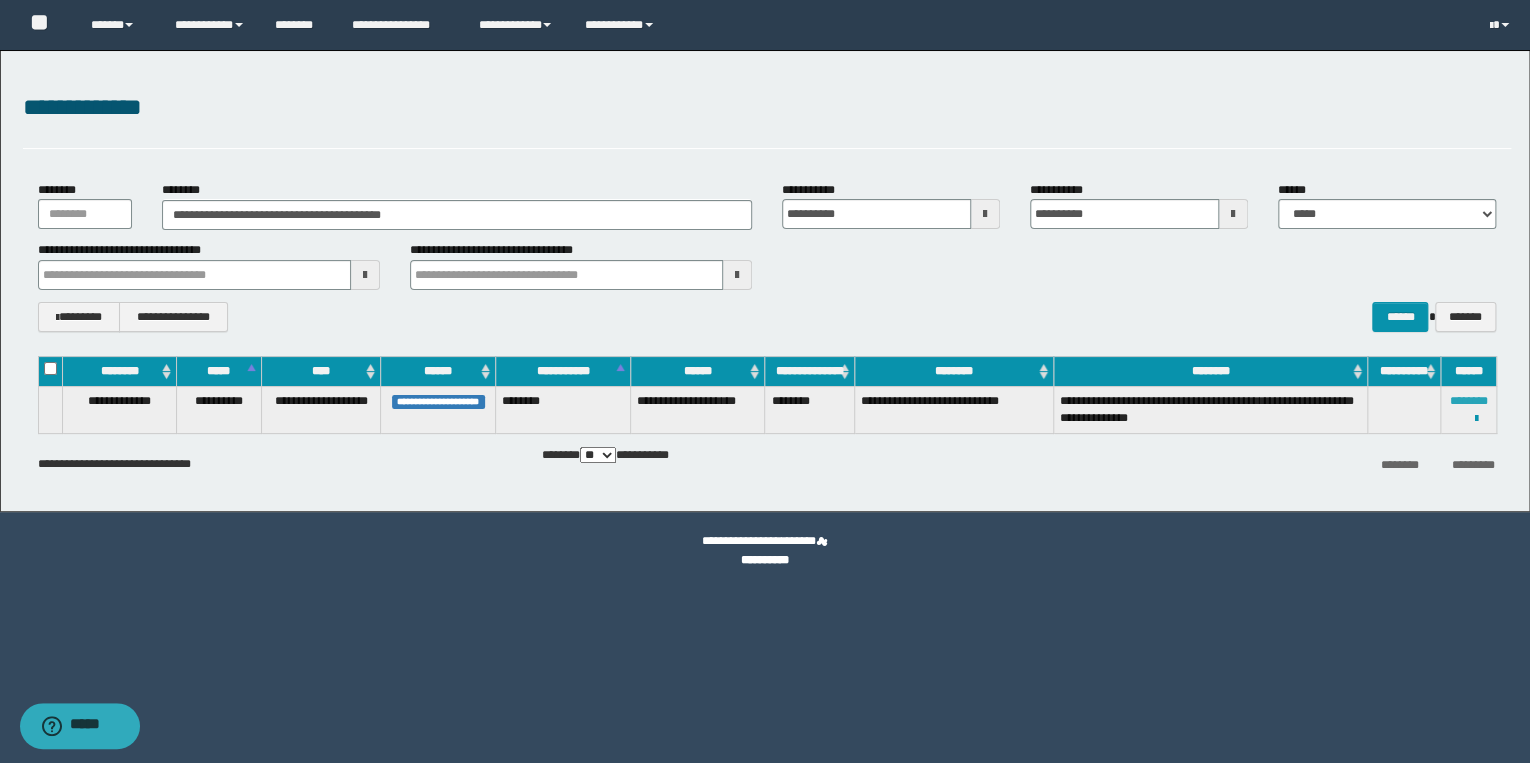 click on "********" at bounding box center [1468, 401] 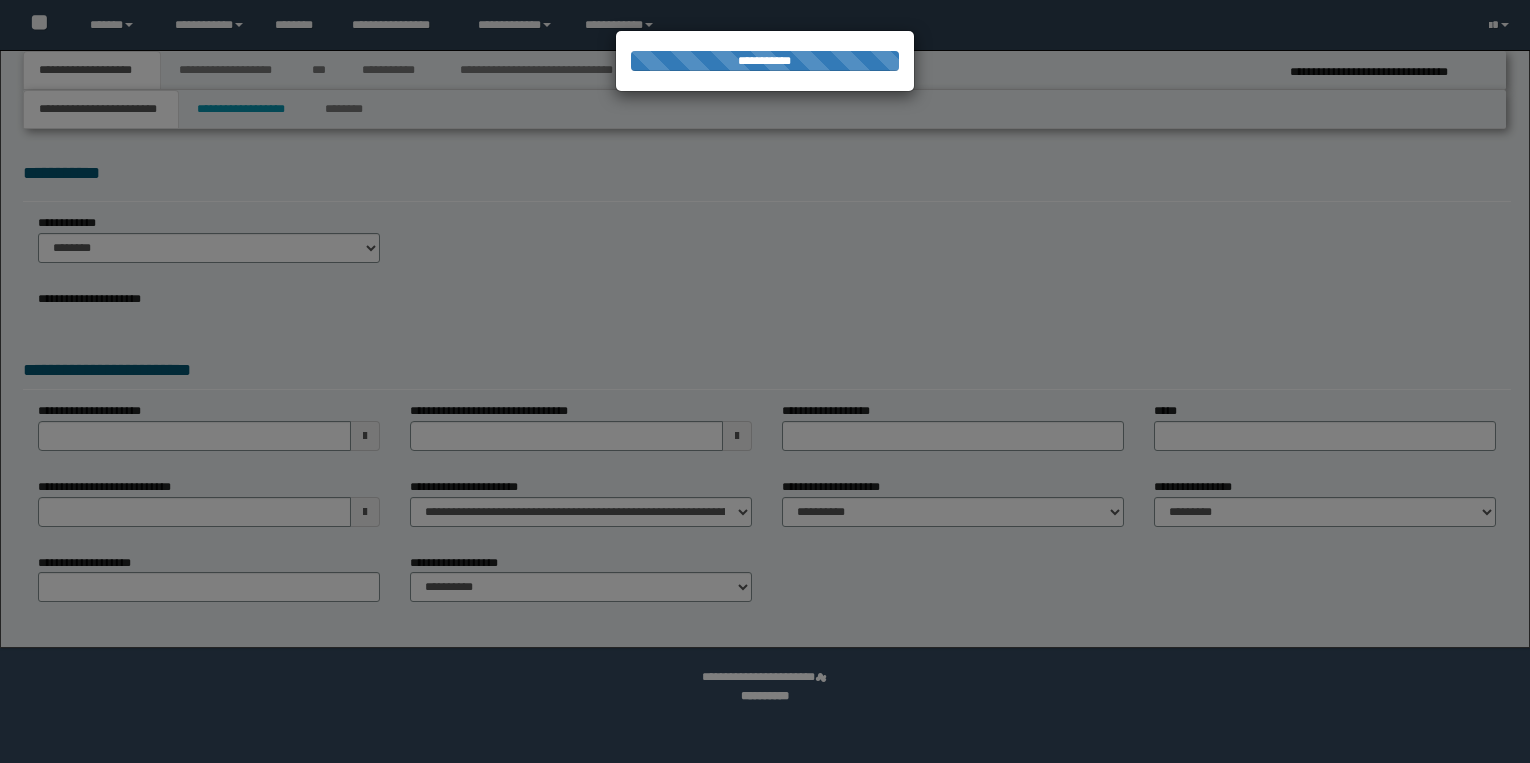scroll, scrollTop: 0, scrollLeft: 0, axis: both 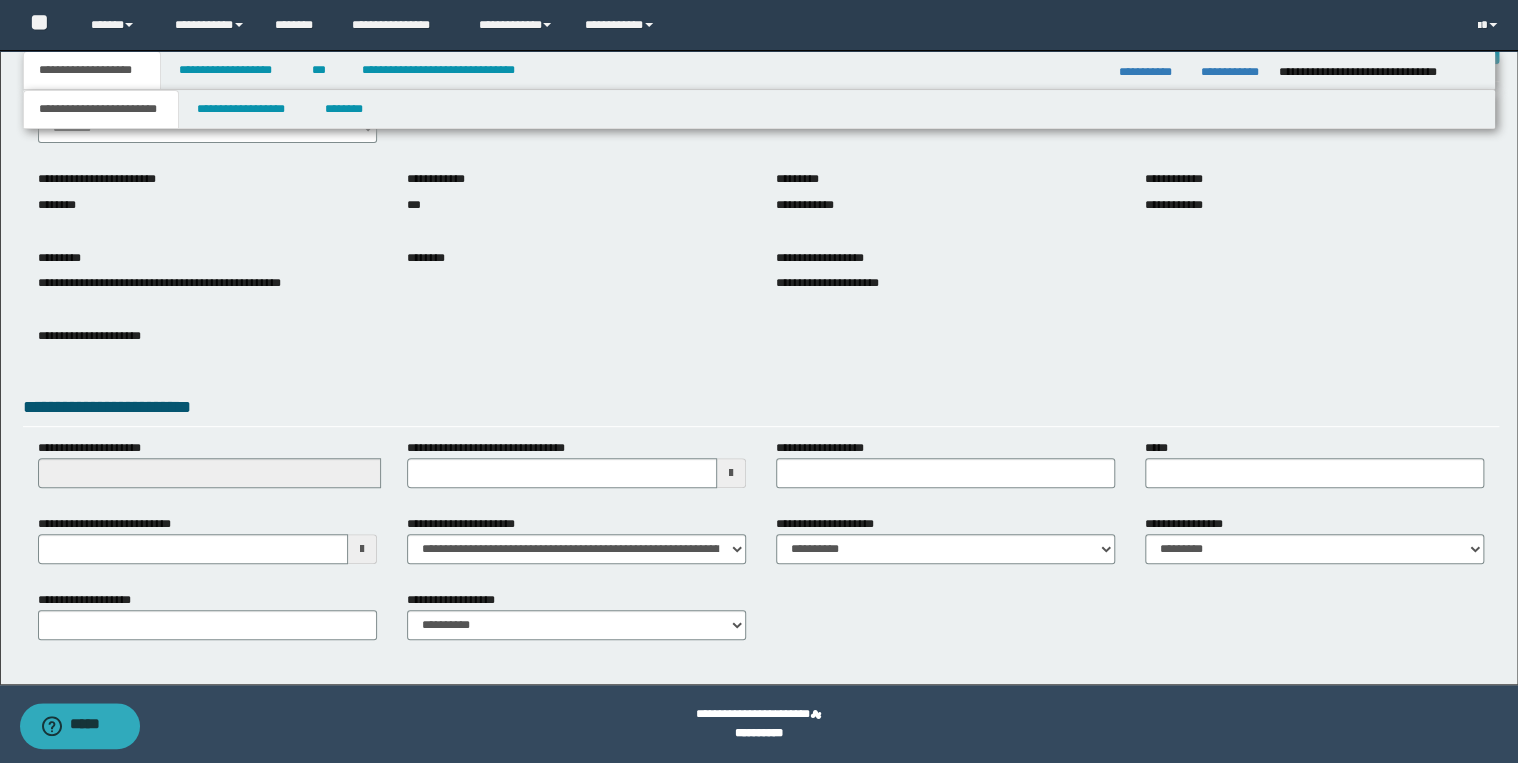 click on "**********" at bounding box center [207, 471] 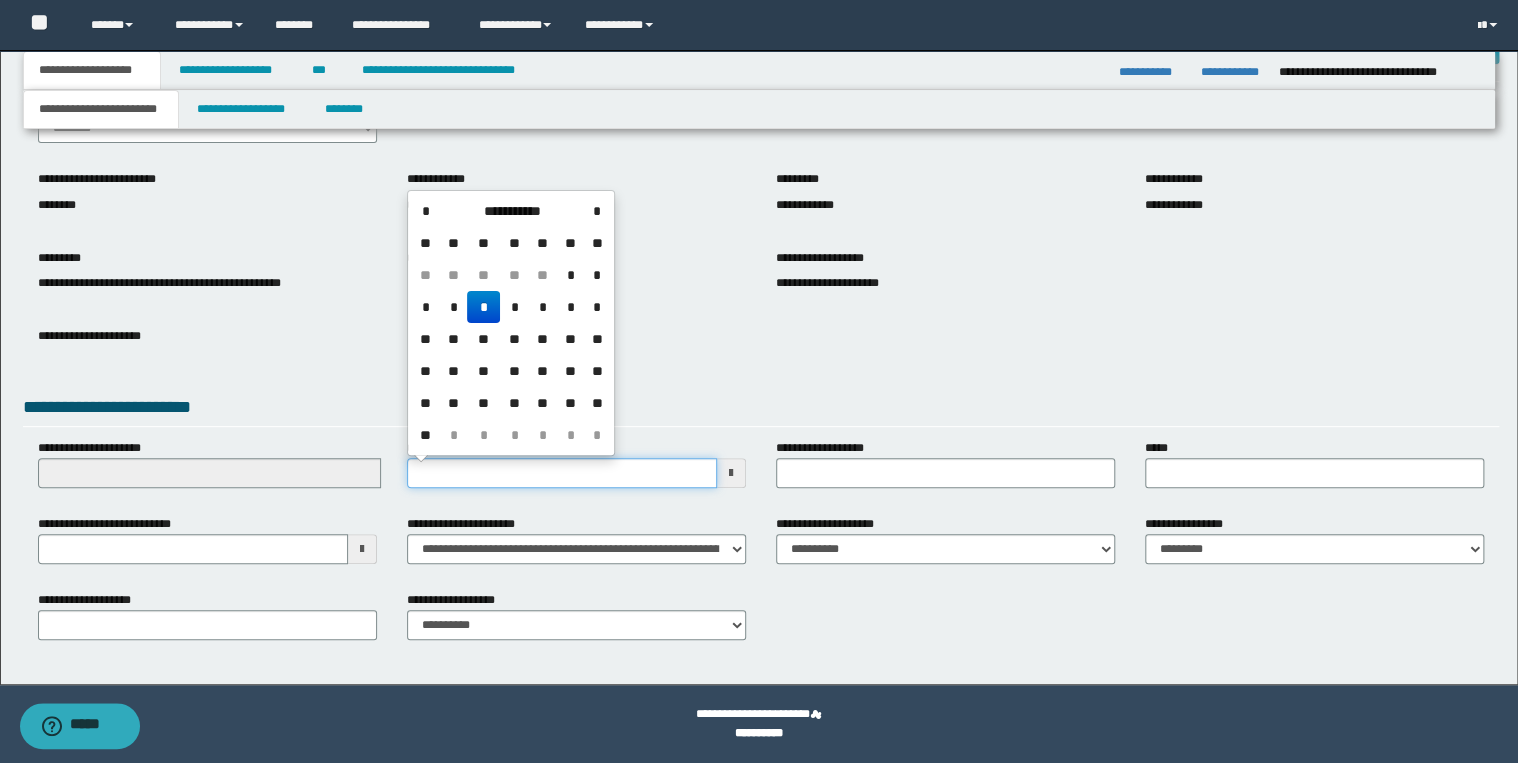click on "**********" at bounding box center [562, 473] 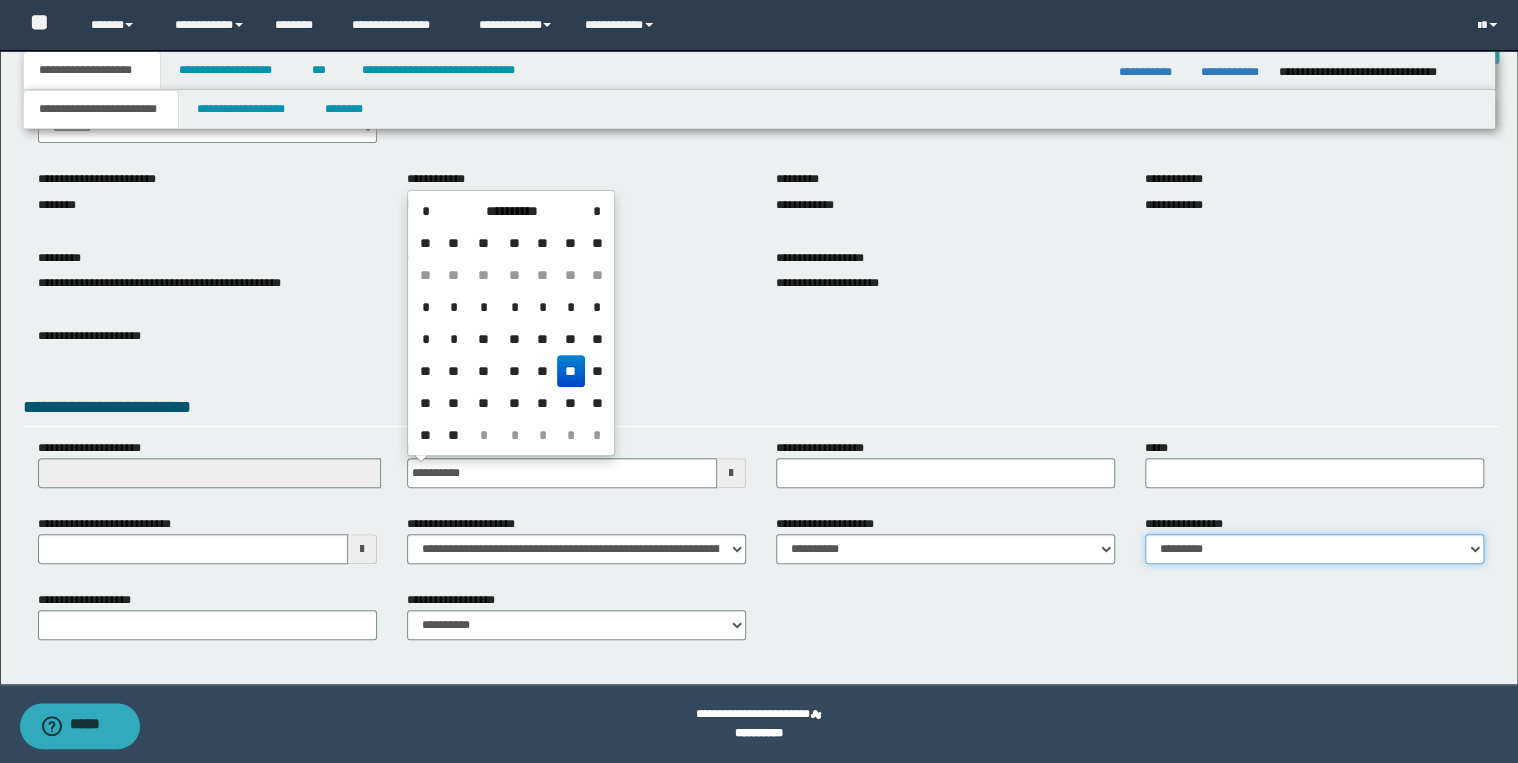 click on "**********" at bounding box center (1314, 549) 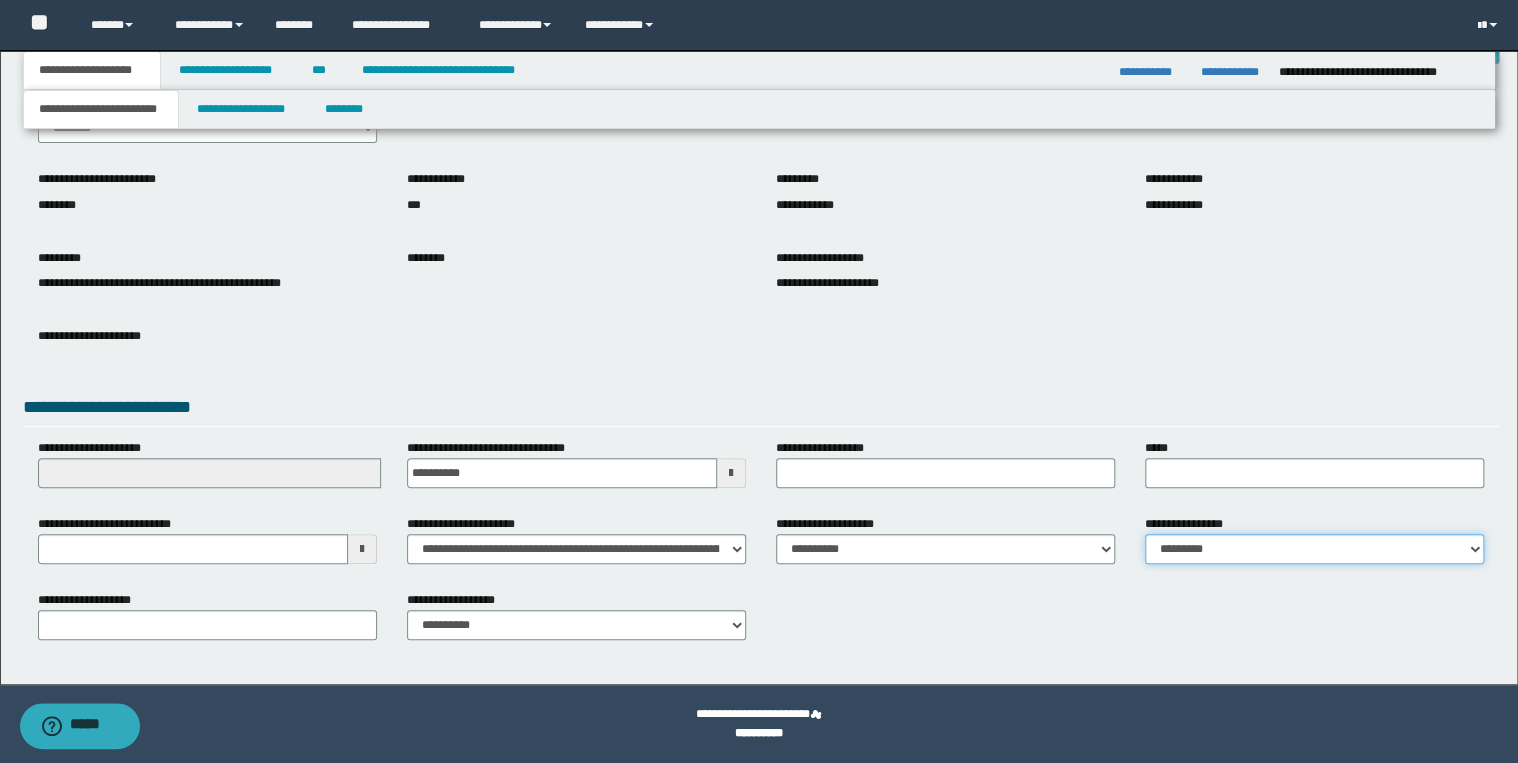 select on "*" 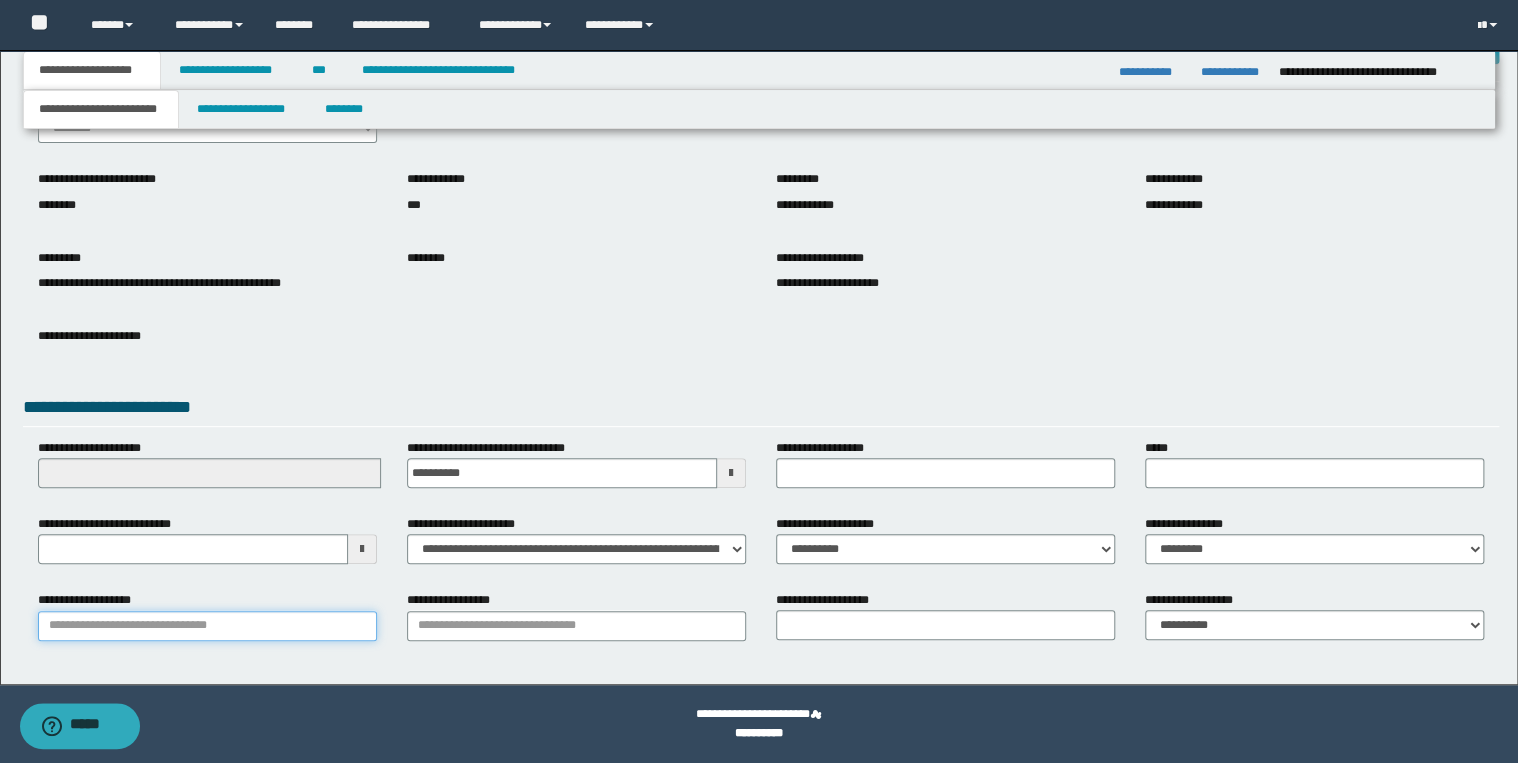 click on "**********" at bounding box center (207, 626) 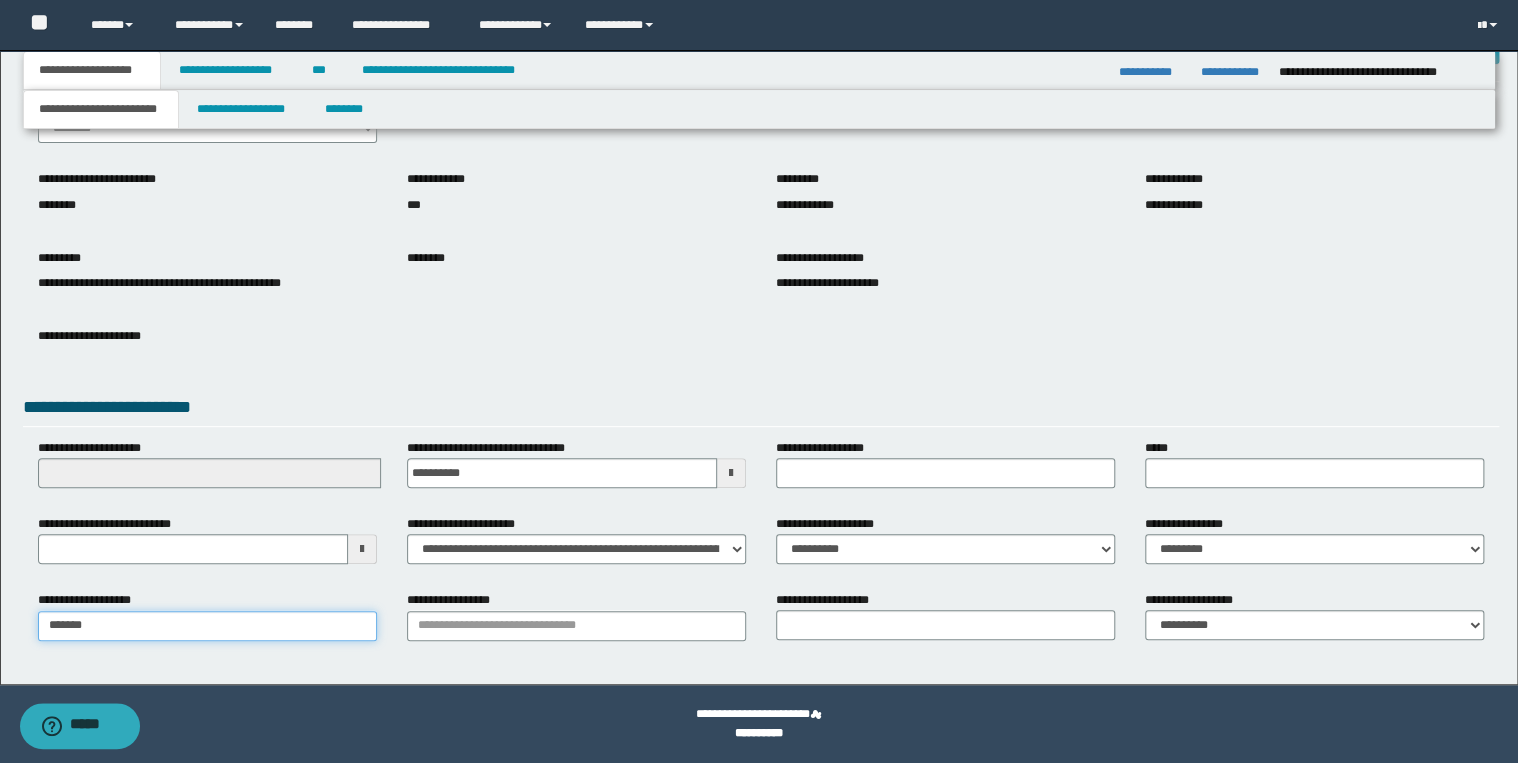 type on "********" 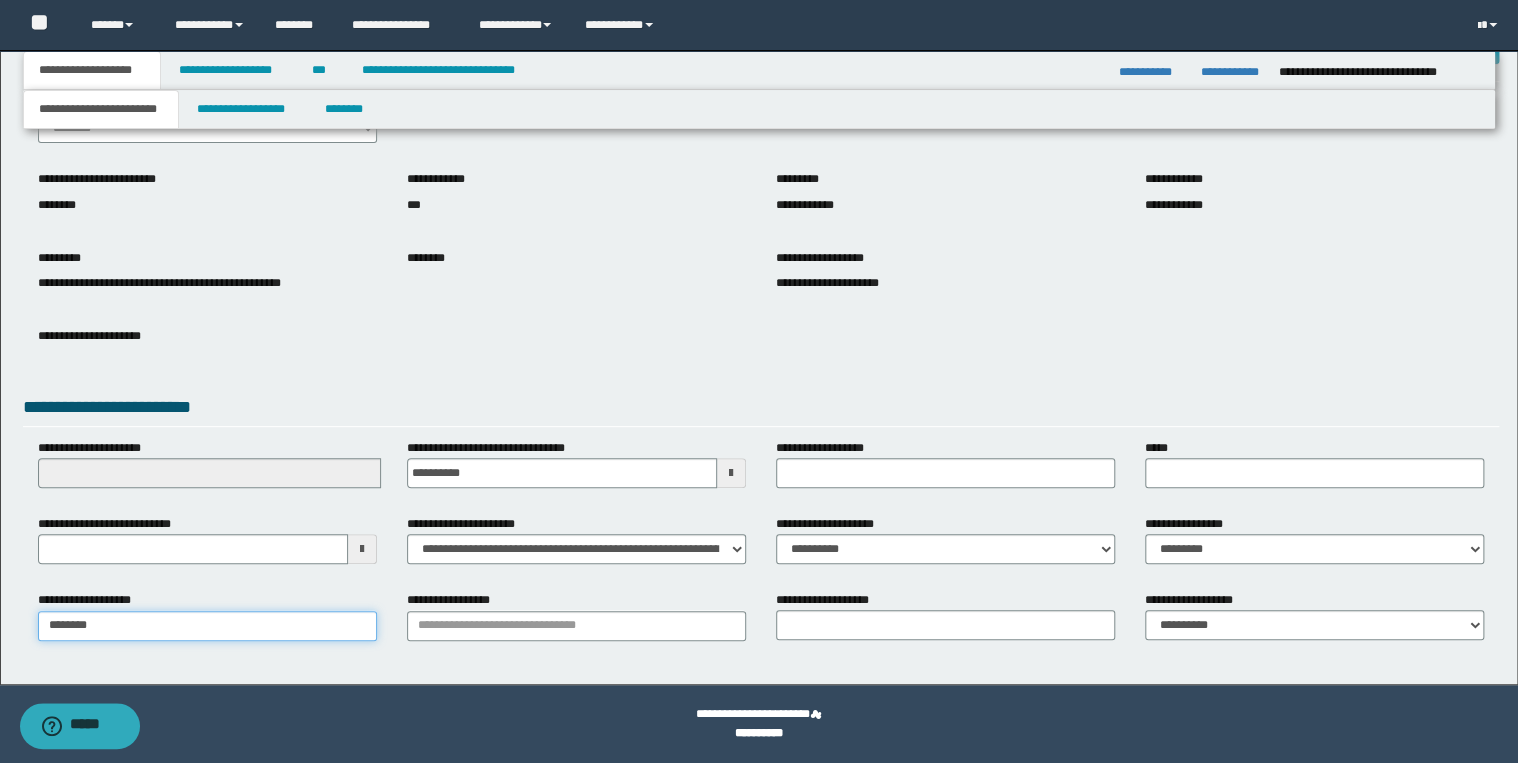 type on "**********" 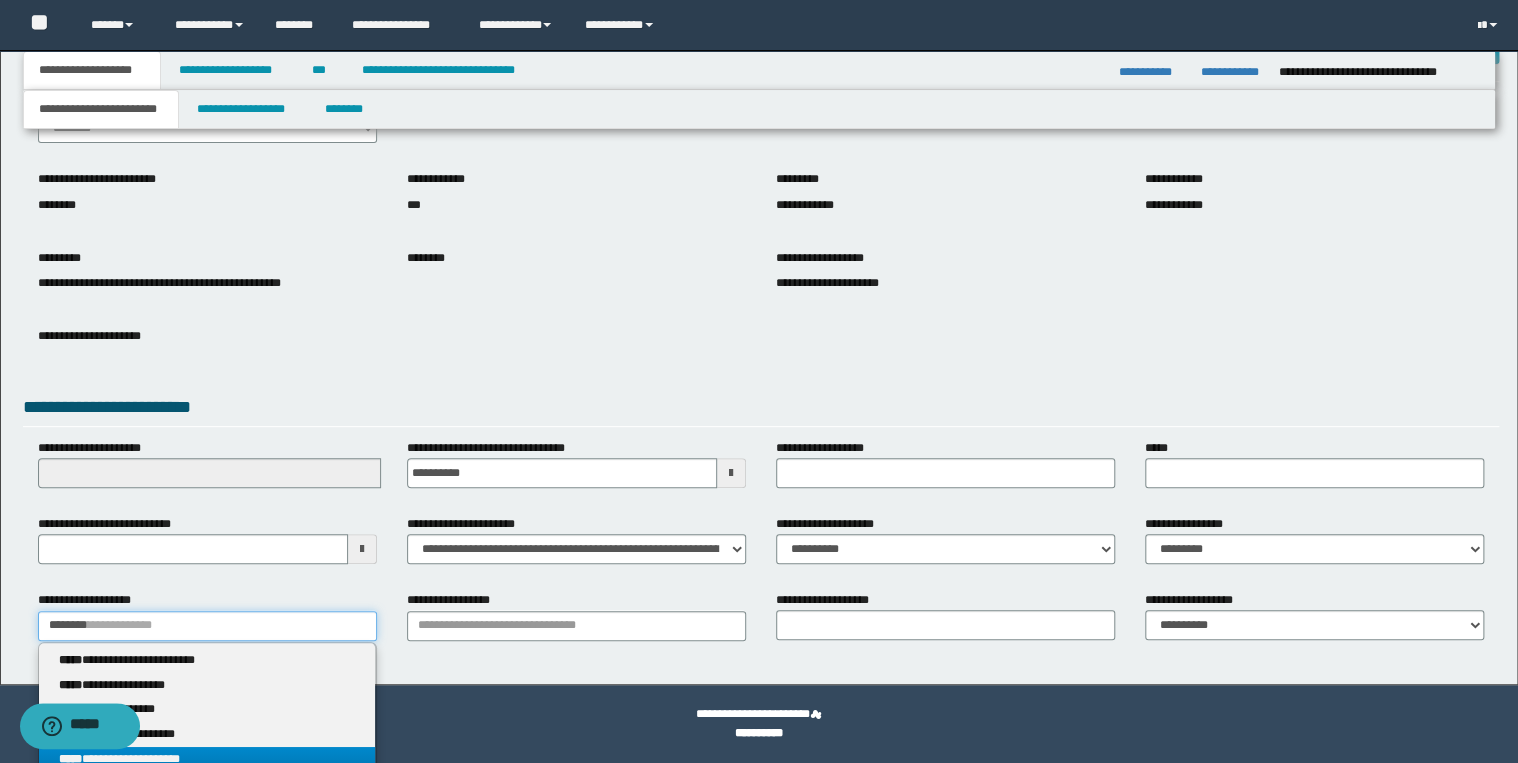 type on "********" 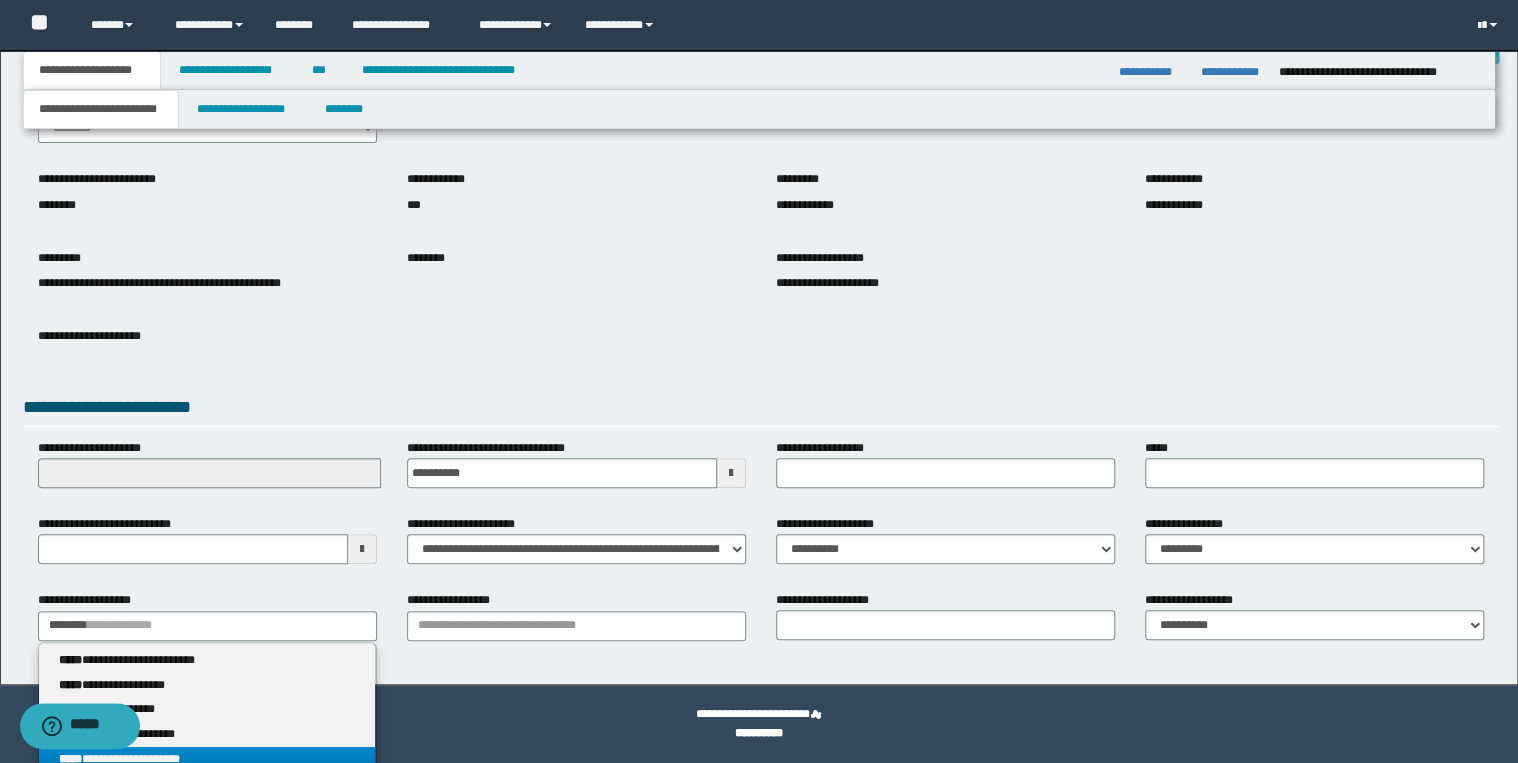 click on "**********" at bounding box center [207, 759] 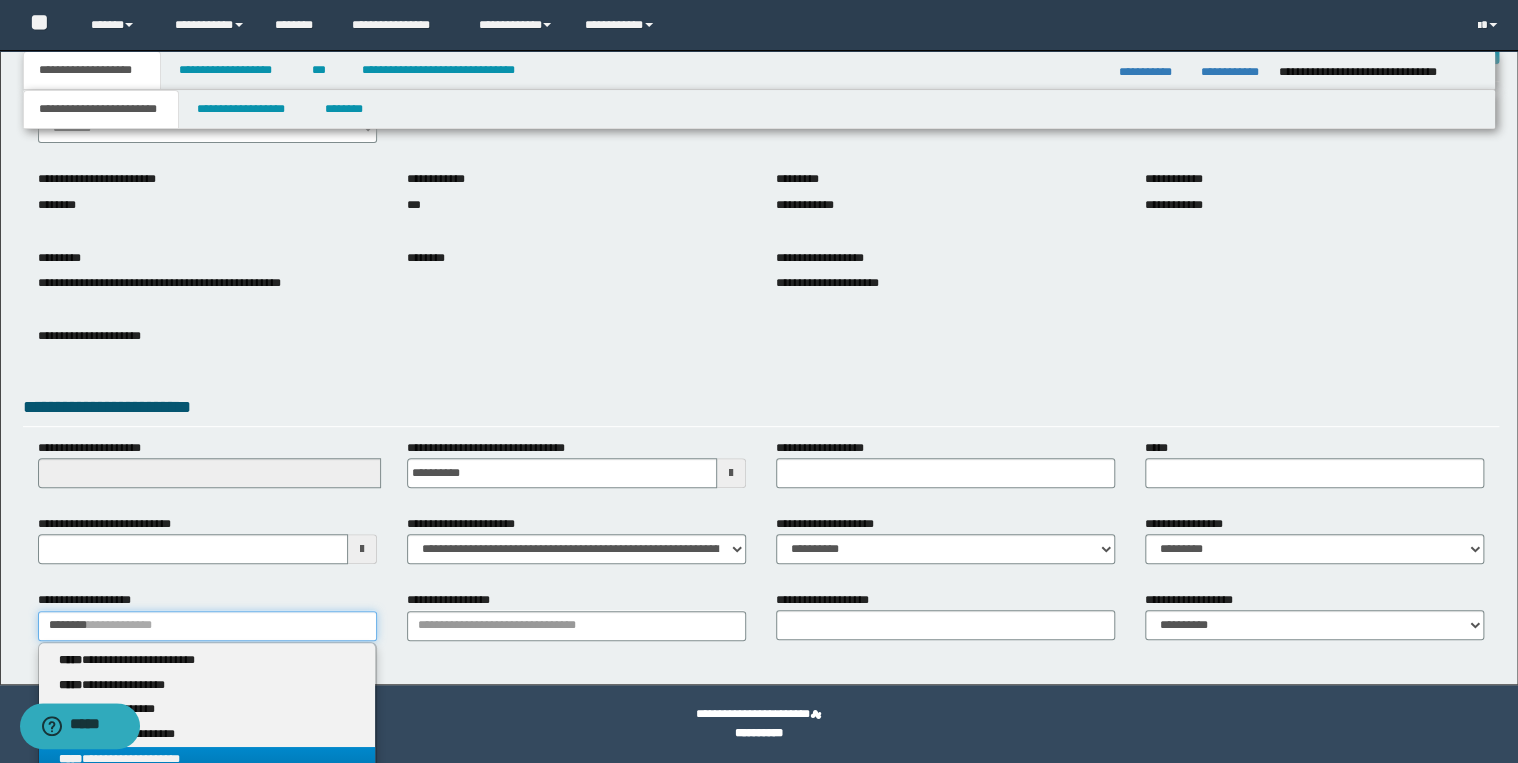 type 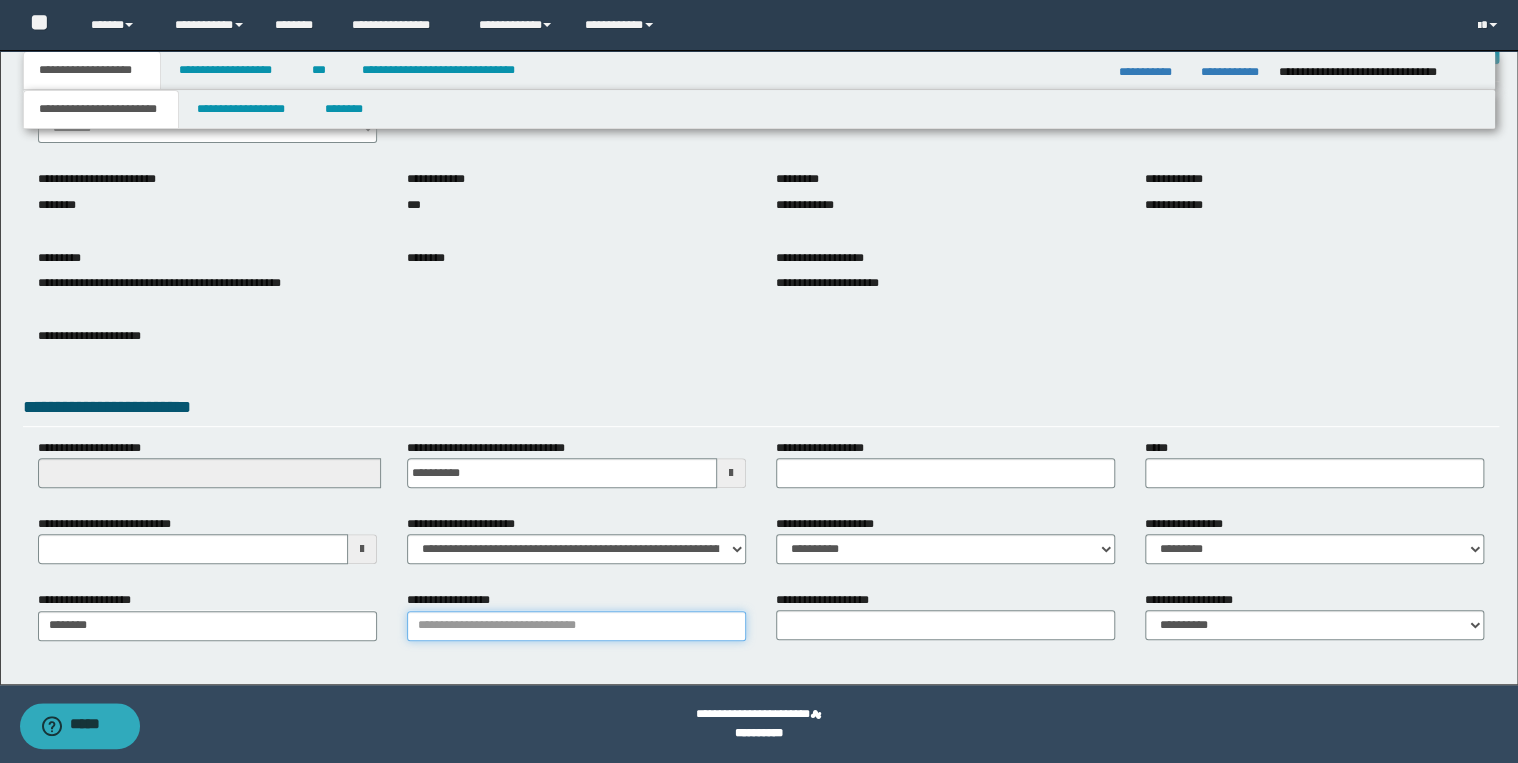 click on "**********" at bounding box center (576, 626) 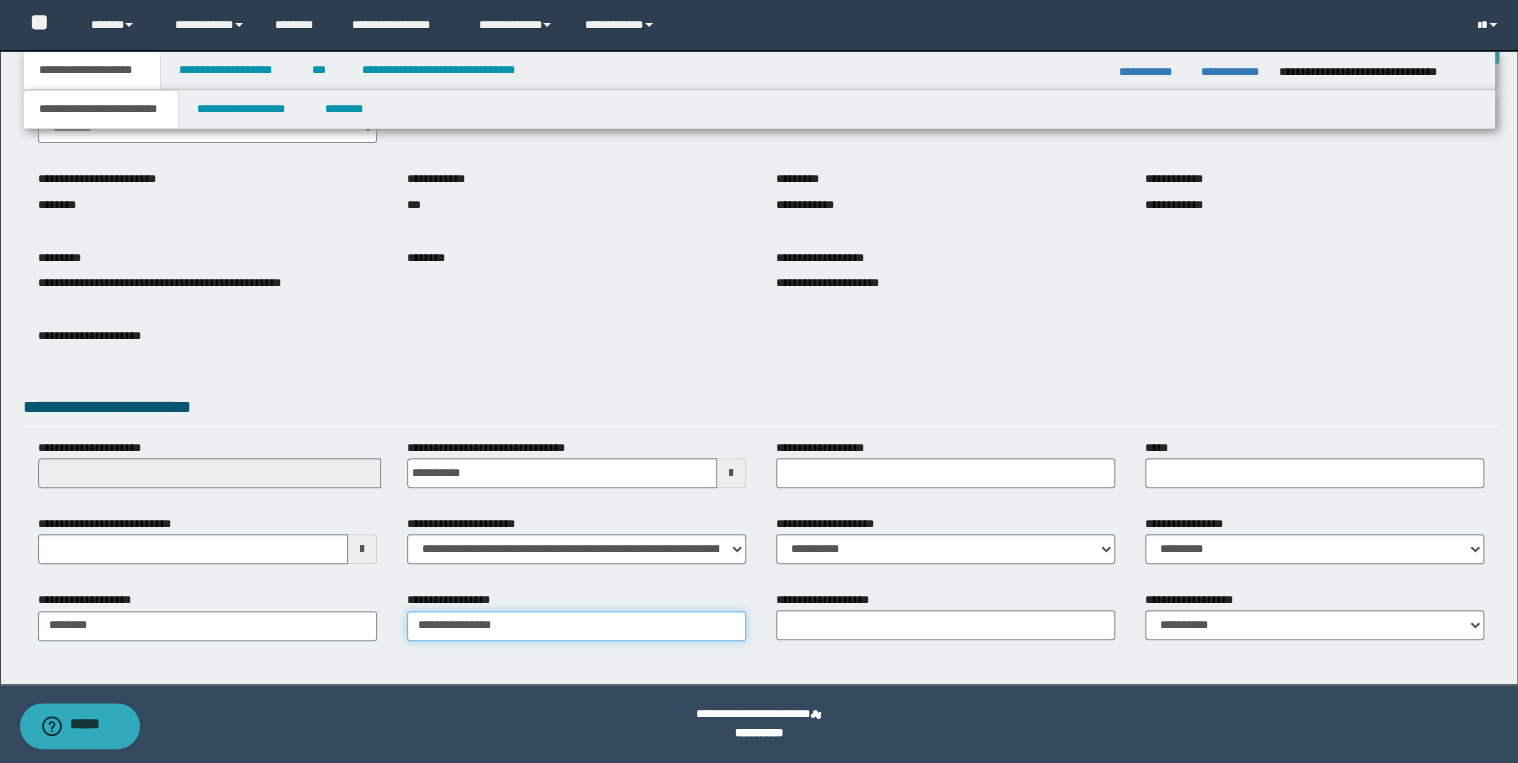 type on "**********" 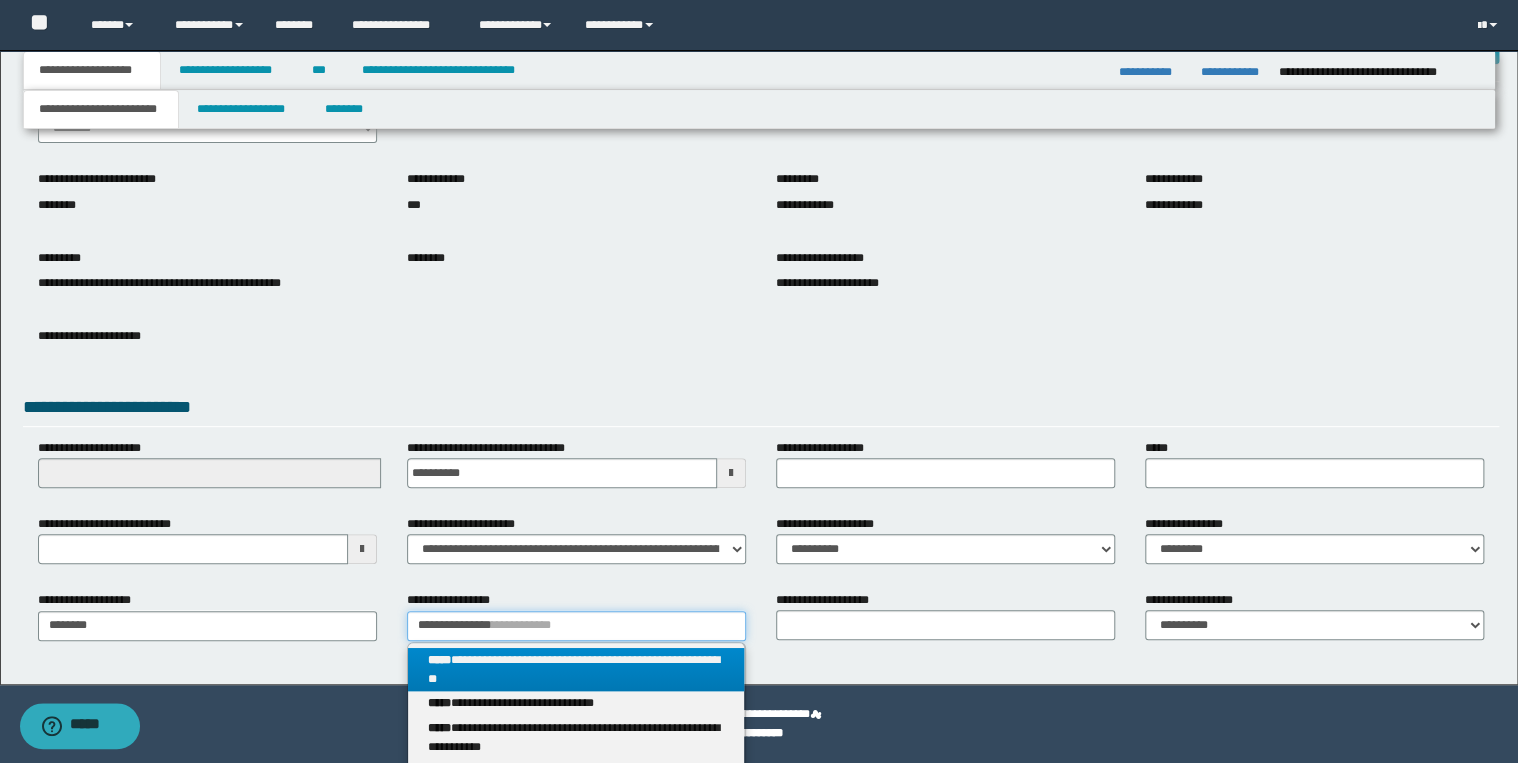 click on "**********" at bounding box center (576, 626) 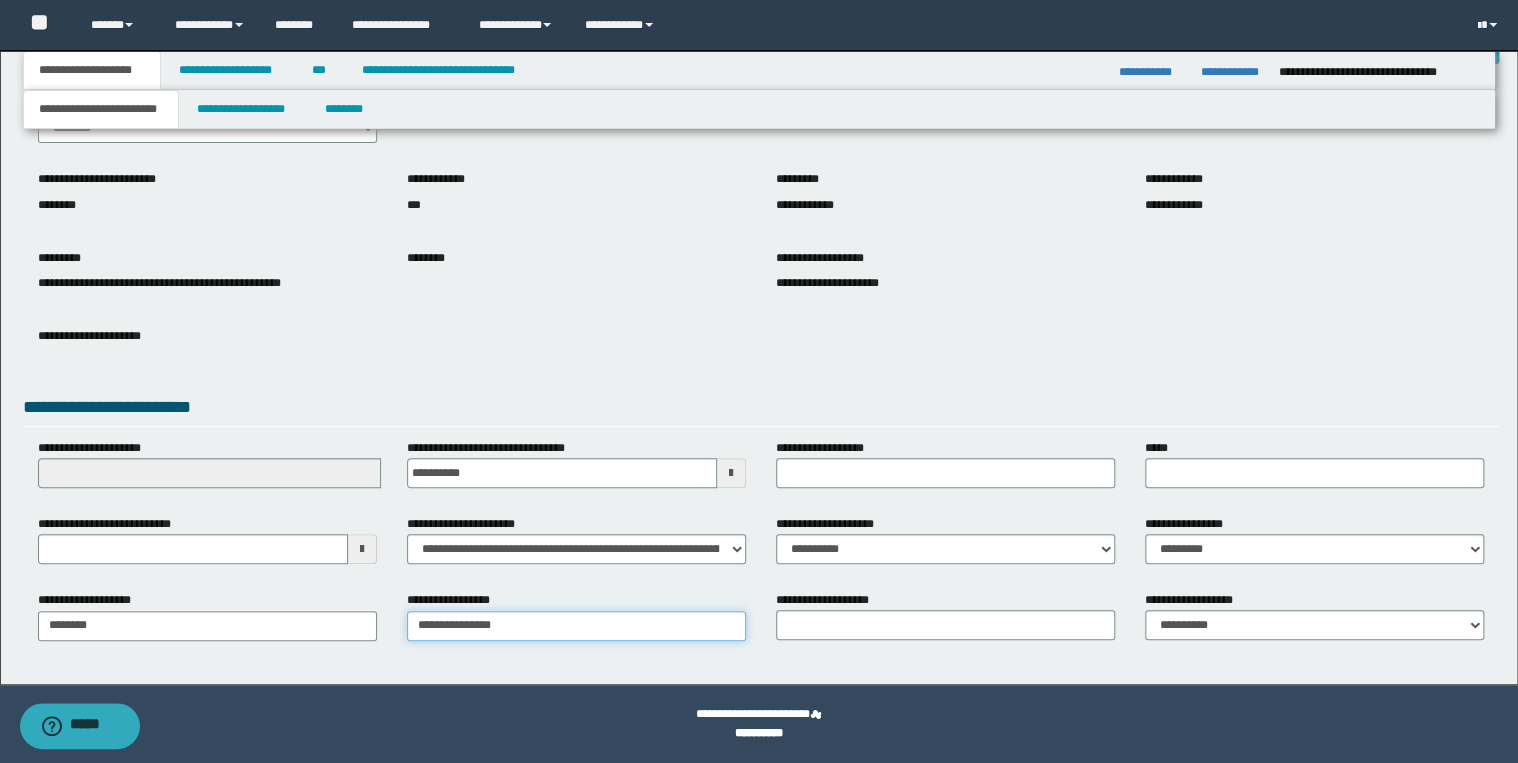 type on "**********" 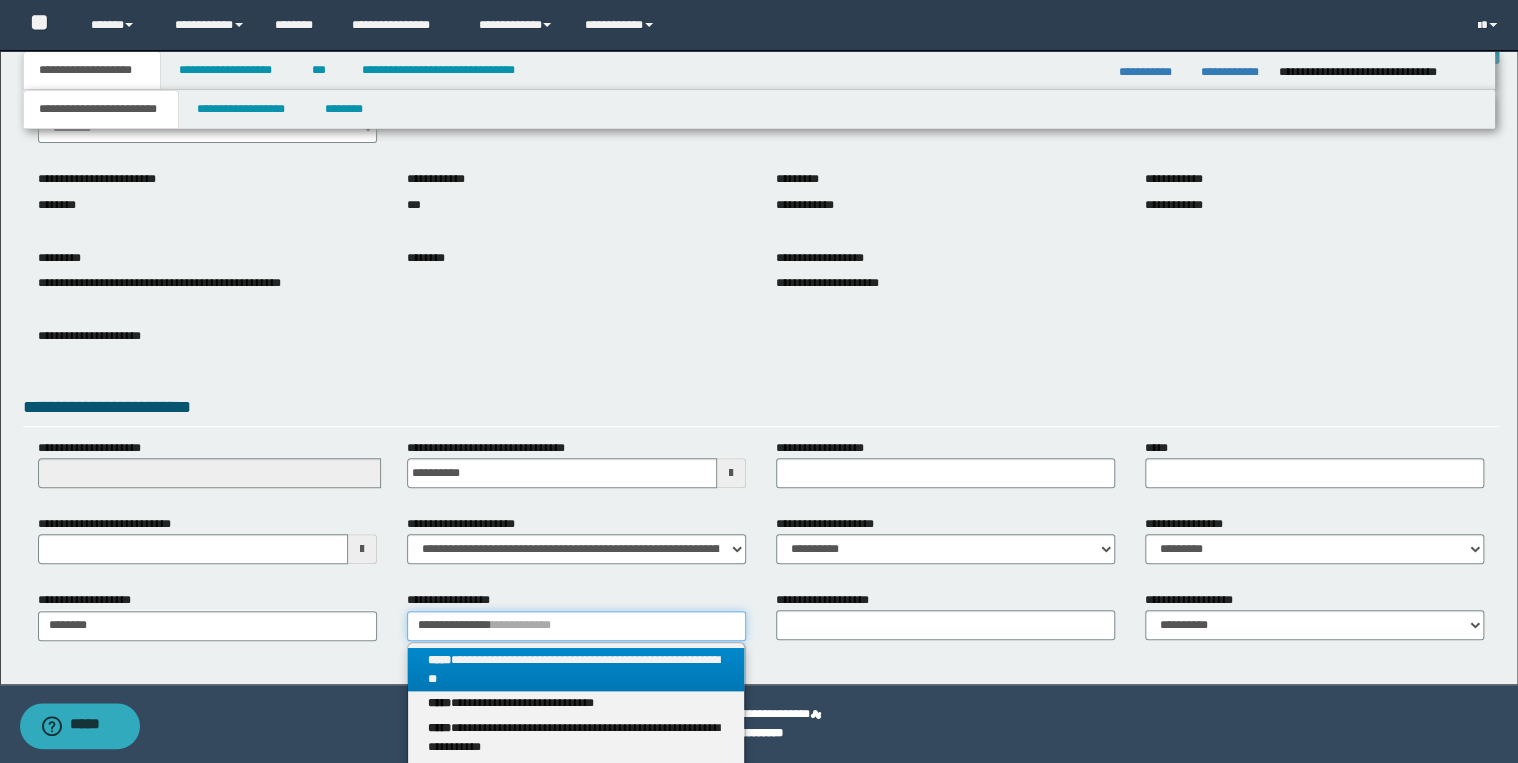 type 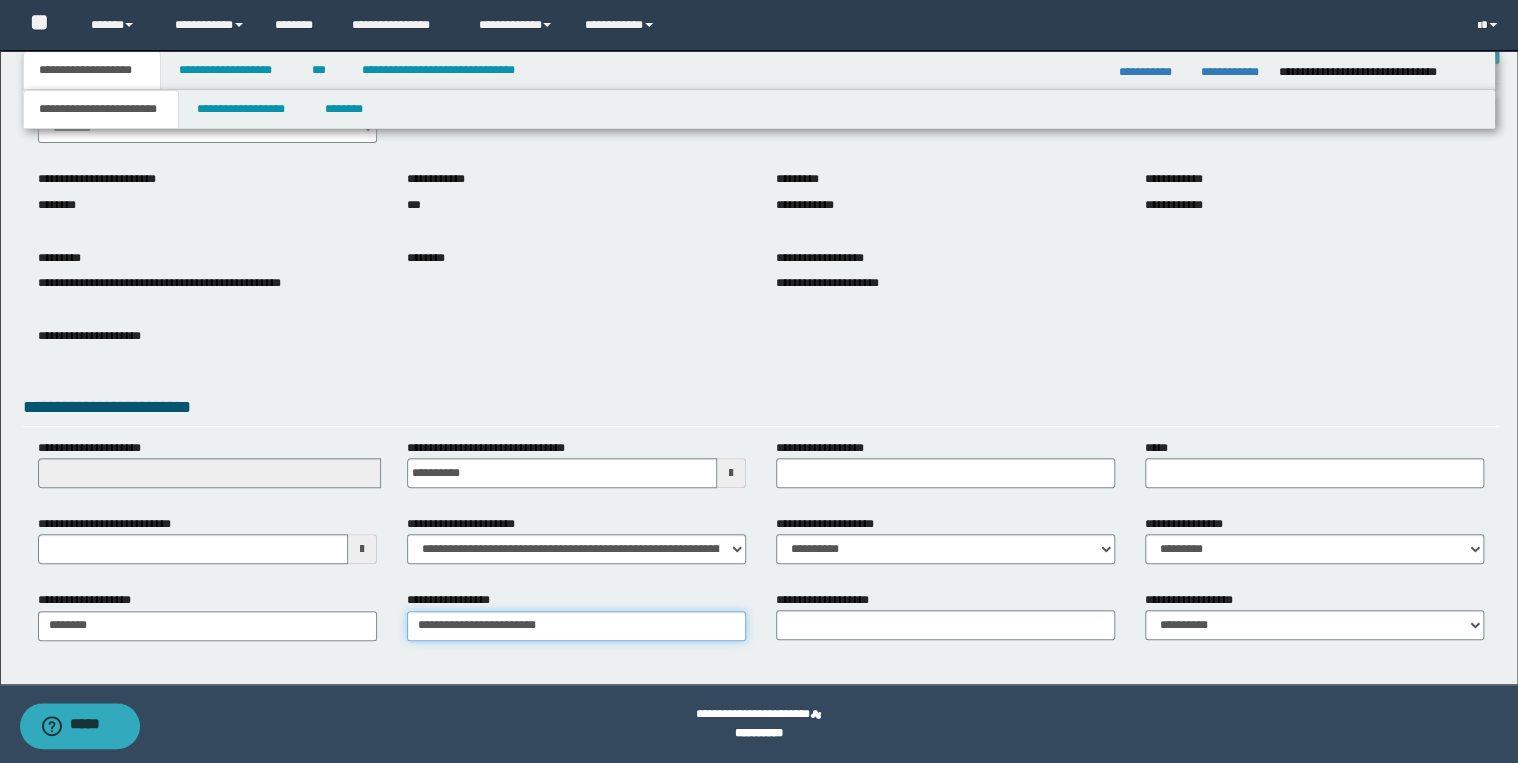 type on "**********" 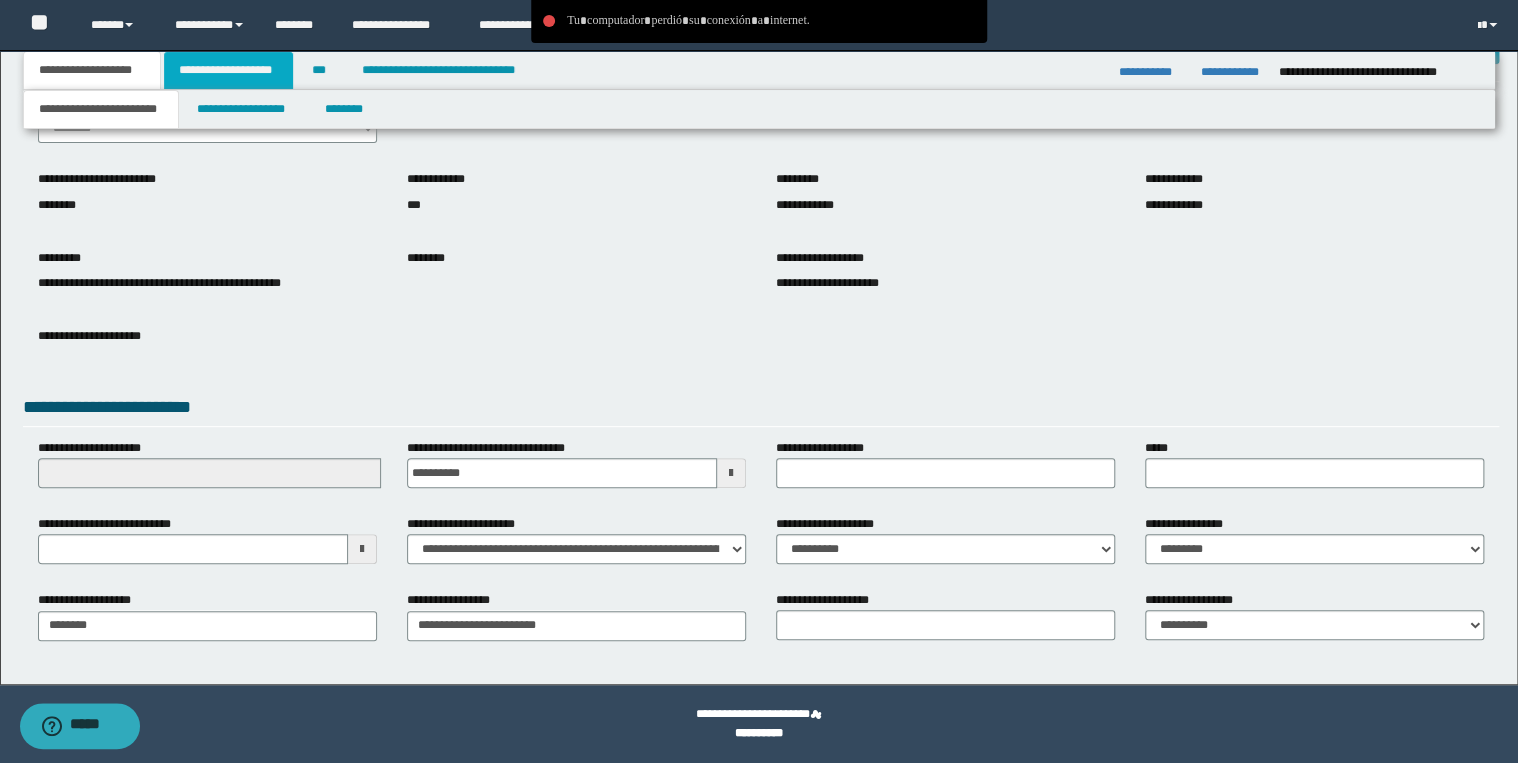 click on "**********" at bounding box center (228, 70) 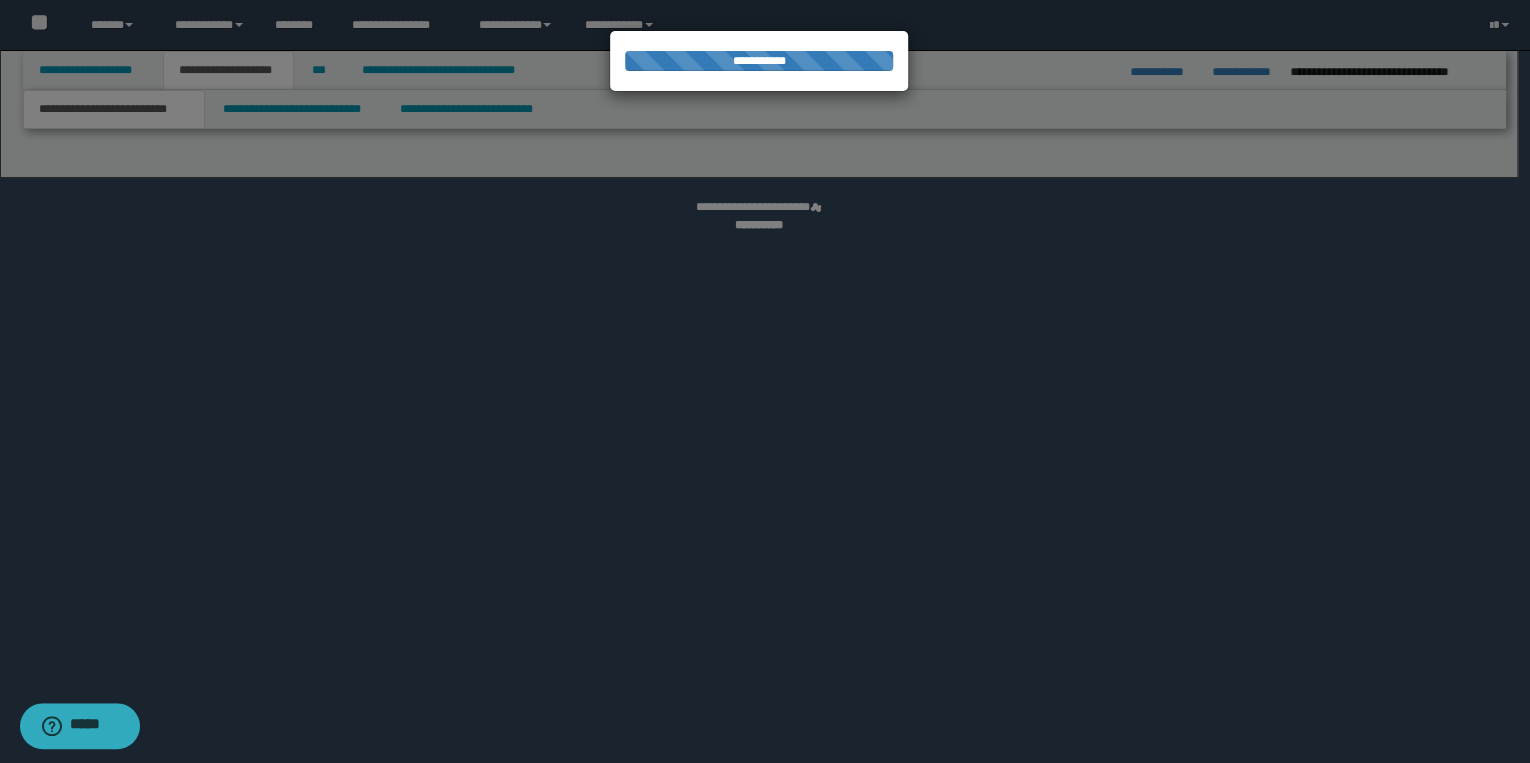 select on "*" 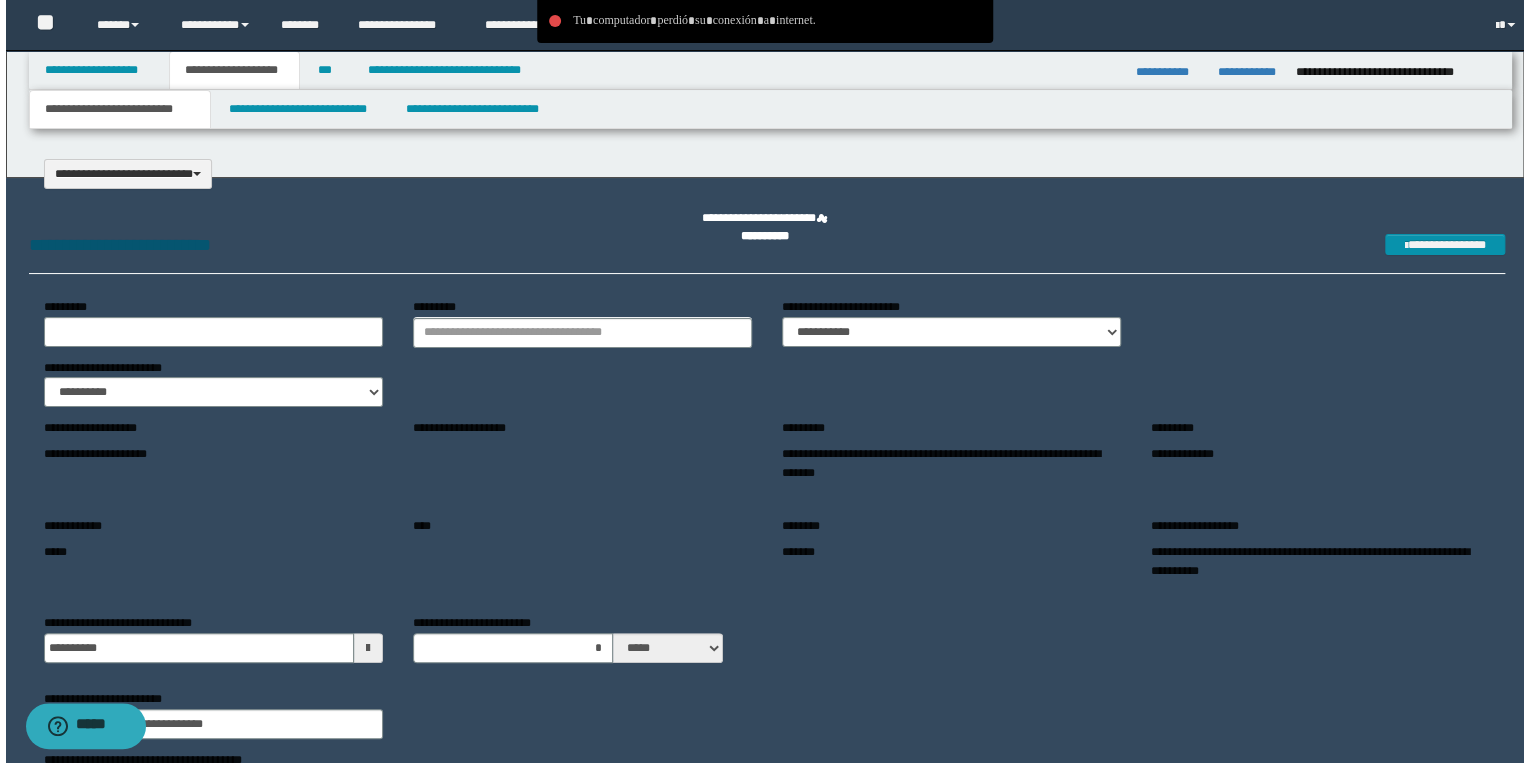 scroll, scrollTop: 0, scrollLeft: 0, axis: both 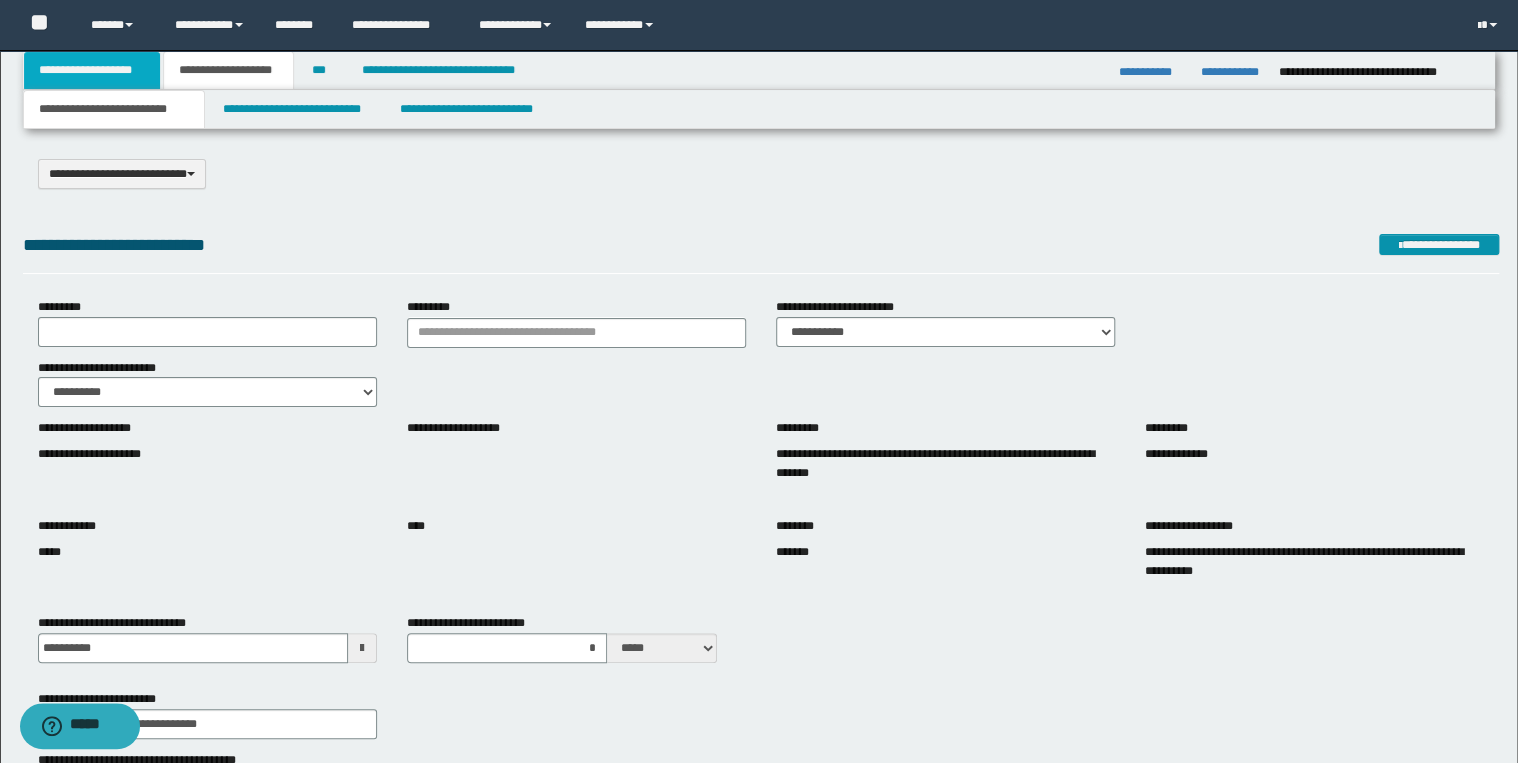 click on "**********" at bounding box center (92, 70) 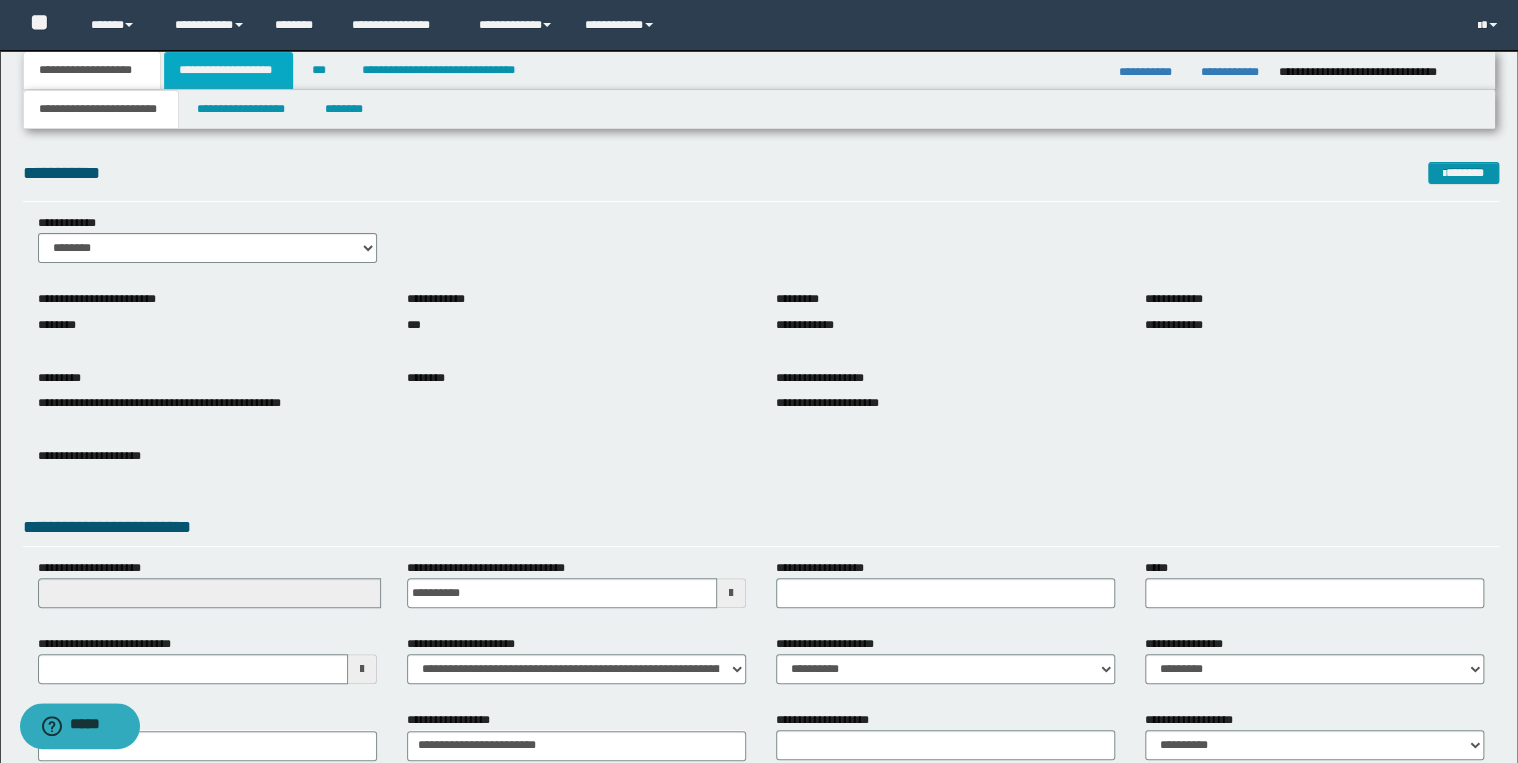 click on "**********" at bounding box center (228, 70) 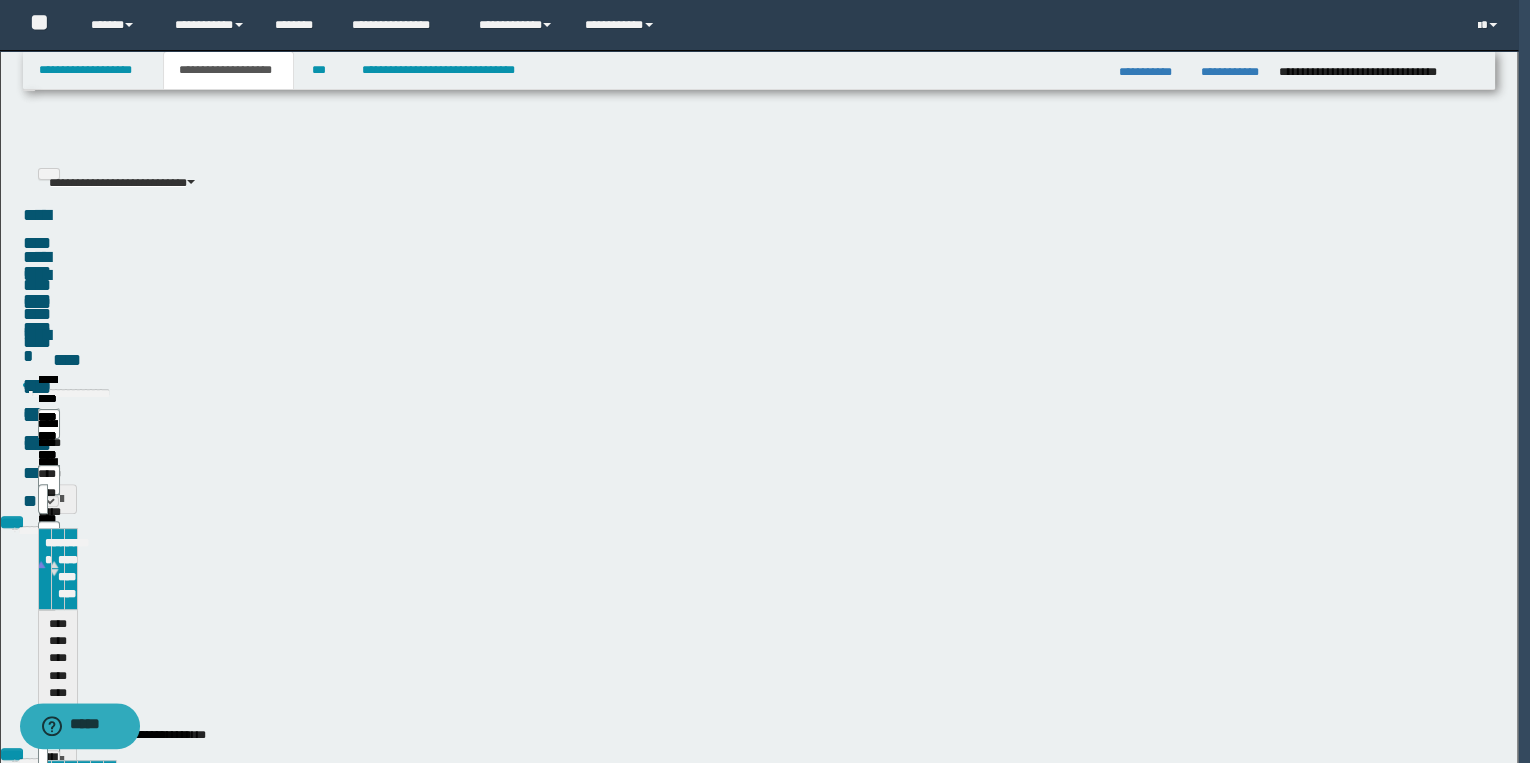 type on "**********" 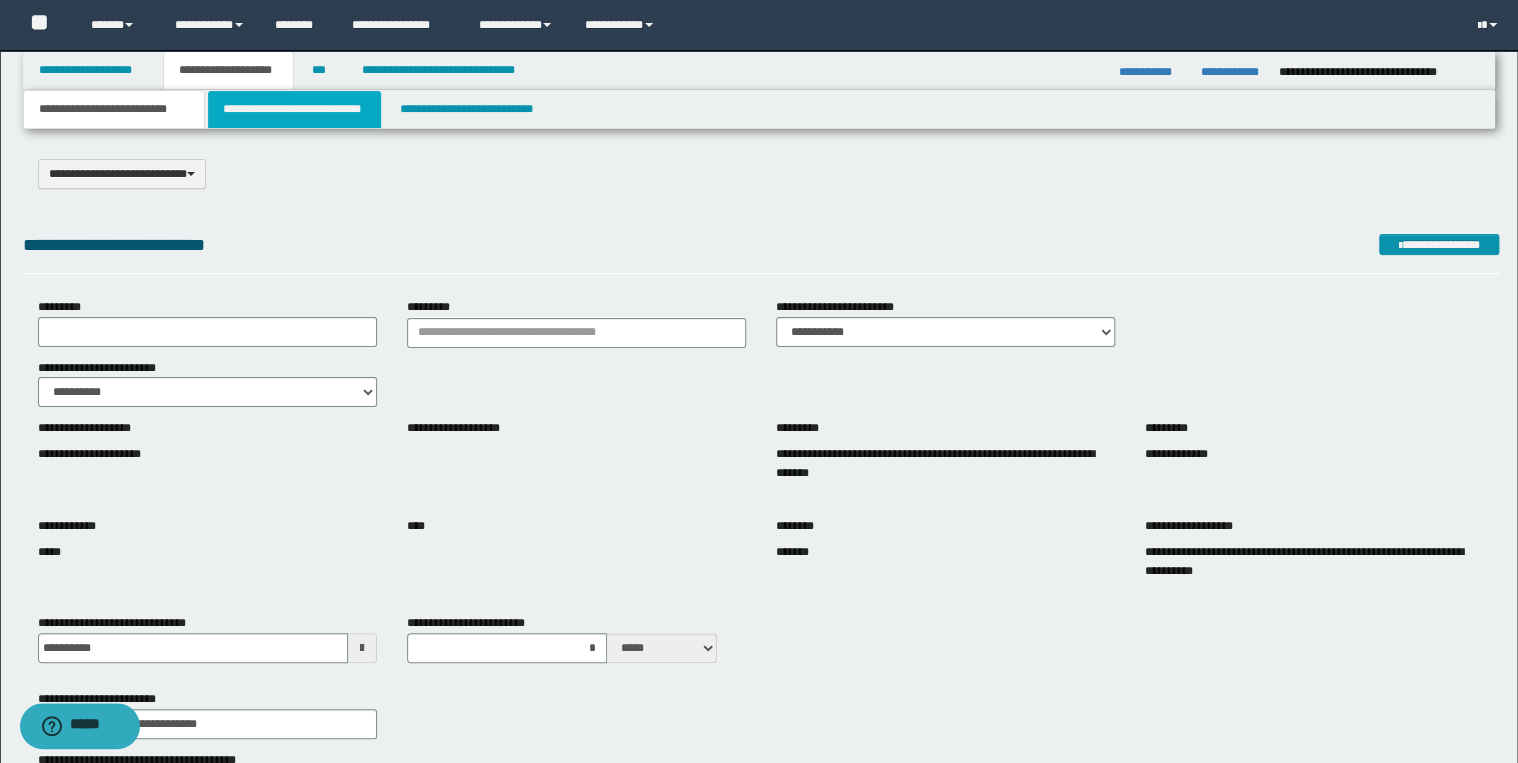 click on "**********" at bounding box center (294, 109) 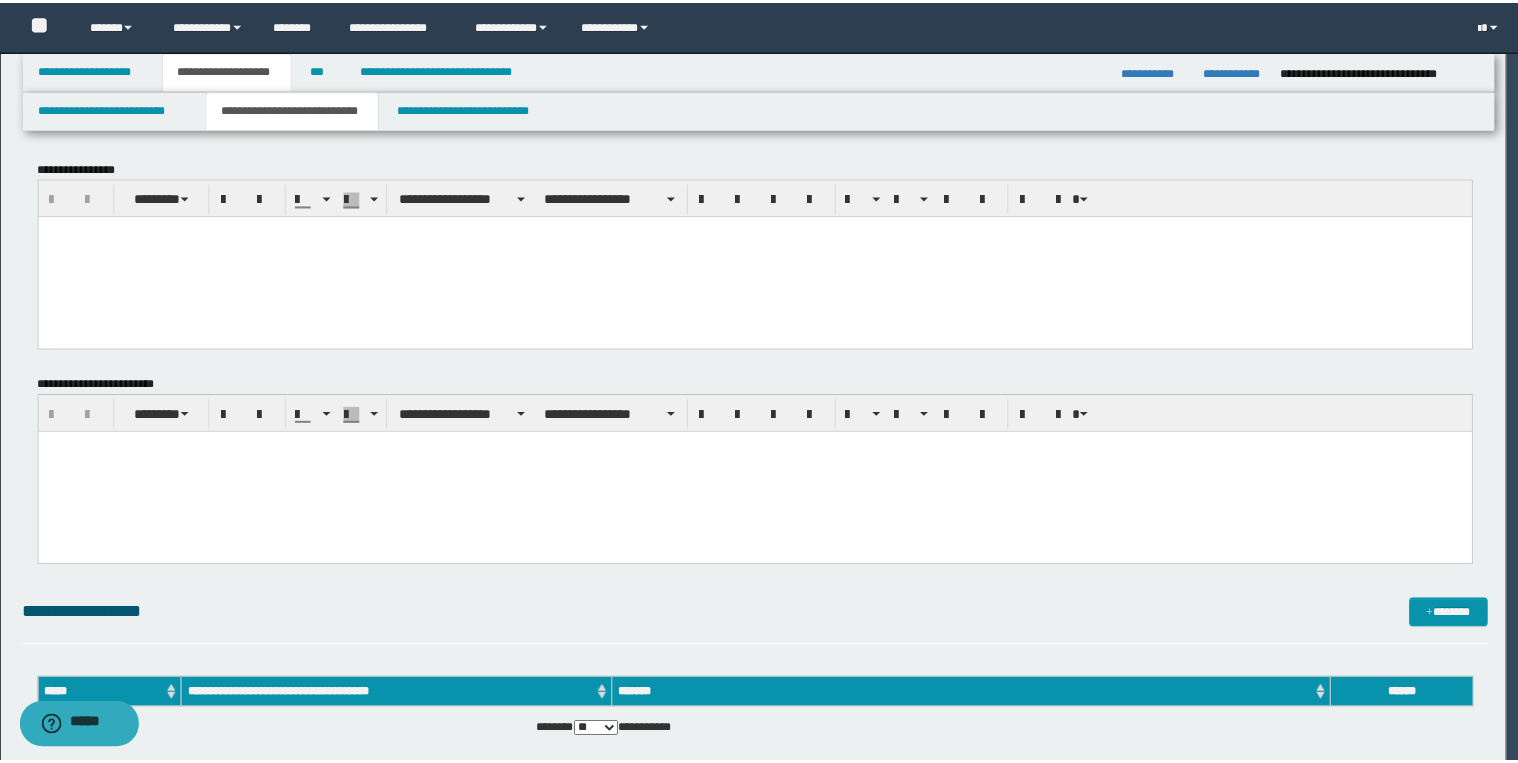 scroll, scrollTop: 0, scrollLeft: 0, axis: both 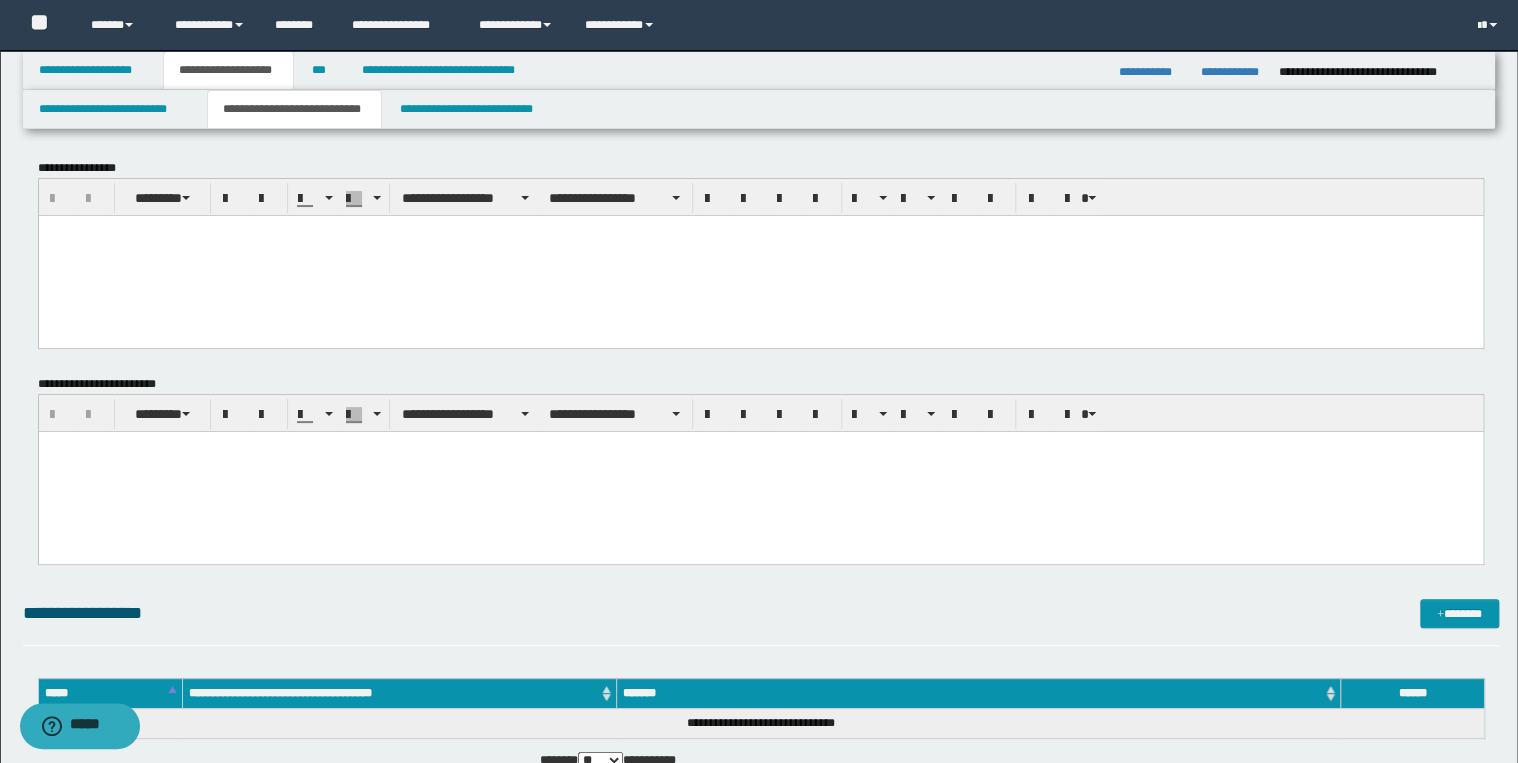 click at bounding box center (760, 255) 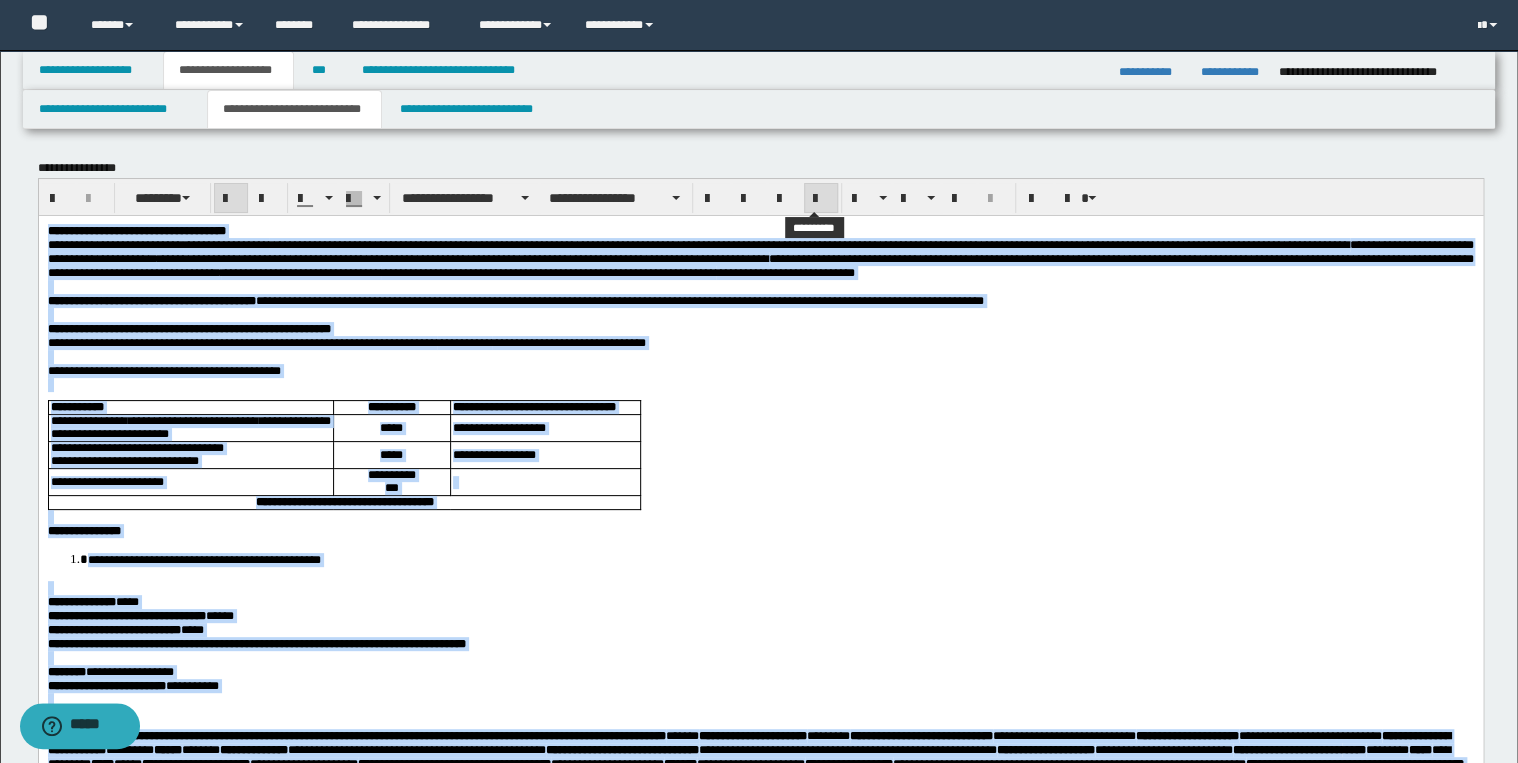 click at bounding box center (821, 199) 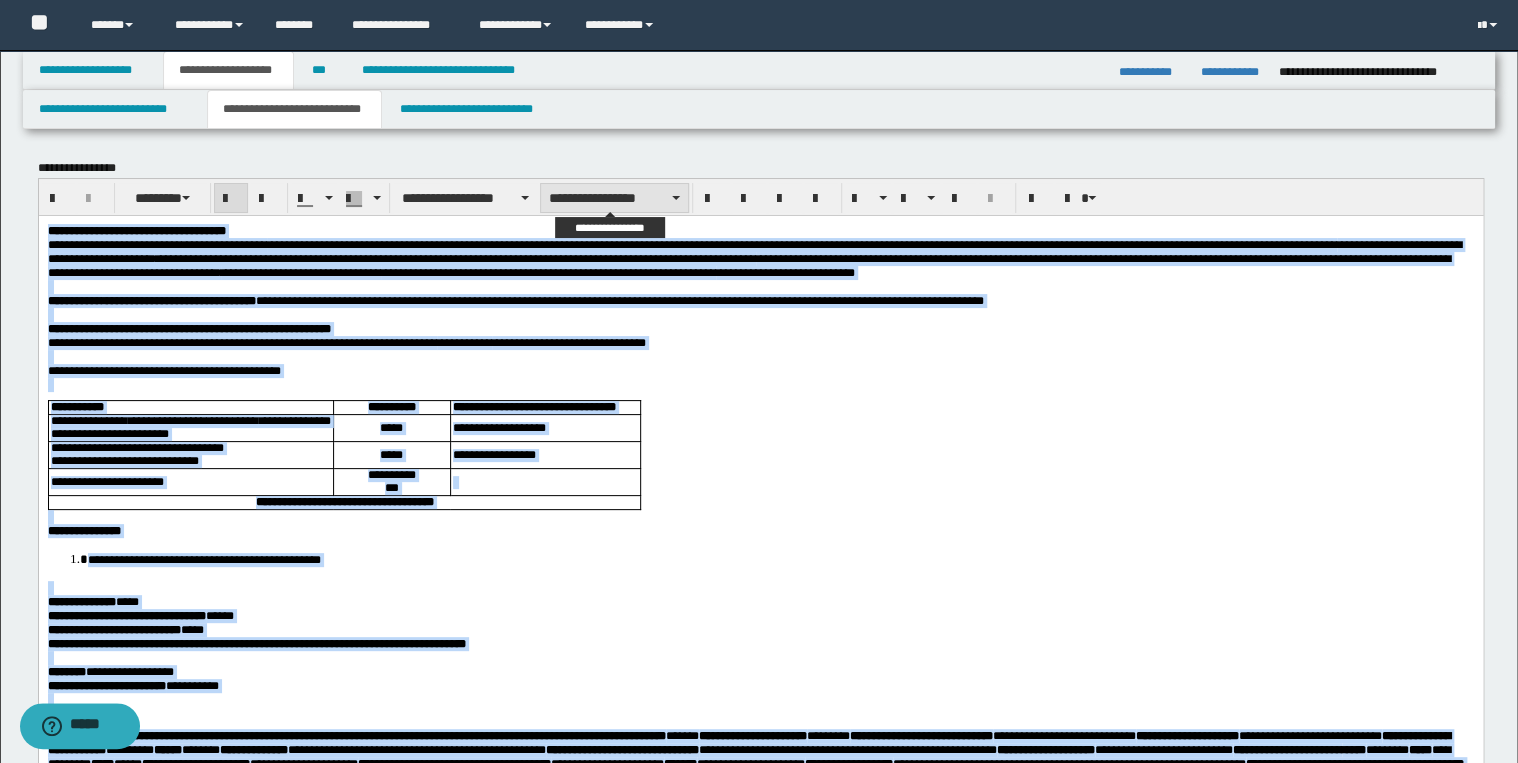 click on "**********" at bounding box center [614, 198] 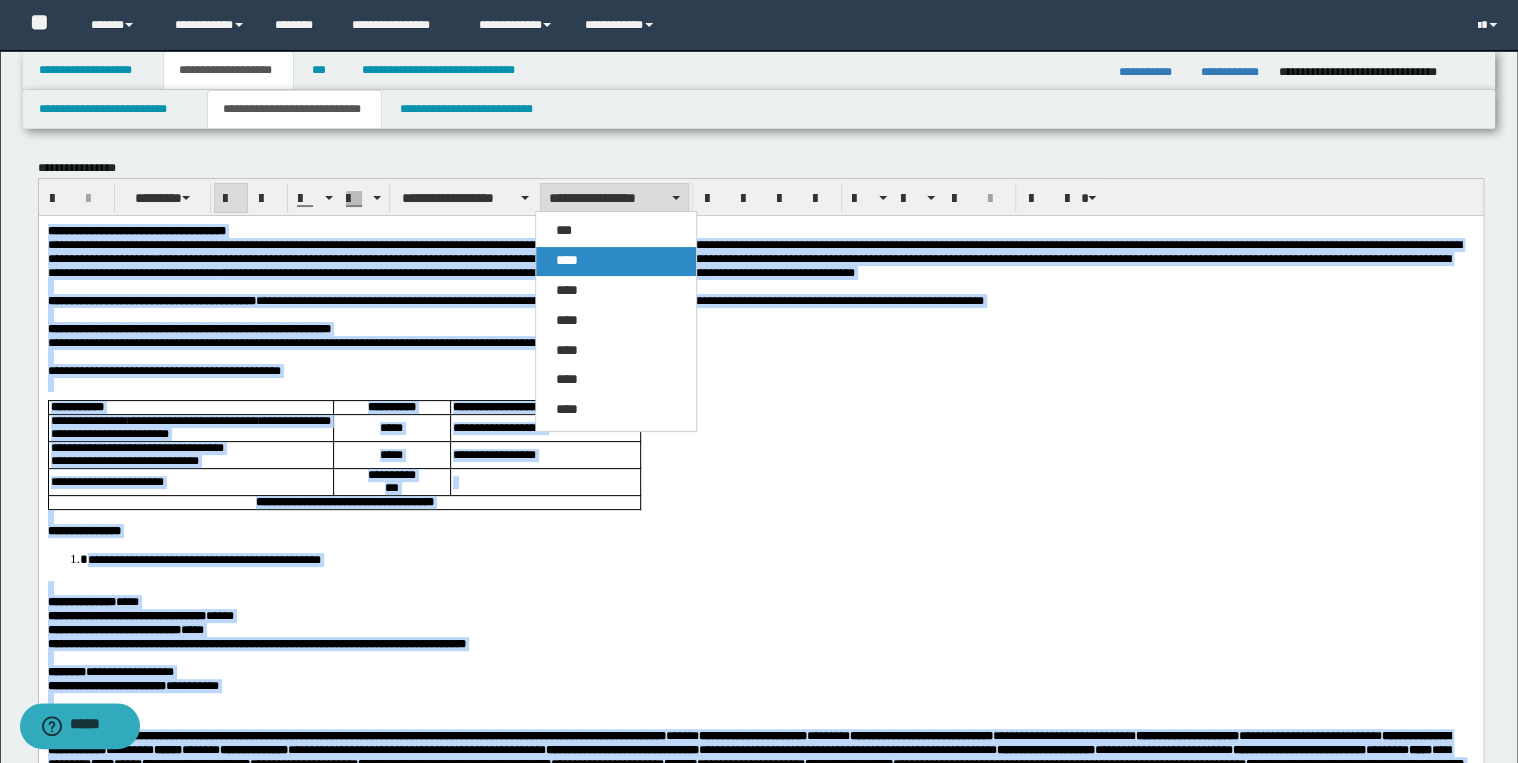 click on "****" at bounding box center (616, 261) 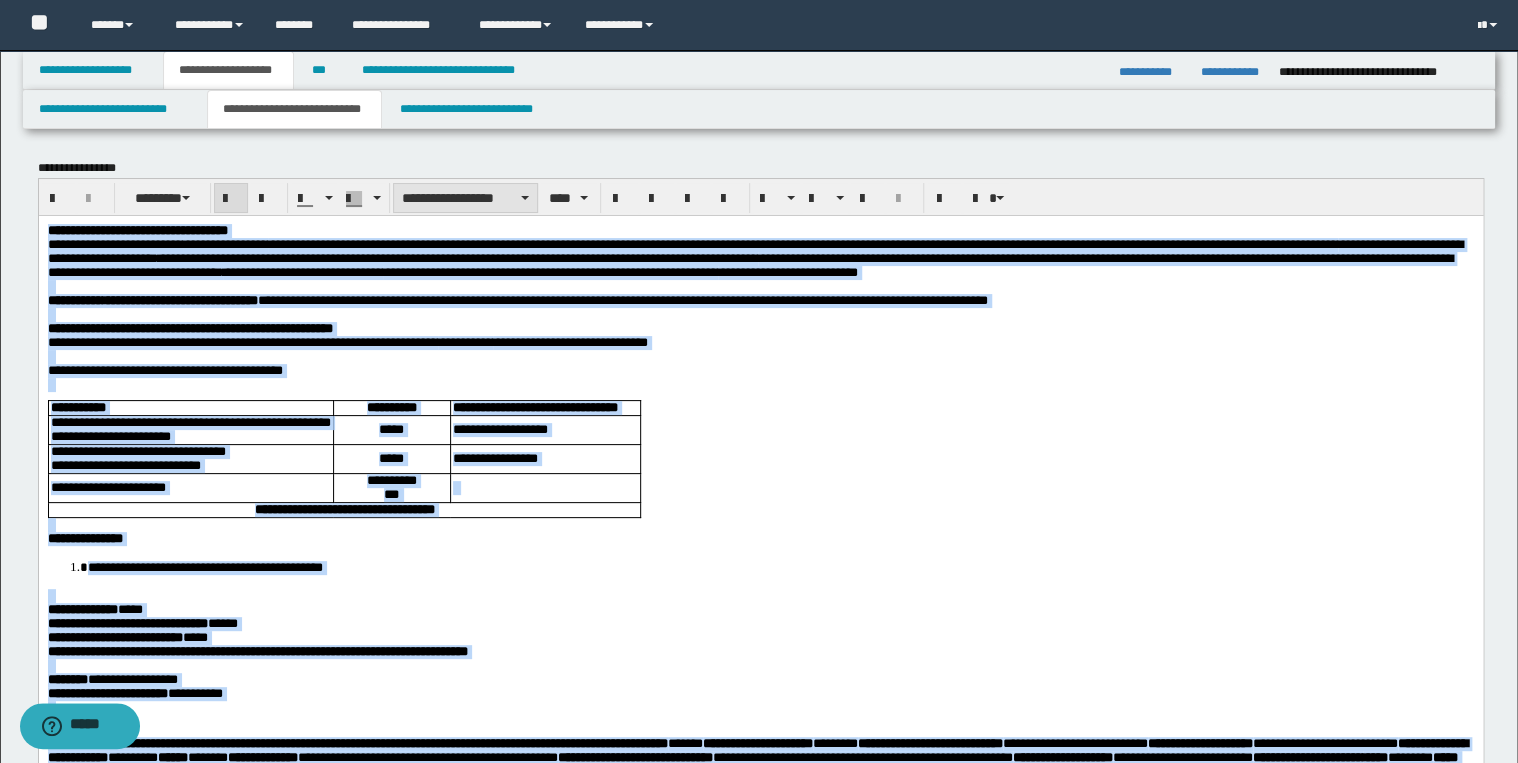 click on "**********" at bounding box center [465, 198] 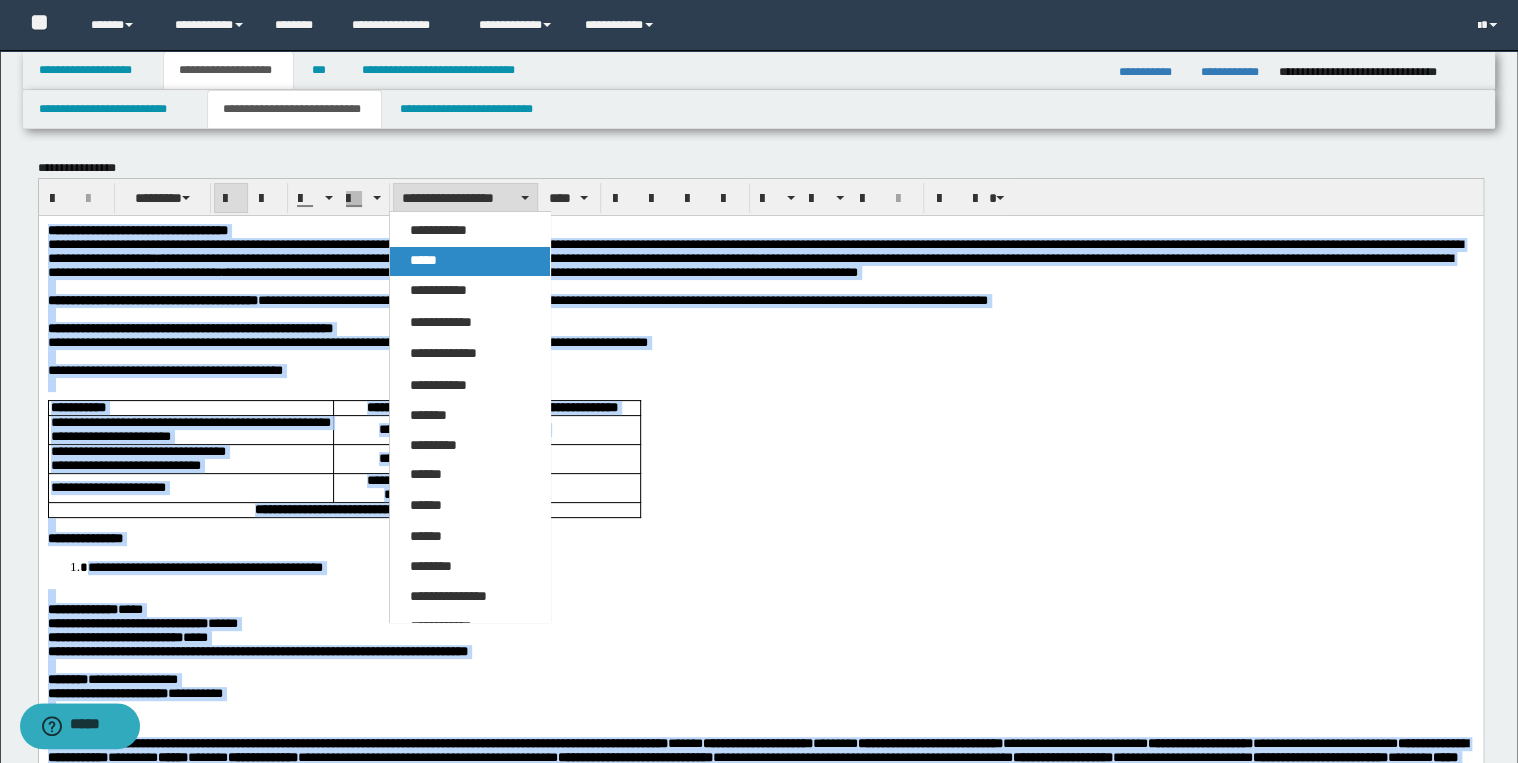 click on "*****" at bounding box center [470, 261] 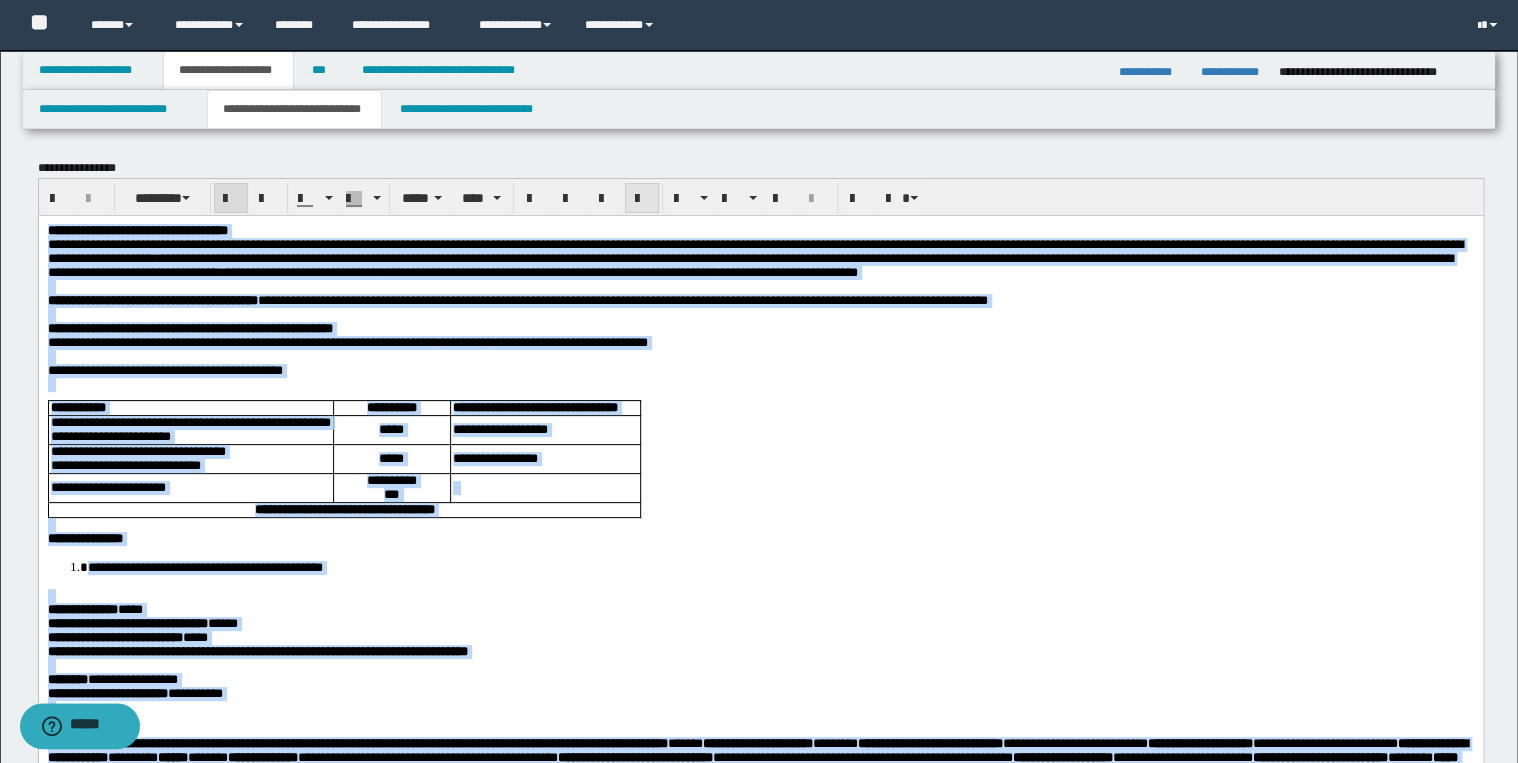 click at bounding box center [642, 199] 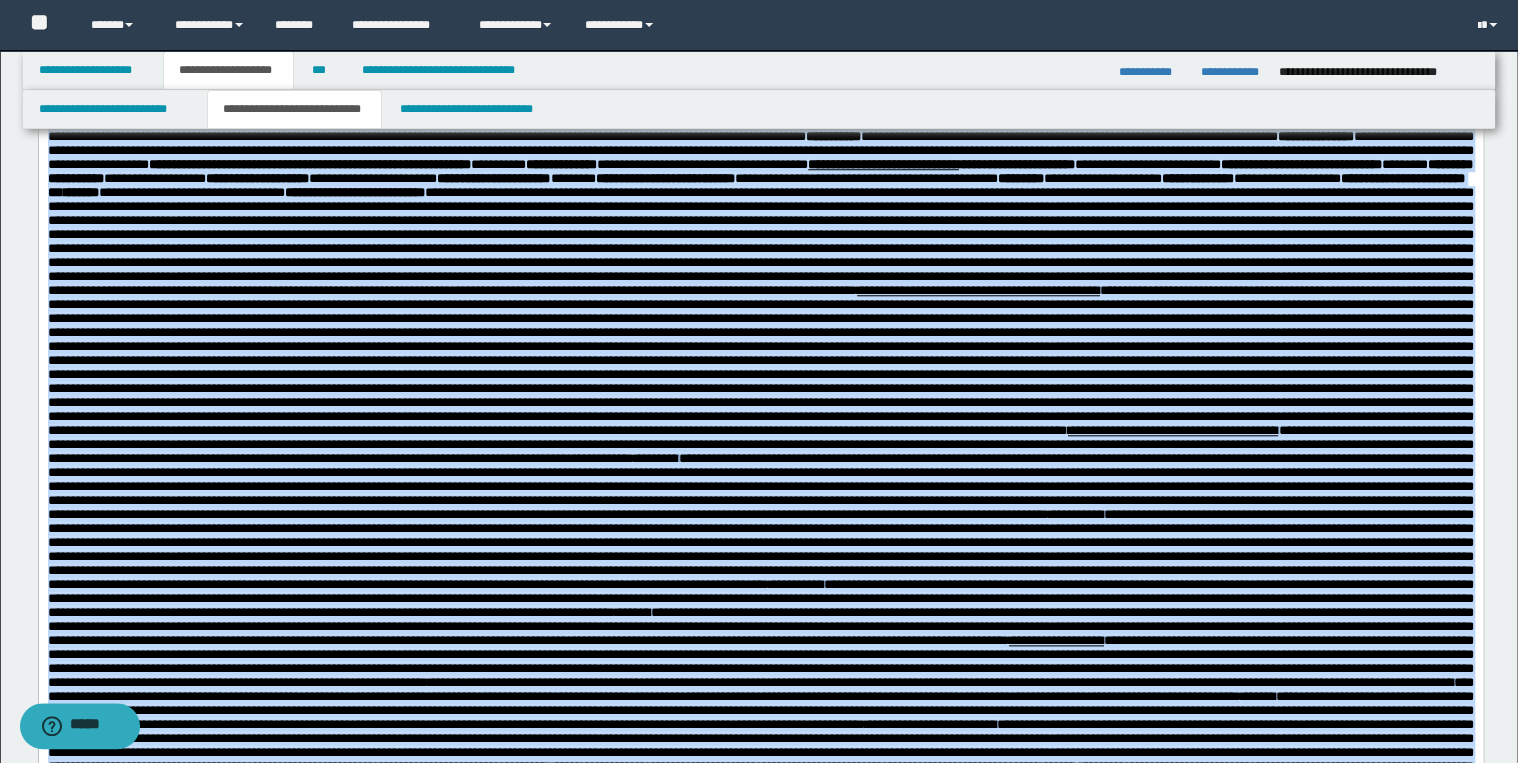 scroll, scrollTop: 720, scrollLeft: 0, axis: vertical 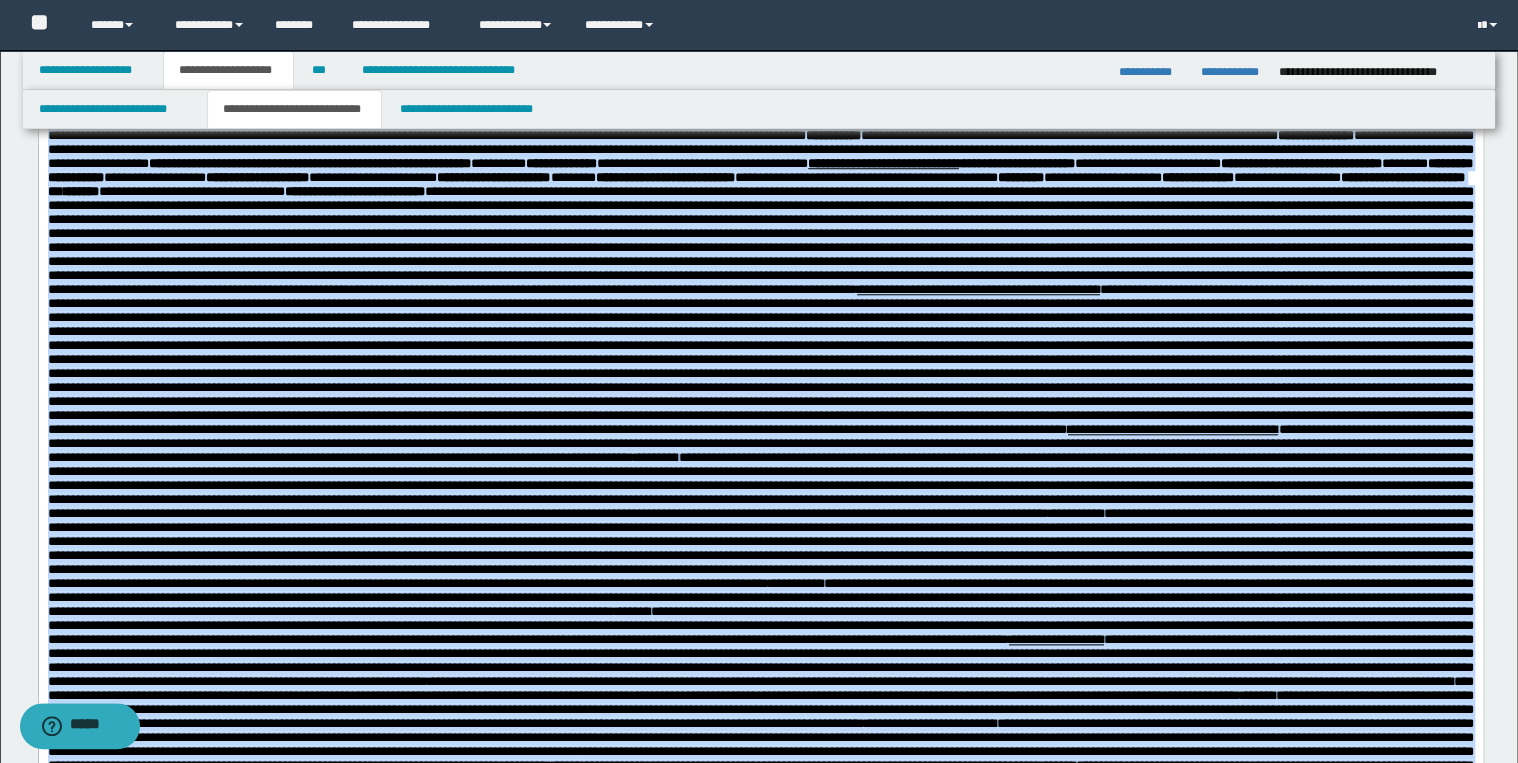 click on "**********" at bounding box center (760, 576) 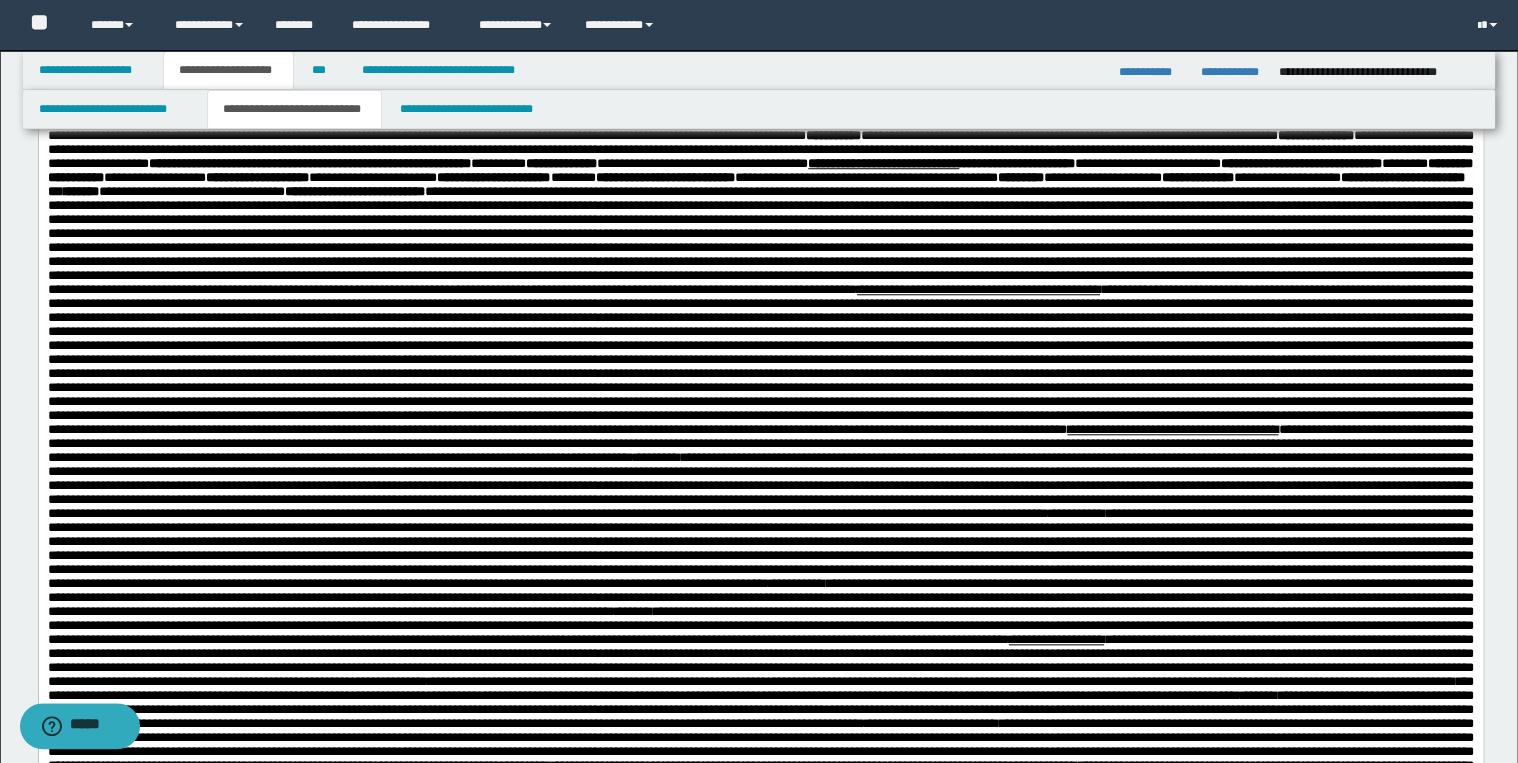 click on "**********" at bounding box center [760, 45] 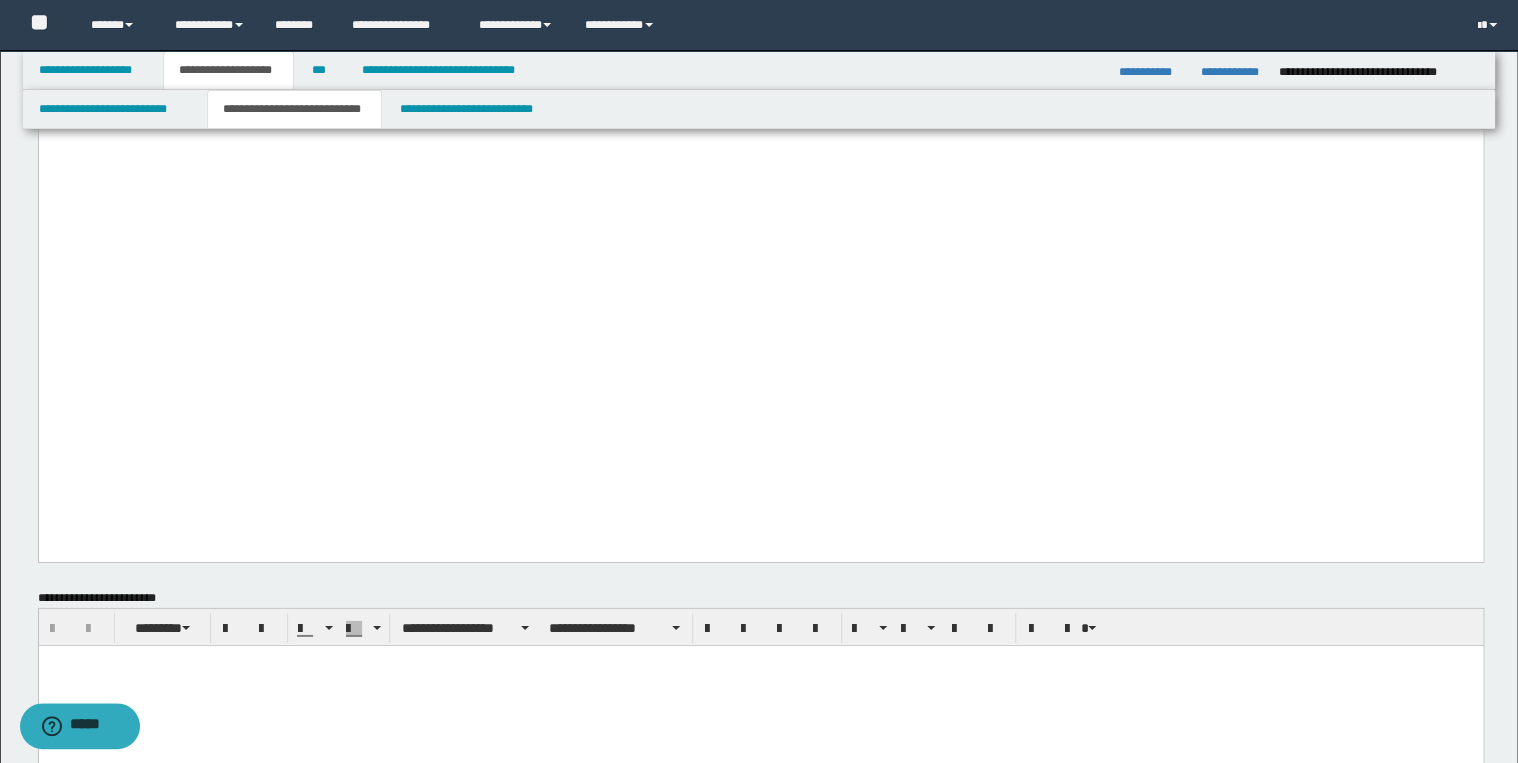 scroll, scrollTop: 2960, scrollLeft: 0, axis: vertical 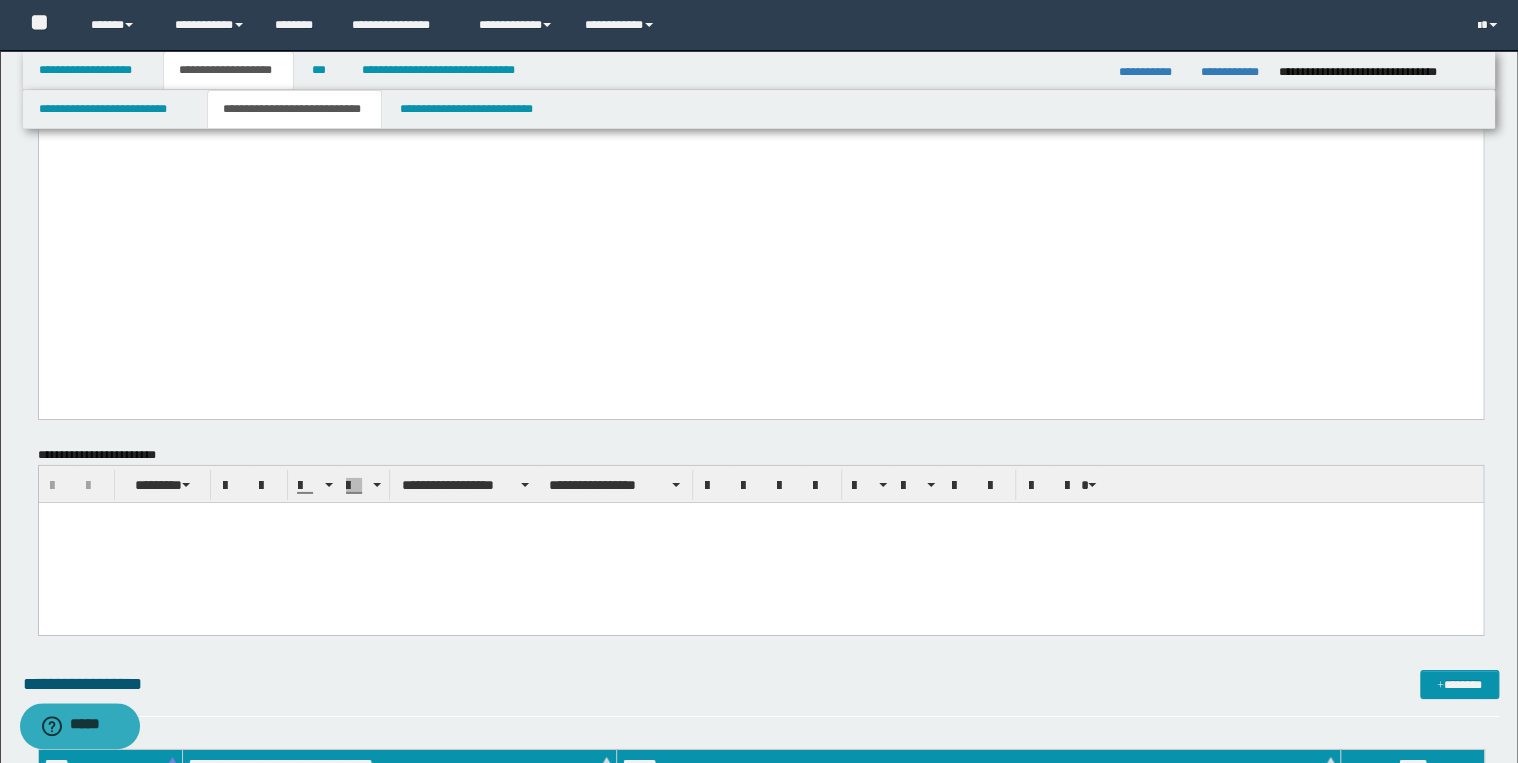 click at bounding box center [760, 542] 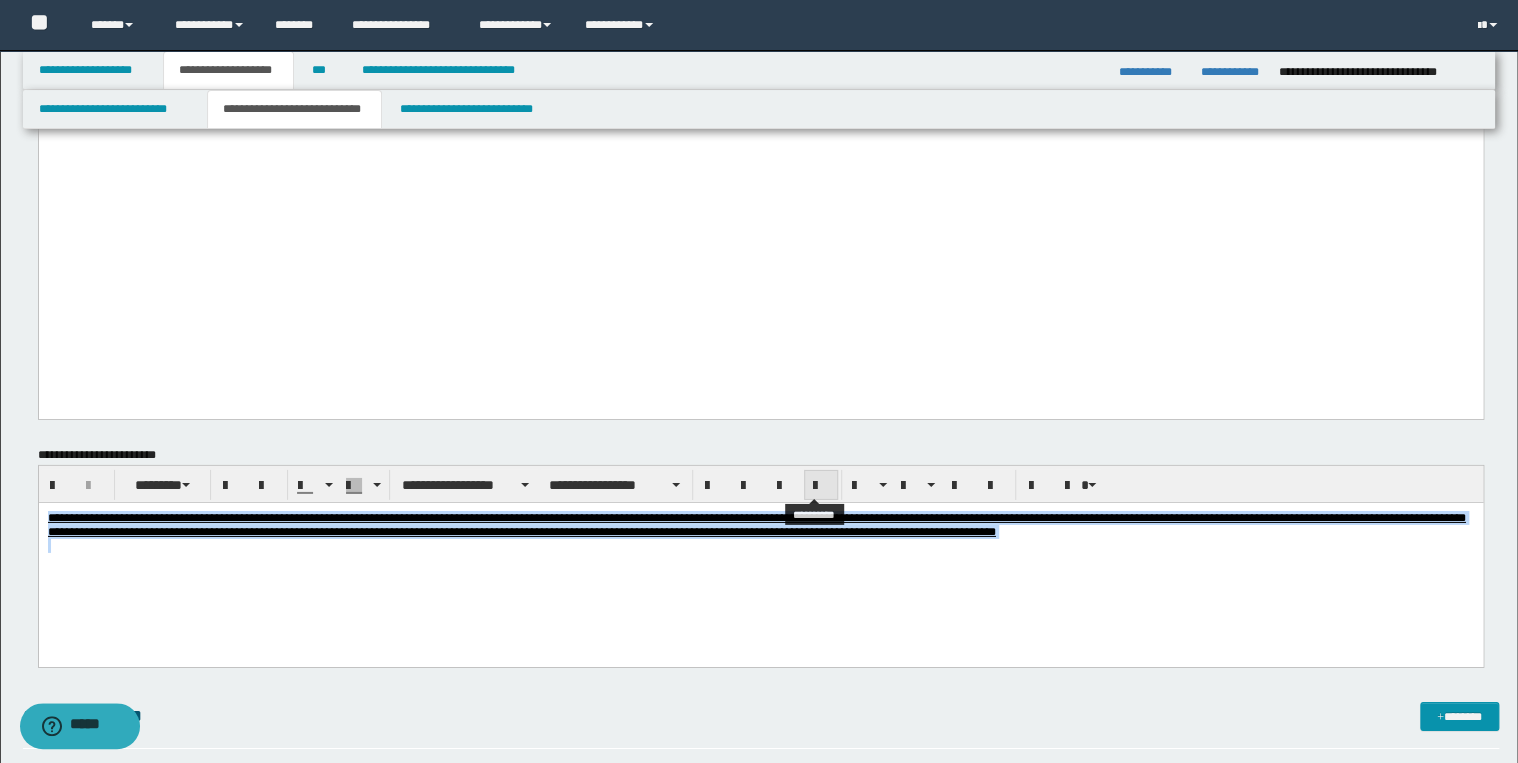 click at bounding box center [821, 486] 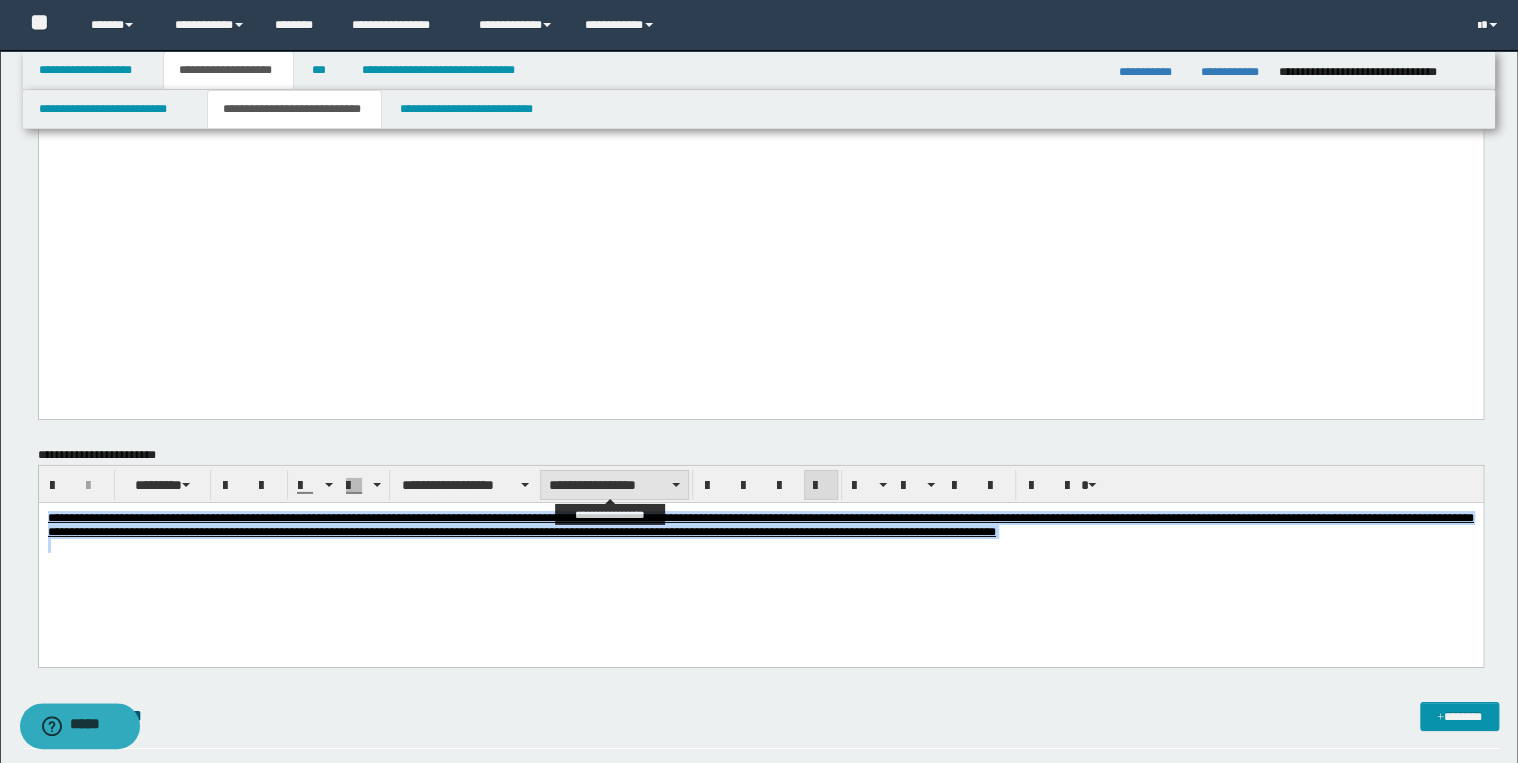 click on "**********" at bounding box center (614, 485) 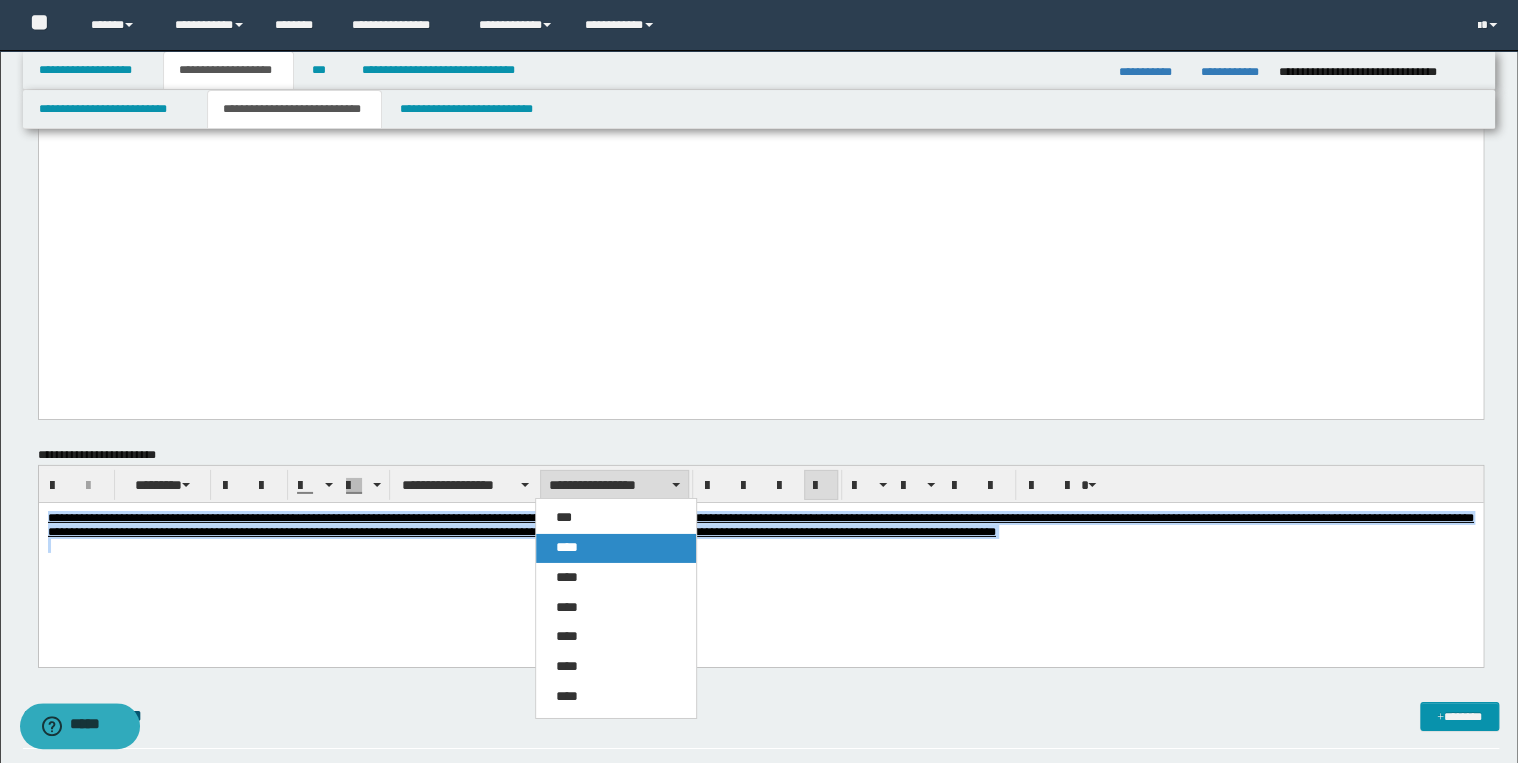 click on "****" at bounding box center (616, 548) 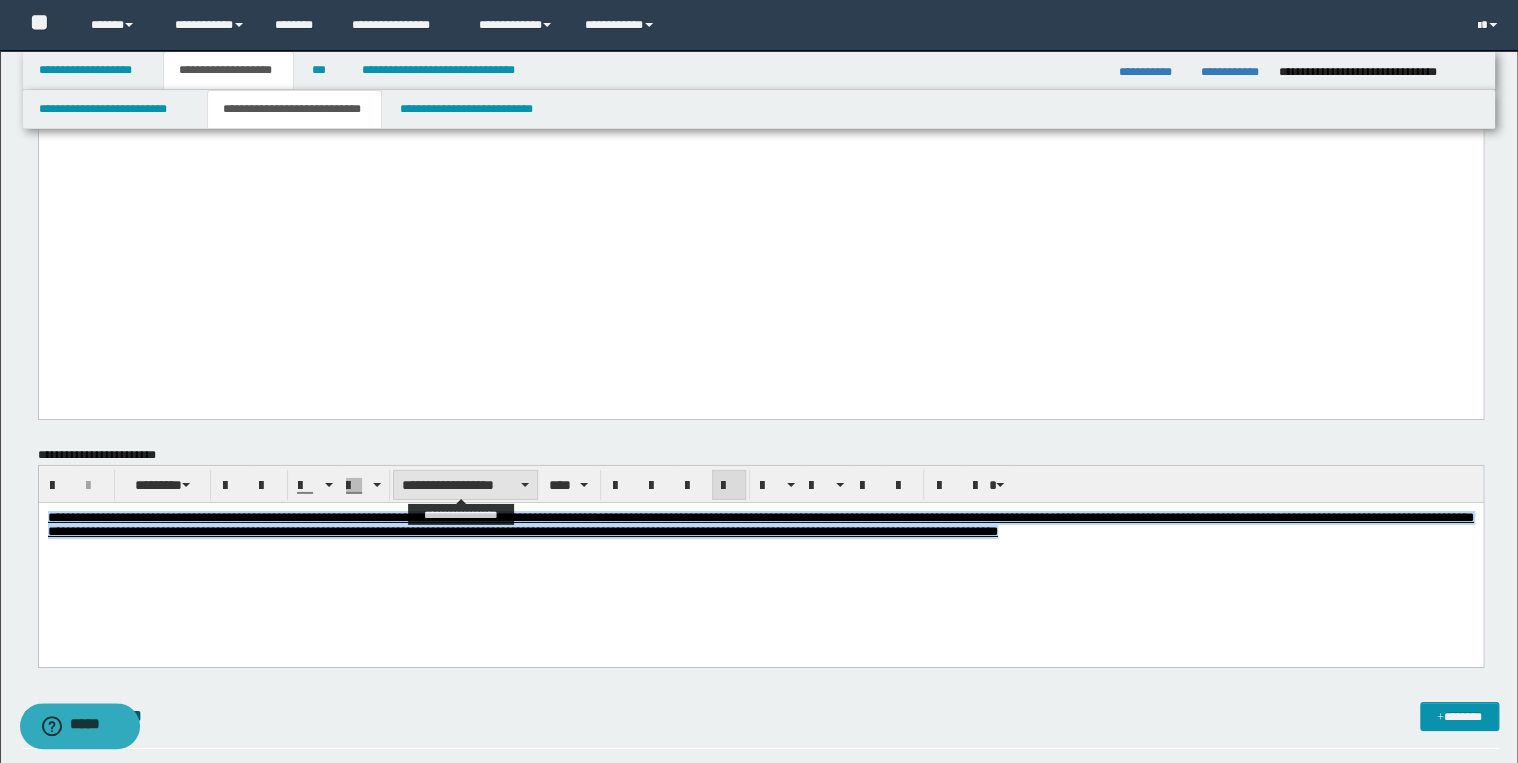 click on "**********" at bounding box center [465, 485] 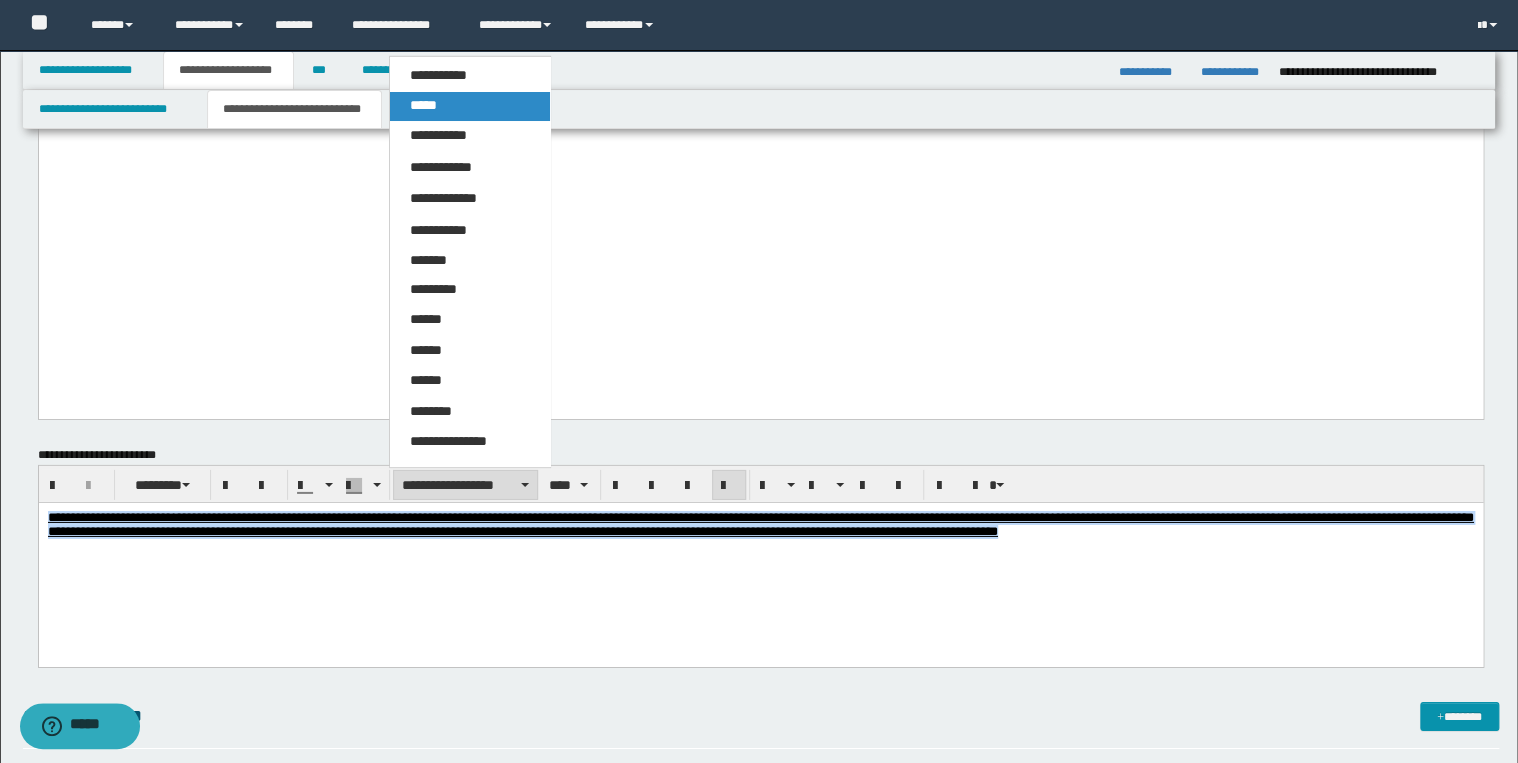 click on "*****" at bounding box center [470, 106] 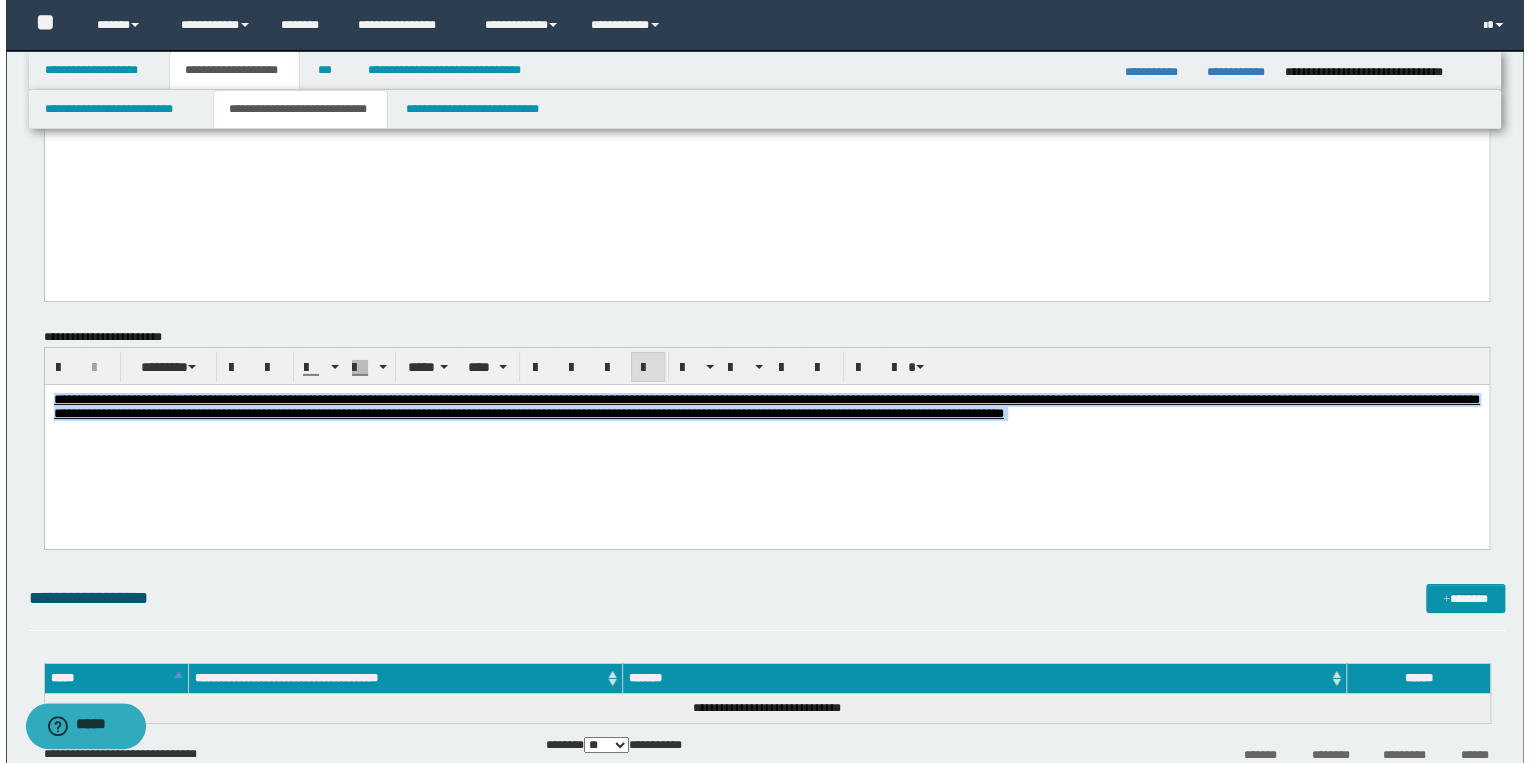 scroll, scrollTop: 3360, scrollLeft: 0, axis: vertical 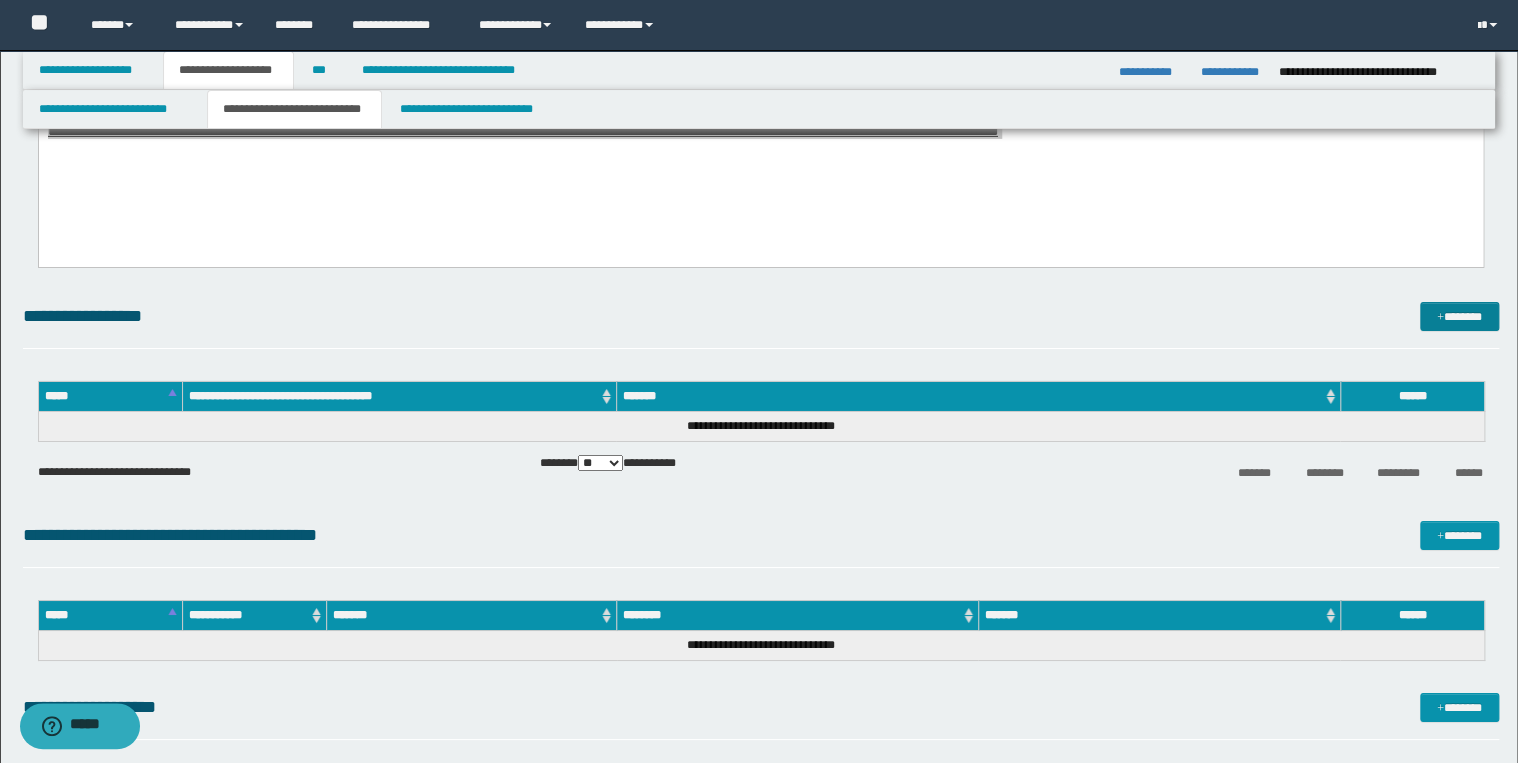 click on "*******" at bounding box center [1459, 317] 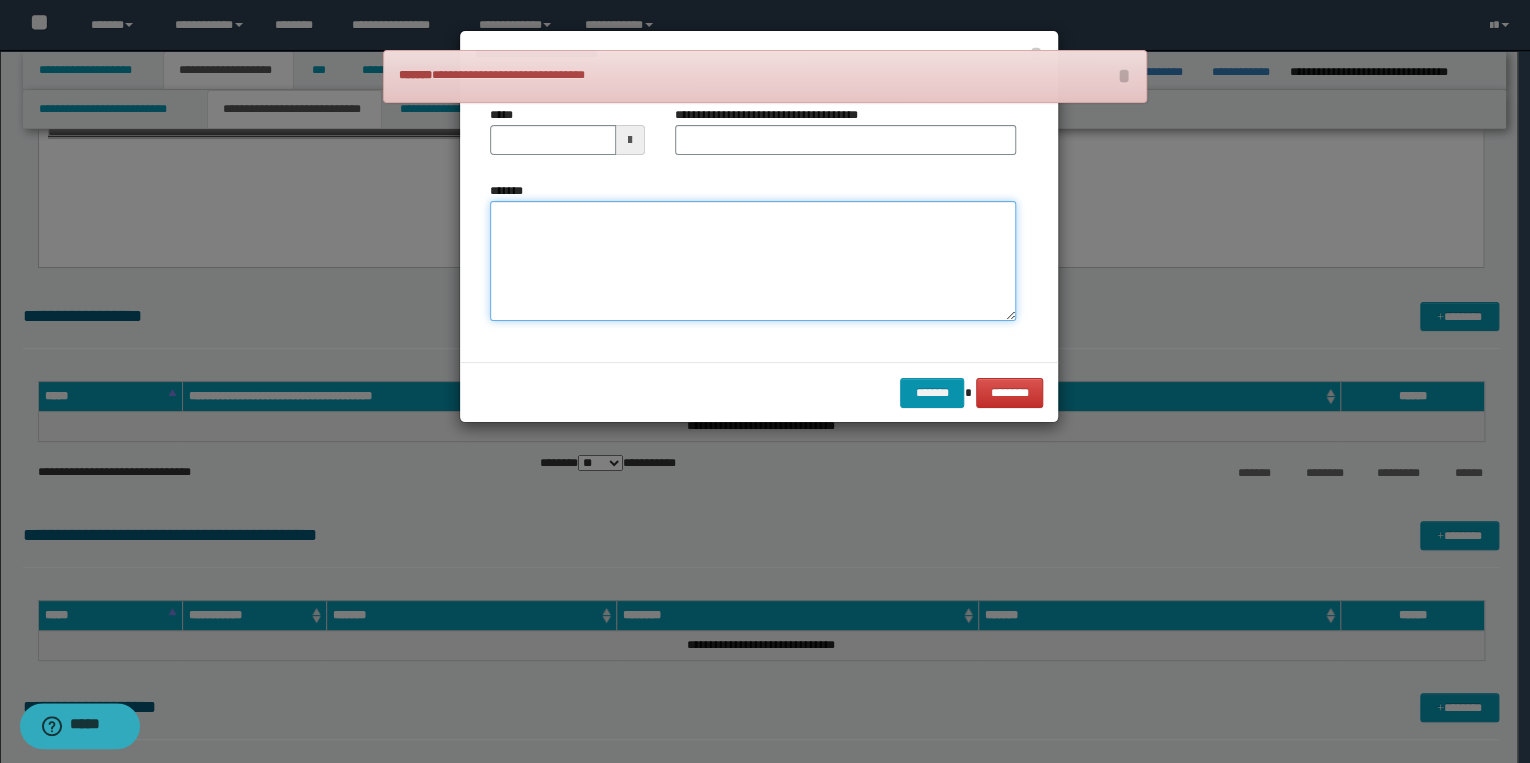click on "*******" at bounding box center [753, 261] 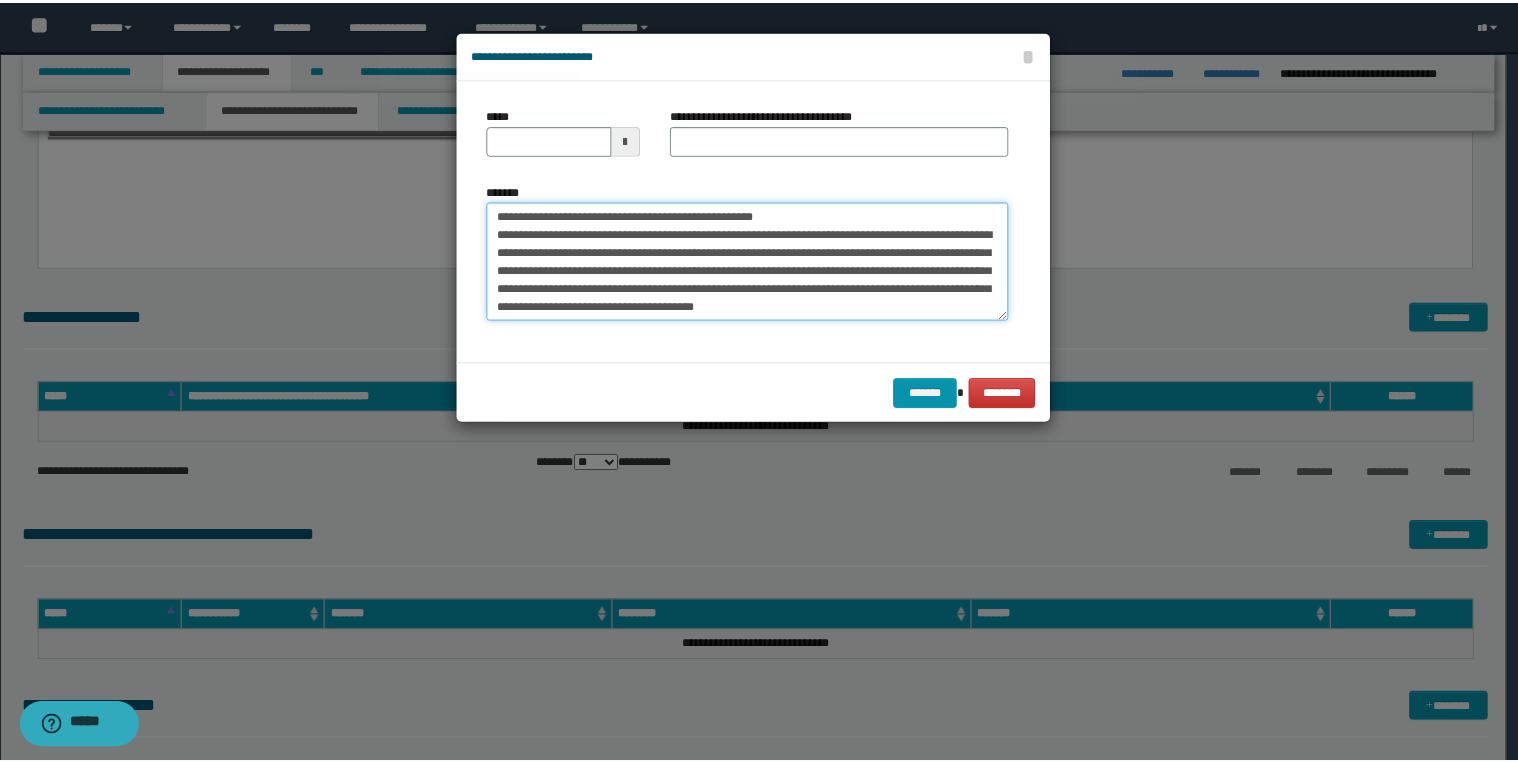 scroll, scrollTop: 0, scrollLeft: 0, axis: both 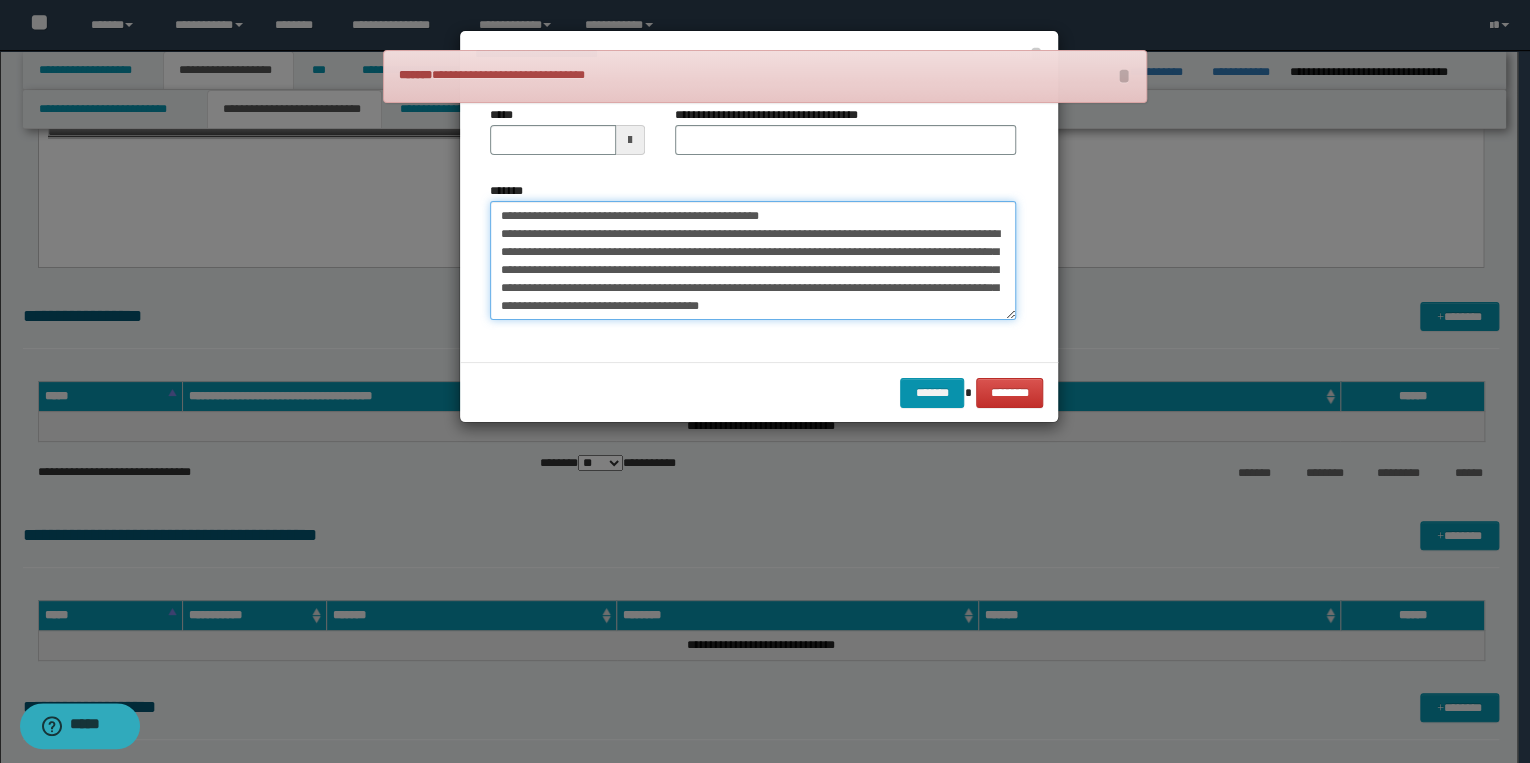 drag, startPoint x: 560, startPoint y: 217, endPoint x: 492, endPoint y: 216, distance: 68.007355 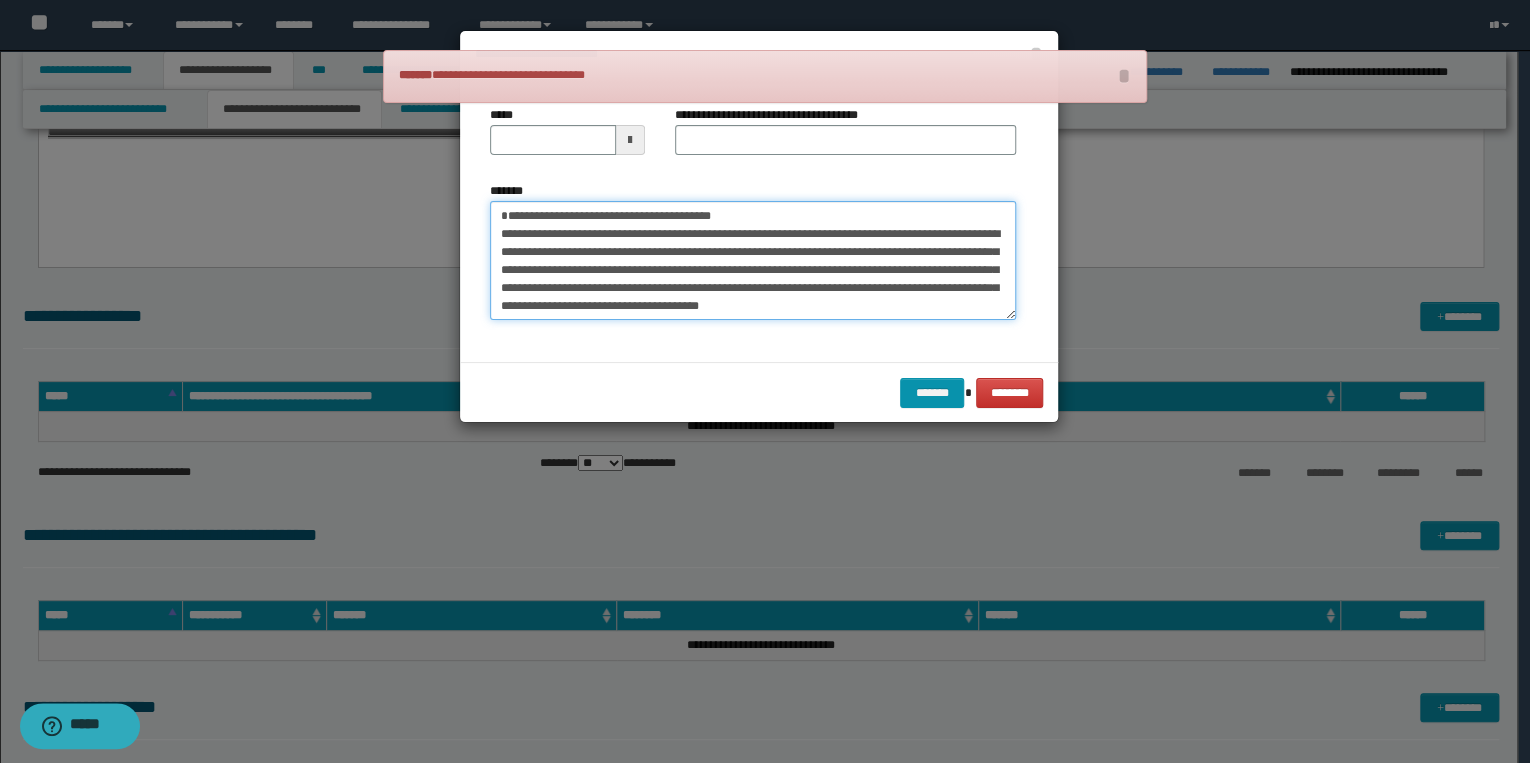 type 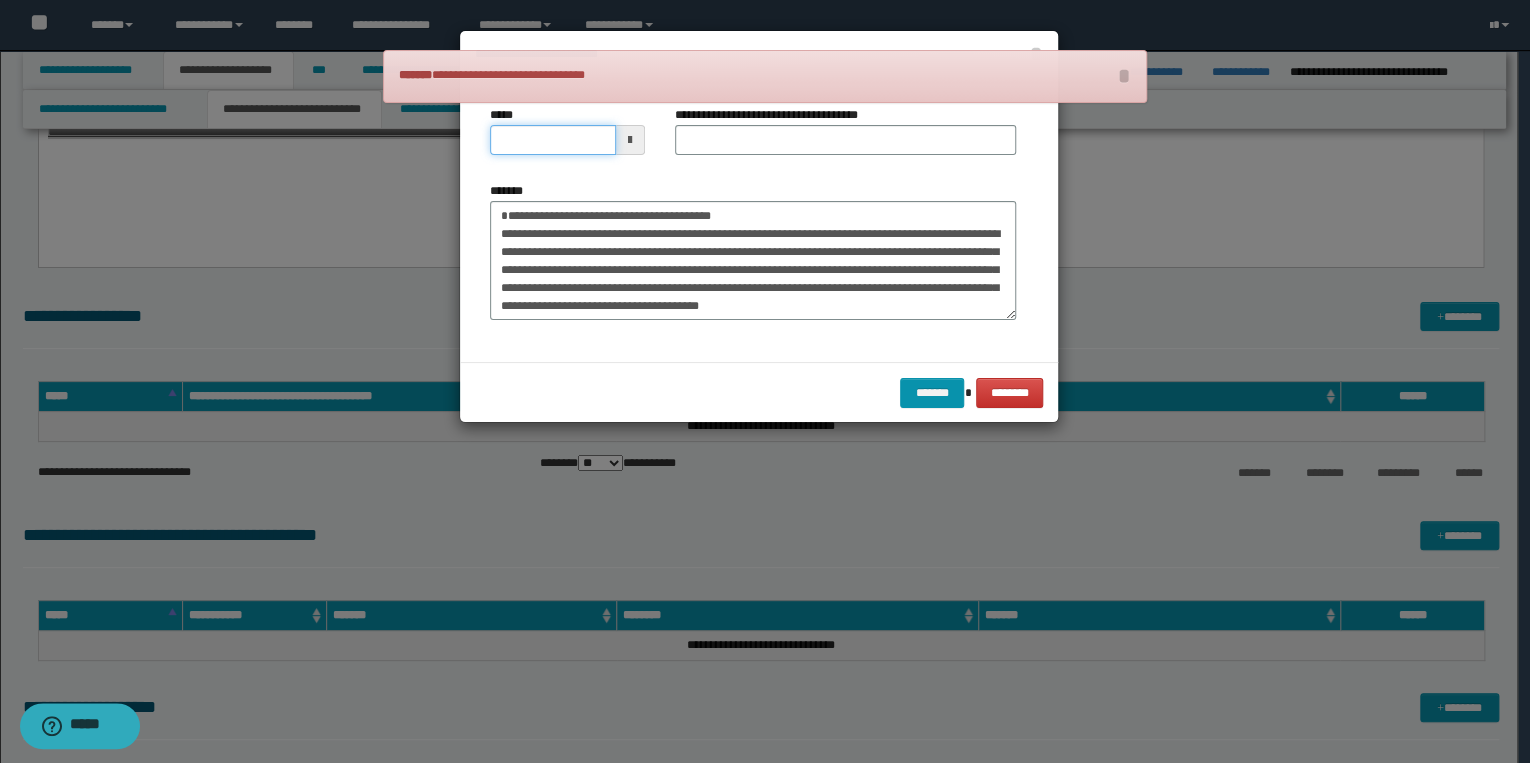 click on "*****" at bounding box center (553, 140) 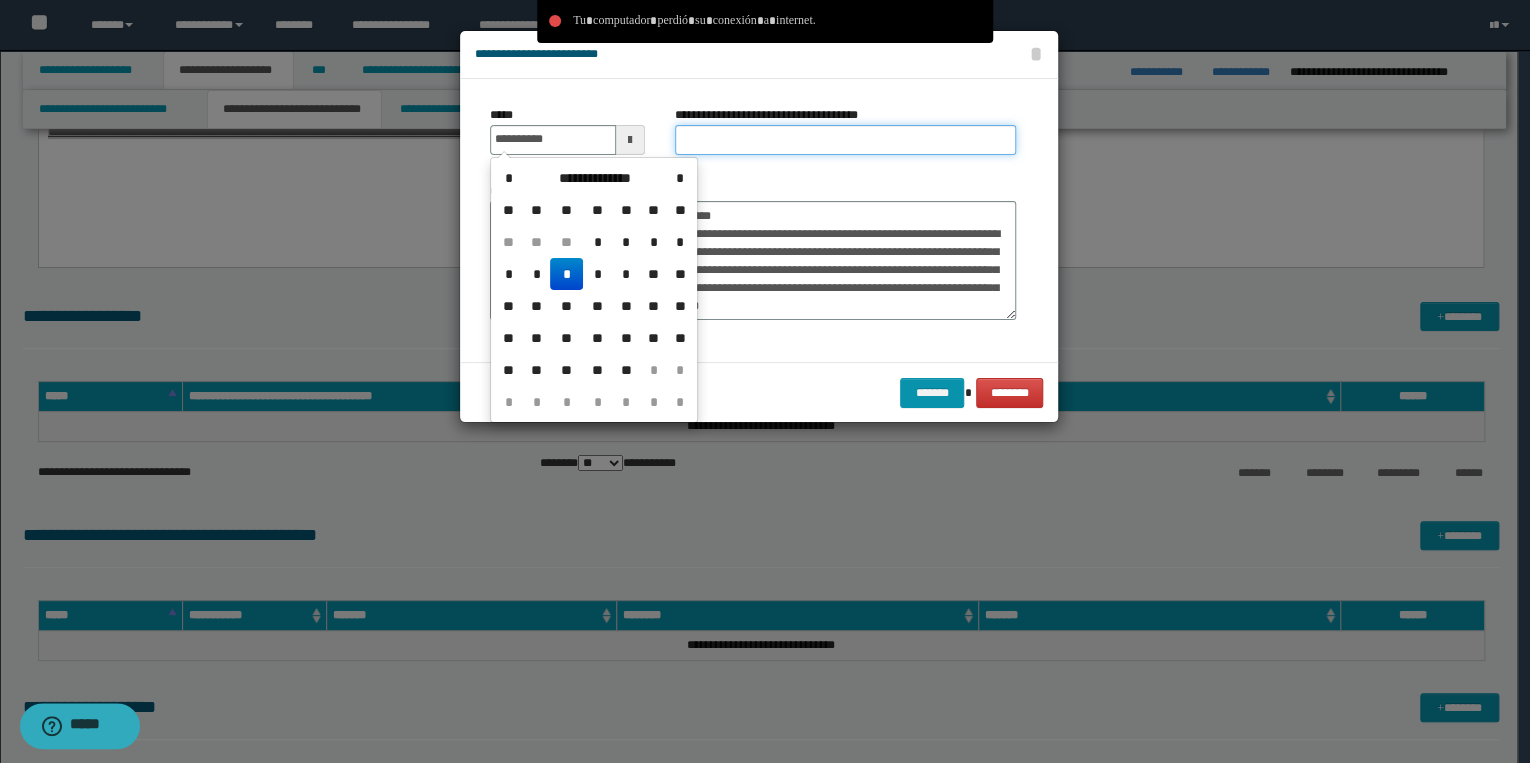 type on "**********" 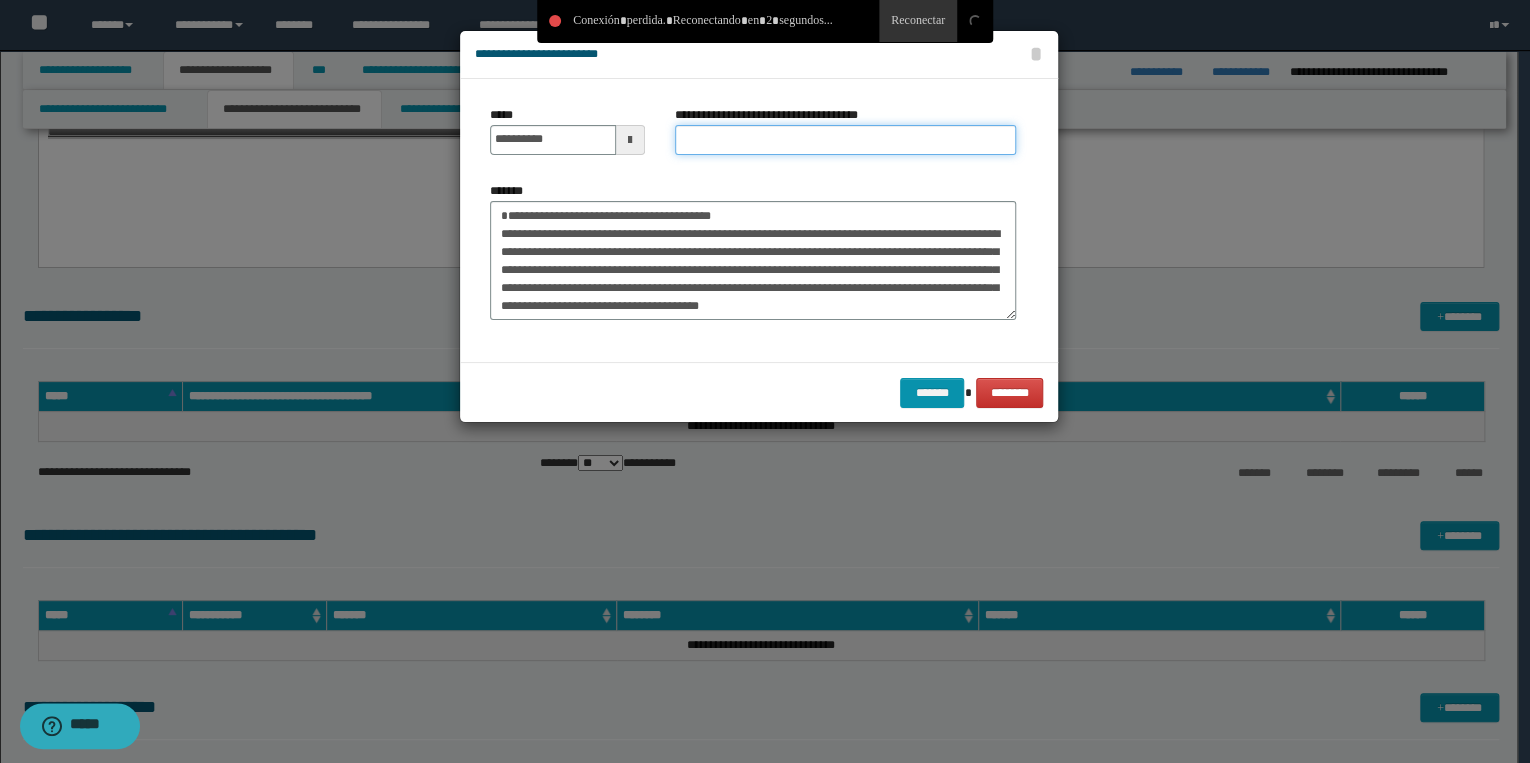 click on "**********" at bounding box center [845, 140] 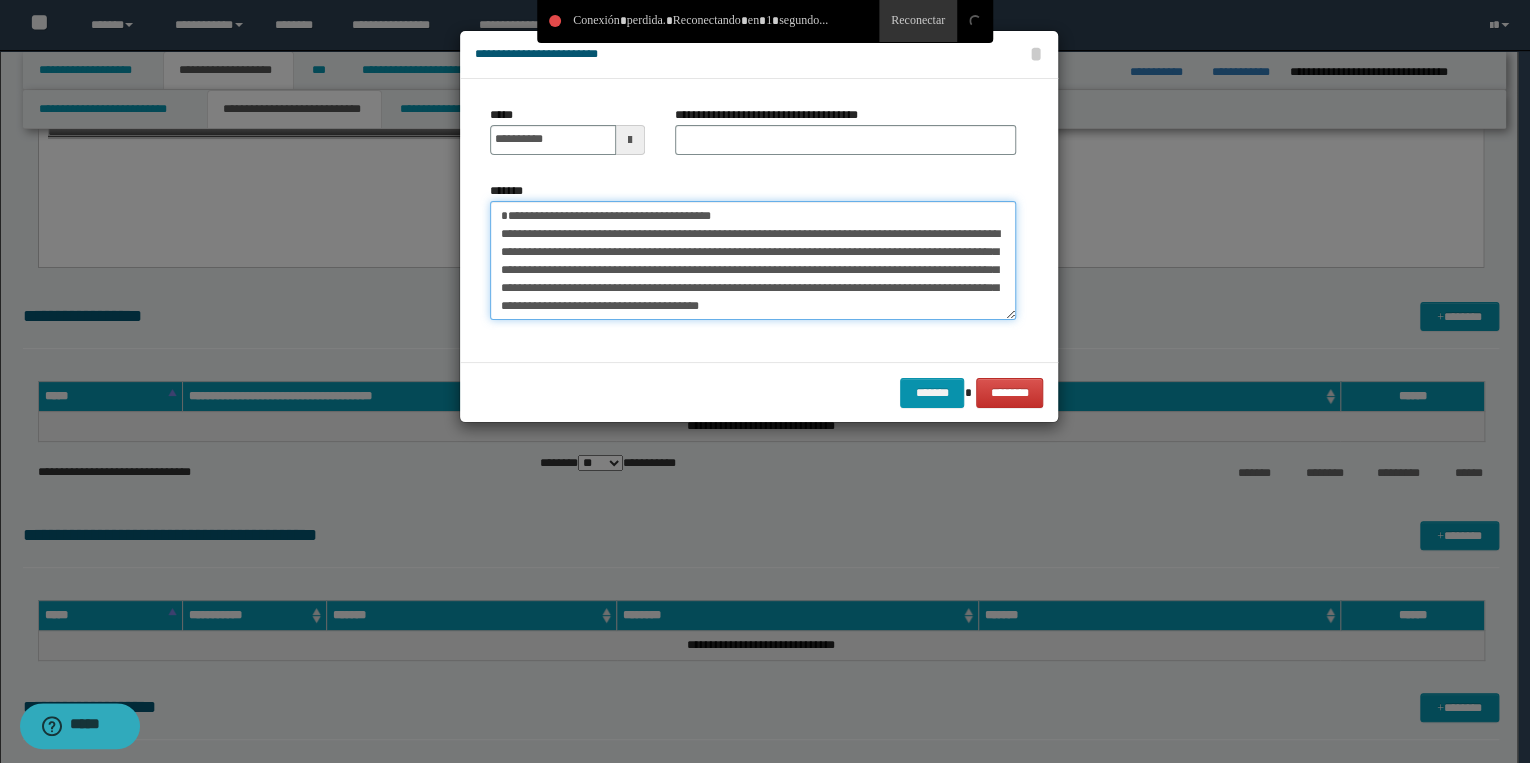 drag, startPoint x: 497, startPoint y: 220, endPoint x: 763, endPoint y: 209, distance: 266.22736 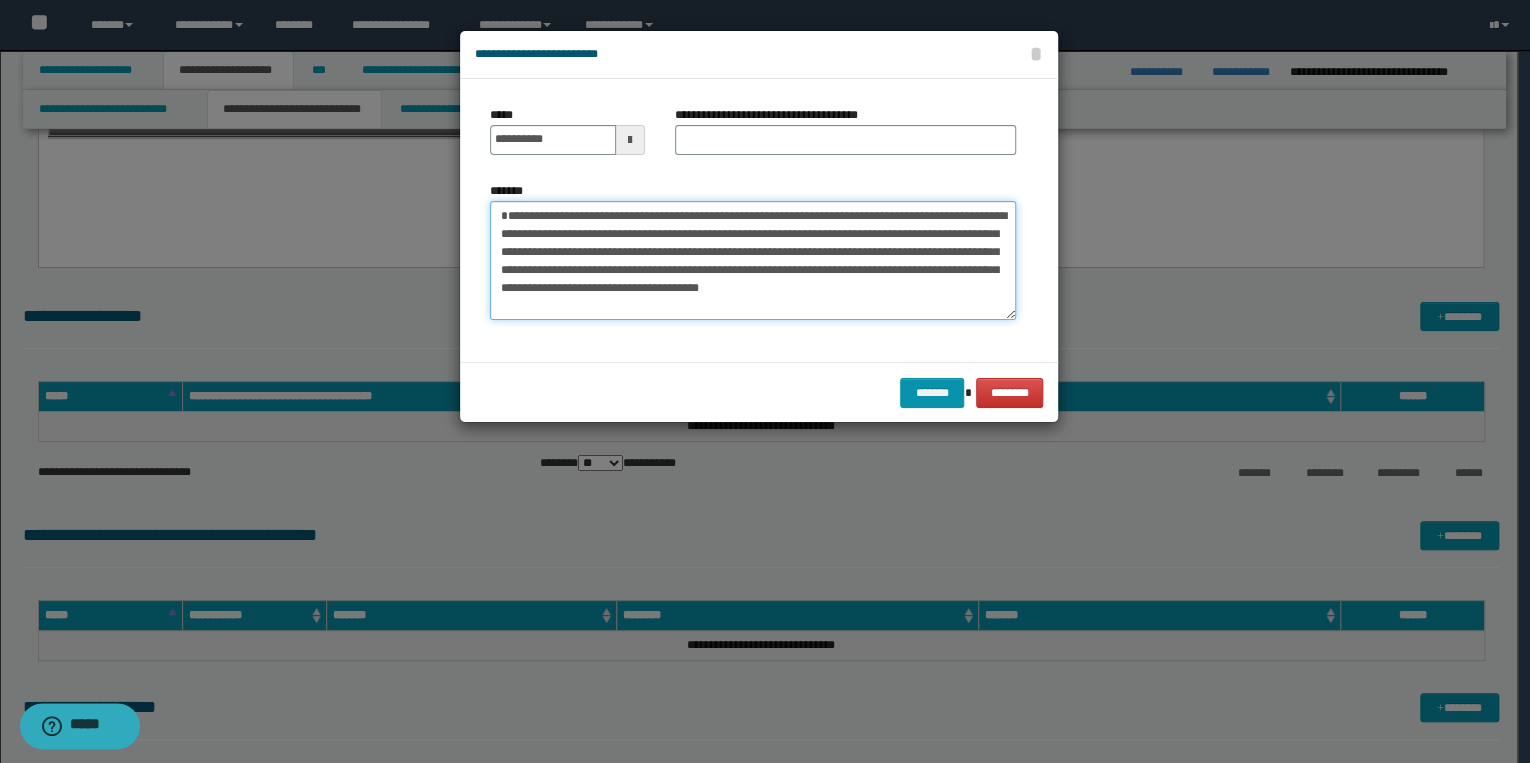 type on "**********" 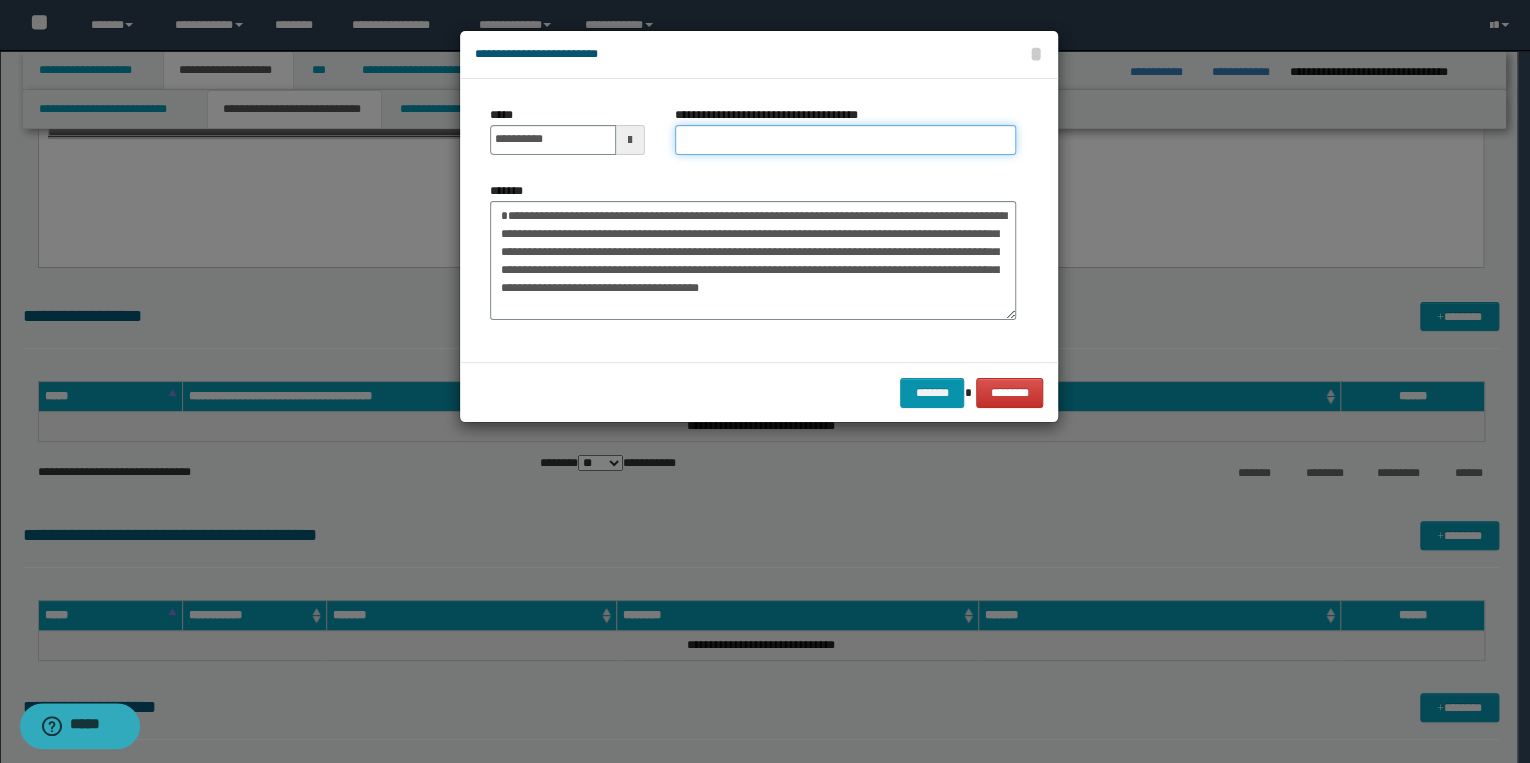 click on "**********" at bounding box center [845, 140] 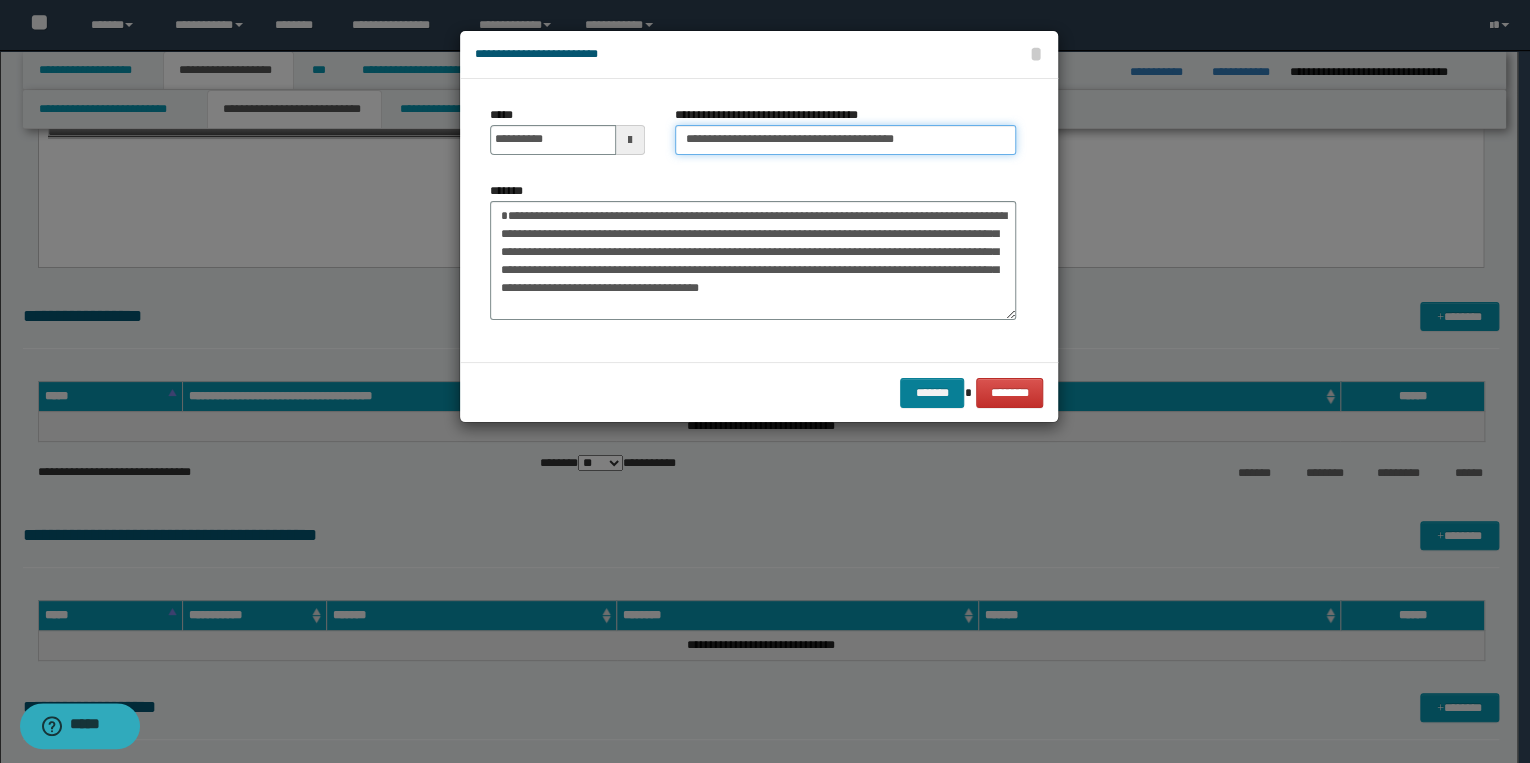 type on "**********" 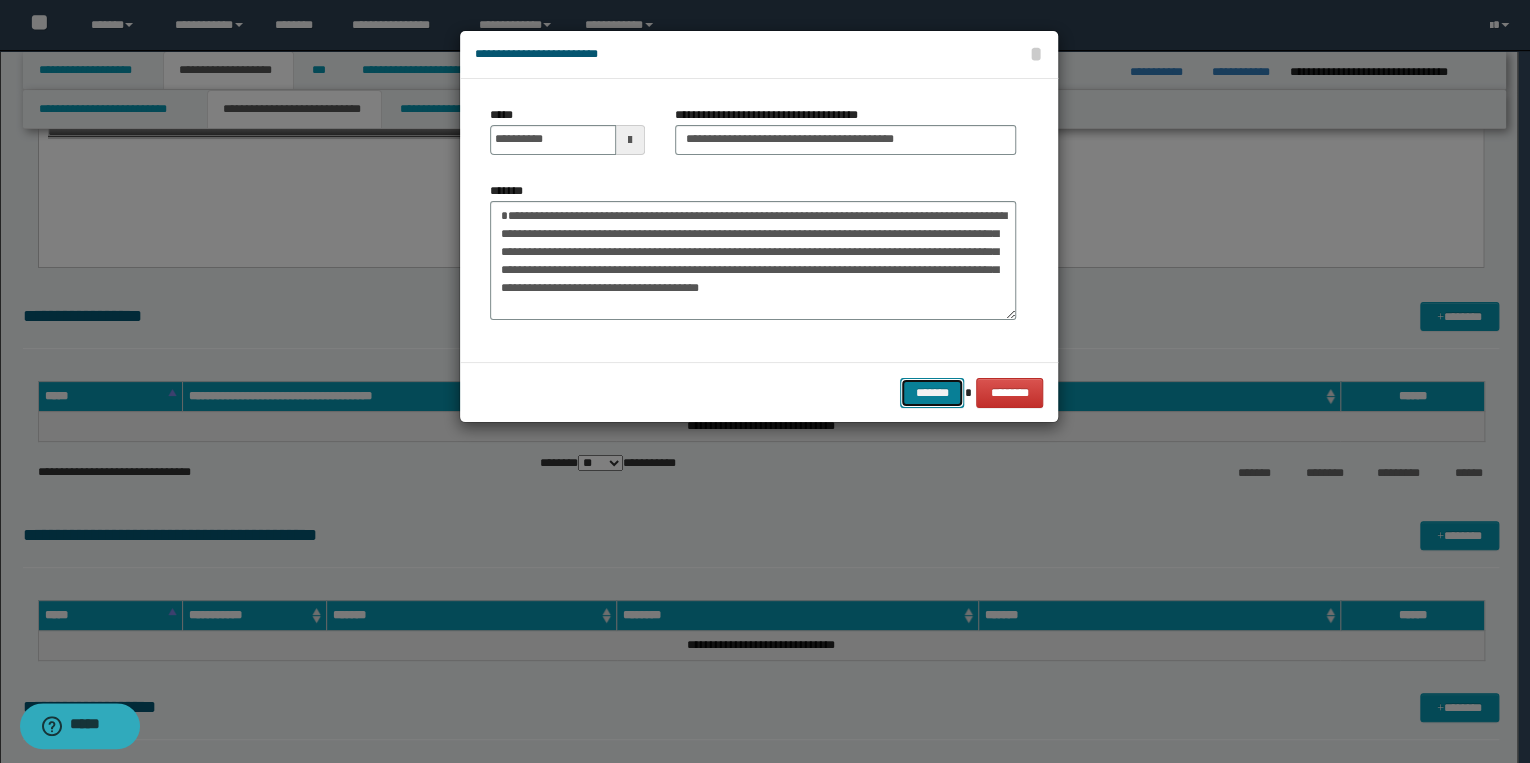 click on "*******" at bounding box center (932, 393) 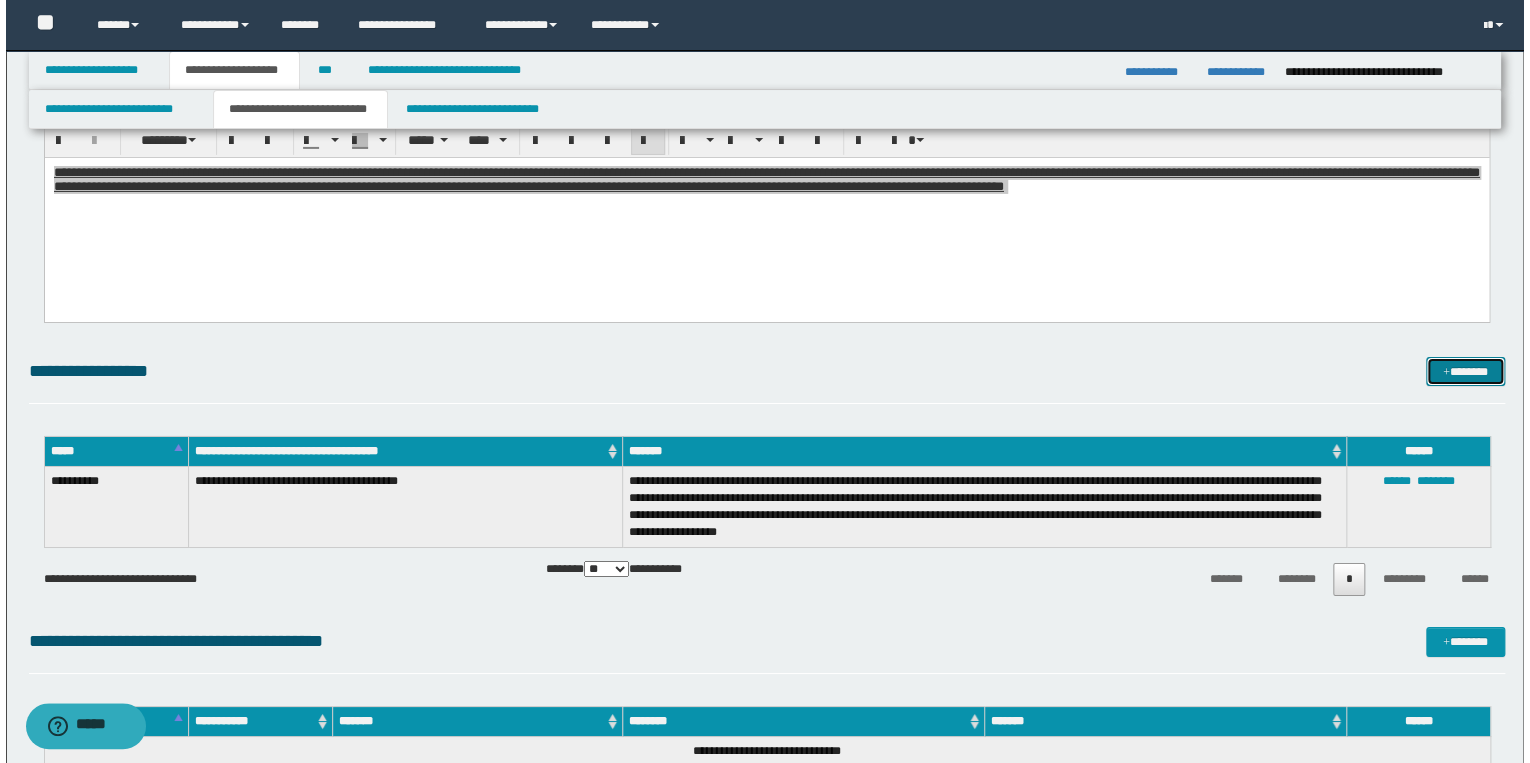 scroll, scrollTop: 3200, scrollLeft: 0, axis: vertical 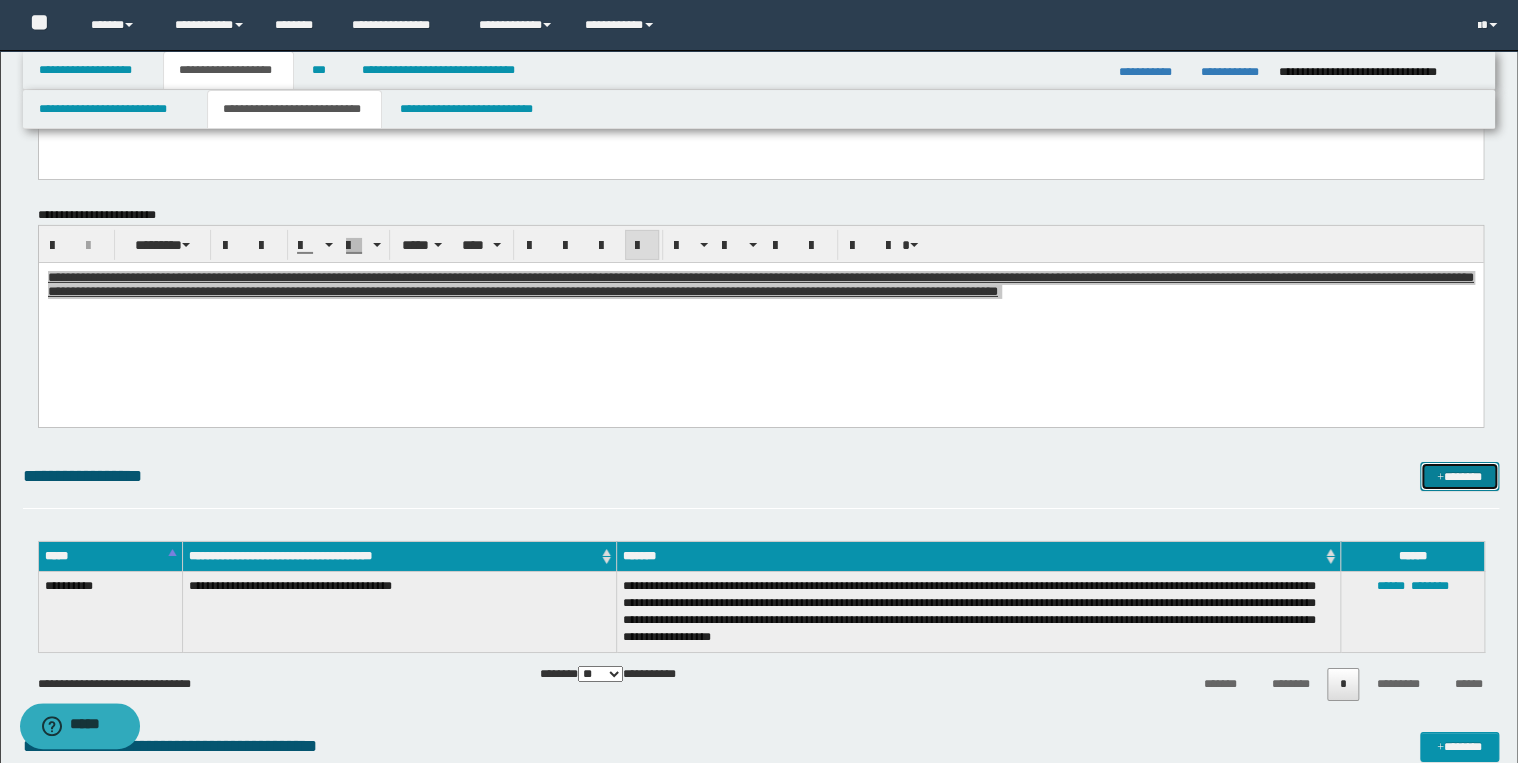 click at bounding box center (1440, 478) 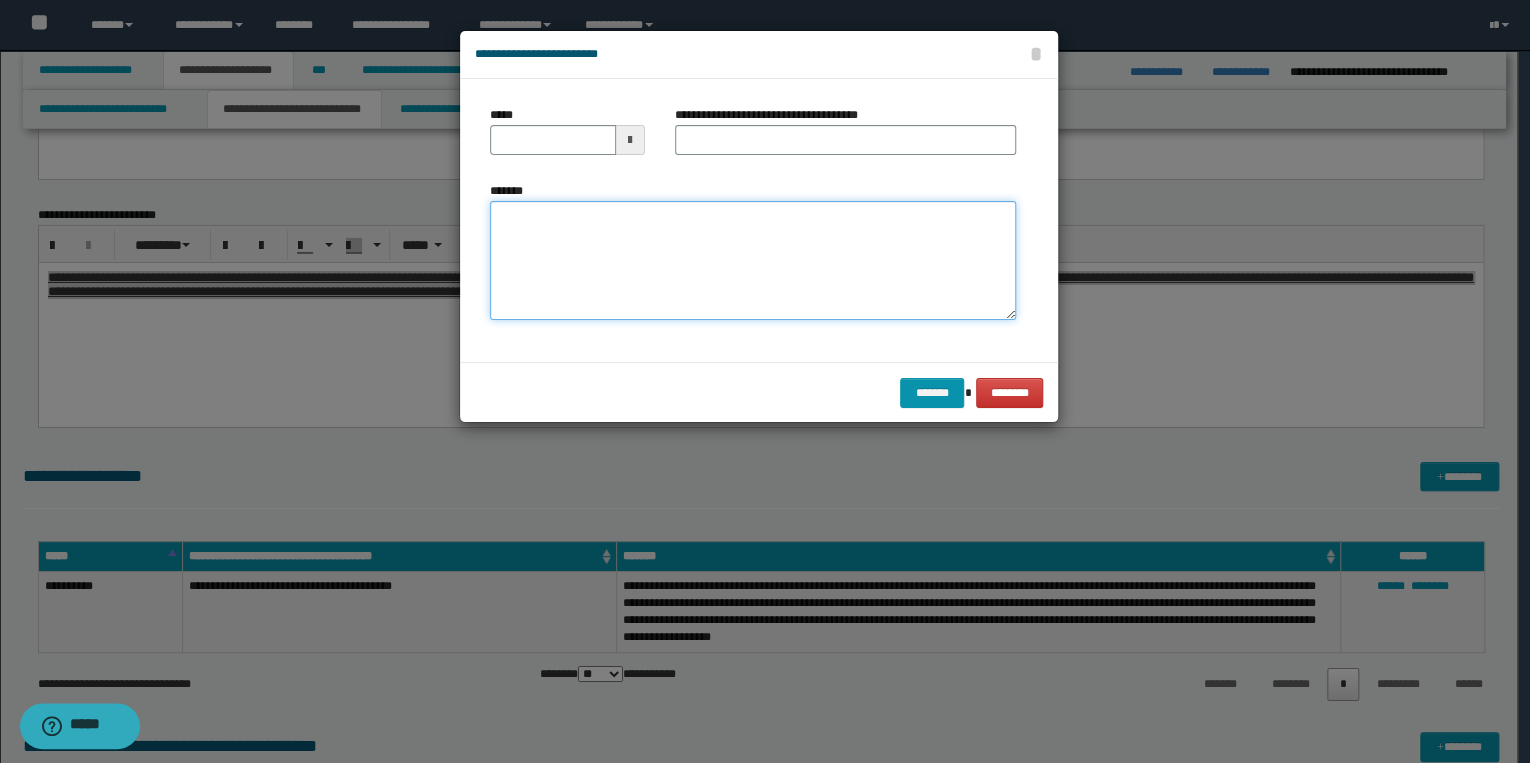 click on "*******" at bounding box center (753, 261) 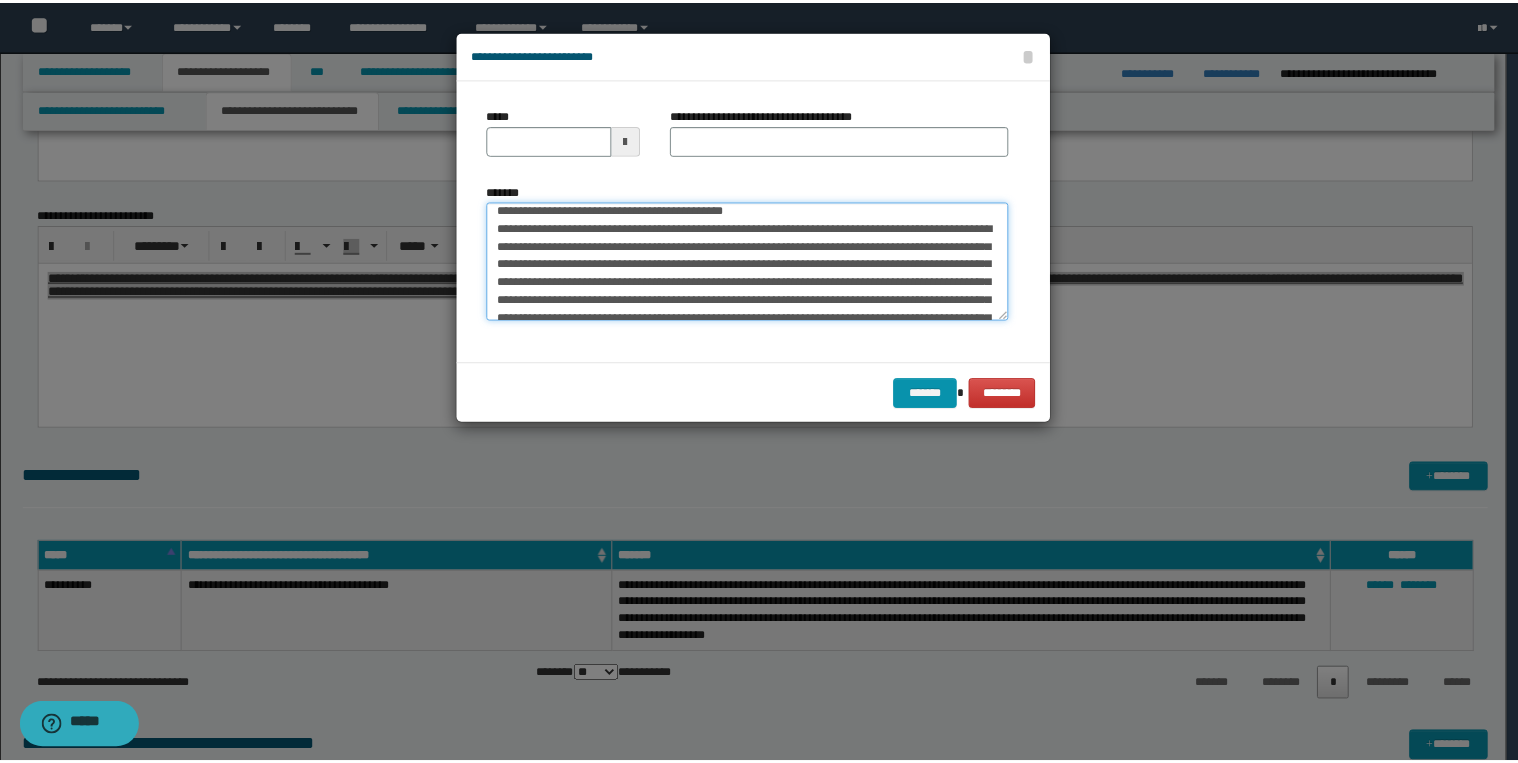 scroll, scrollTop: 0, scrollLeft: 0, axis: both 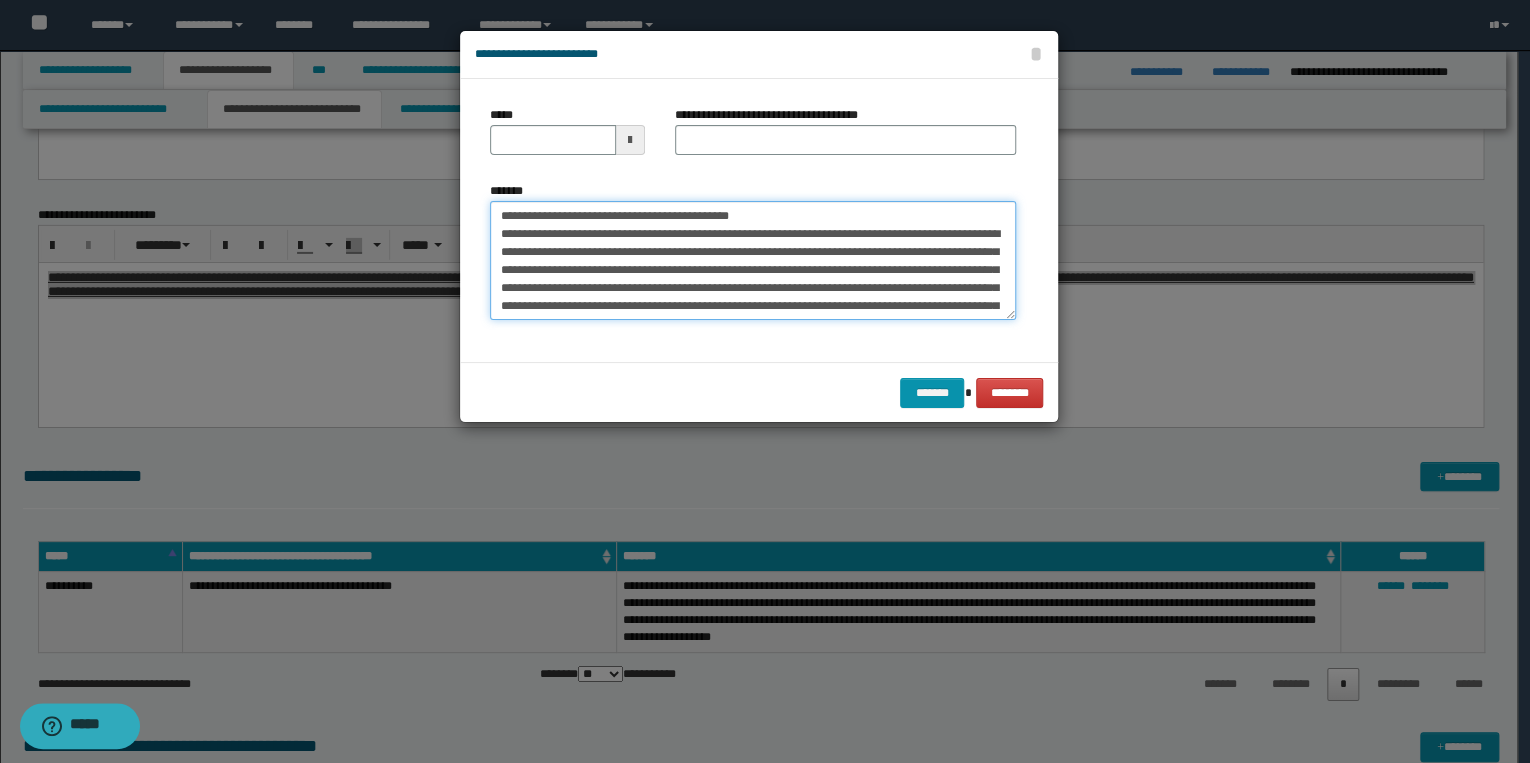 drag, startPoint x: 563, startPoint y: 211, endPoint x: 488, endPoint y: 216, distance: 75.16648 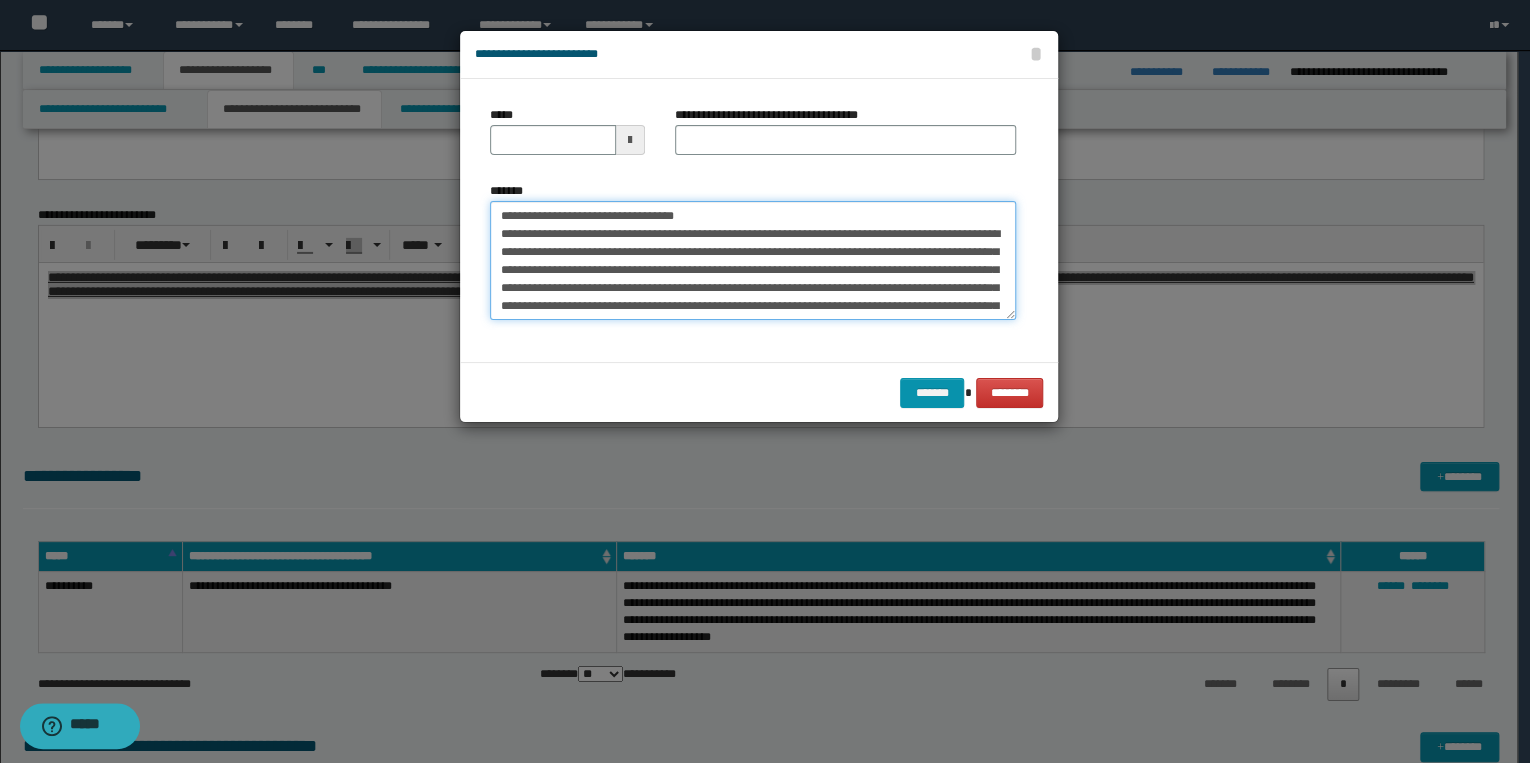 type 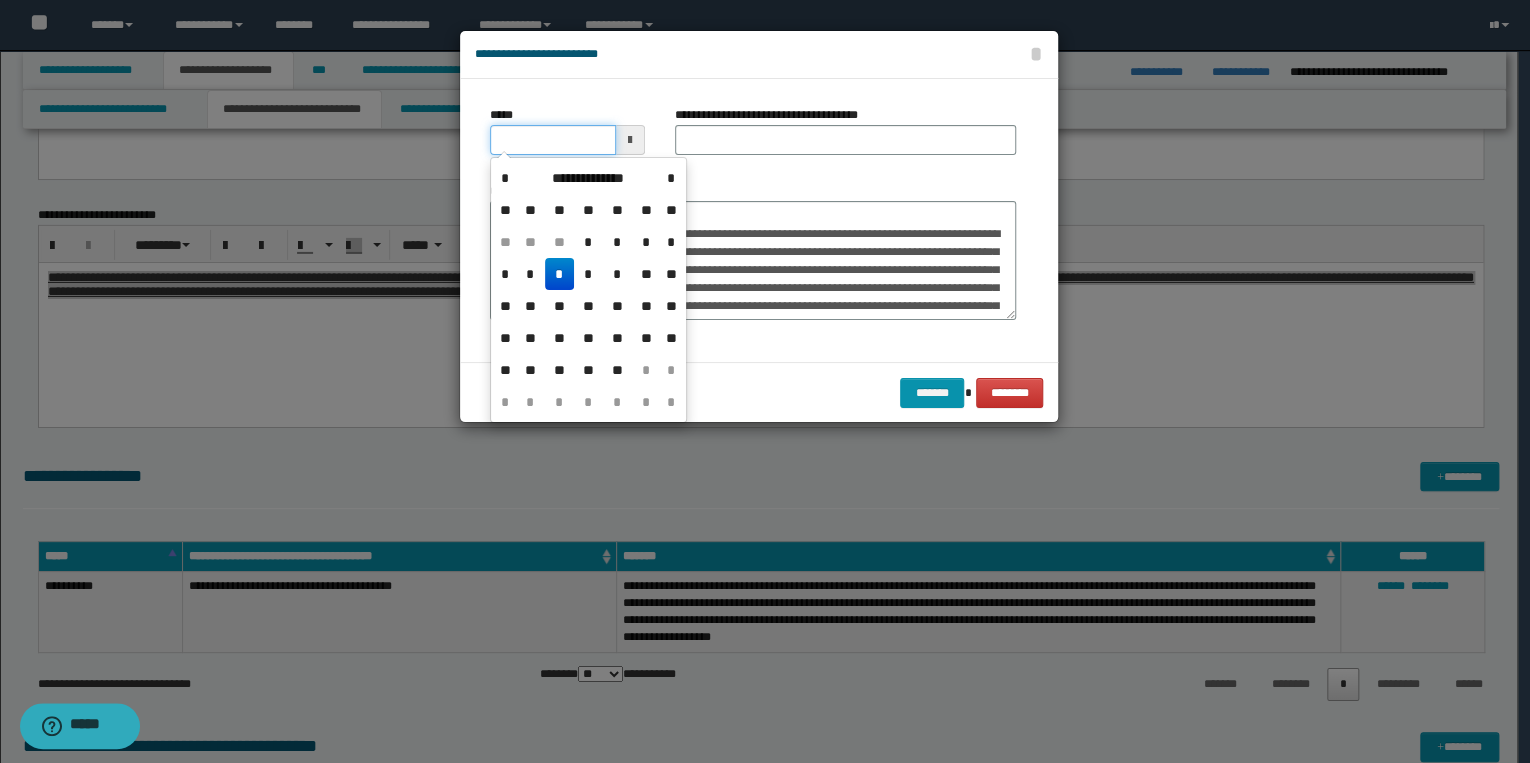 click on "*****" at bounding box center (553, 140) 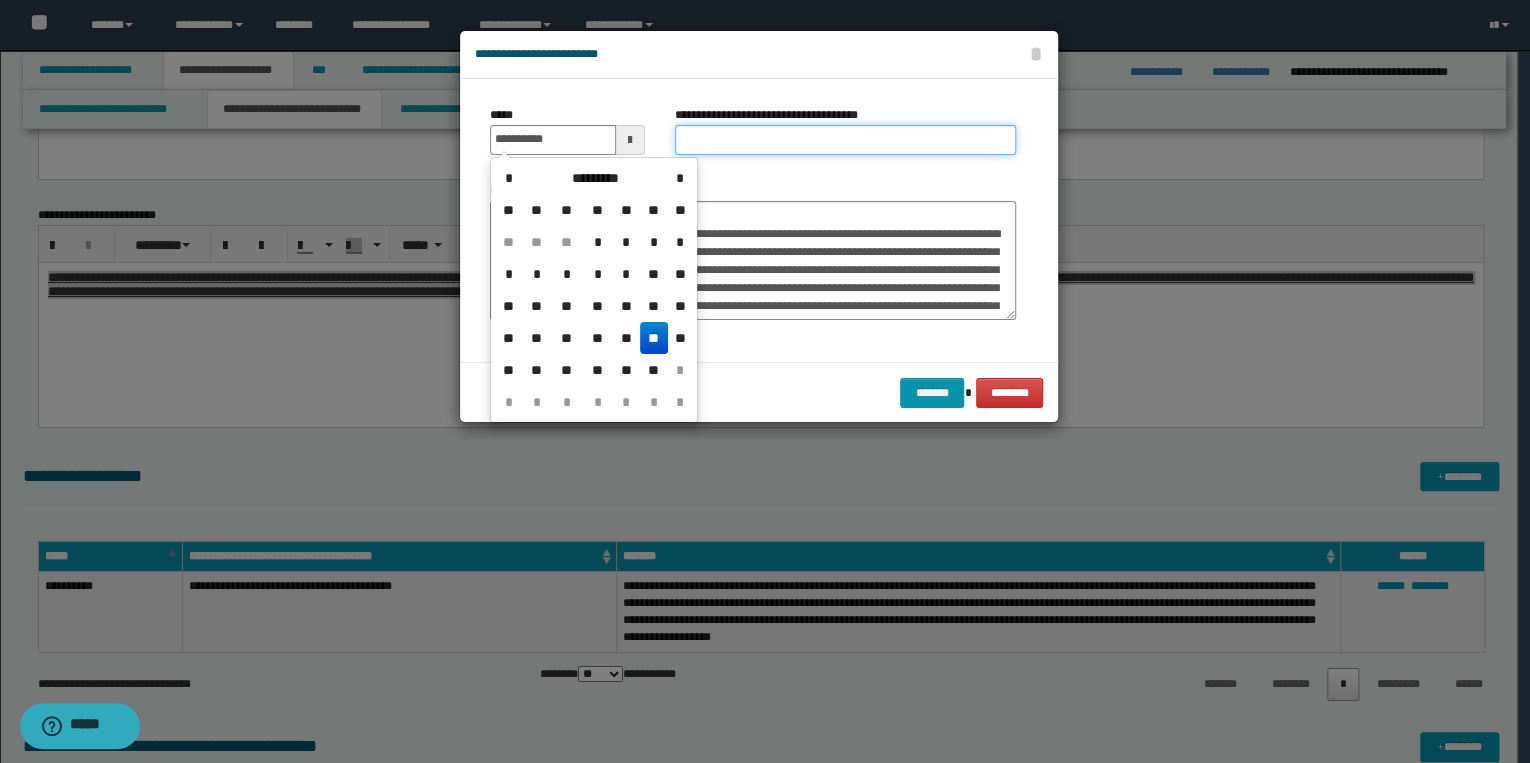 type on "**********" 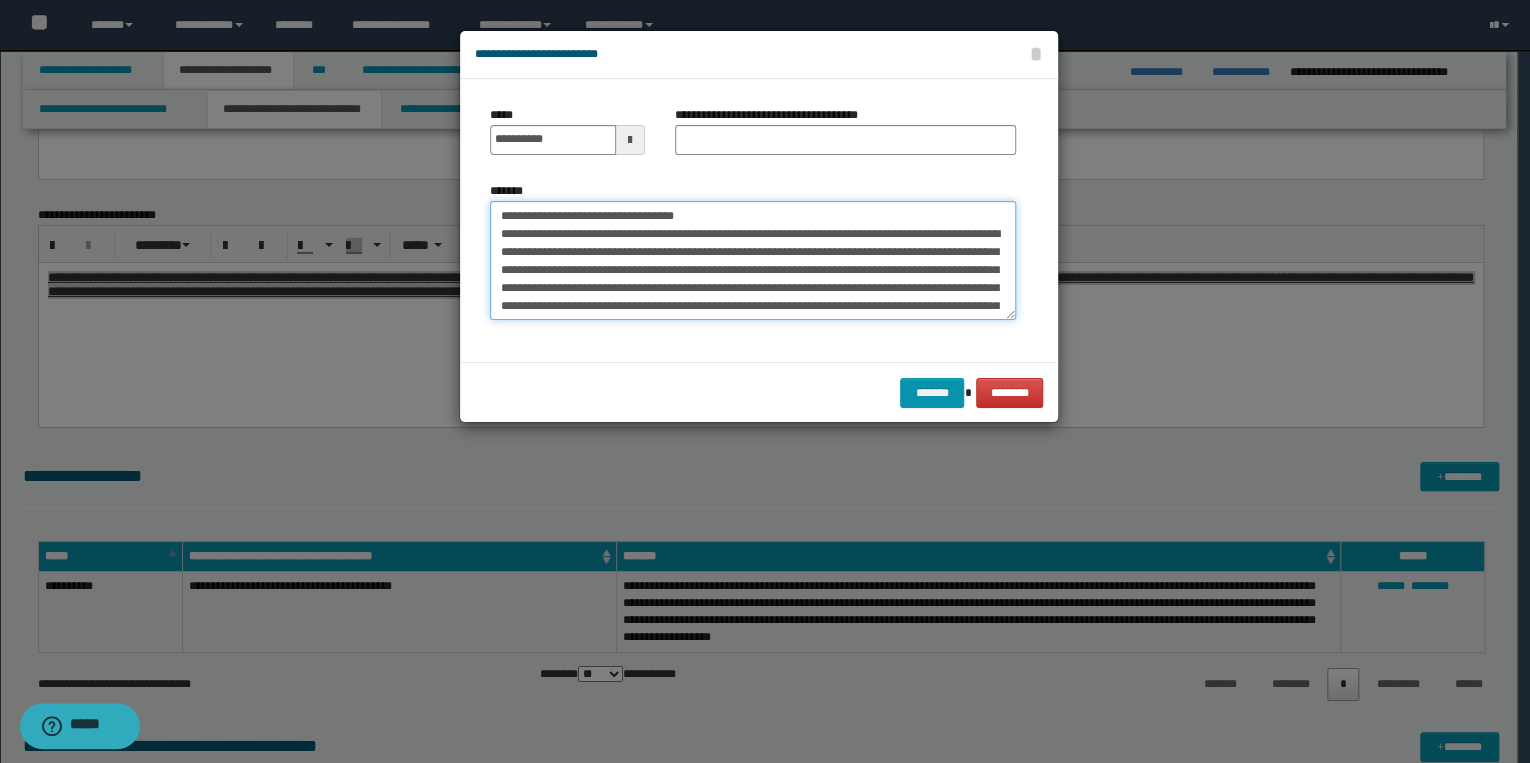 drag, startPoint x: 499, startPoint y: 216, endPoint x: 702, endPoint y: 216, distance: 203 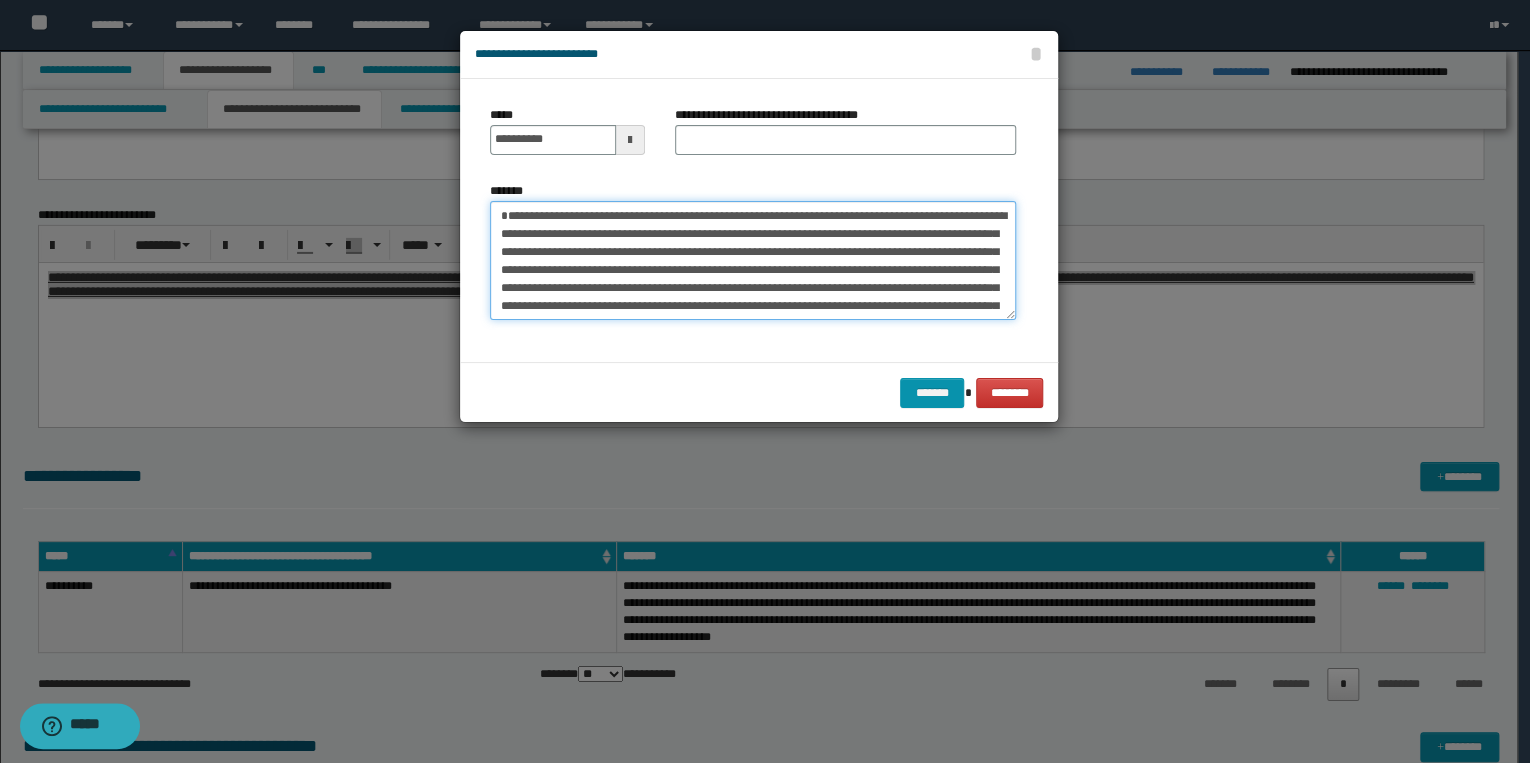 type on "**********" 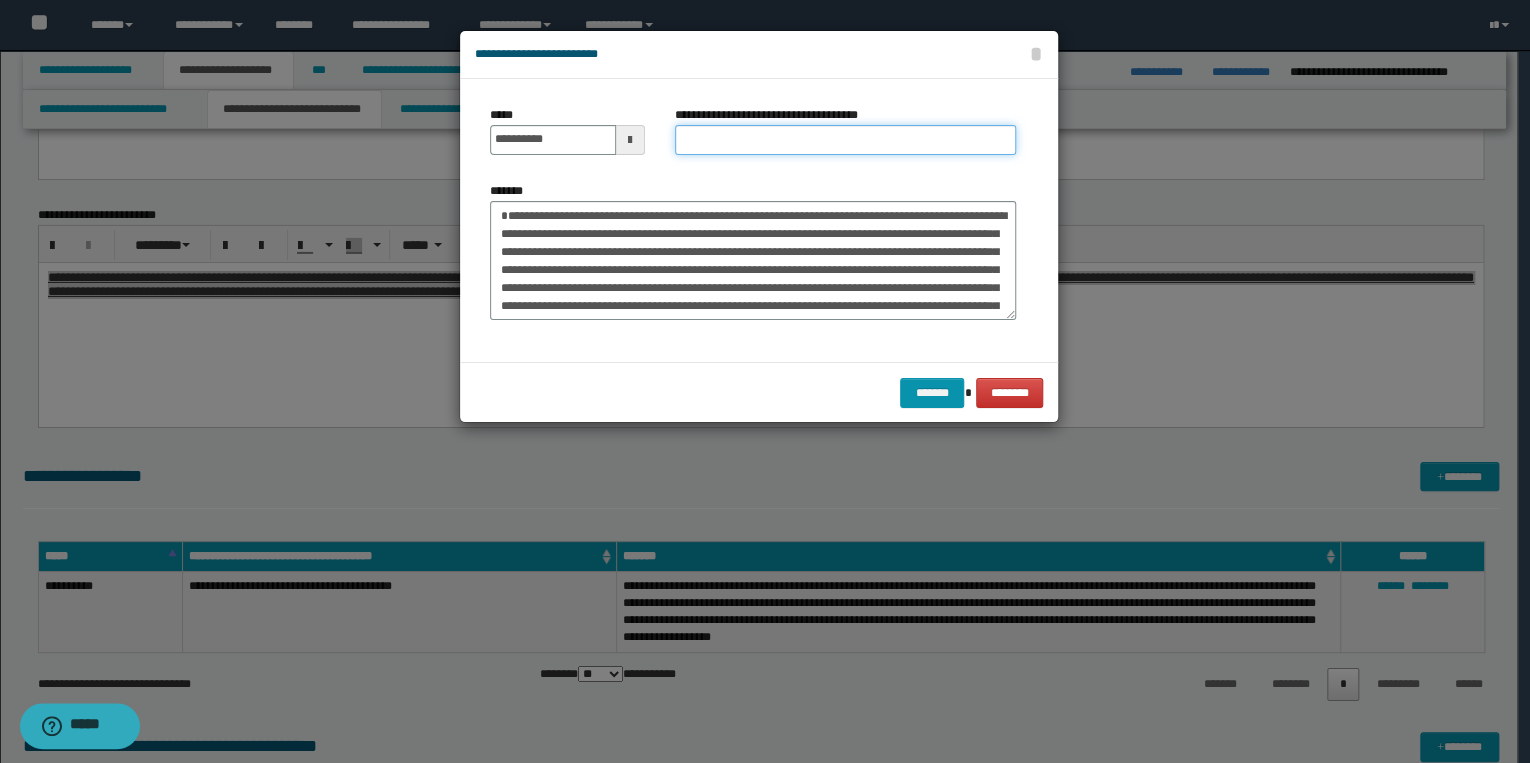 click on "**********" at bounding box center (845, 140) 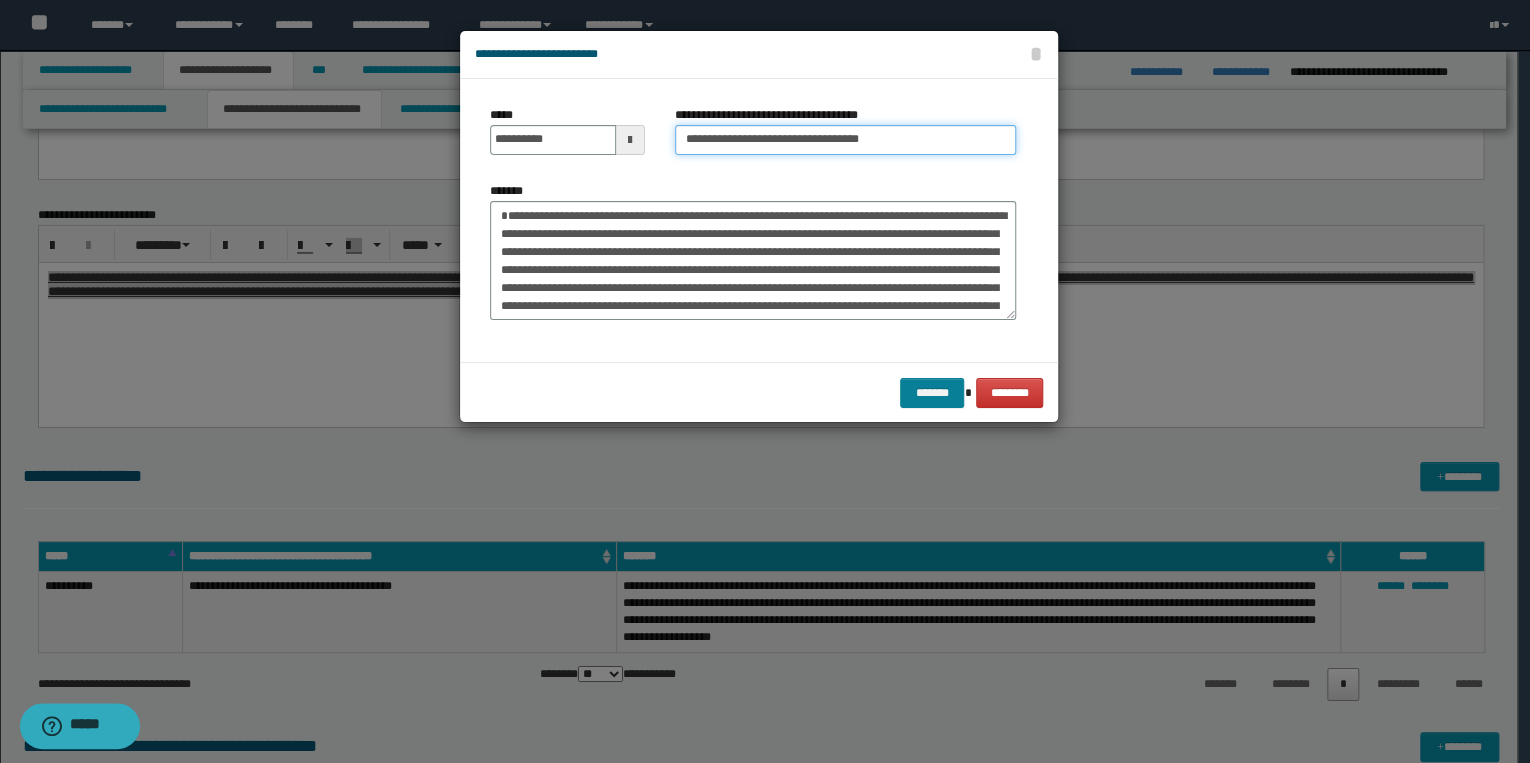 type on "**********" 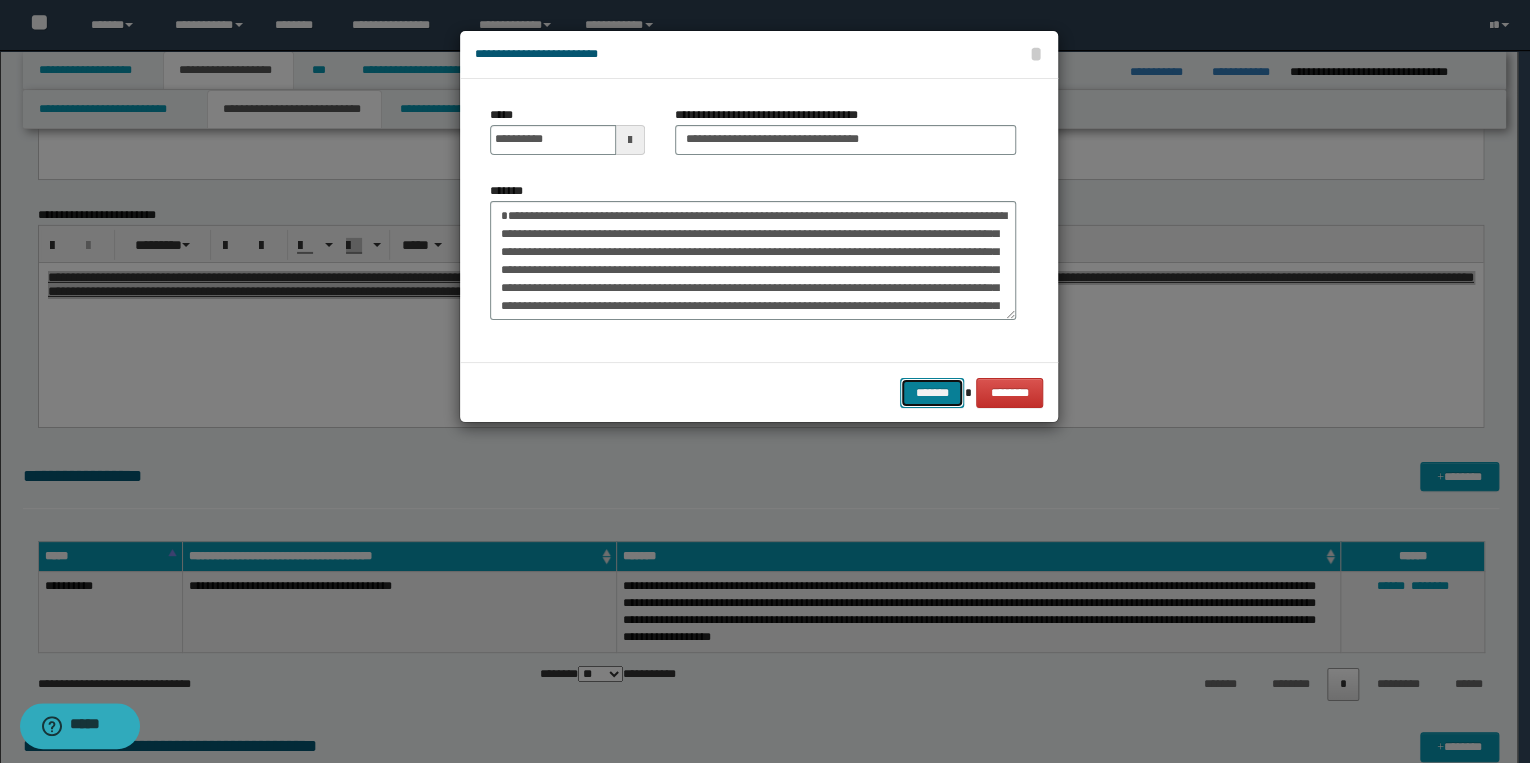 click on "*******" at bounding box center [932, 393] 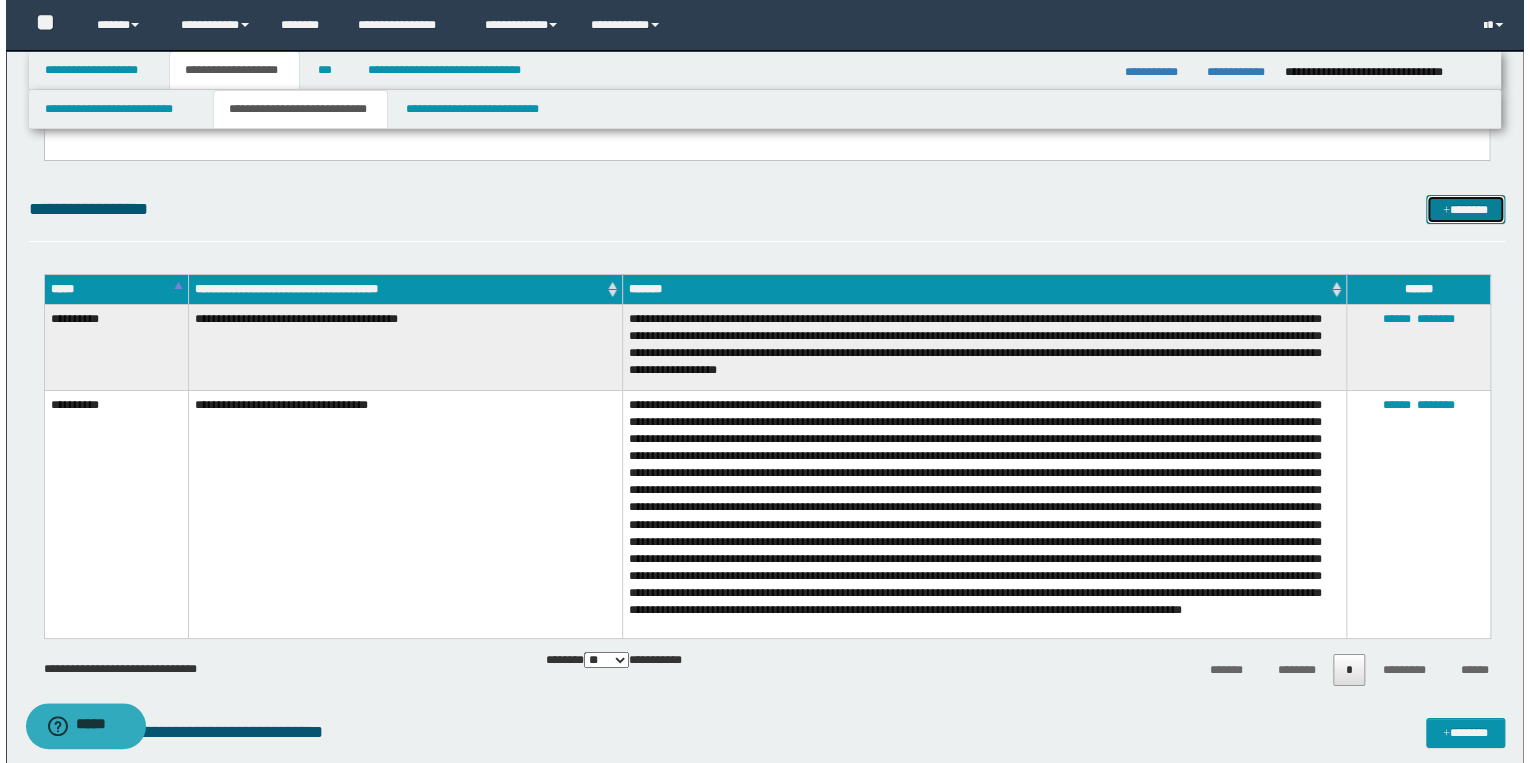 scroll, scrollTop: 3360, scrollLeft: 0, axis: vertical 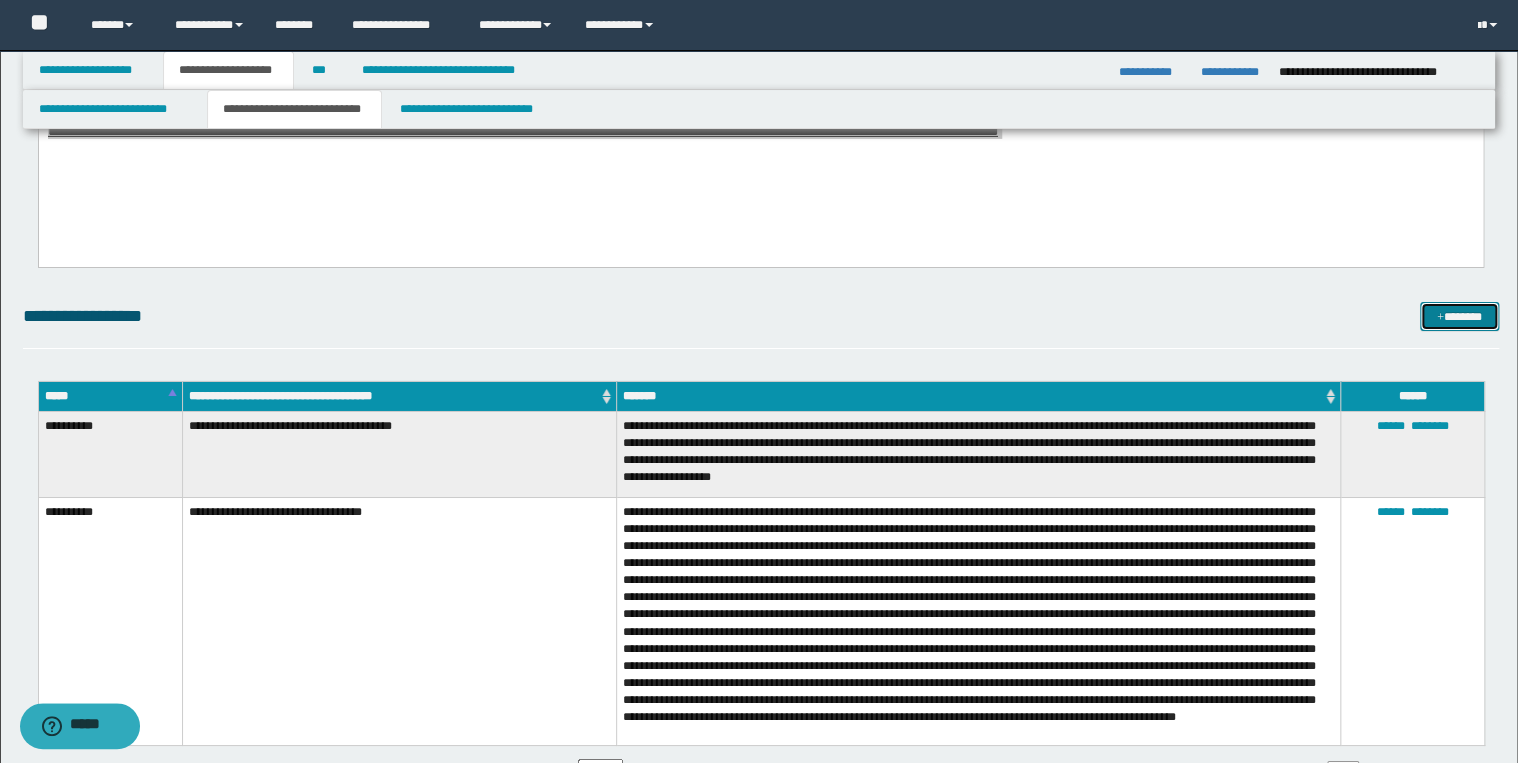 click on "*******" at bounding box center [1459, 317] 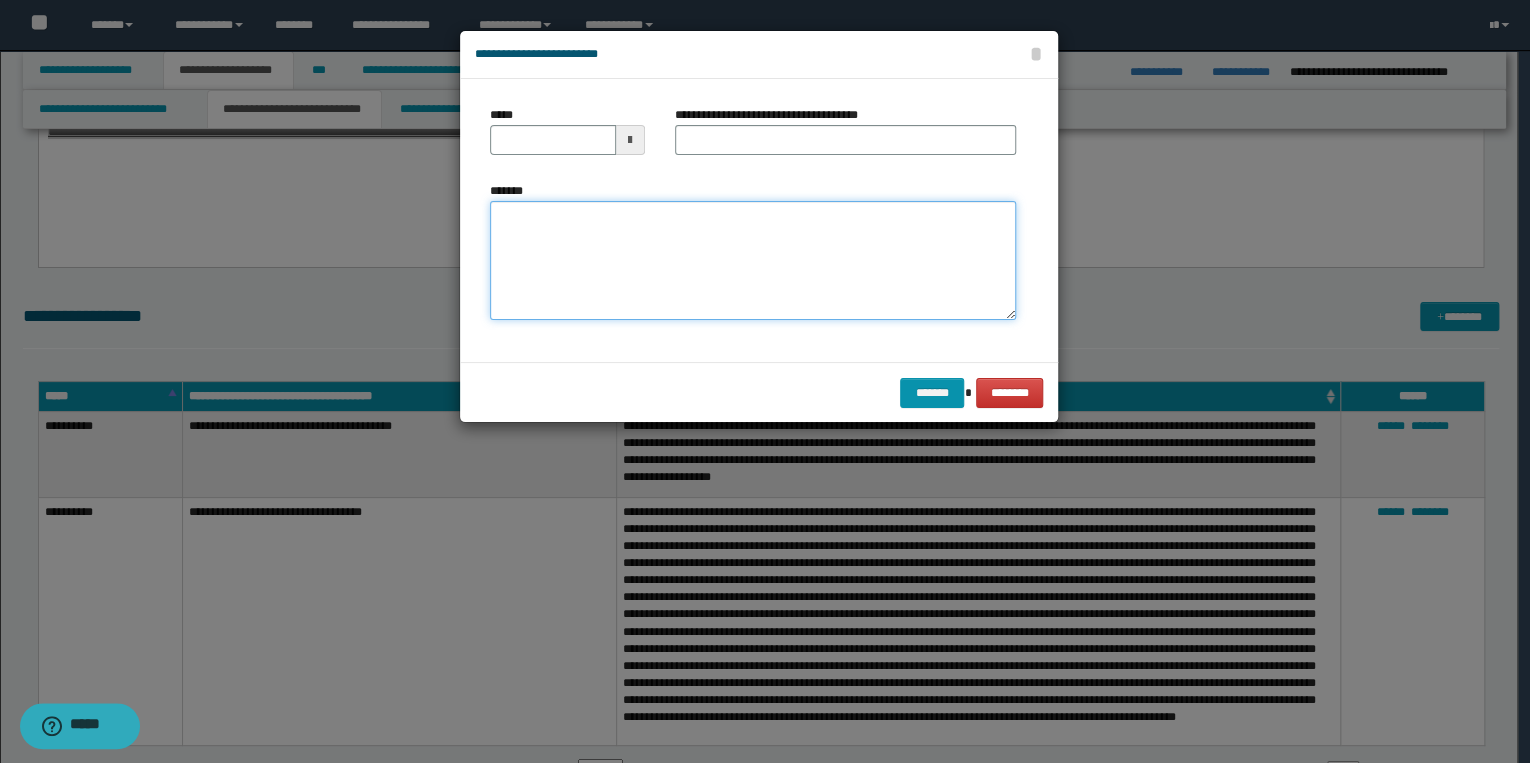 click on "*******" at bounding box center [753, 261] 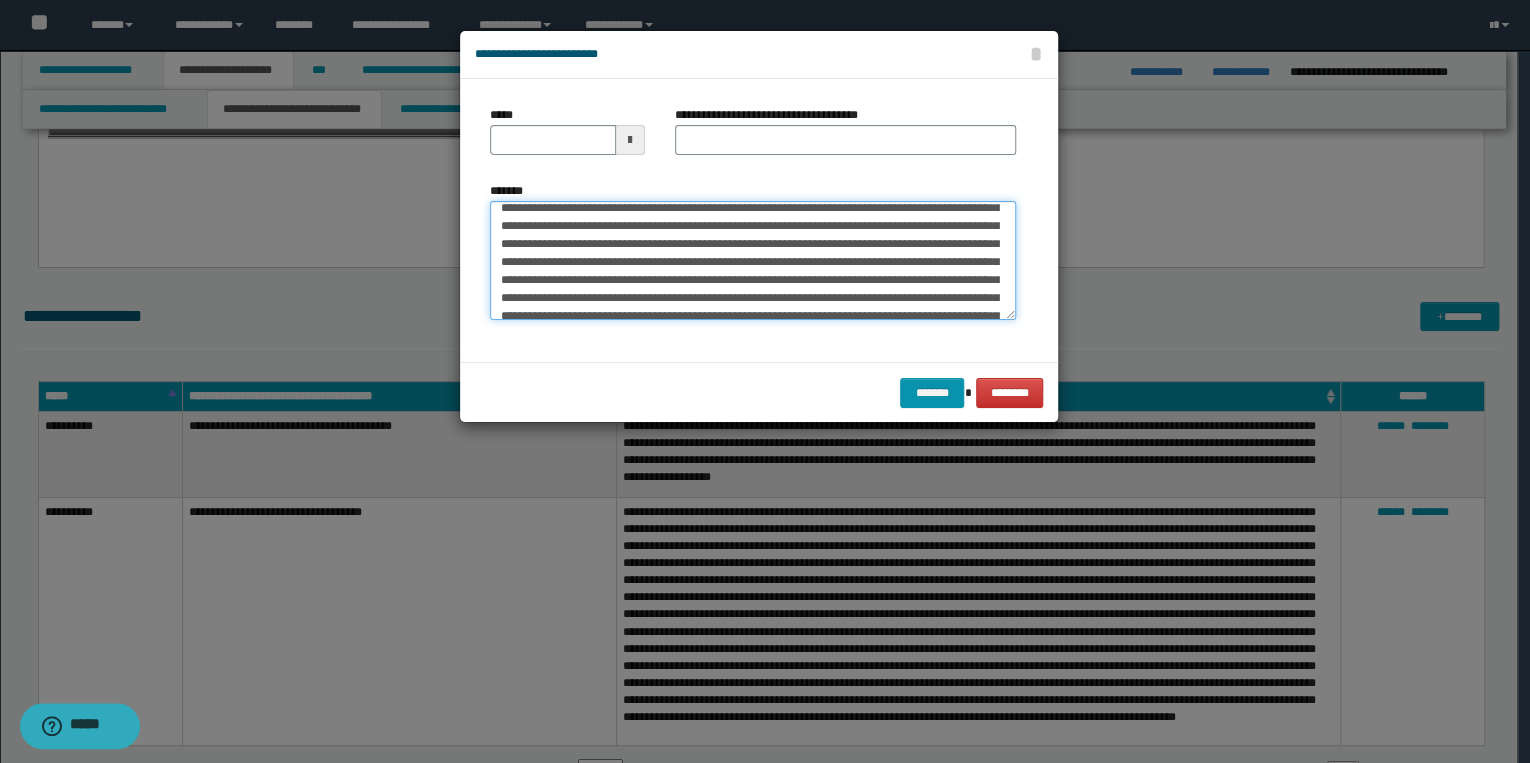 scroll, scrollTop: 0, scrollLeft: 0, axis: both 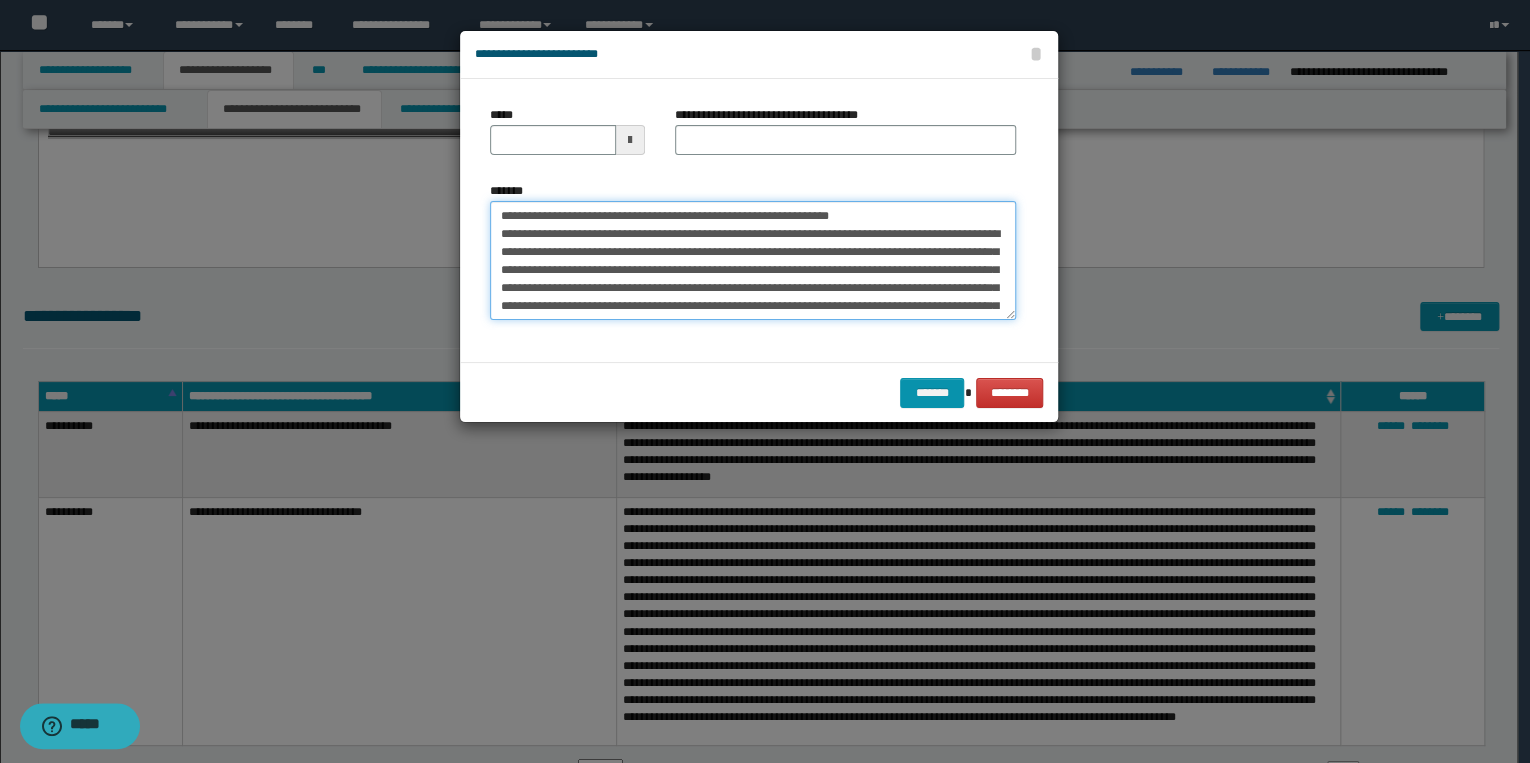 drag, startPoint x: 558, startPoint y: 215, endPoint x: 483, endPoint y: 211, distance: 75.10659 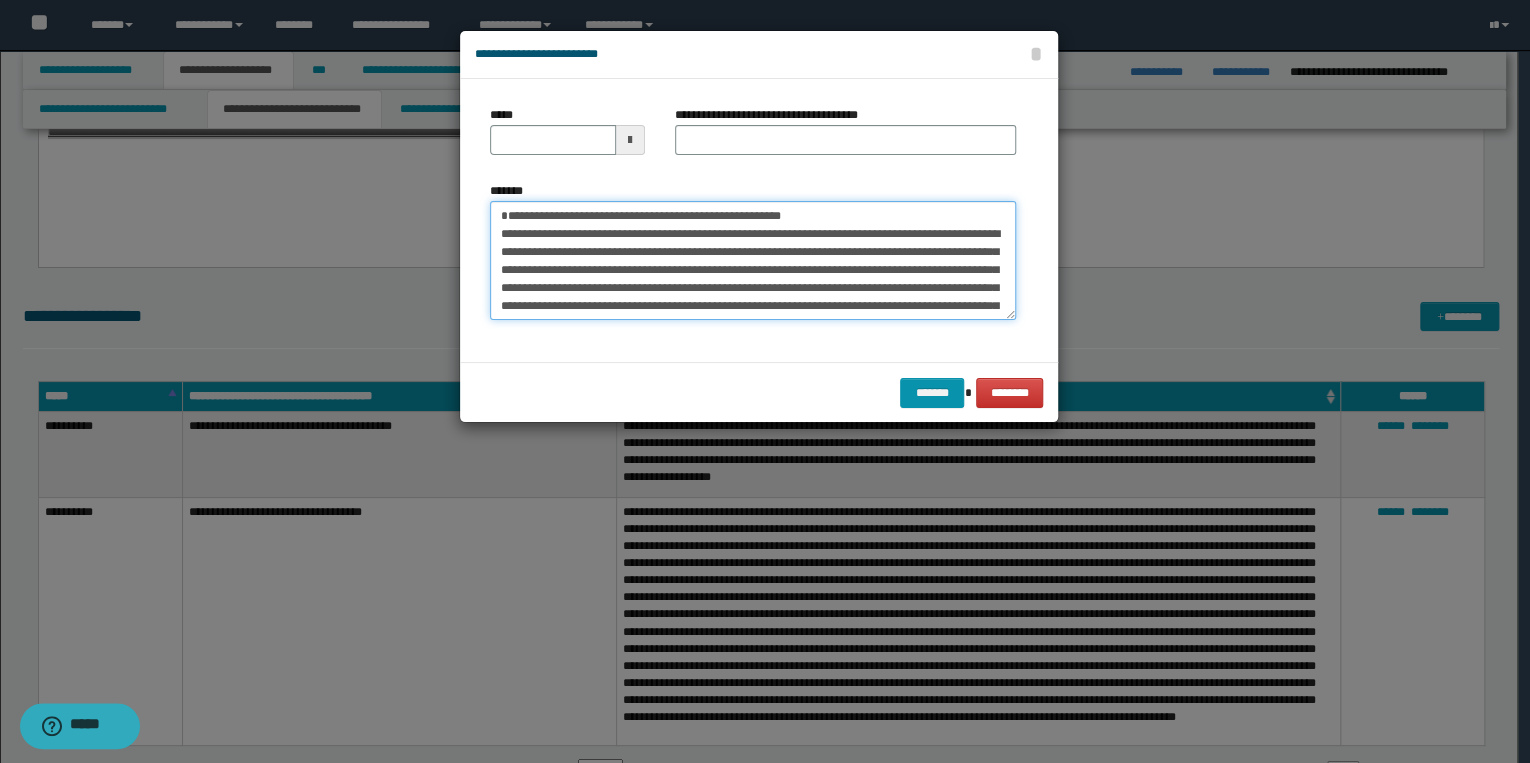 type 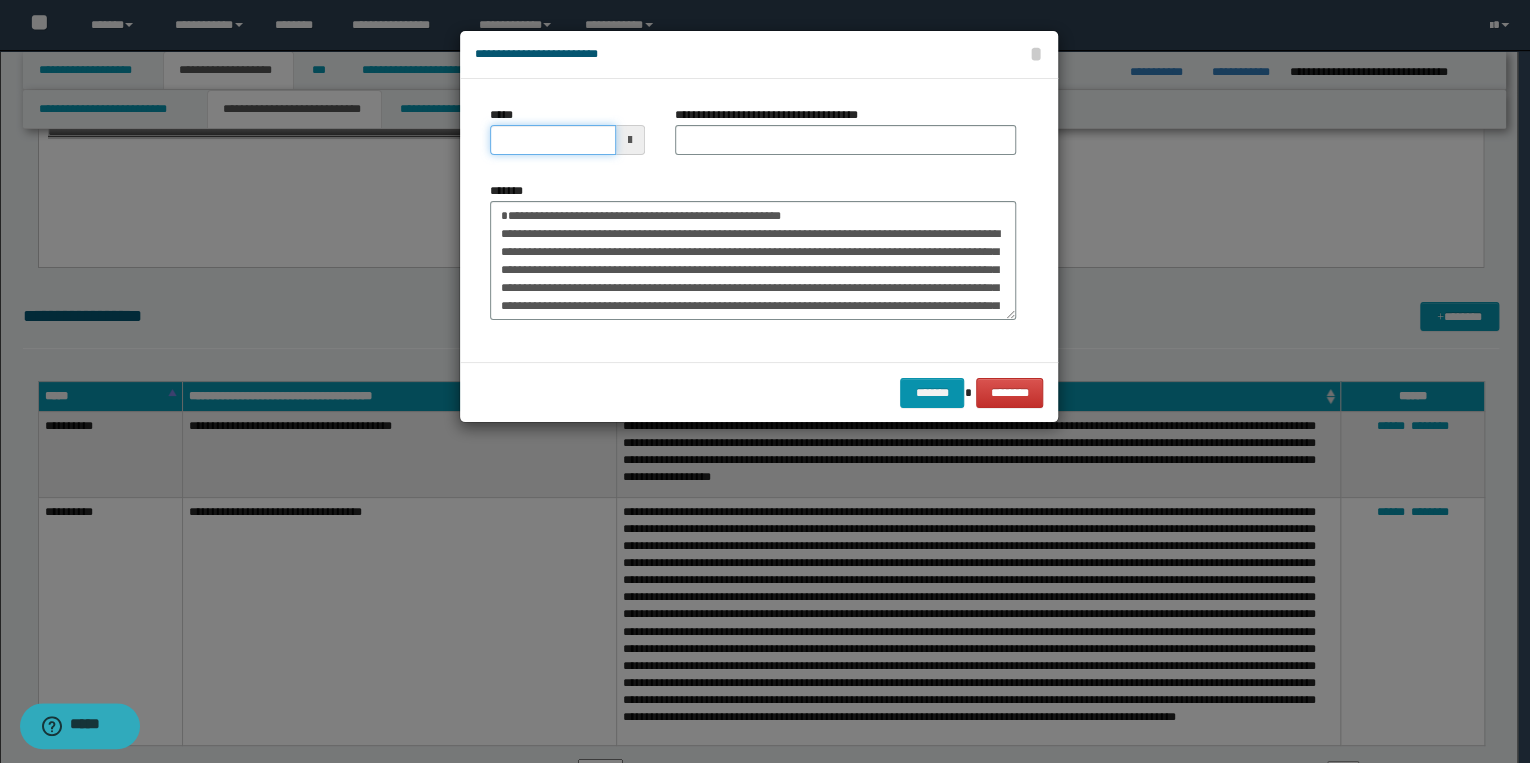 click on "*****" at bounding box center (553, 140) 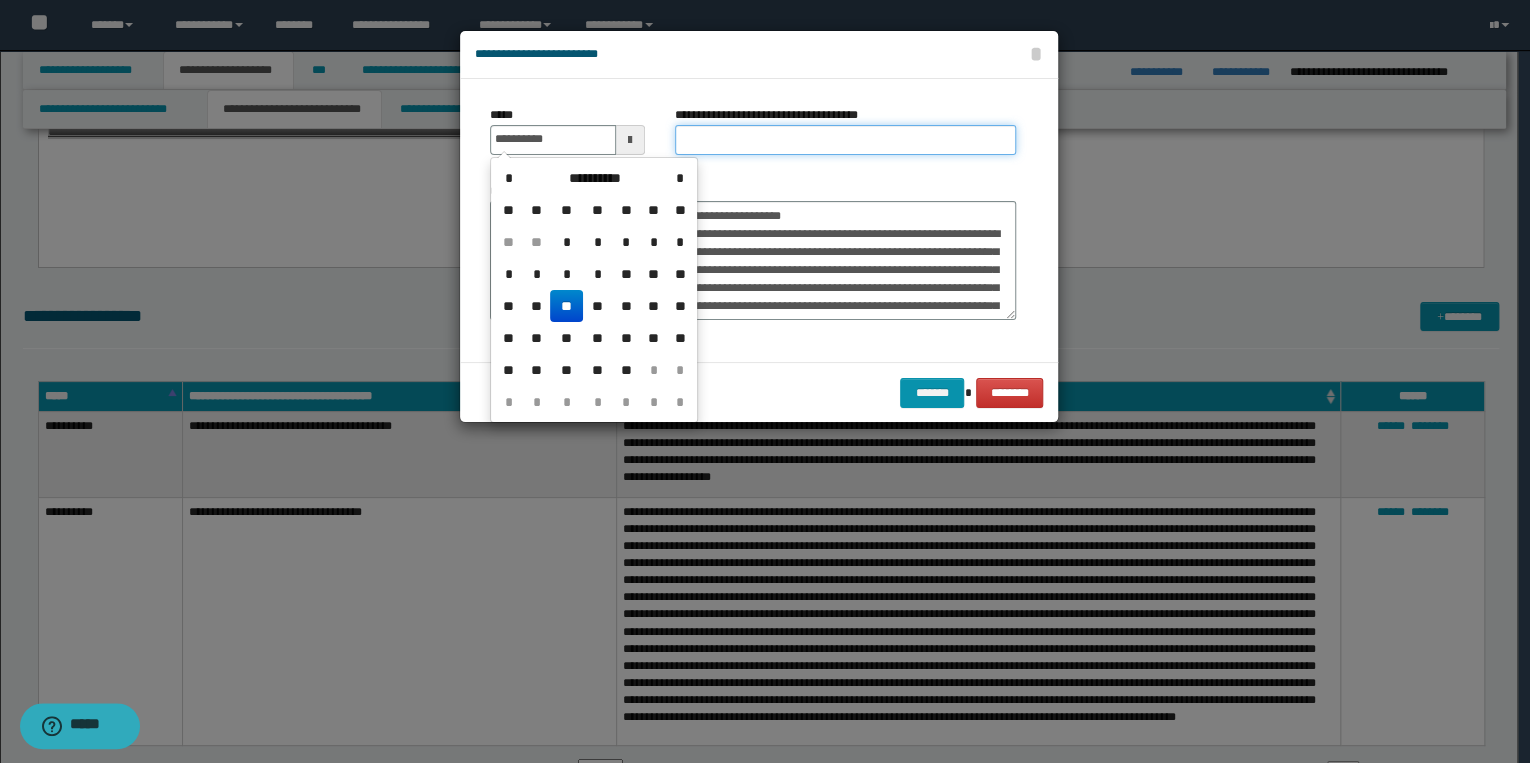 type on "**********" 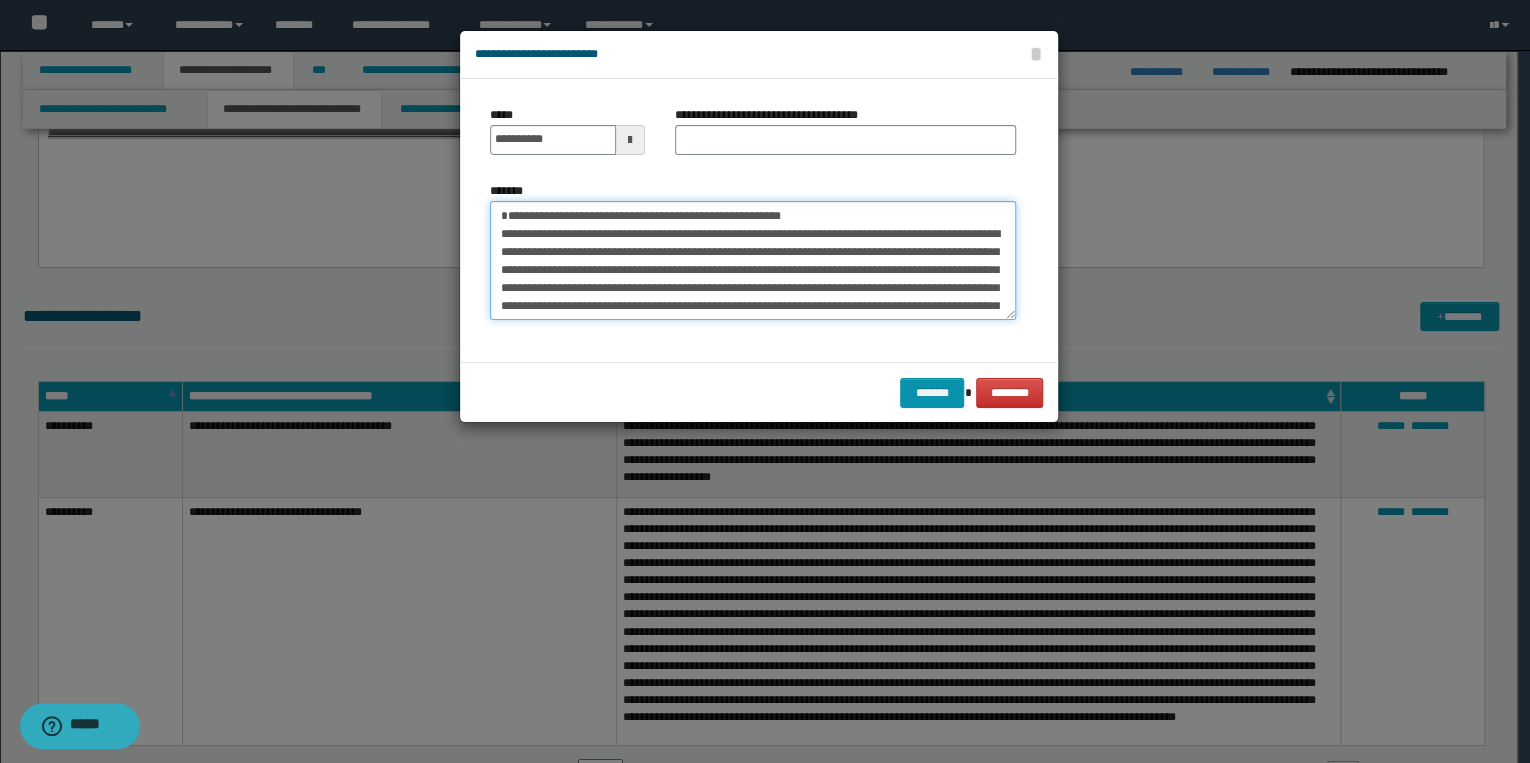 drag, startPoint x: 498, startPoint y: 213, endPoint x: 861, endPoint y: 212, distance: 363.00137 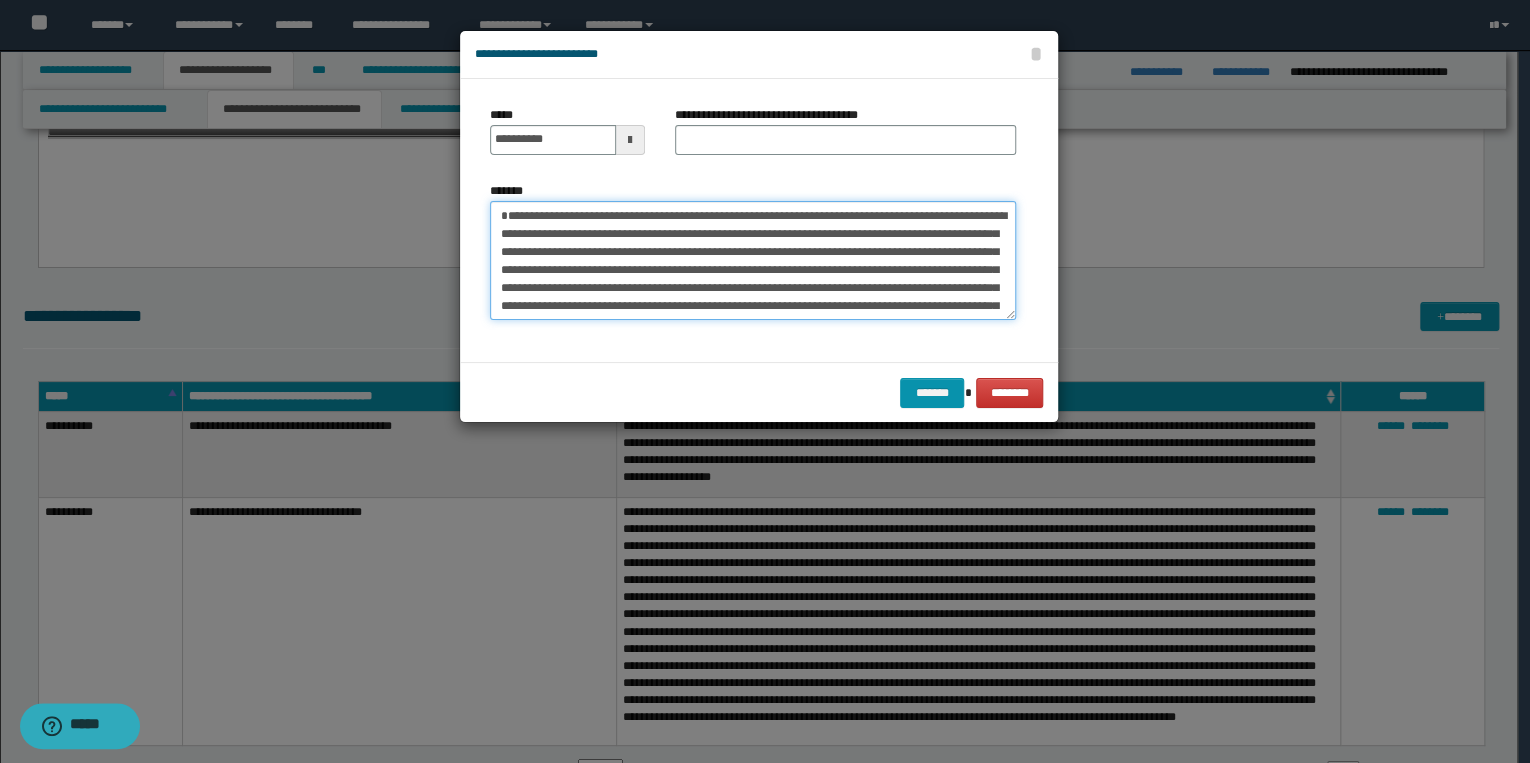 type on "**********" 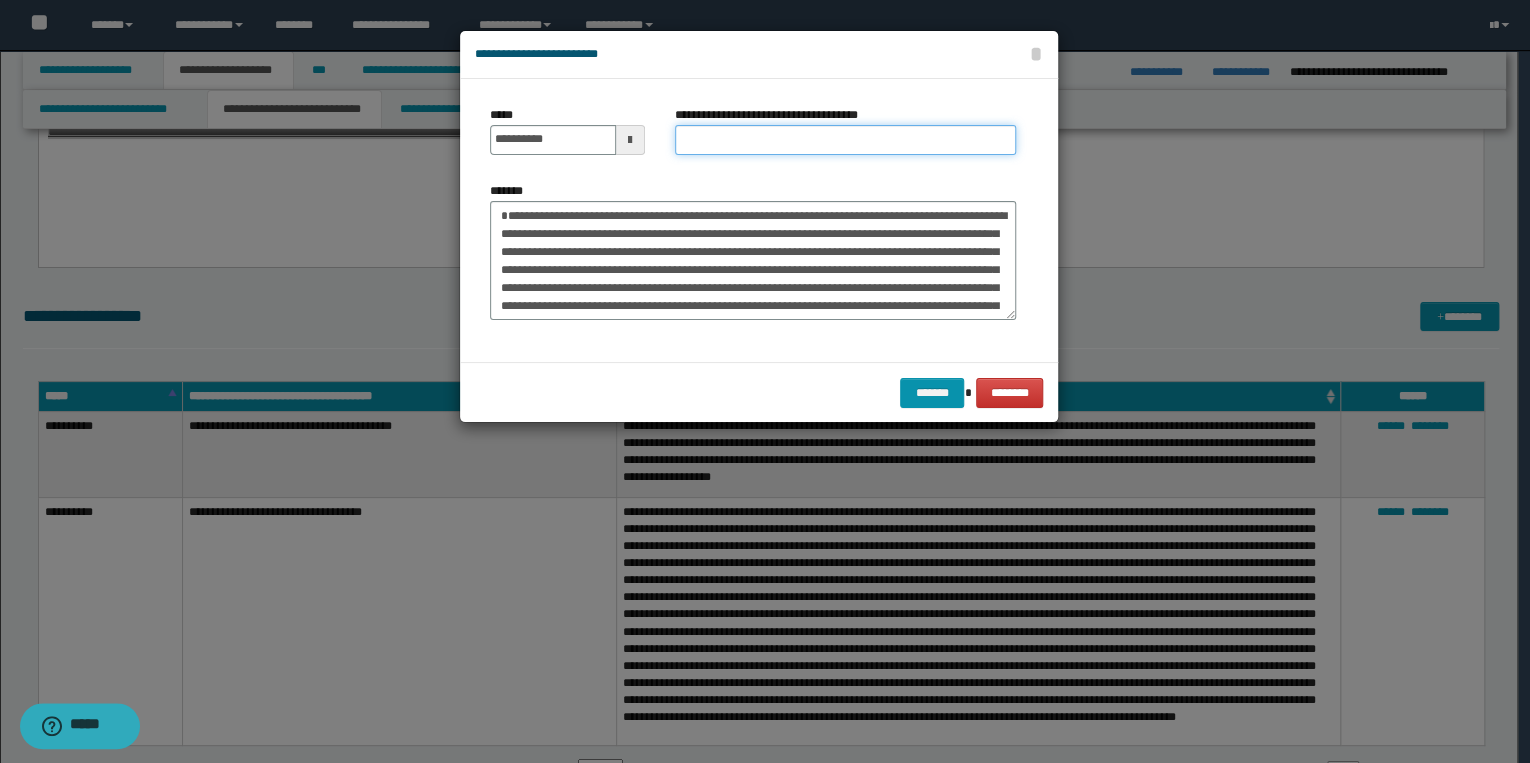 click on "**********" at bounding box center (845, 140) 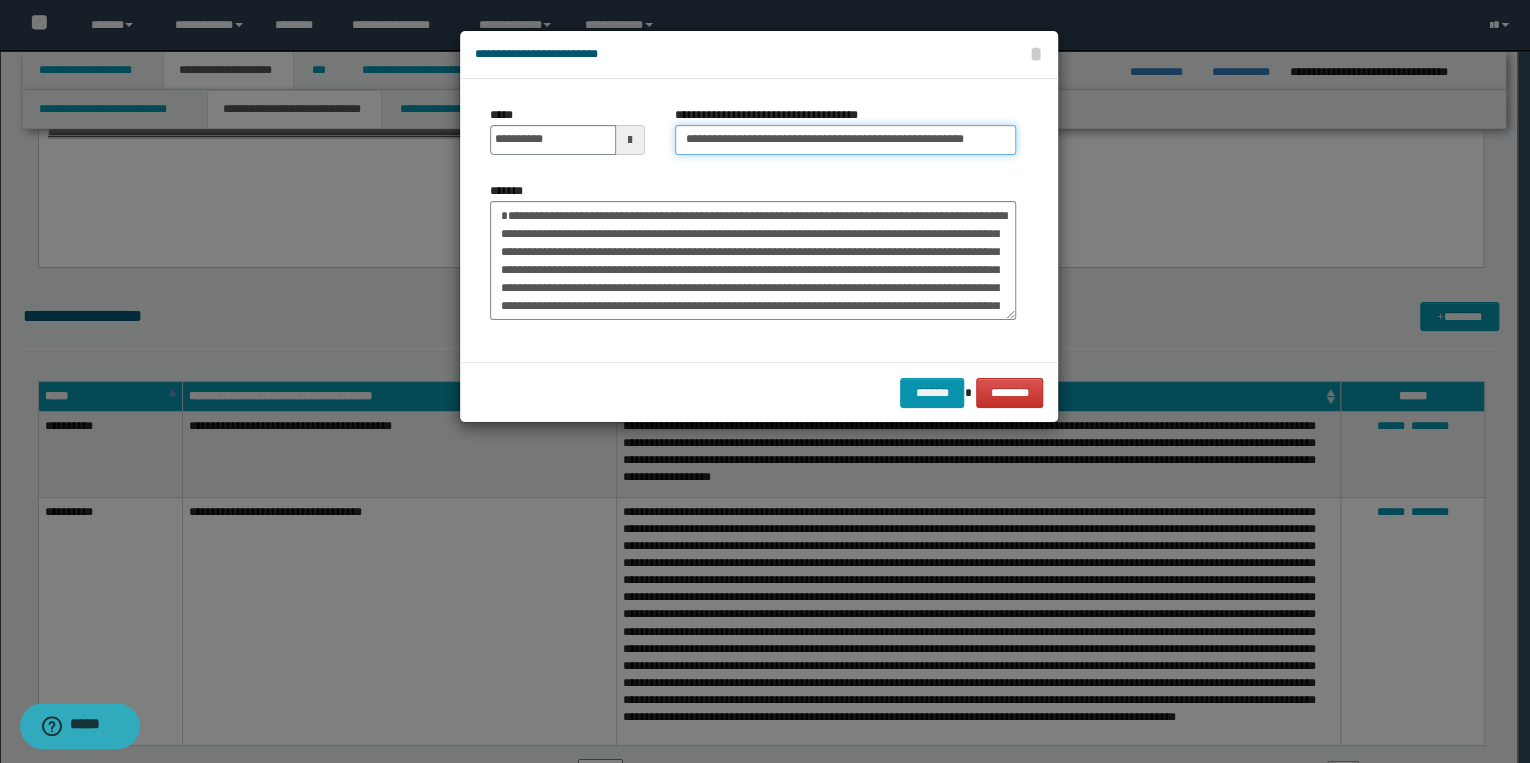 scroll, scrollTop: 0, scrollLeft: 6, axis: horizontal 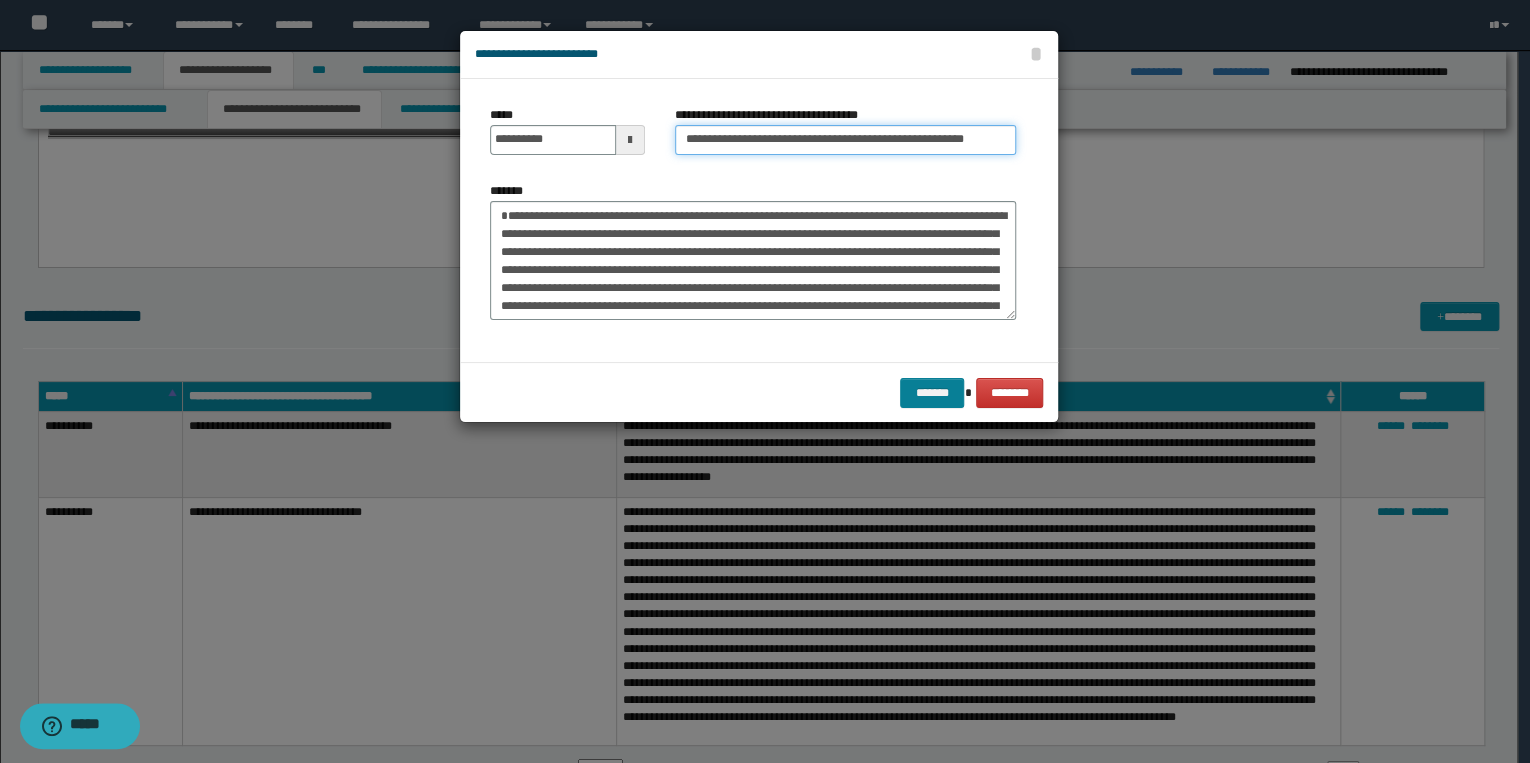 type on "**********" 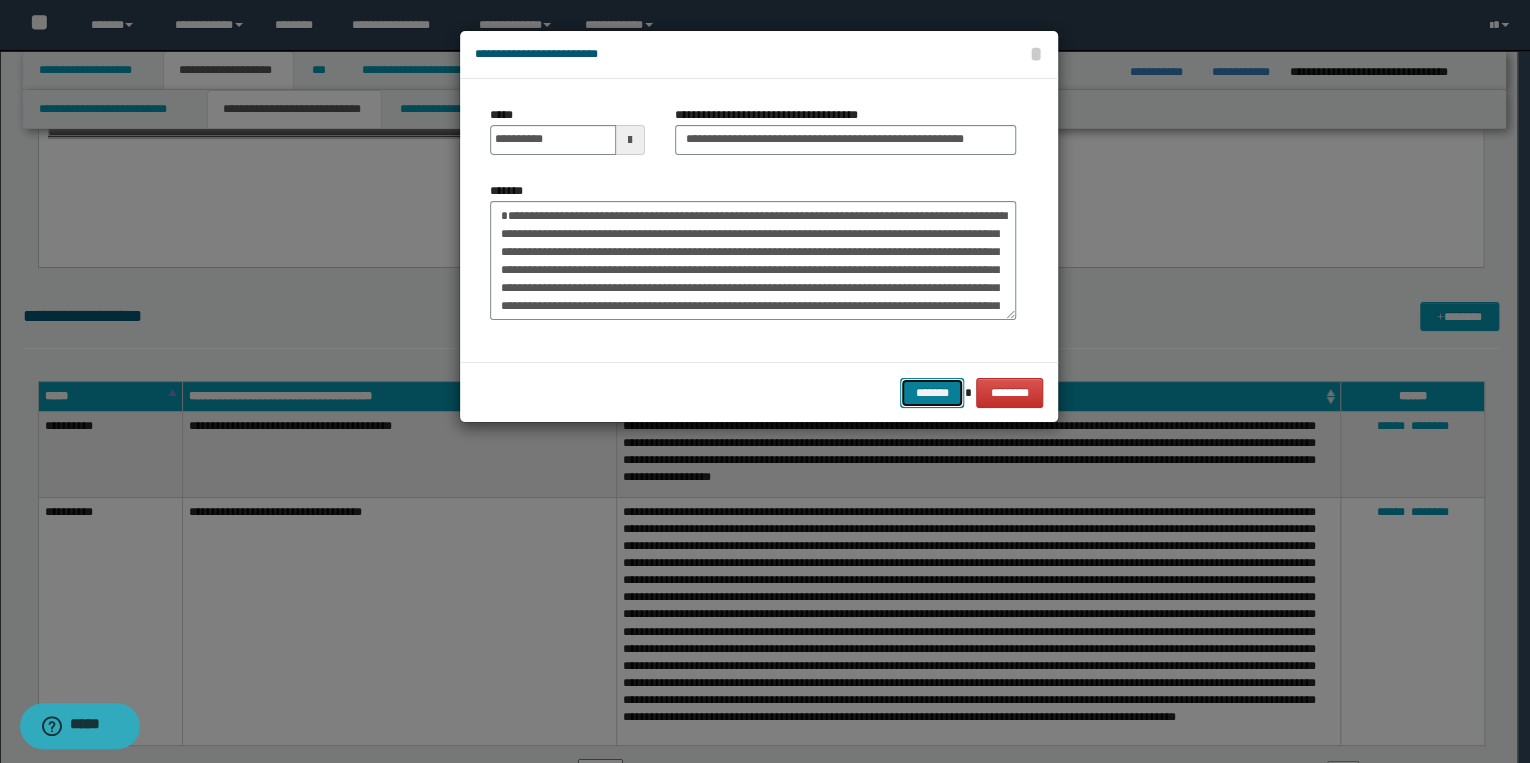 click on "*******" at bounding box center (932, 393) 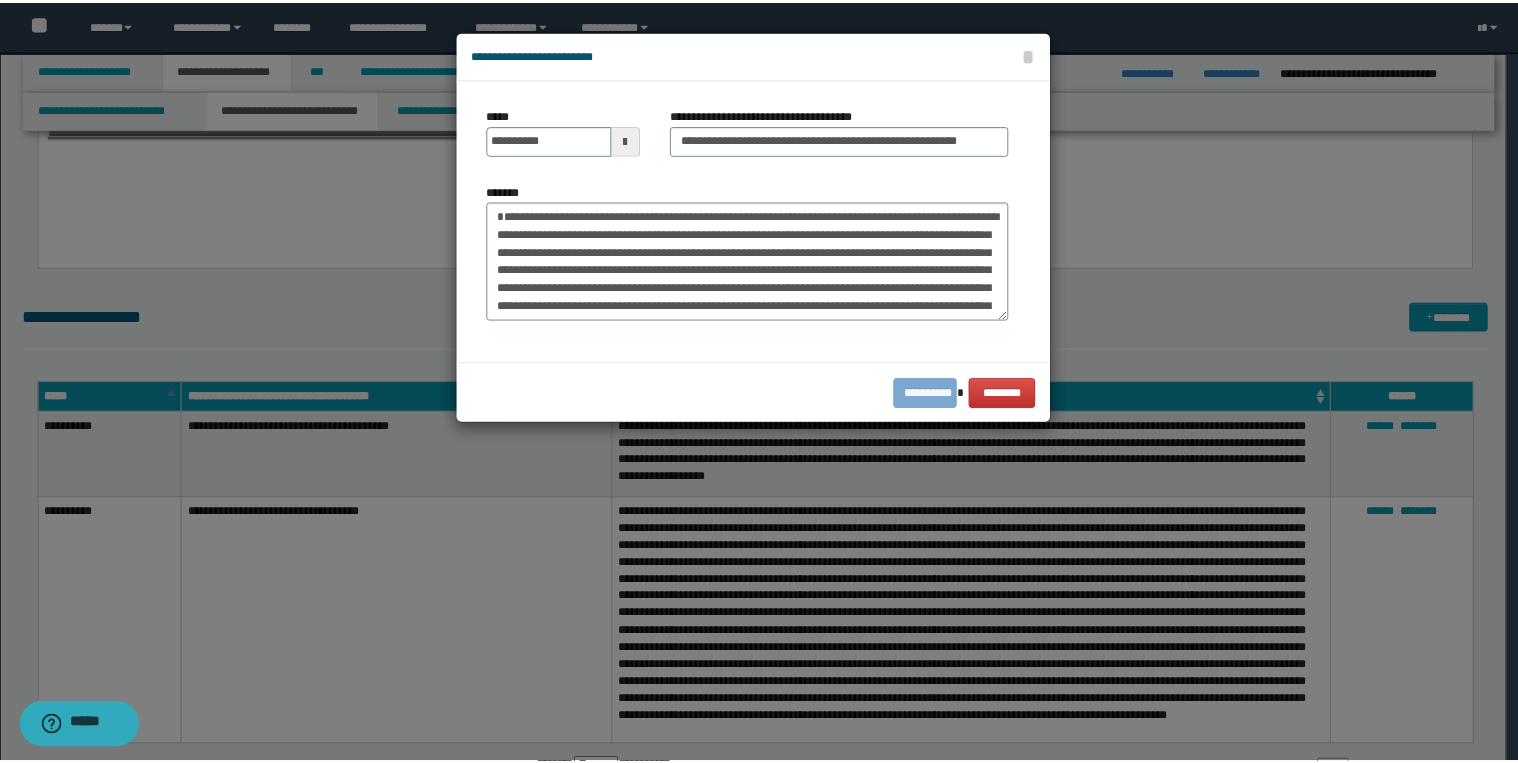 scroll, scrollTop: 0, scrollLeft: 0, axis: both 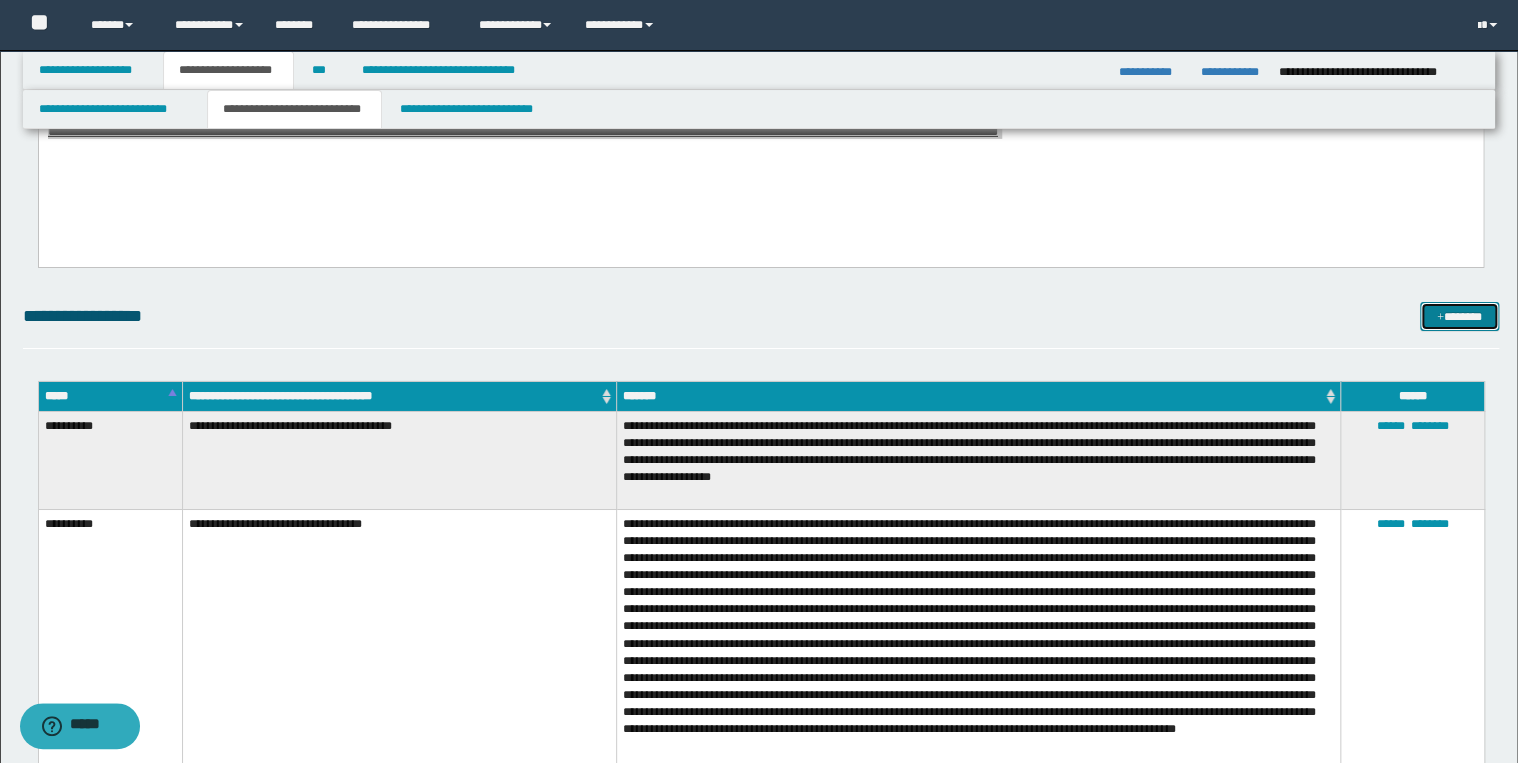drag, startPoint x: 1450, startPoint y: 319, endPoint x: 1432, endPoint y: 321, distance: 18.110771 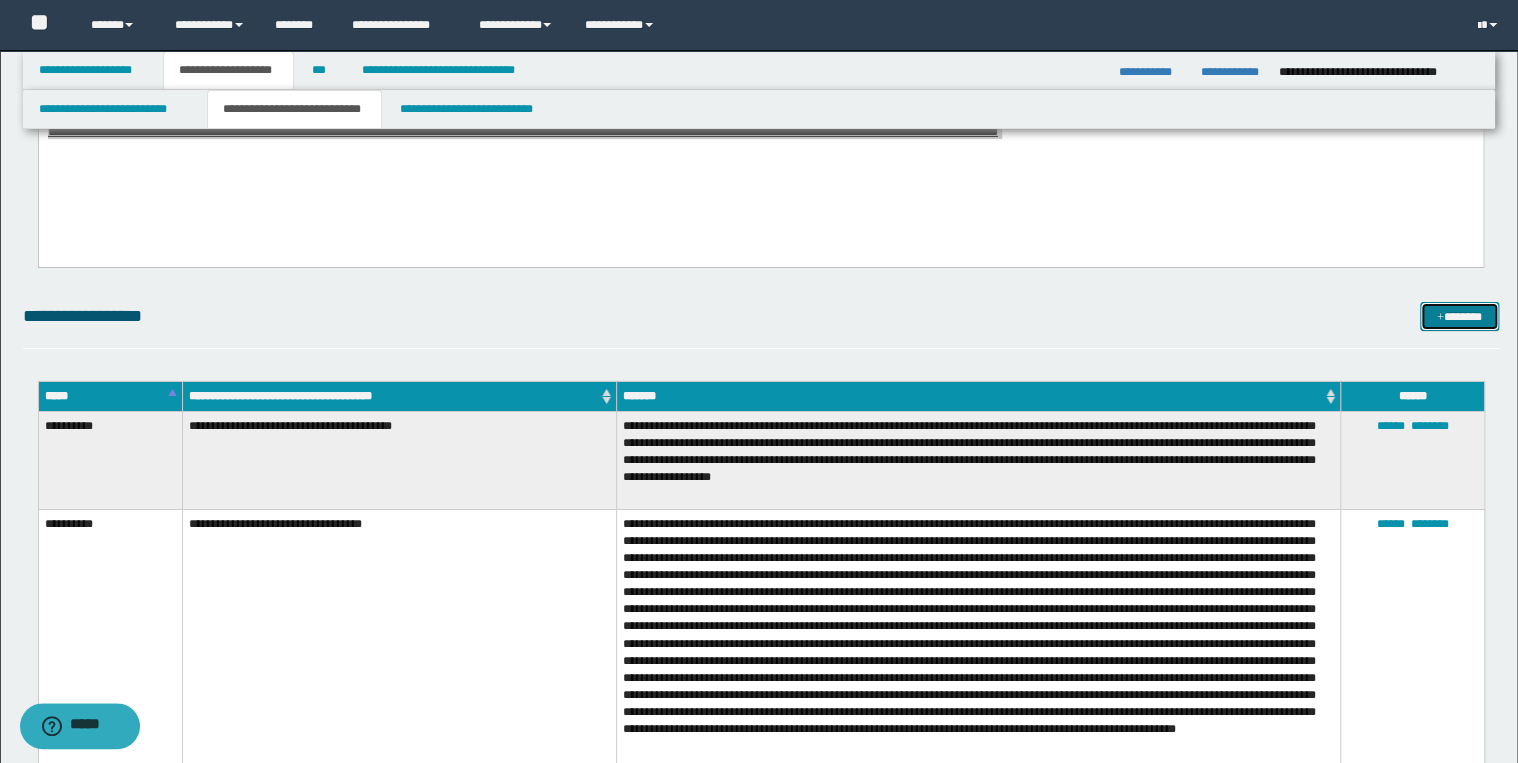 click on "*******" at bounding box center (1459, 317) 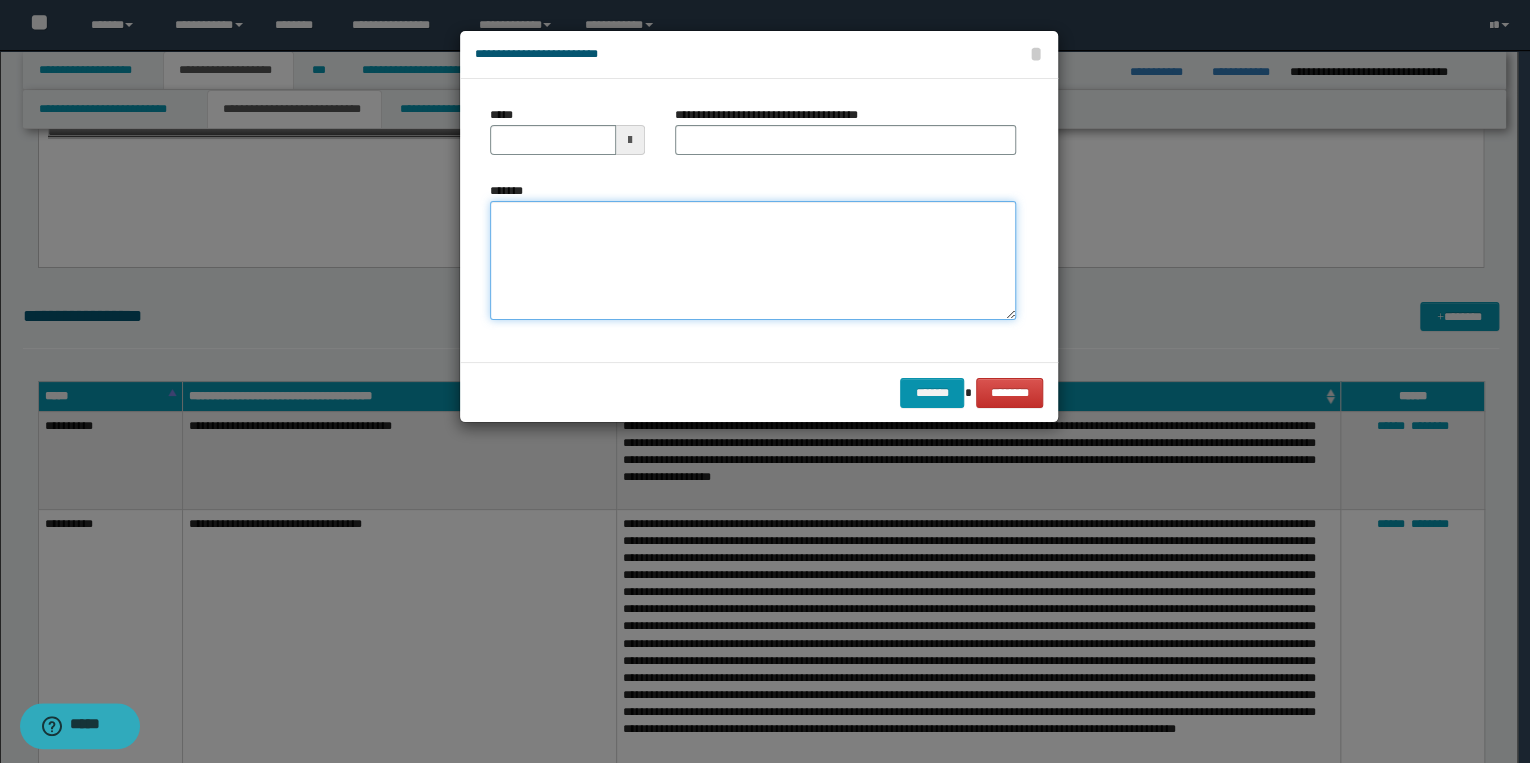 click on "*******" at bounding box center (753, 261) 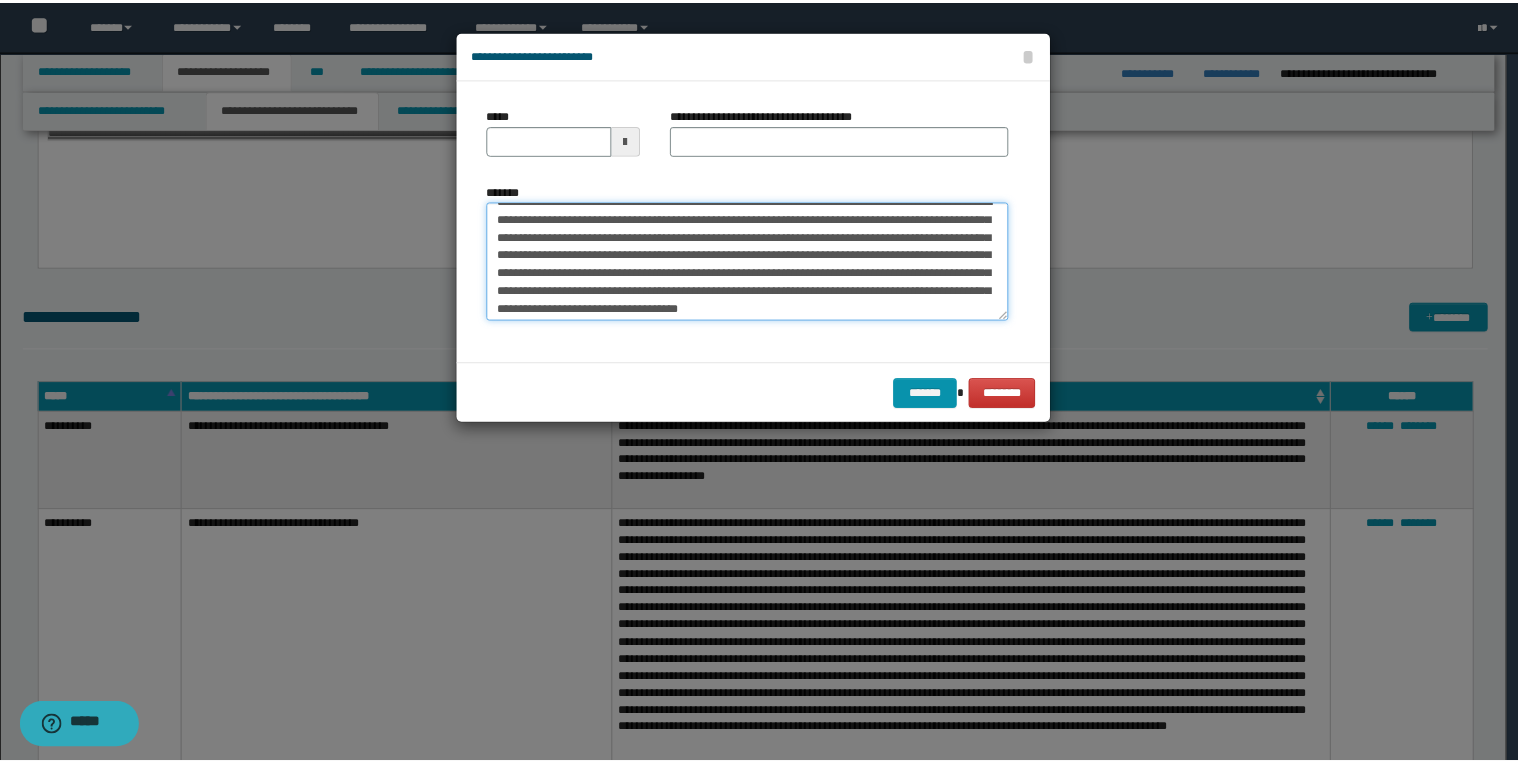 scroll, scrollTop: 0, scrollLeft: 0, axis: both 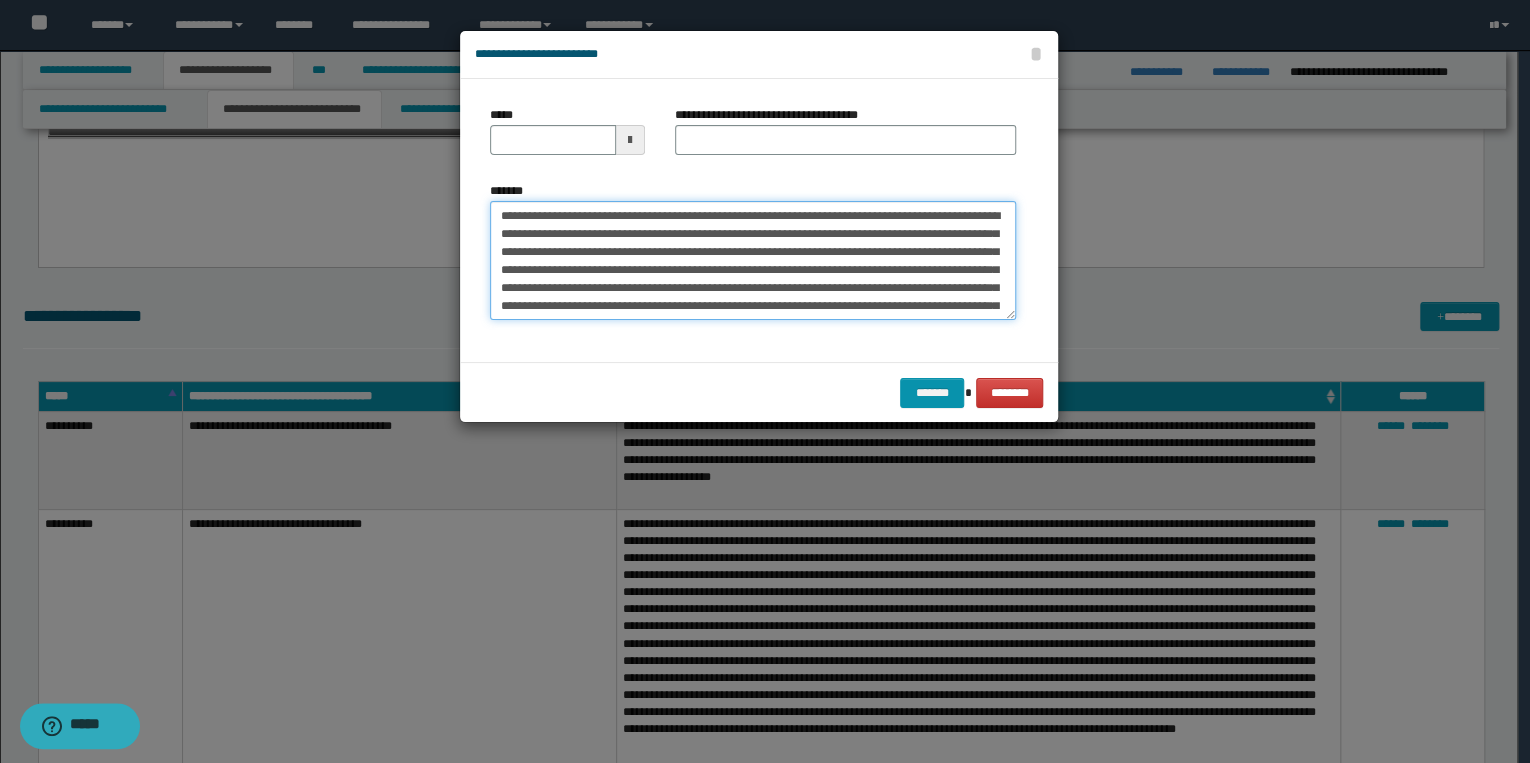 drag, startPoint x: 557, startPoint y: 216, endPoint x: 482, endPoint y: 217, distance: 75.00667 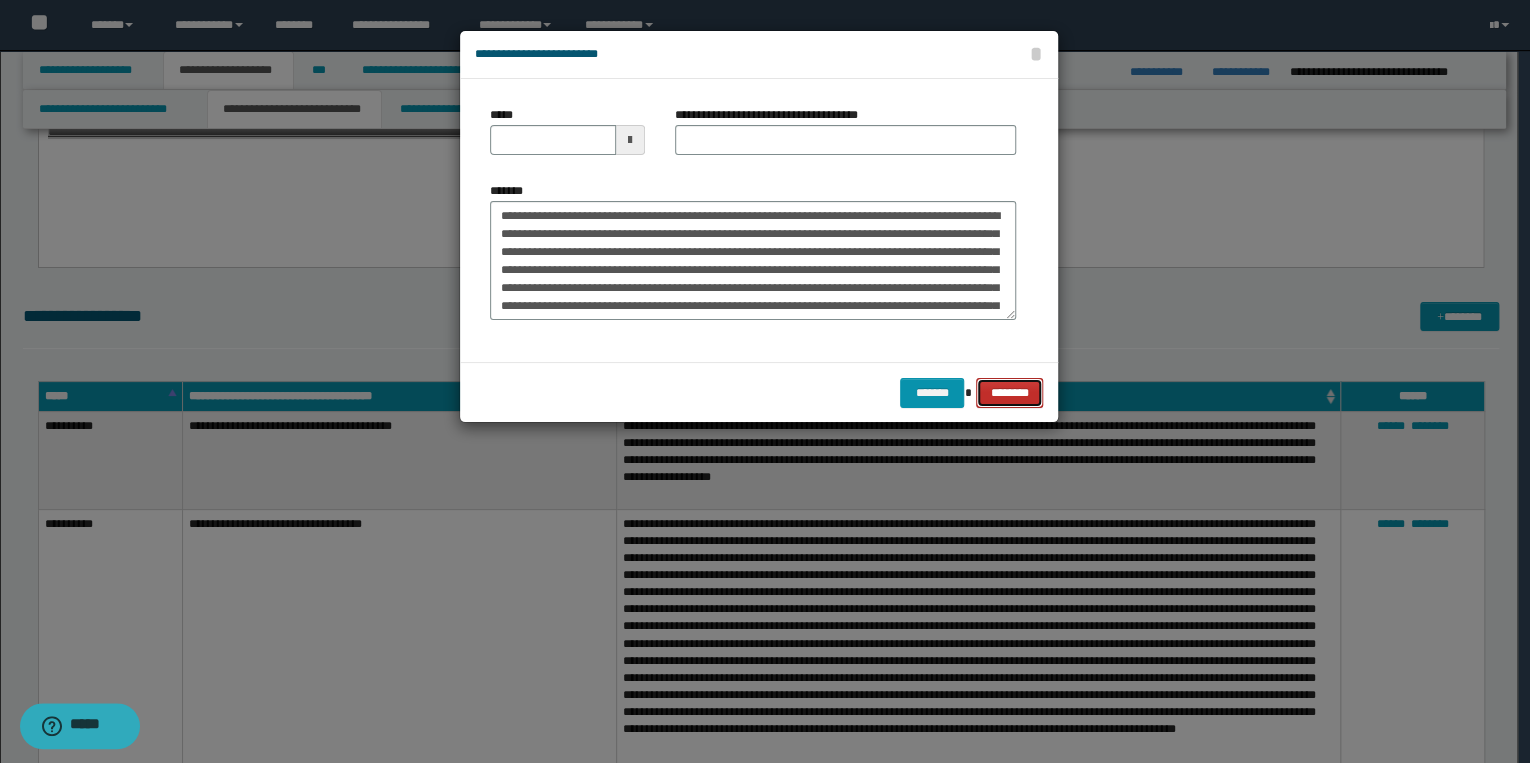 click on "********" at bounding box center [1009, 393] 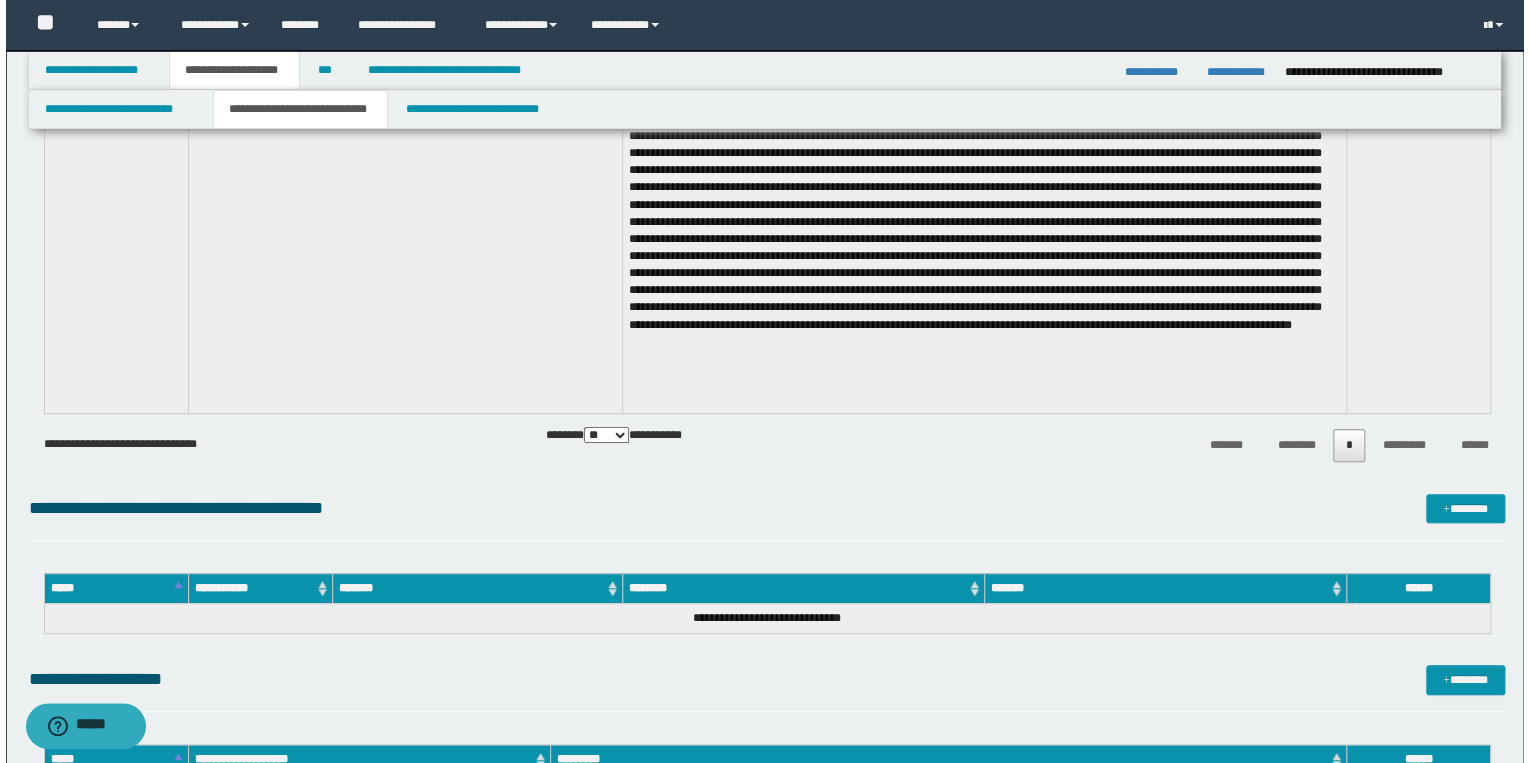 scroll, scrollTop: 4400, scrollLeft: 0, axis: vertical 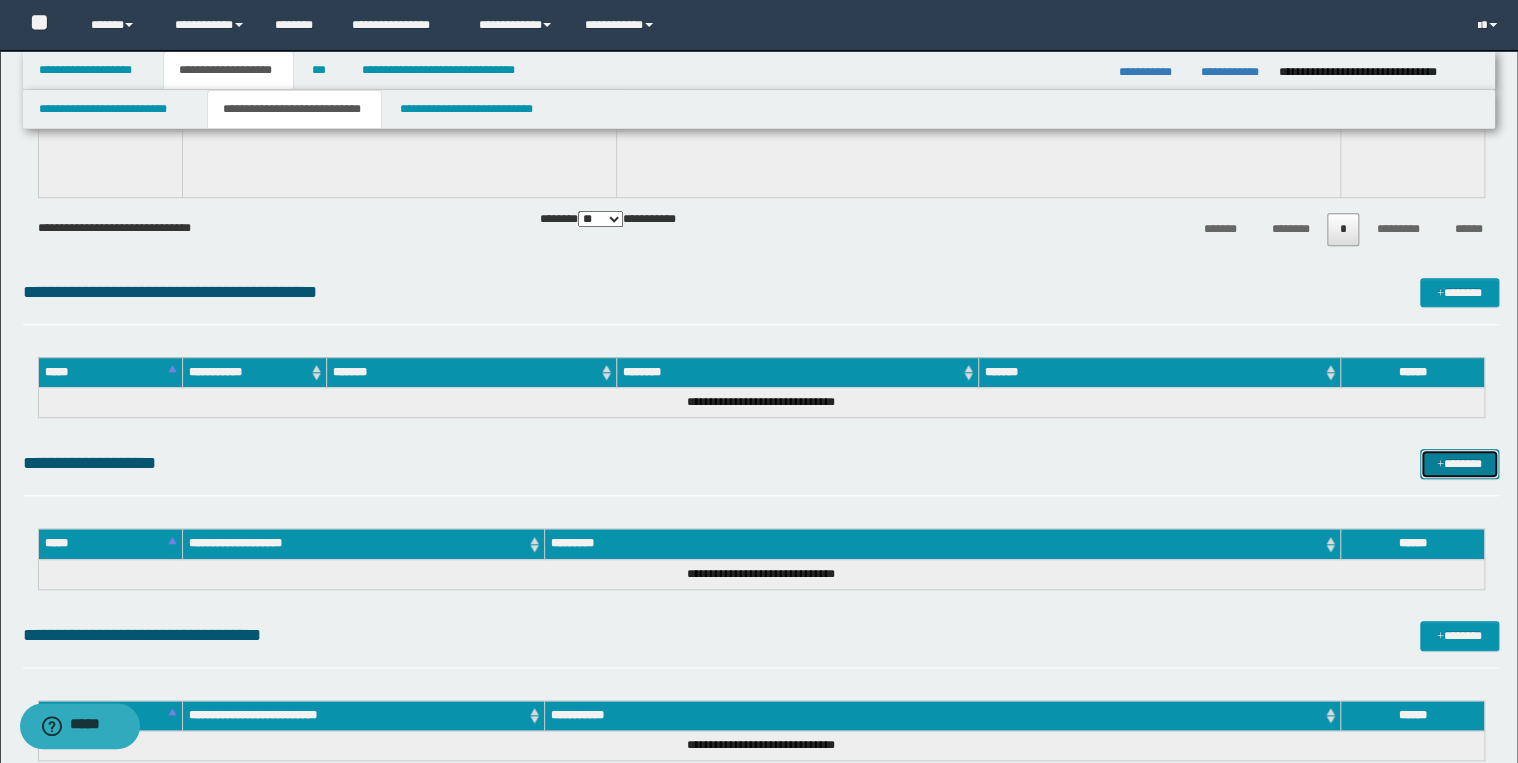 click on "*******" at bounding box center (1459, 464) 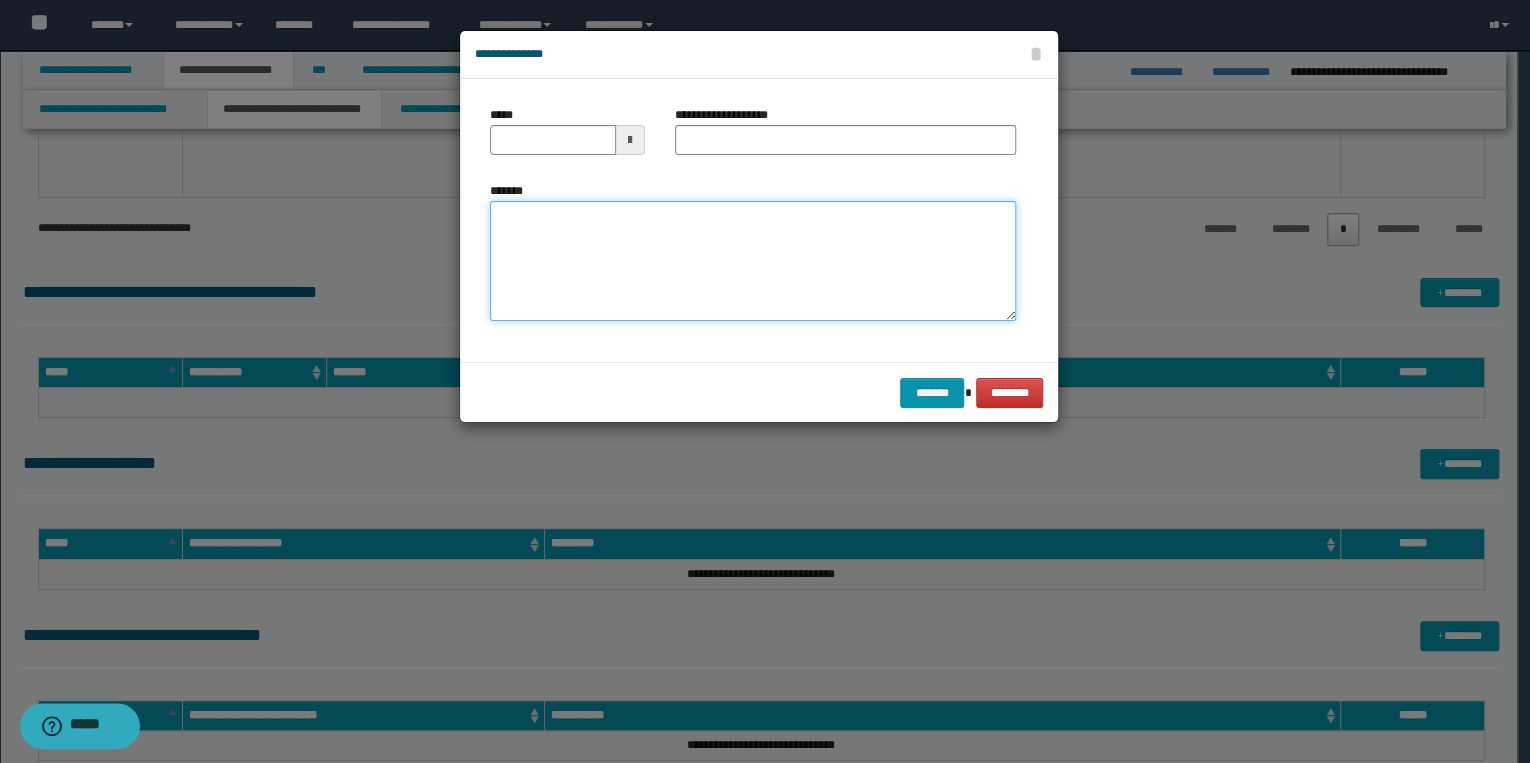 drag, startPoint x: 702, startPoint y: 281, endPoint x: 680, endPoint y: 280, distance: 22.022715 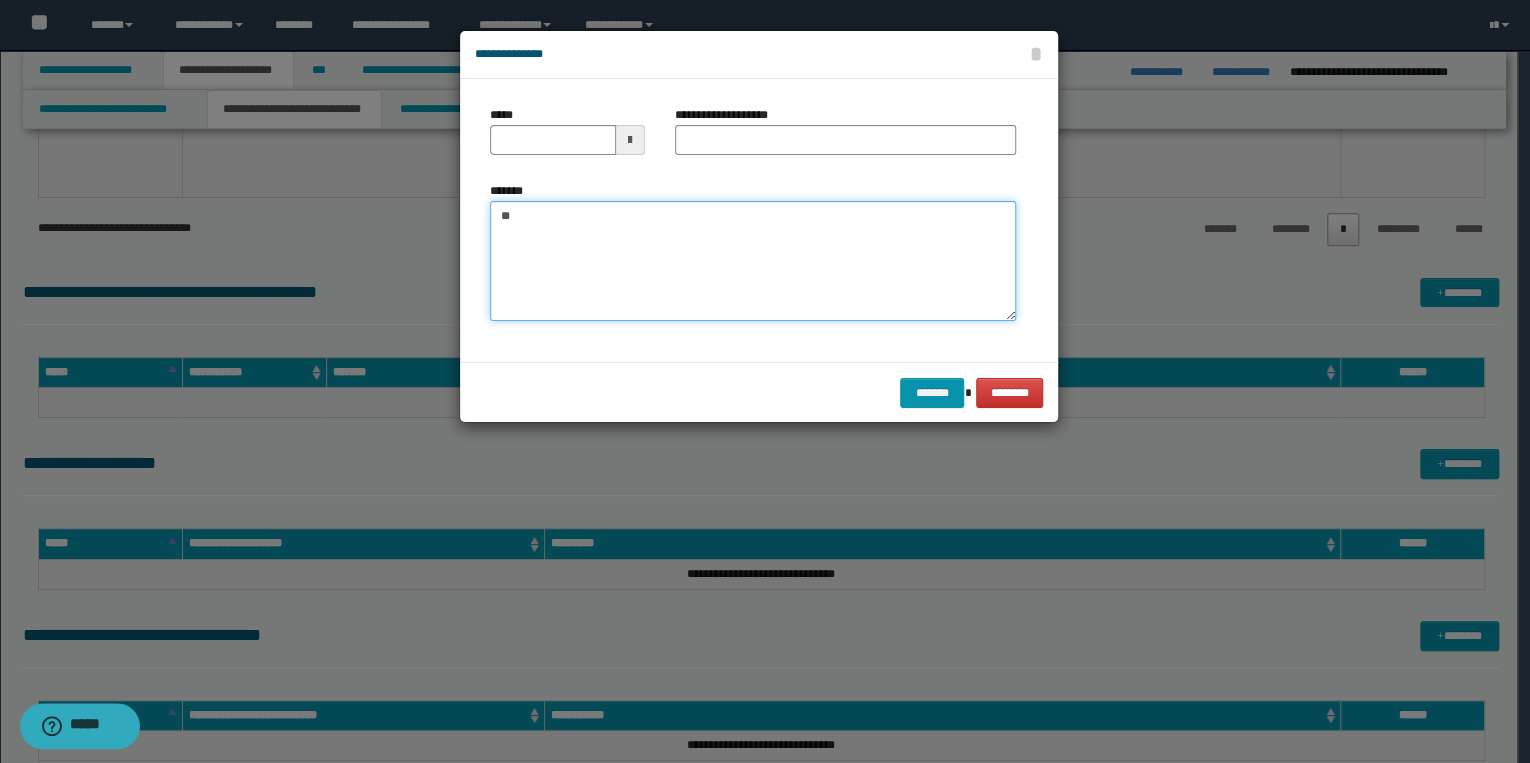 type on "*" 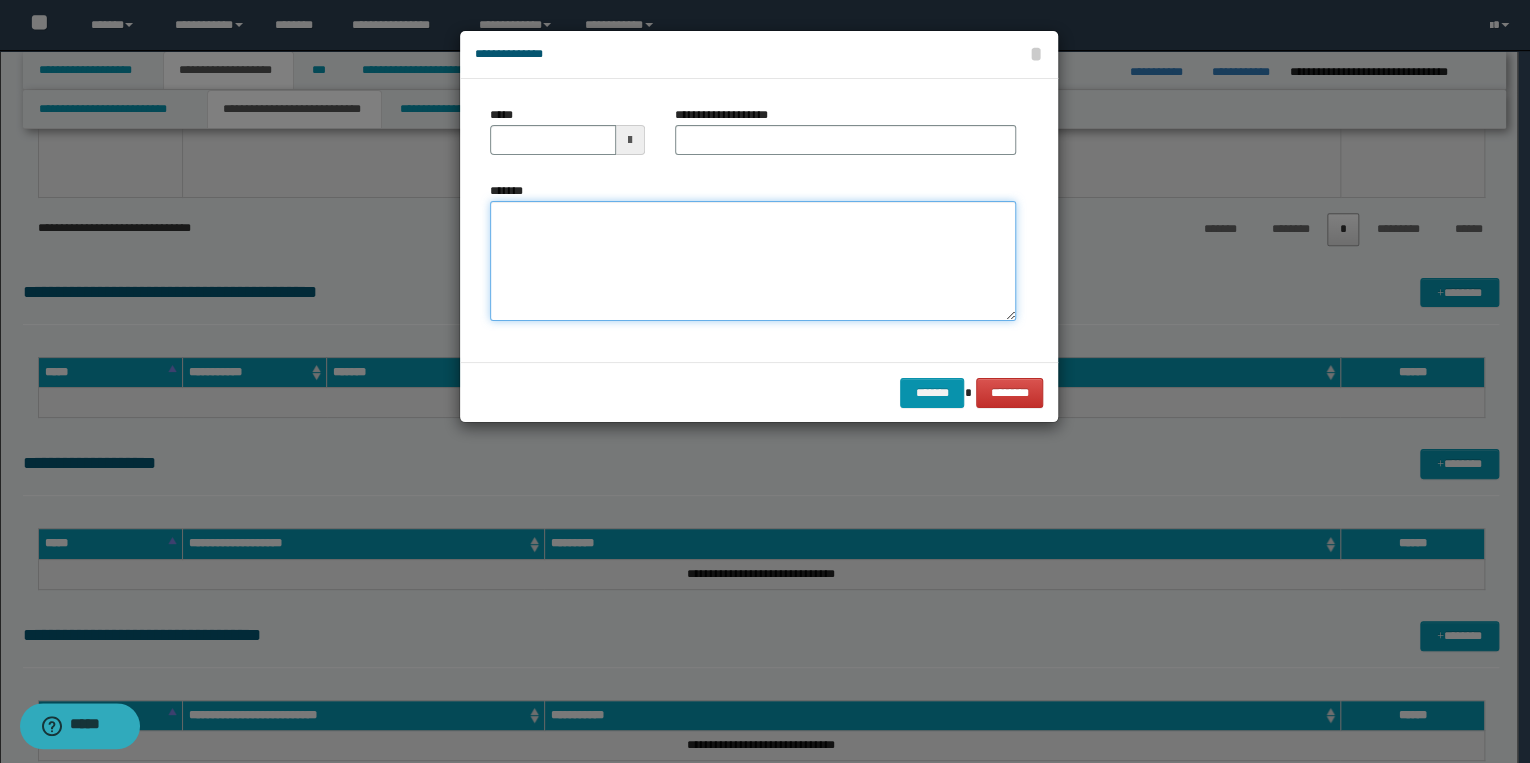 paste on "**********" 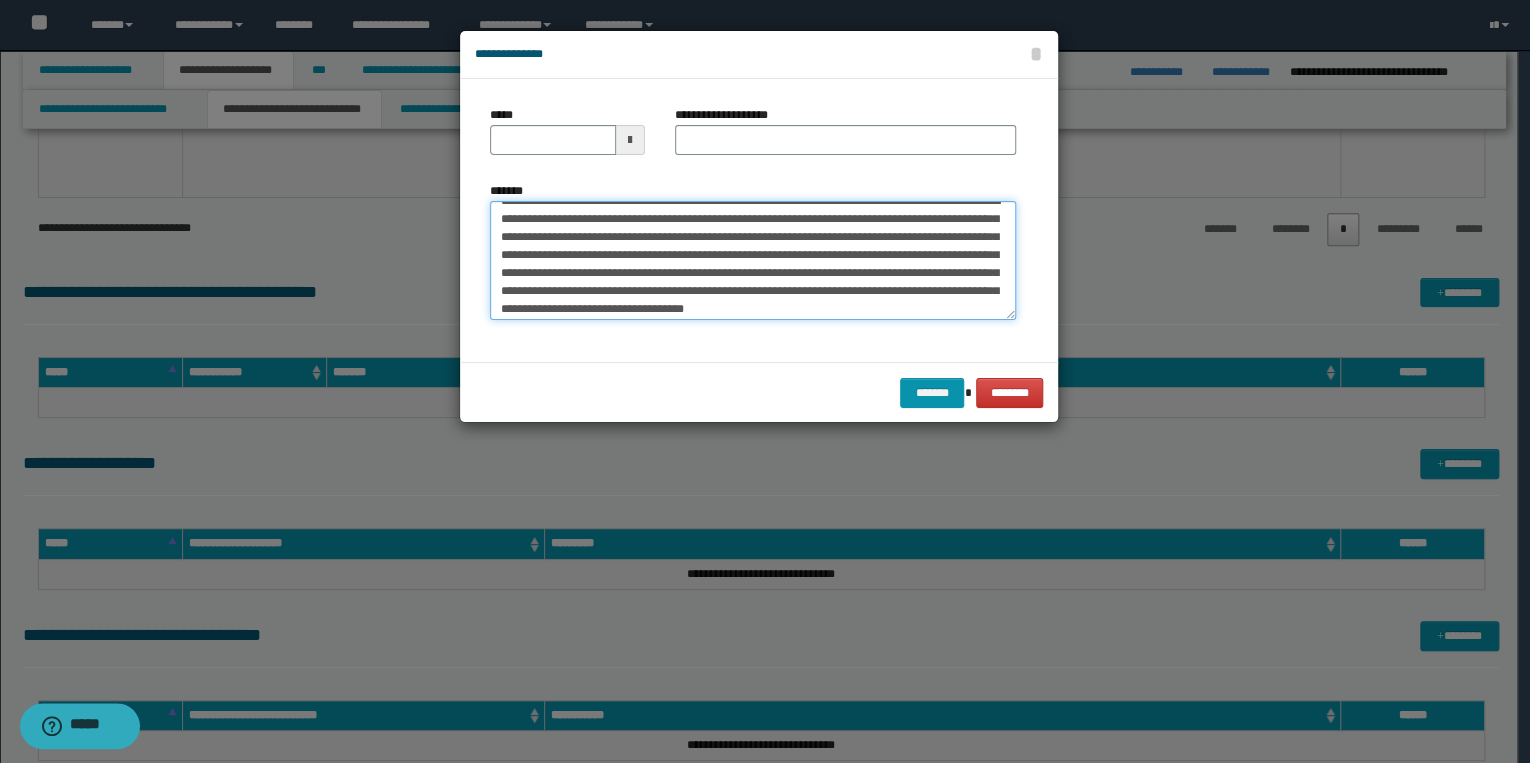 scroll, scrollTop: 0, scrollLeft: 0, axis: both 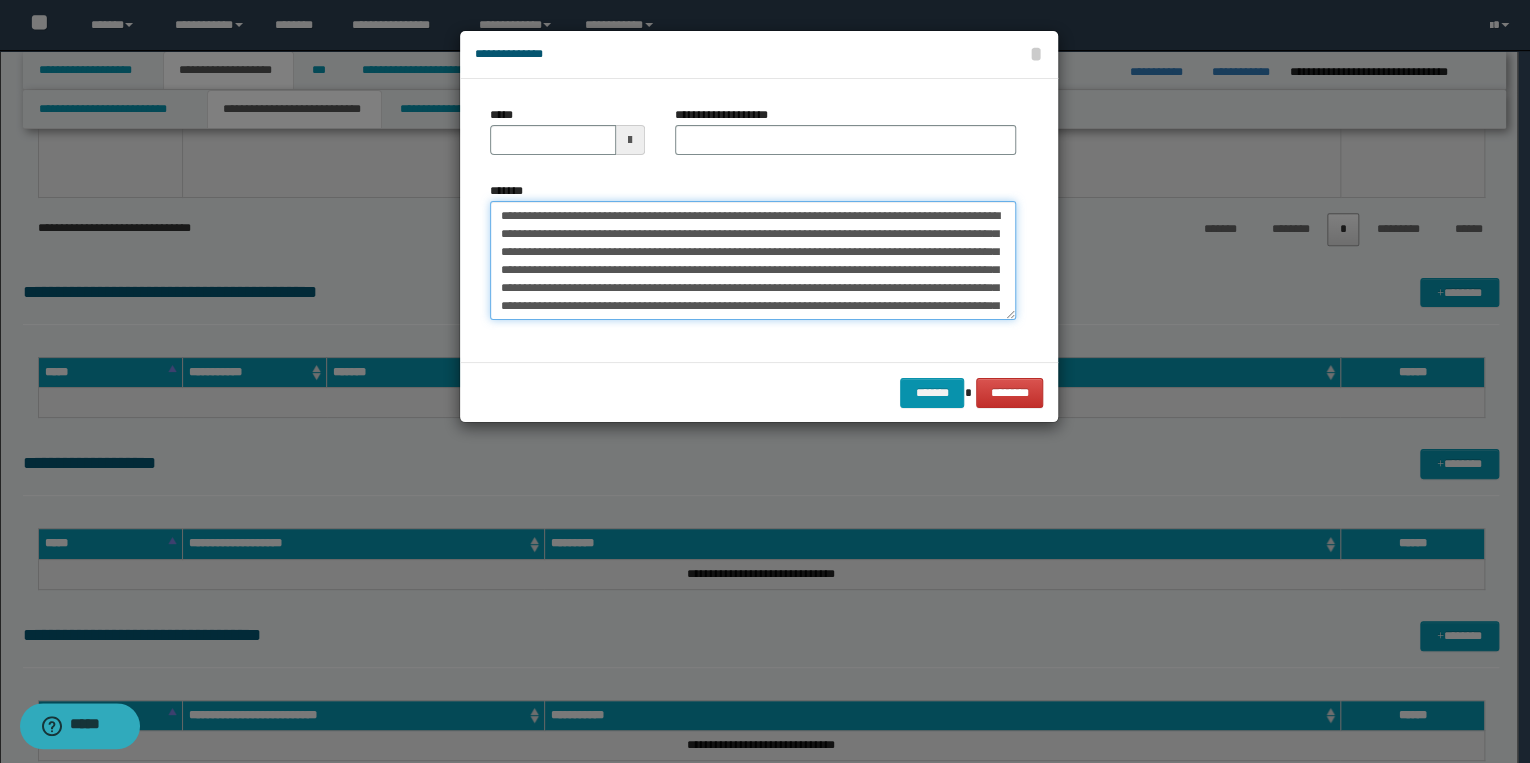 drag, startPoint x: 563, startPoint y: 216, endPoint x: 488, endPoint y: 216, distance: 75 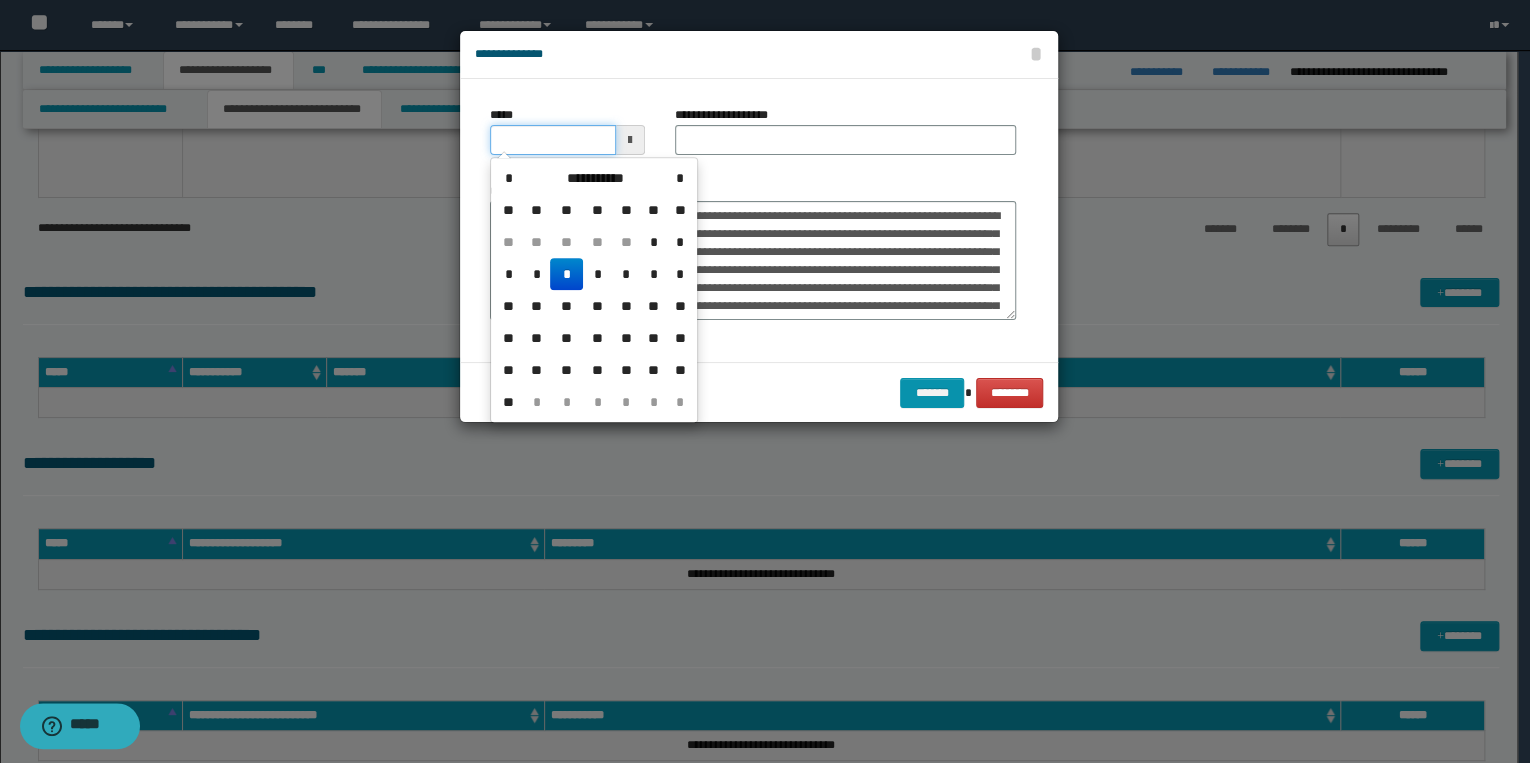 click on "*****" at bounding box center [553, 140] 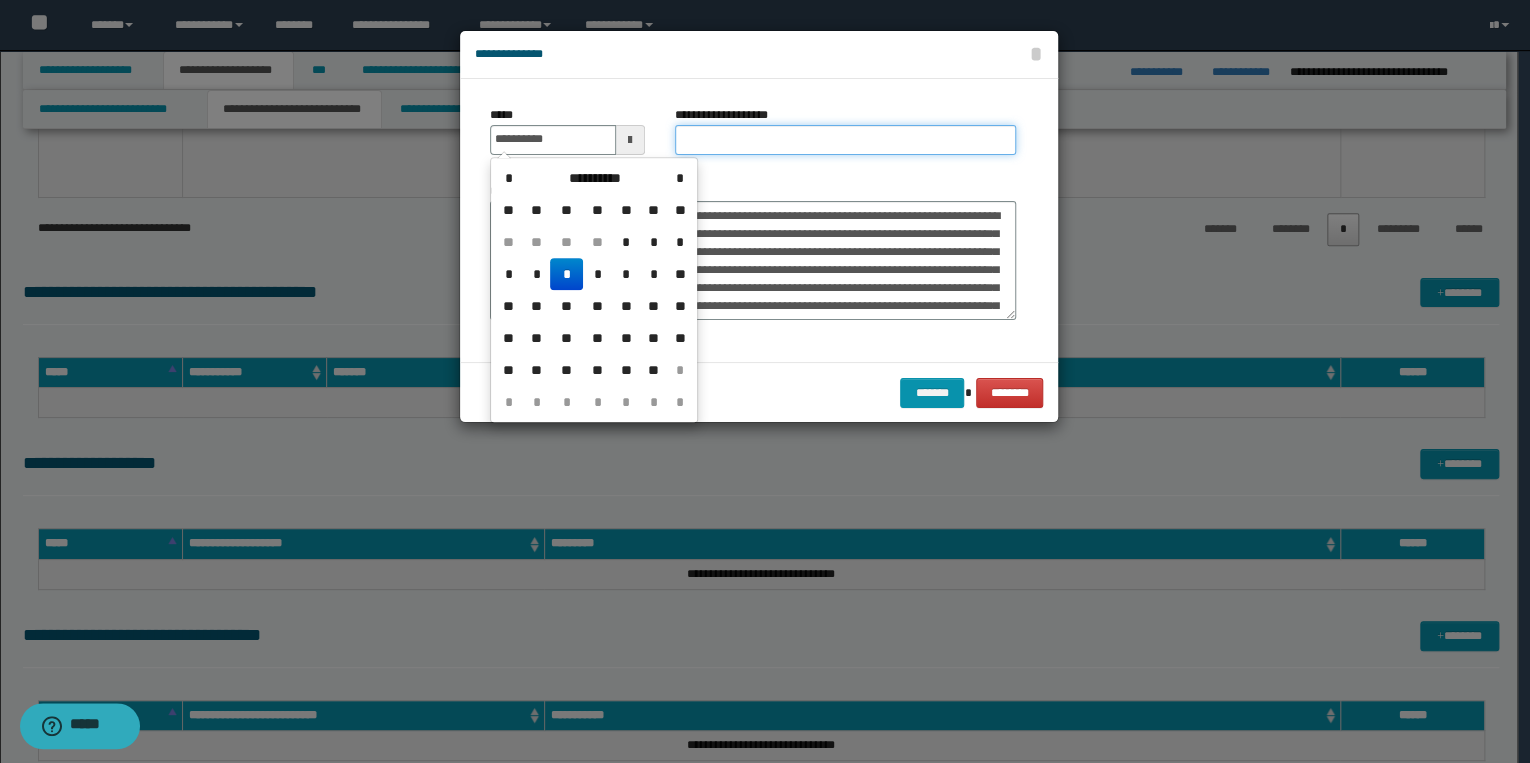 type on "**********" 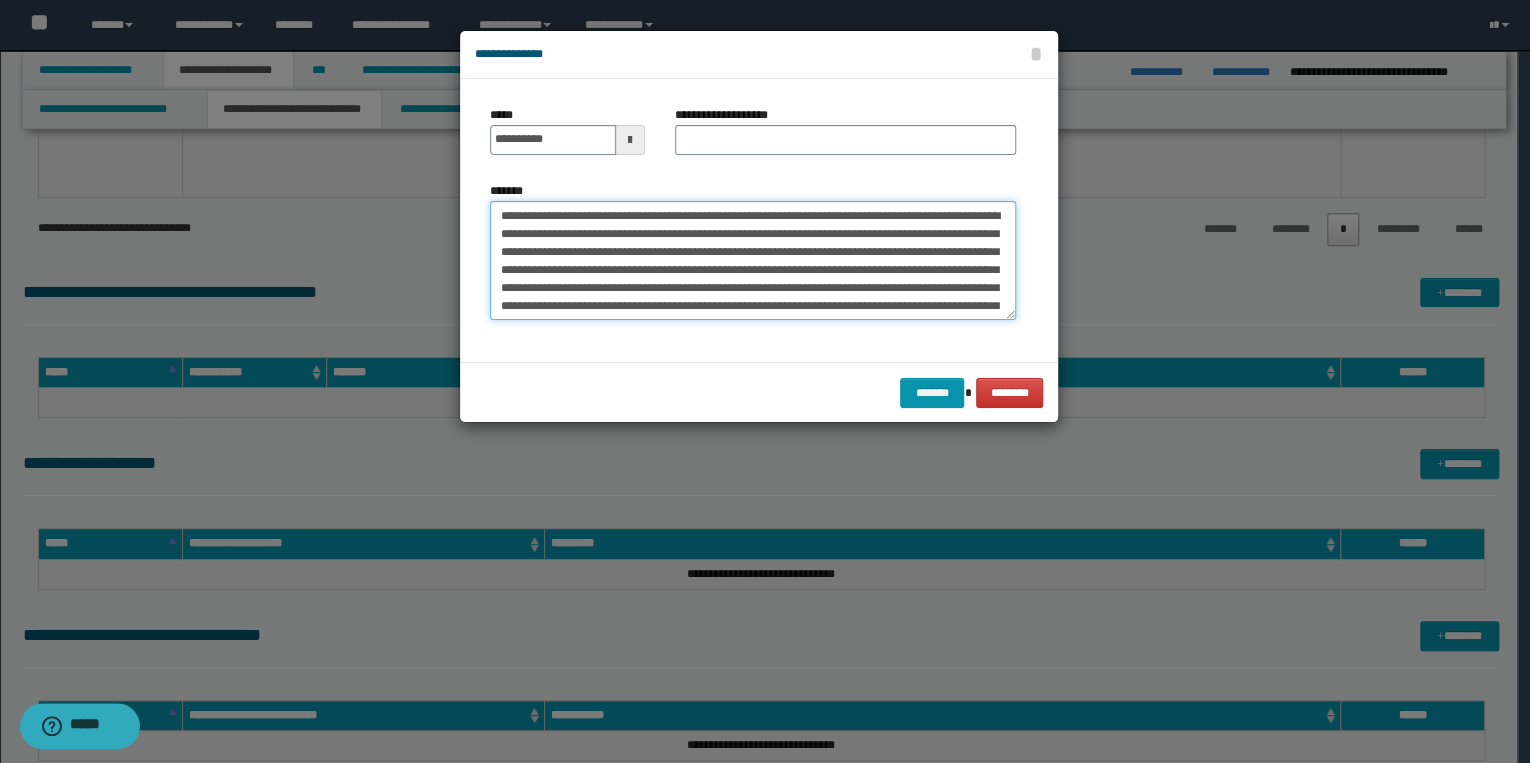 drag, startPoint x: 502, startPoint y: 213, endPoint x: 540, endPoint y: 233, distance: 42.941822 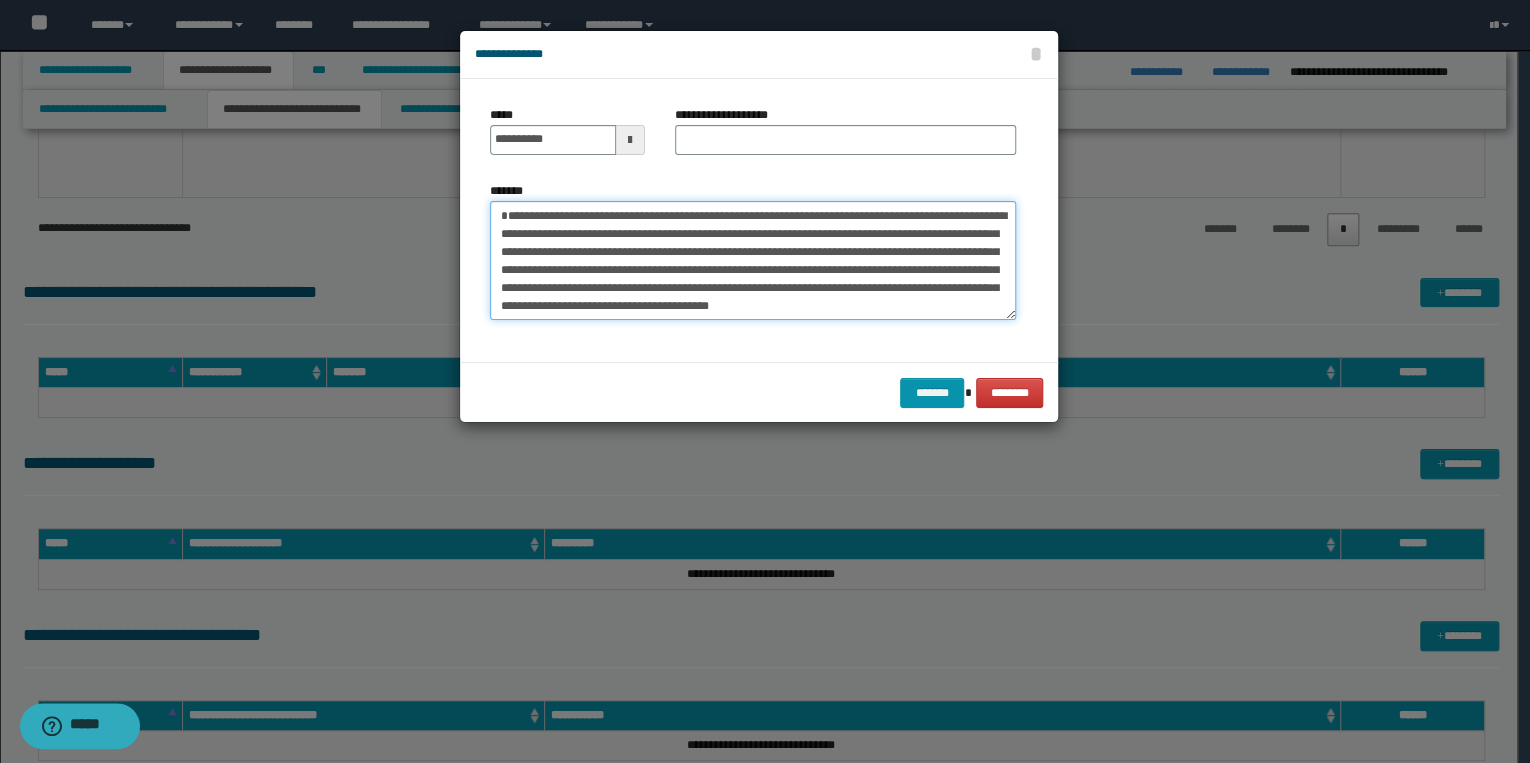type on "**********" 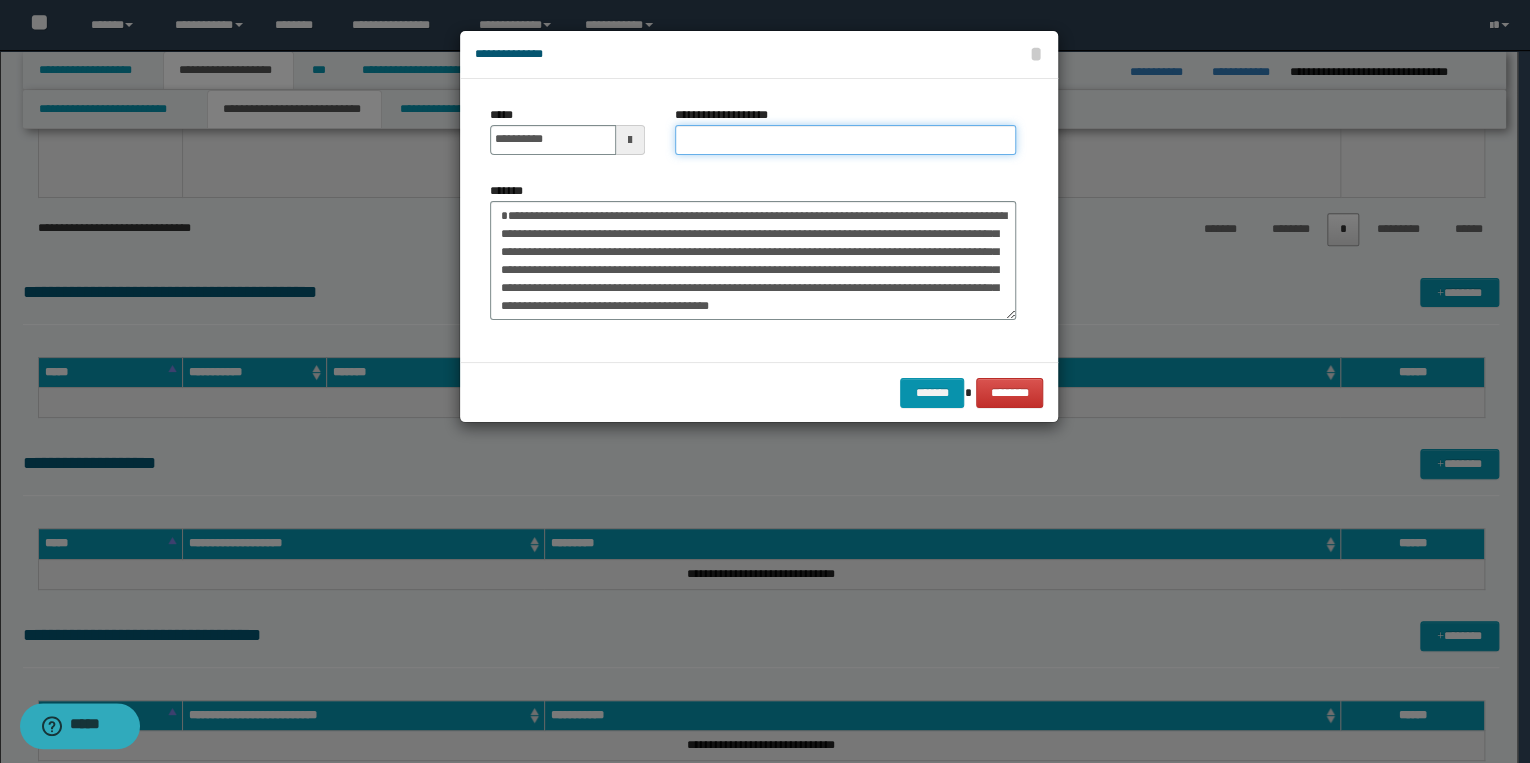 click on "**********" at bounding box center (845, 140) 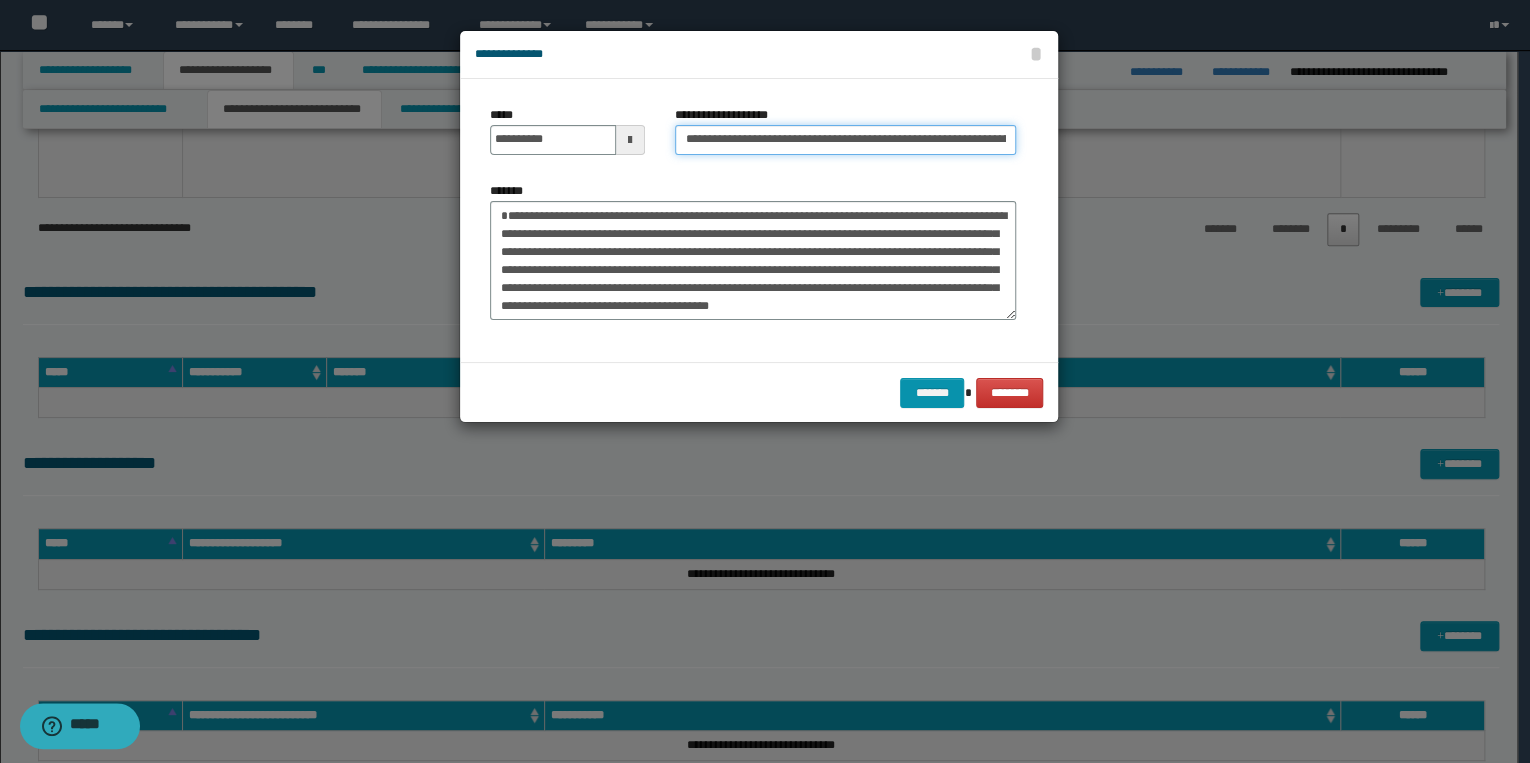 scroll, scrollTop: 0, scrollLeft: 212, axis: horizontal 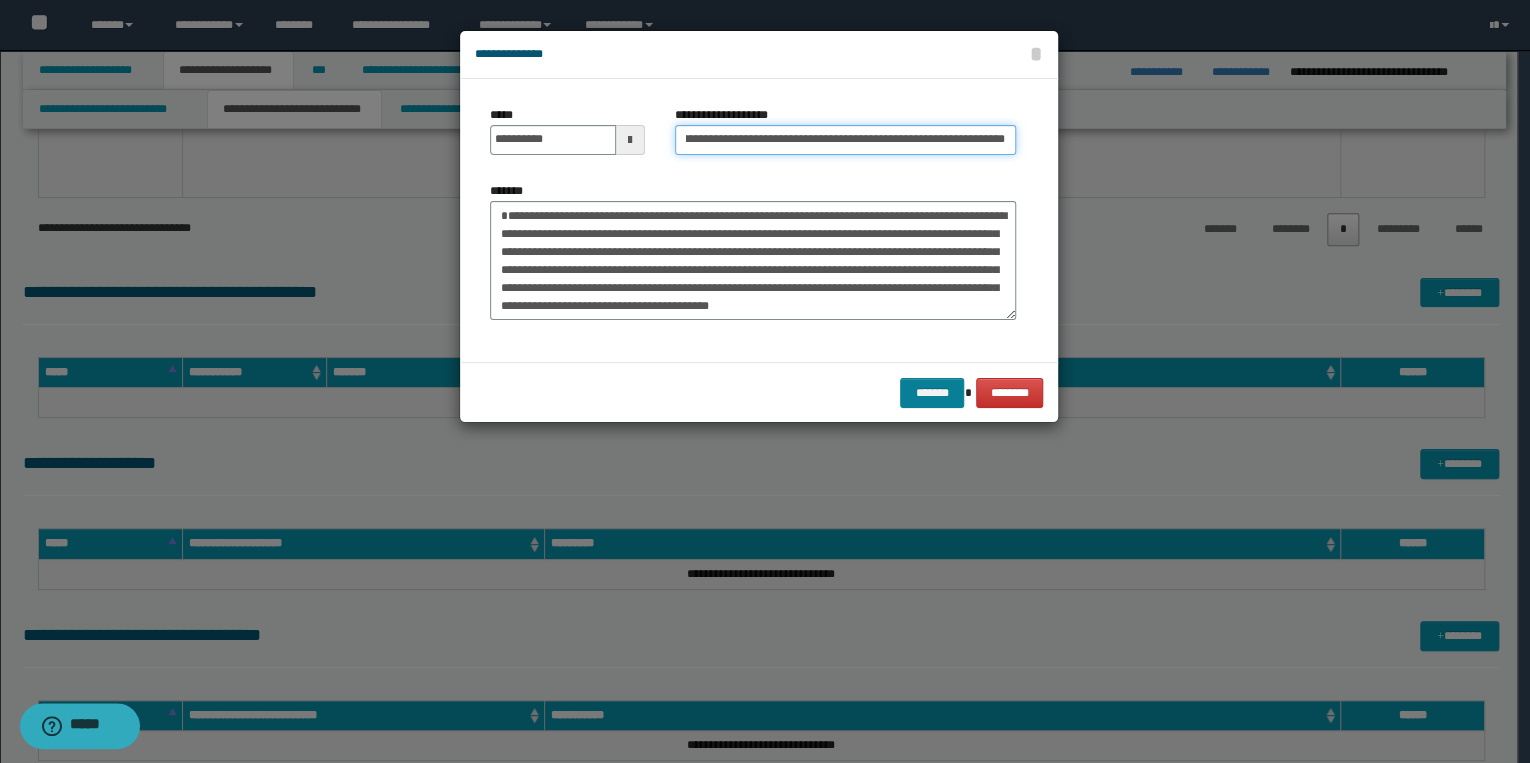 type on "**********" 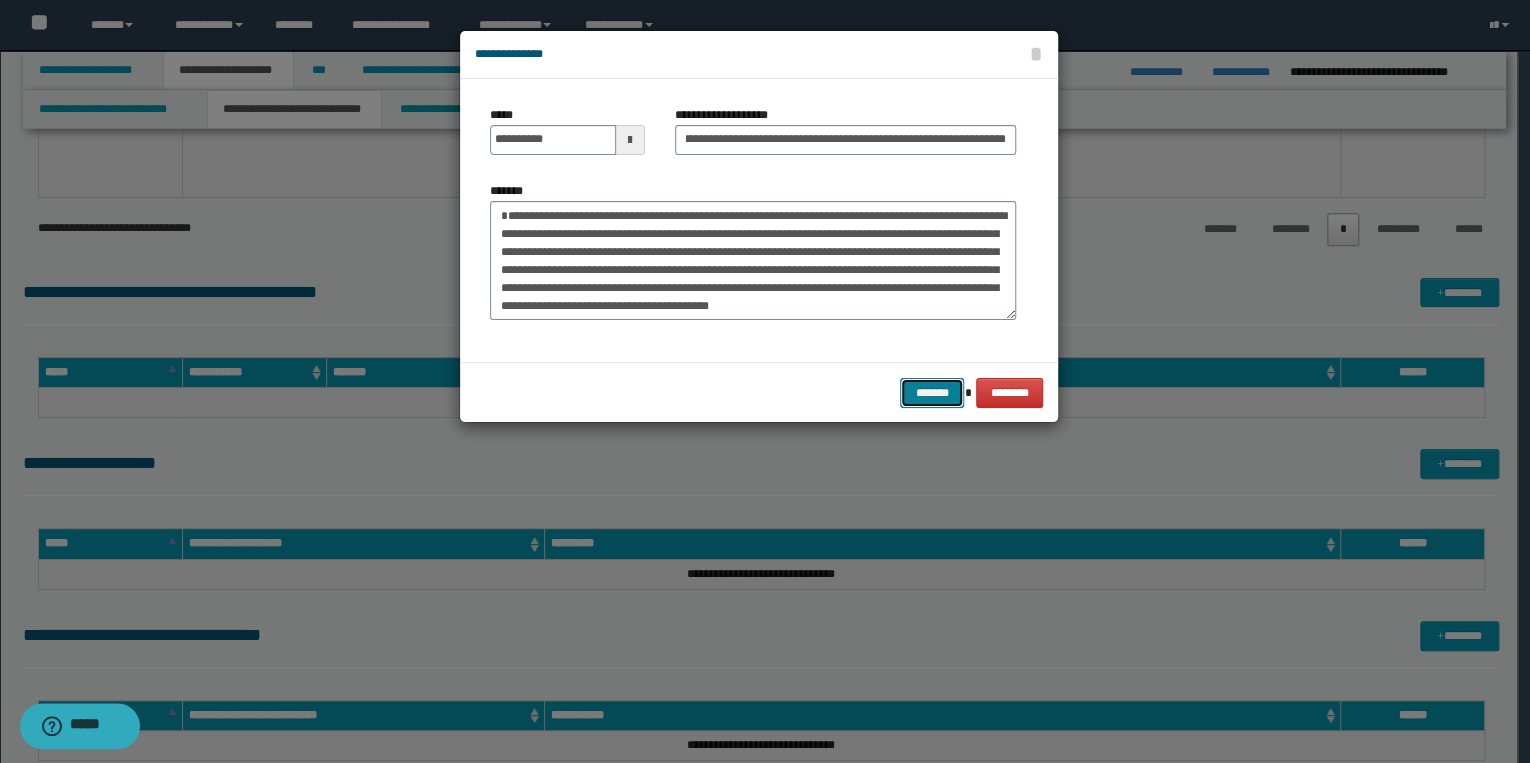 click on "*******" at bounding box center (932, 393) 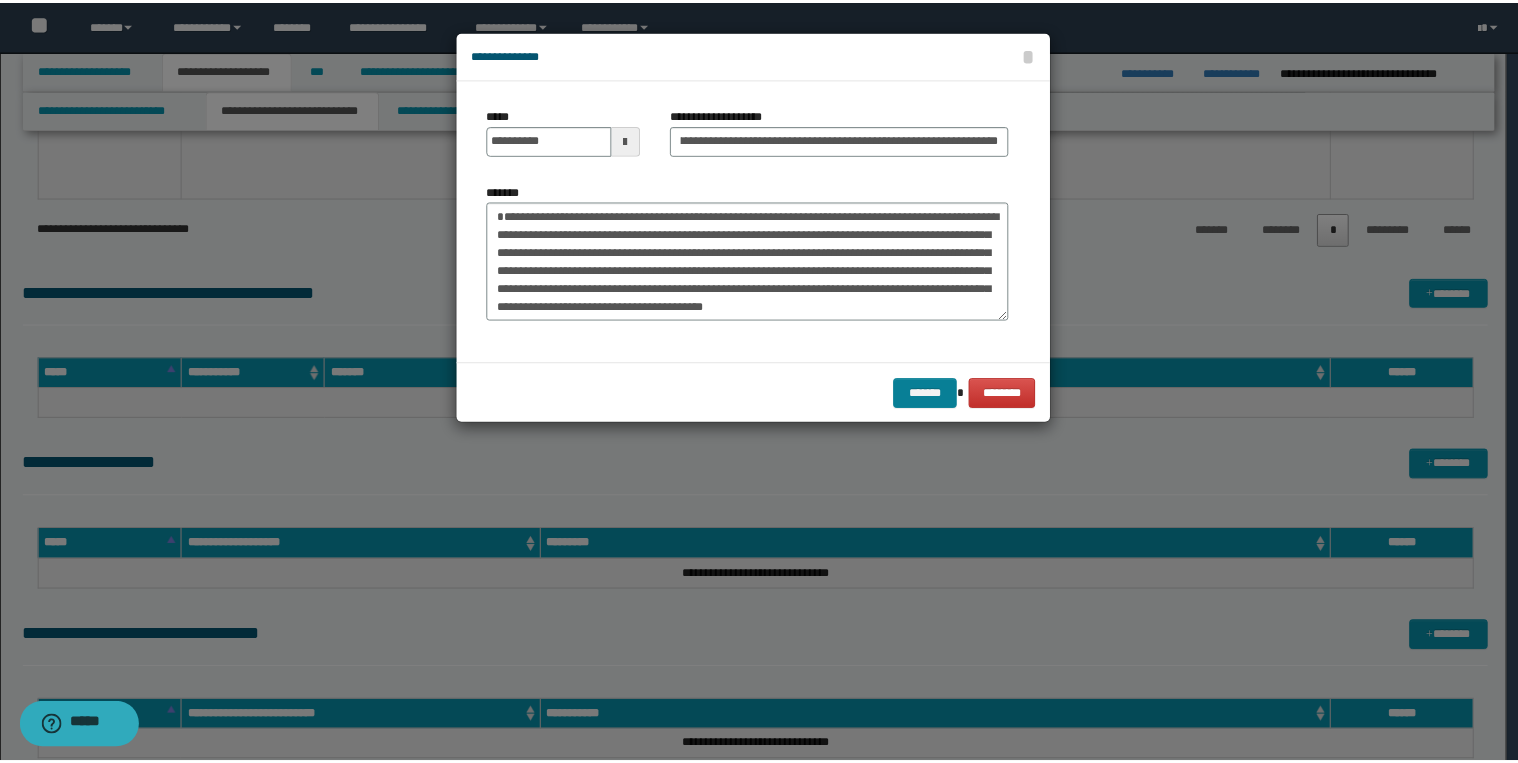 scroll, scrollTop: 0, scrollLeft: 0, axis: both 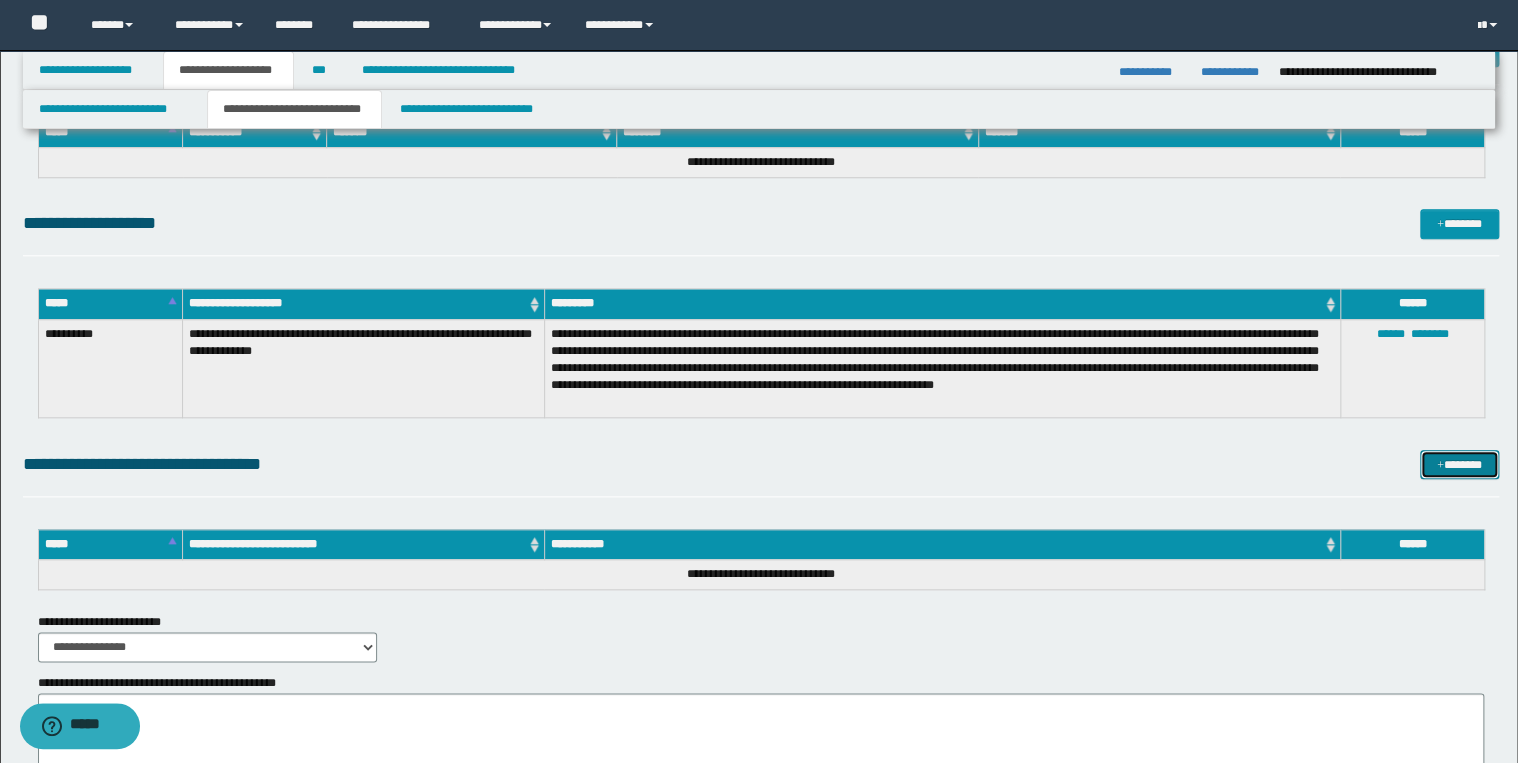 click on "*******" at bounding box center [1459, 465] 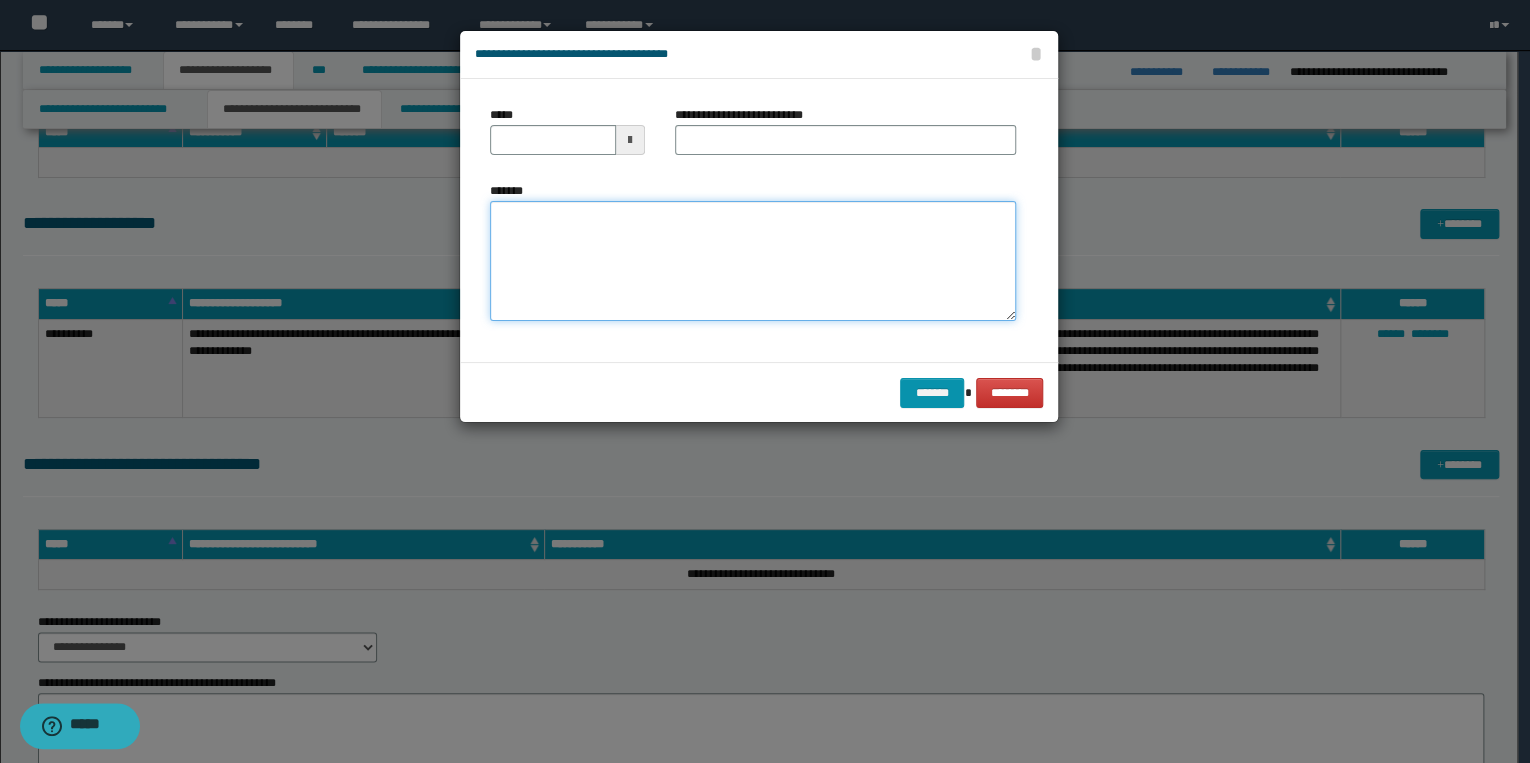 click on "*******" at bounding box center [753, 261] 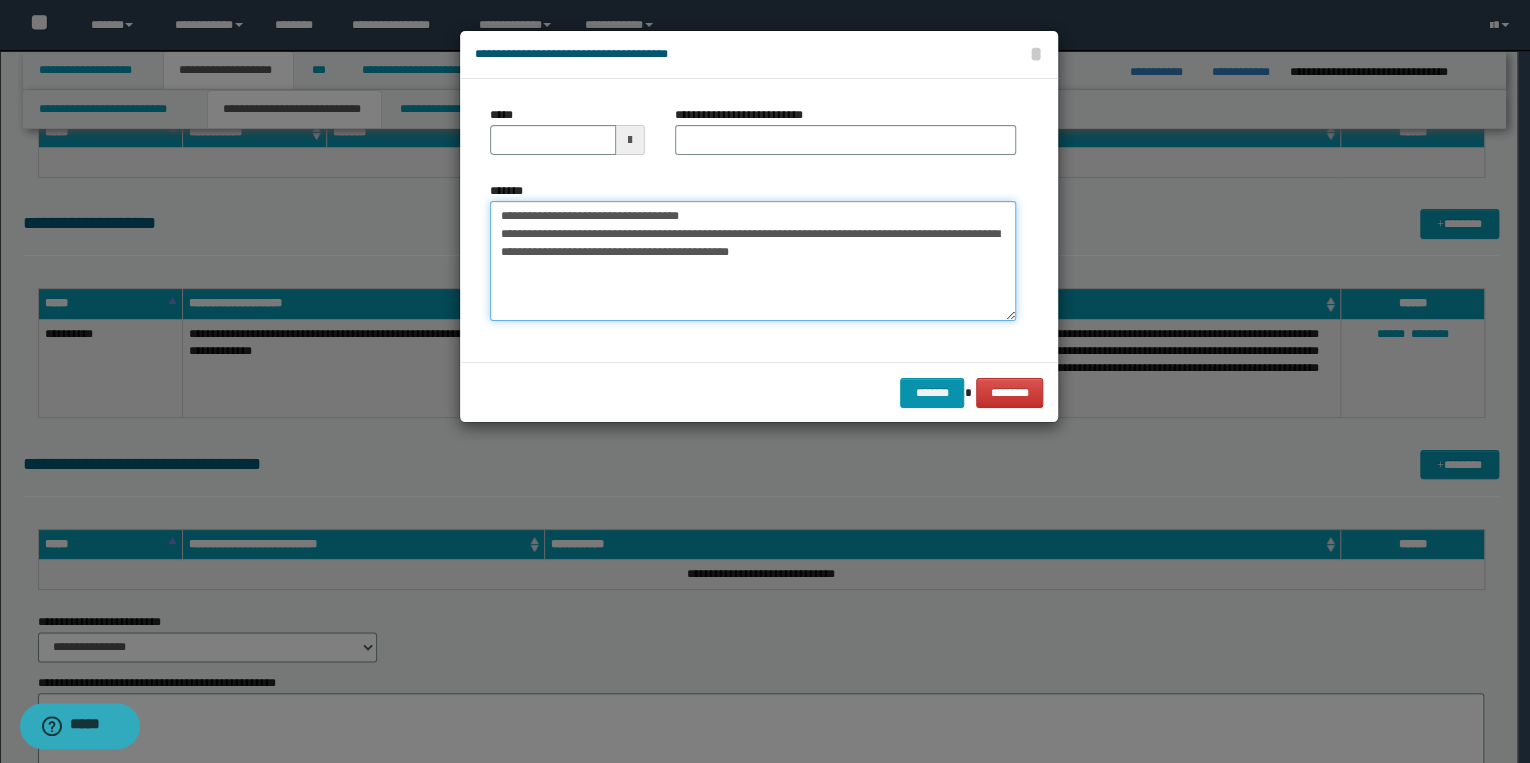 drag, startPoint x: 564, startPoint y: 216, endPoint x: 492, endPoint y: 217, distance: 72.00694 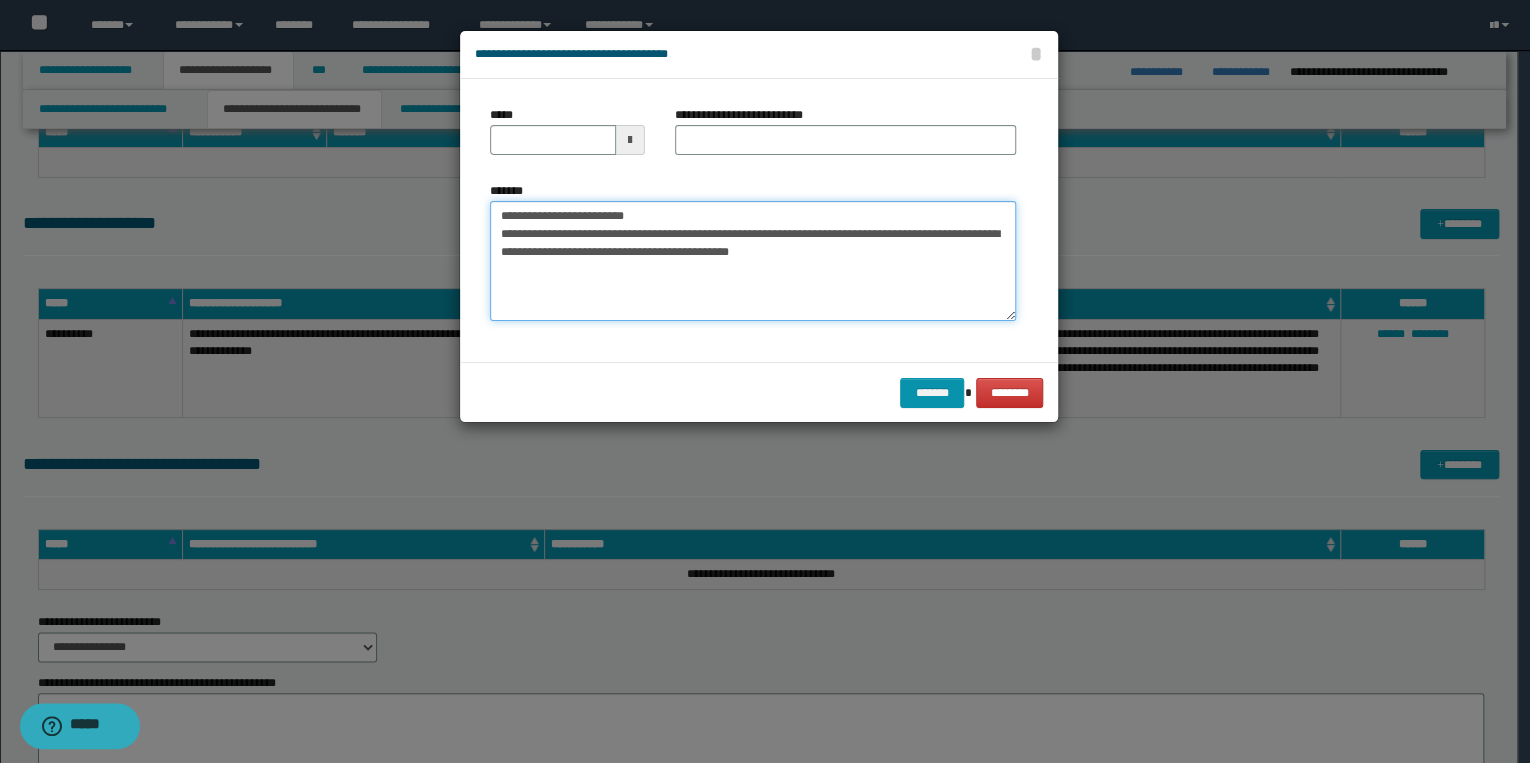 type 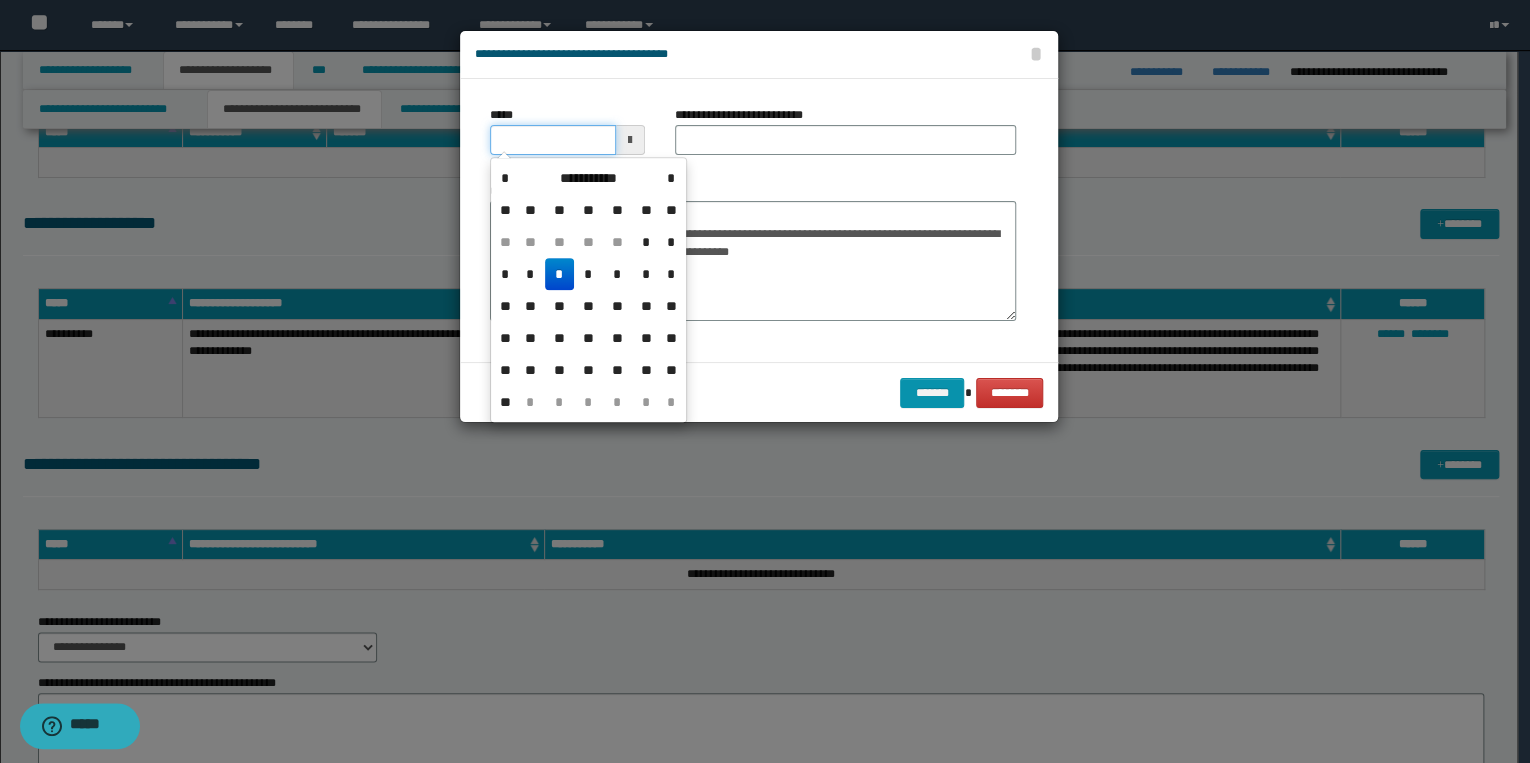 click on "*****" at bounding box center (553, 140) 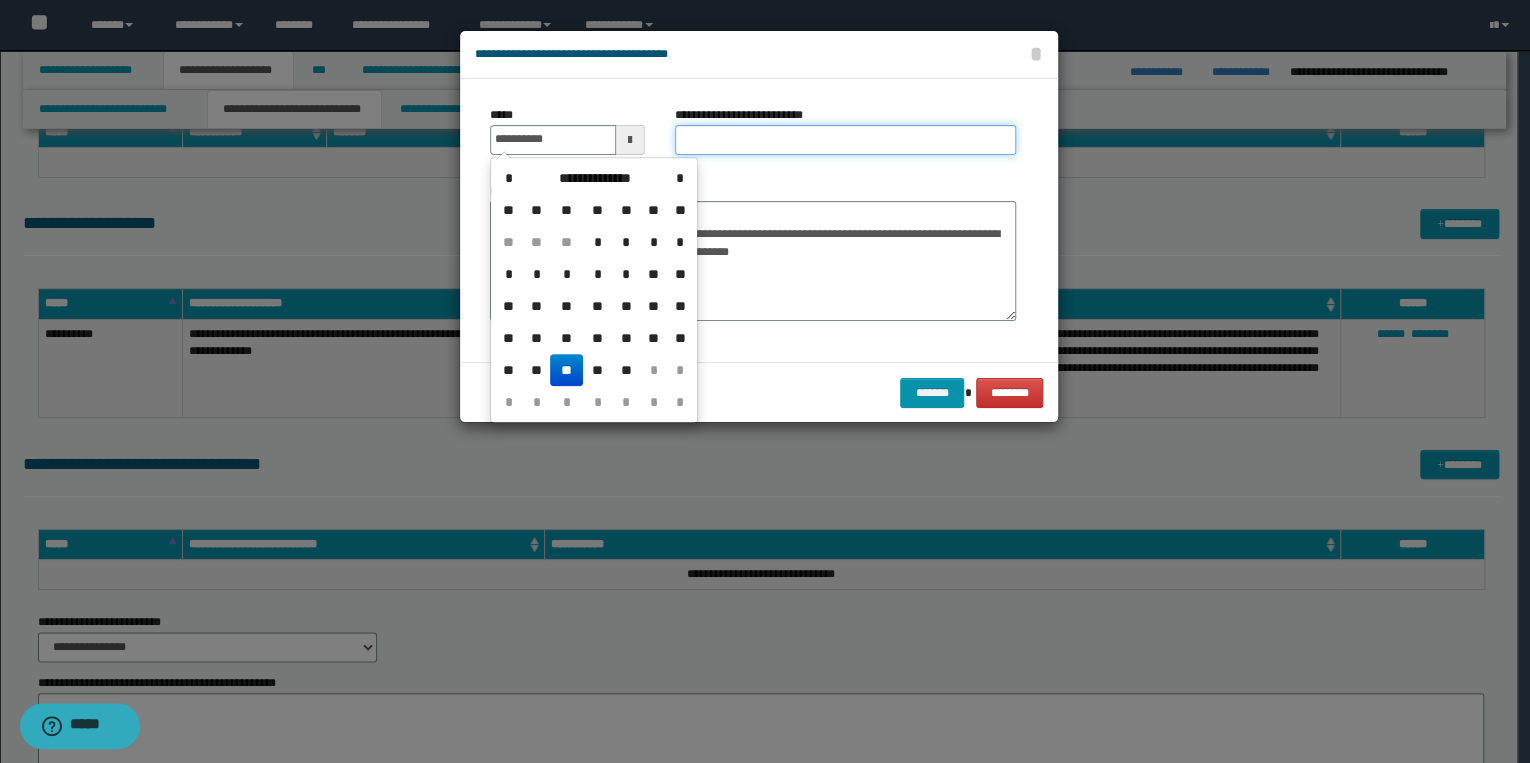 type on "**********" 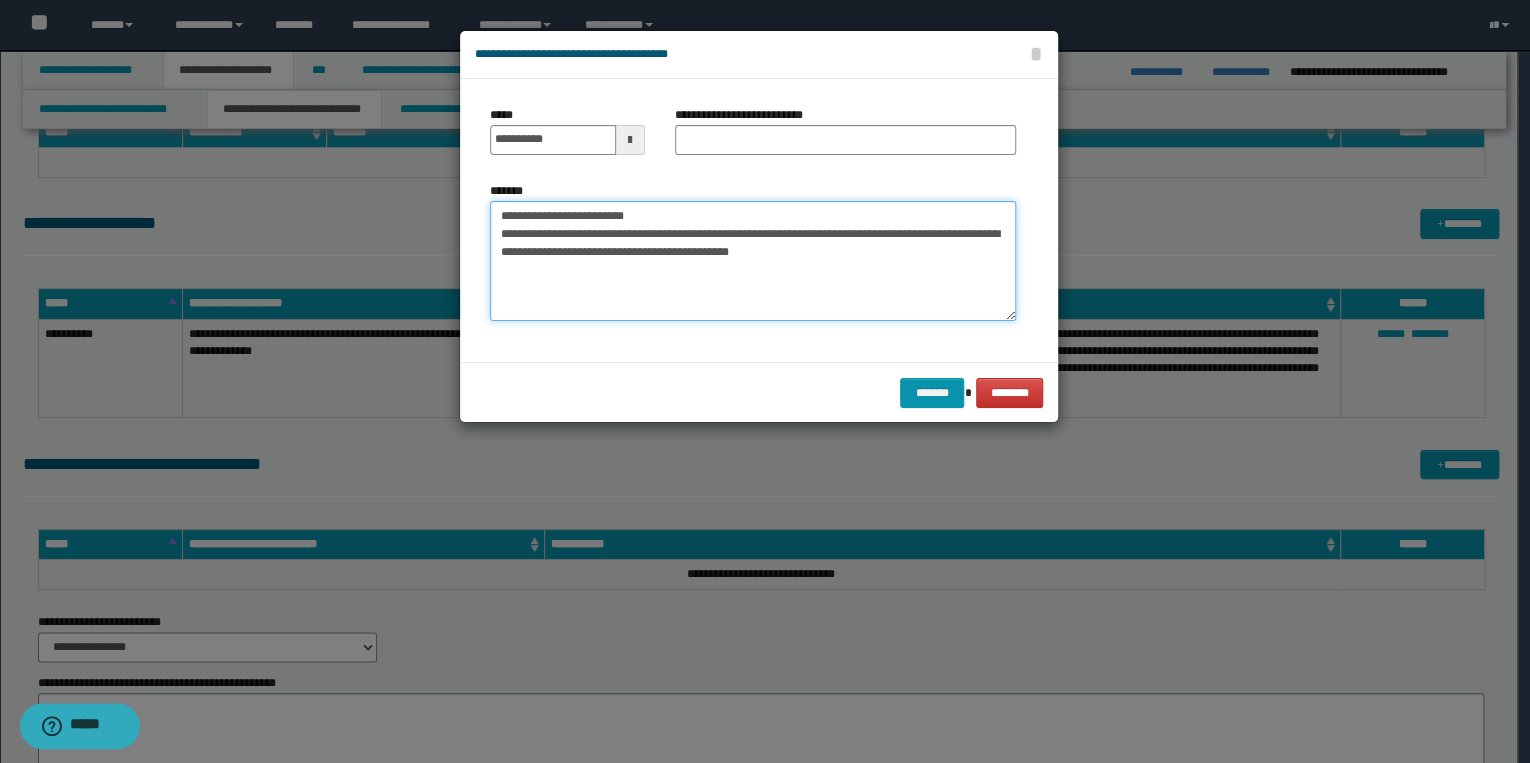 drag, startPoint x: 493, startPoint y: 219, endPoint x: 695, endPoint y: 219, distance: 202 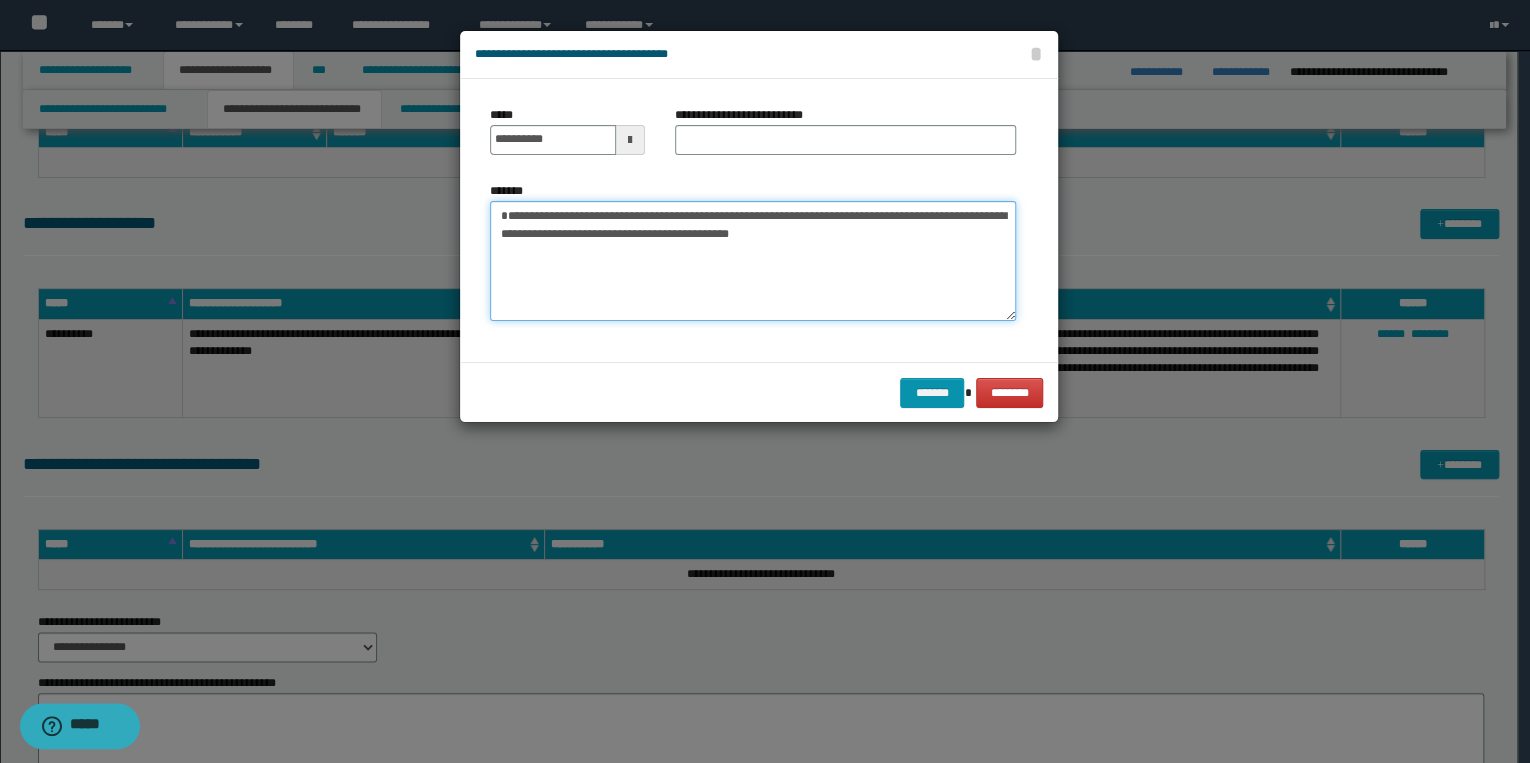 type on "**********" 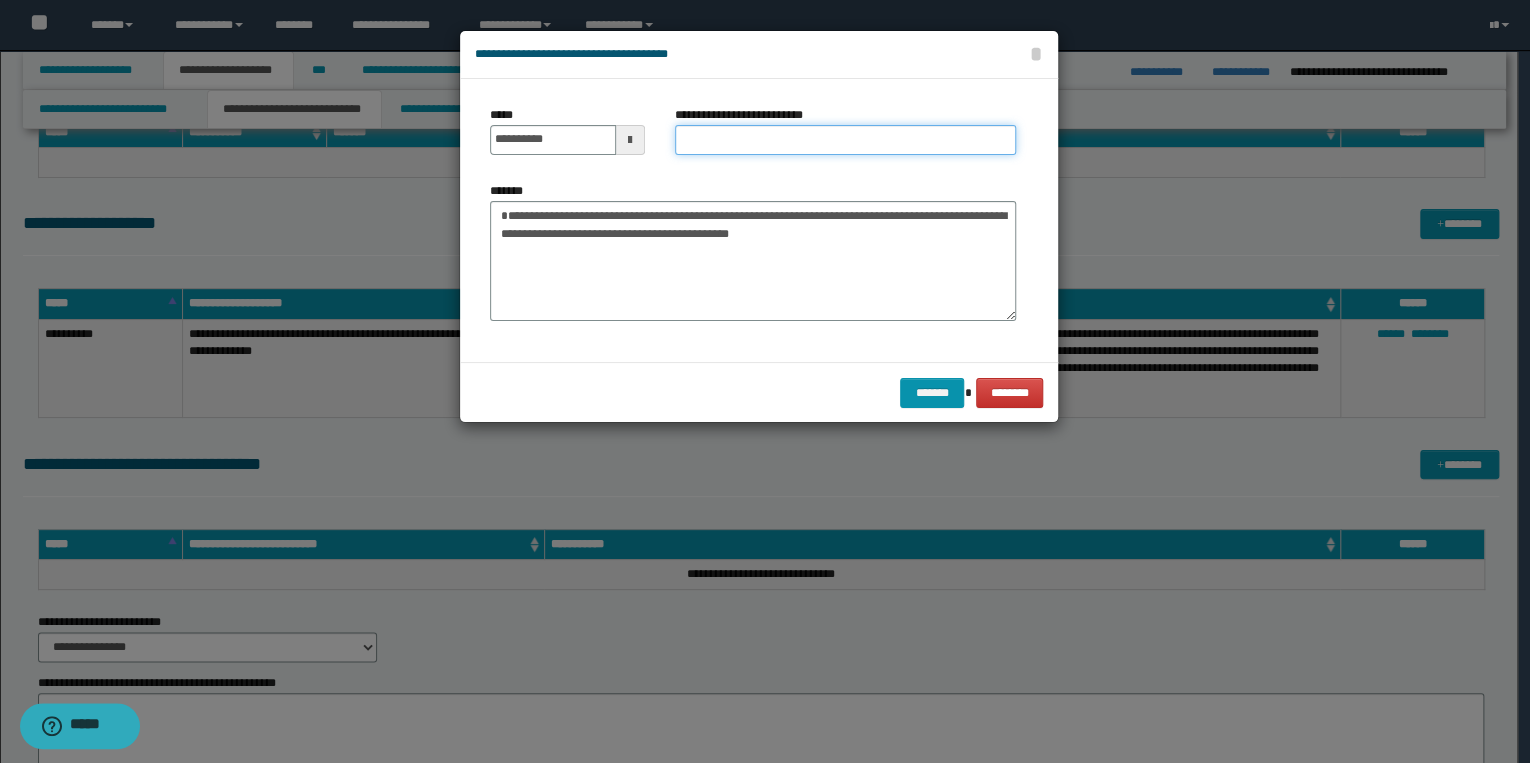 click on "**********" at bounding box center [845, 140] 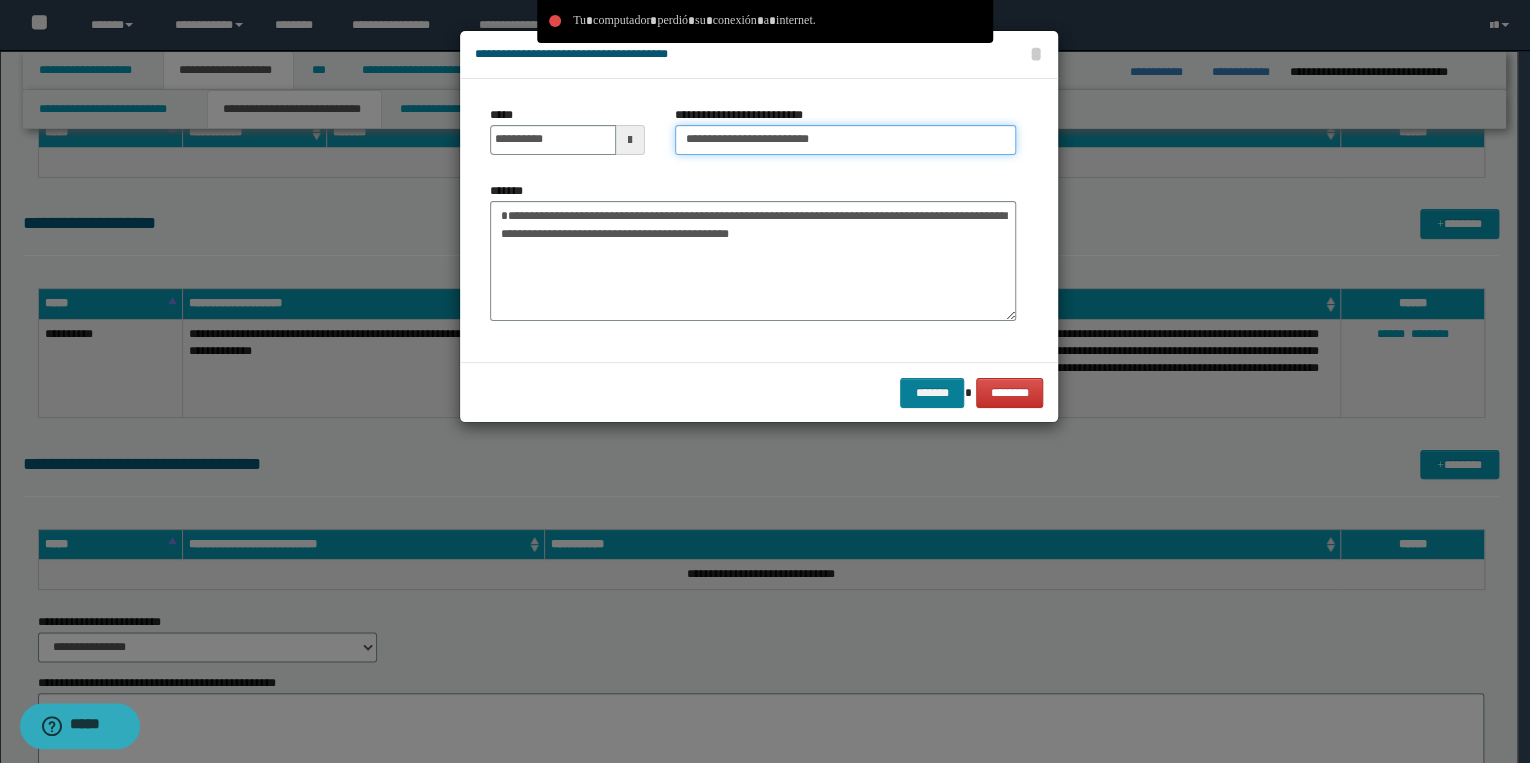 type on "**********" 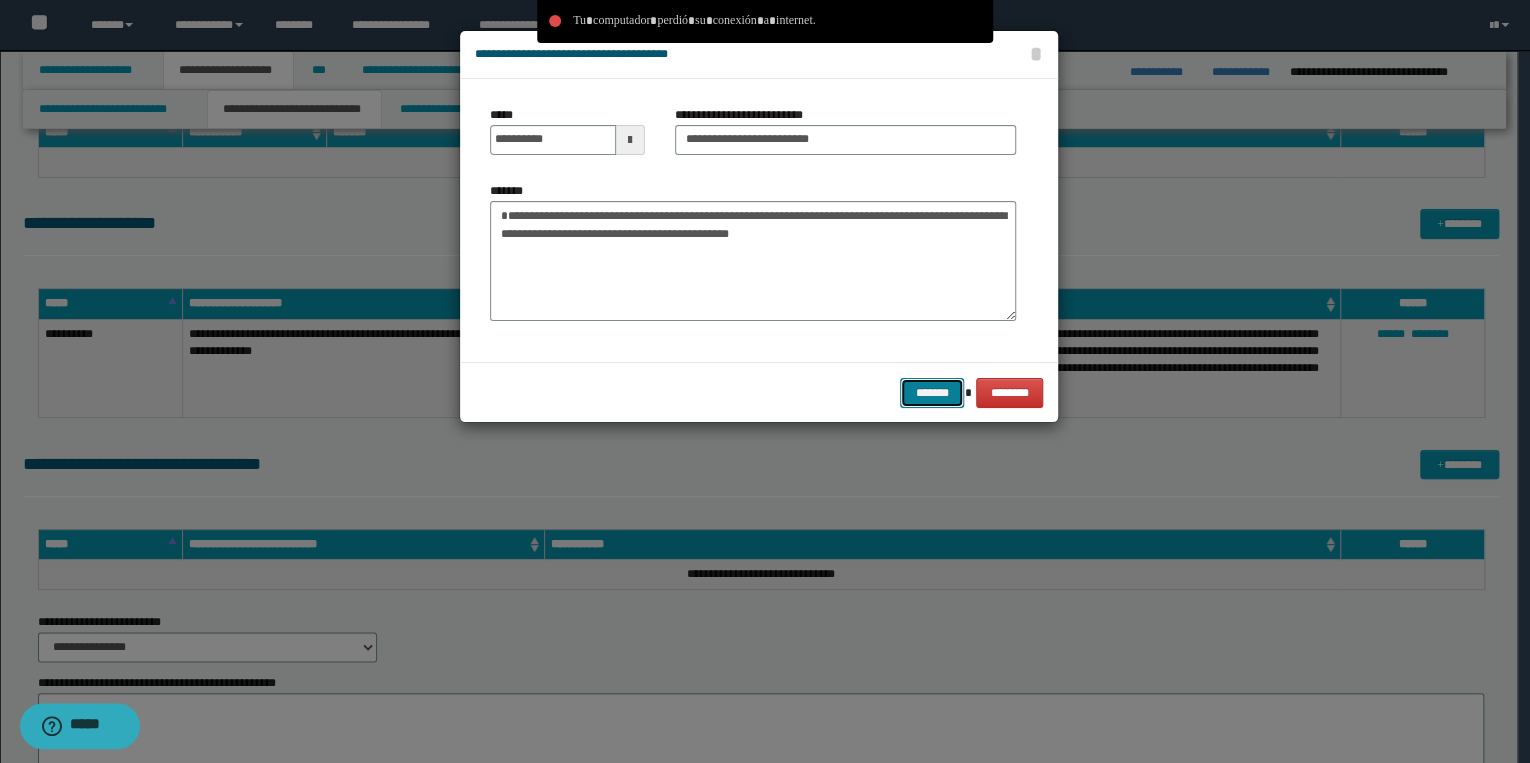click on "*******" at bounding box center (932, 393) 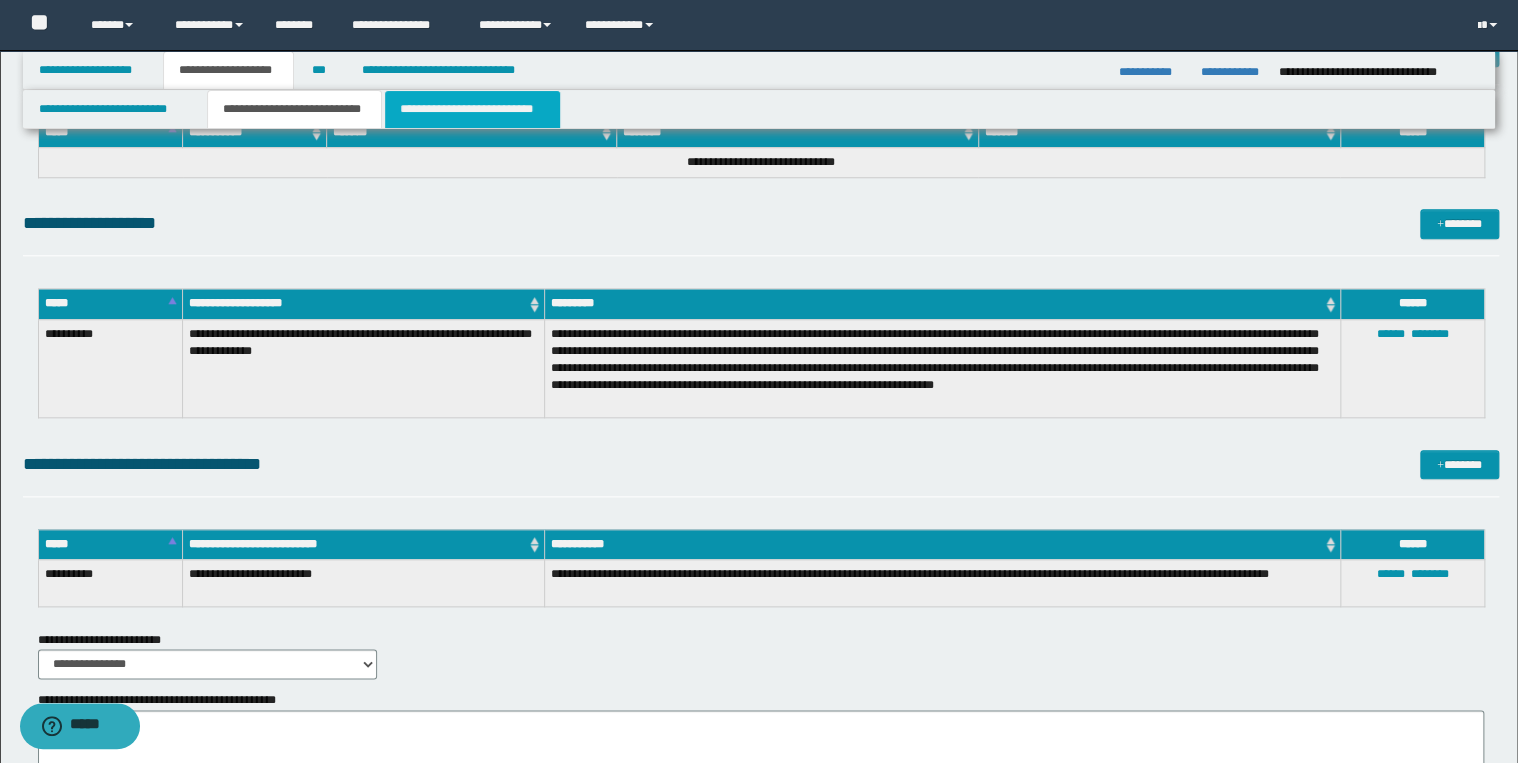 click on "**********" at bounding box center (472, 109) 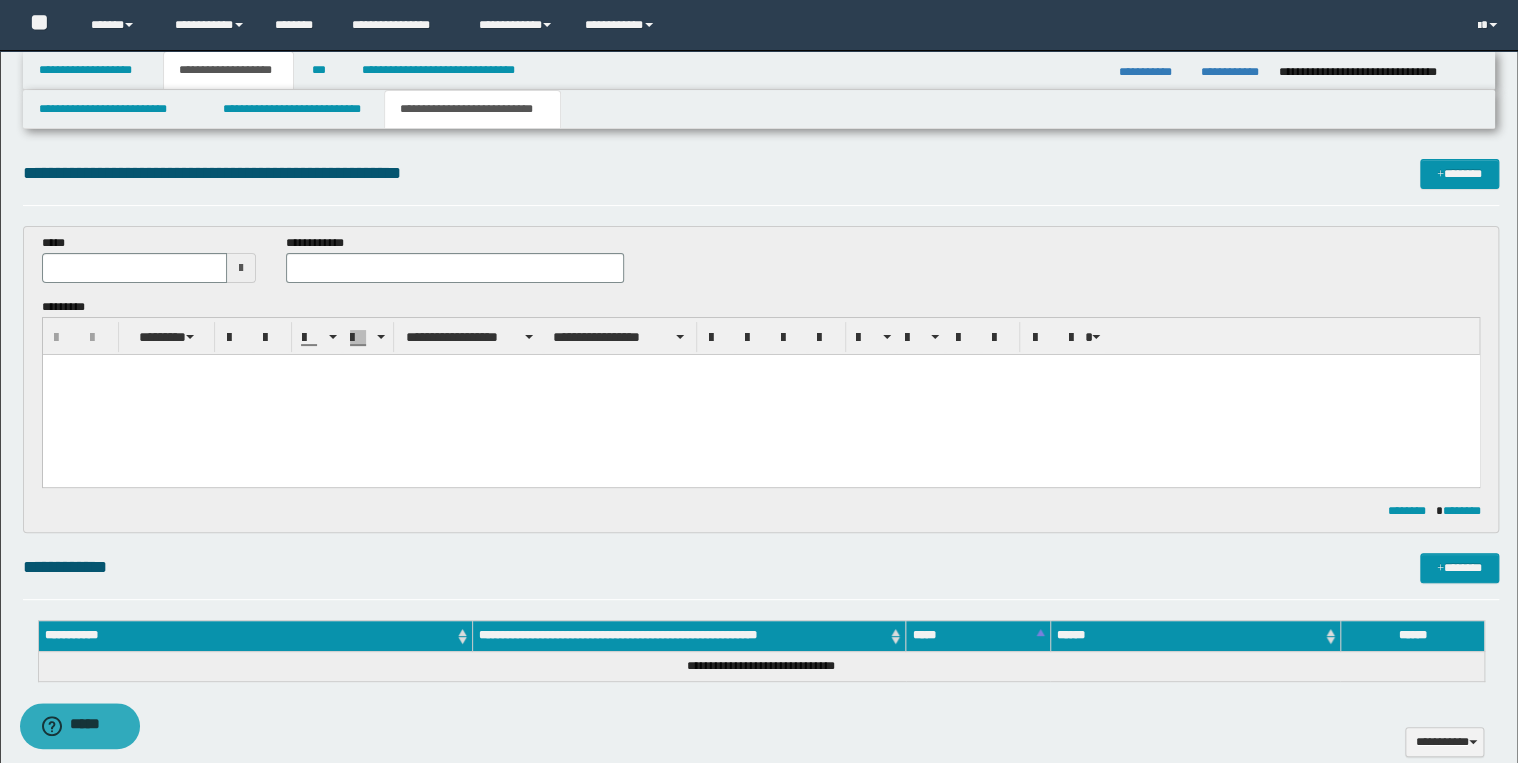 scroll, scrollTop: 0, scrollLeft: 0, axis: both 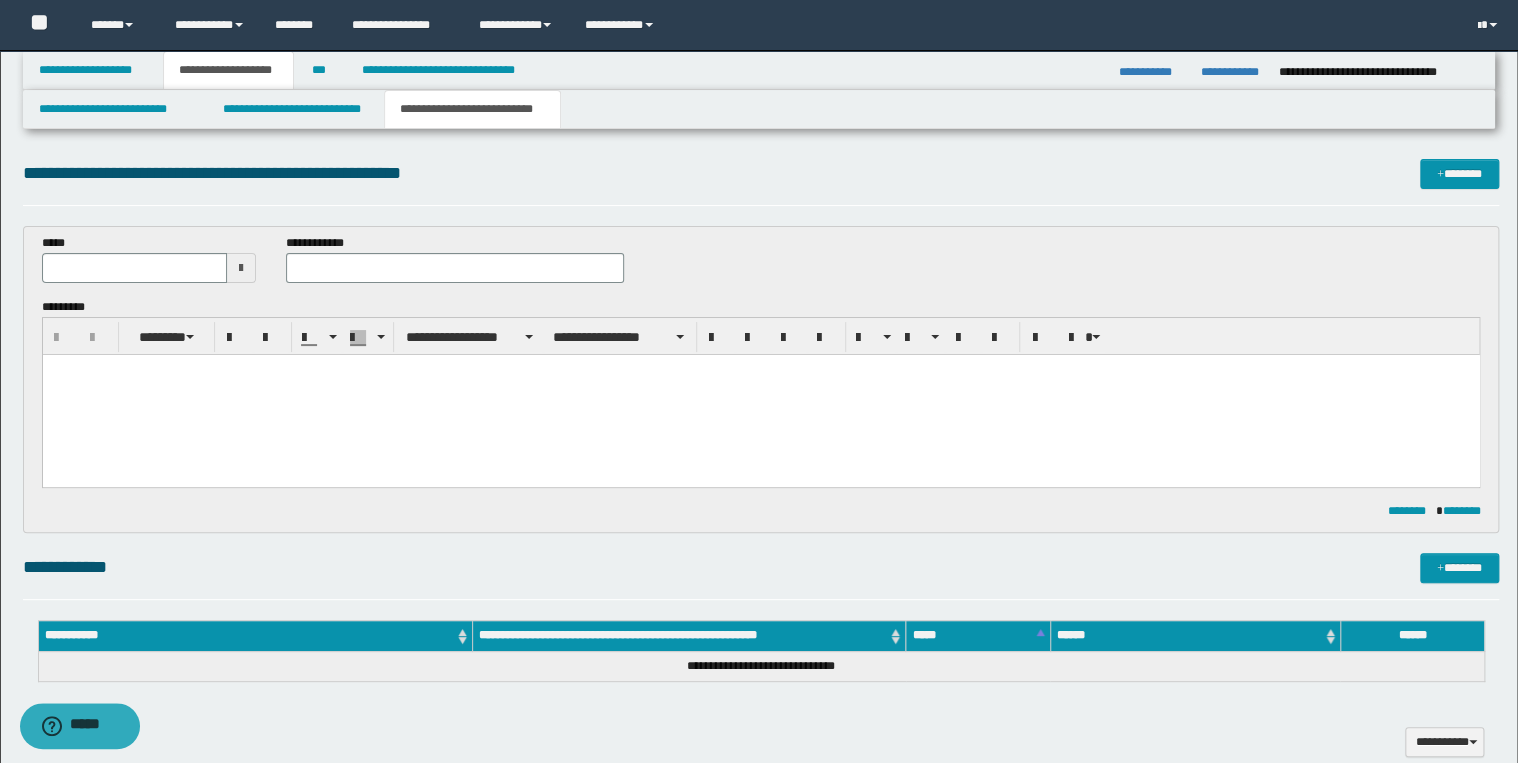 click at bounding box center [760, 395] 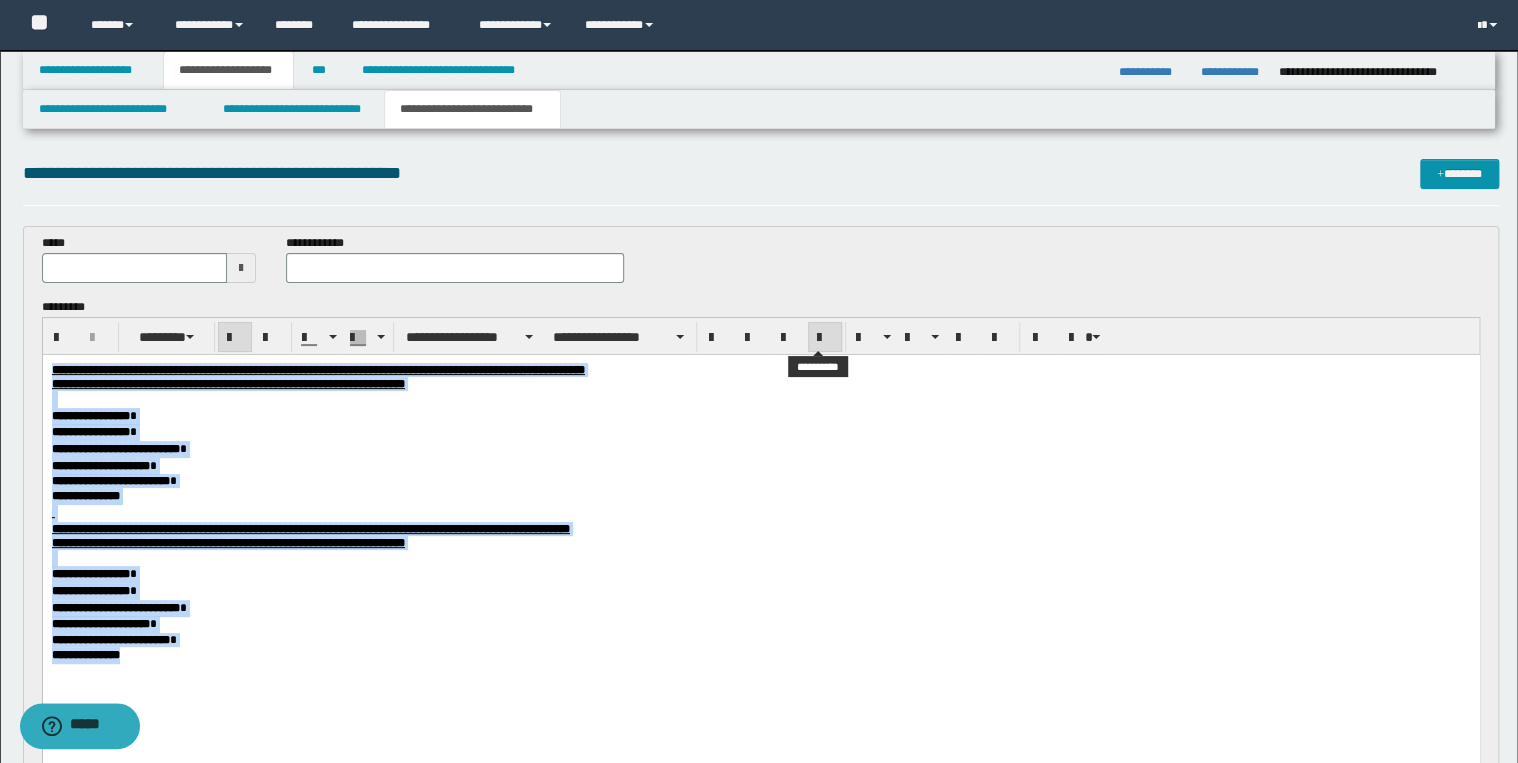click at bounding box center [825, 337] 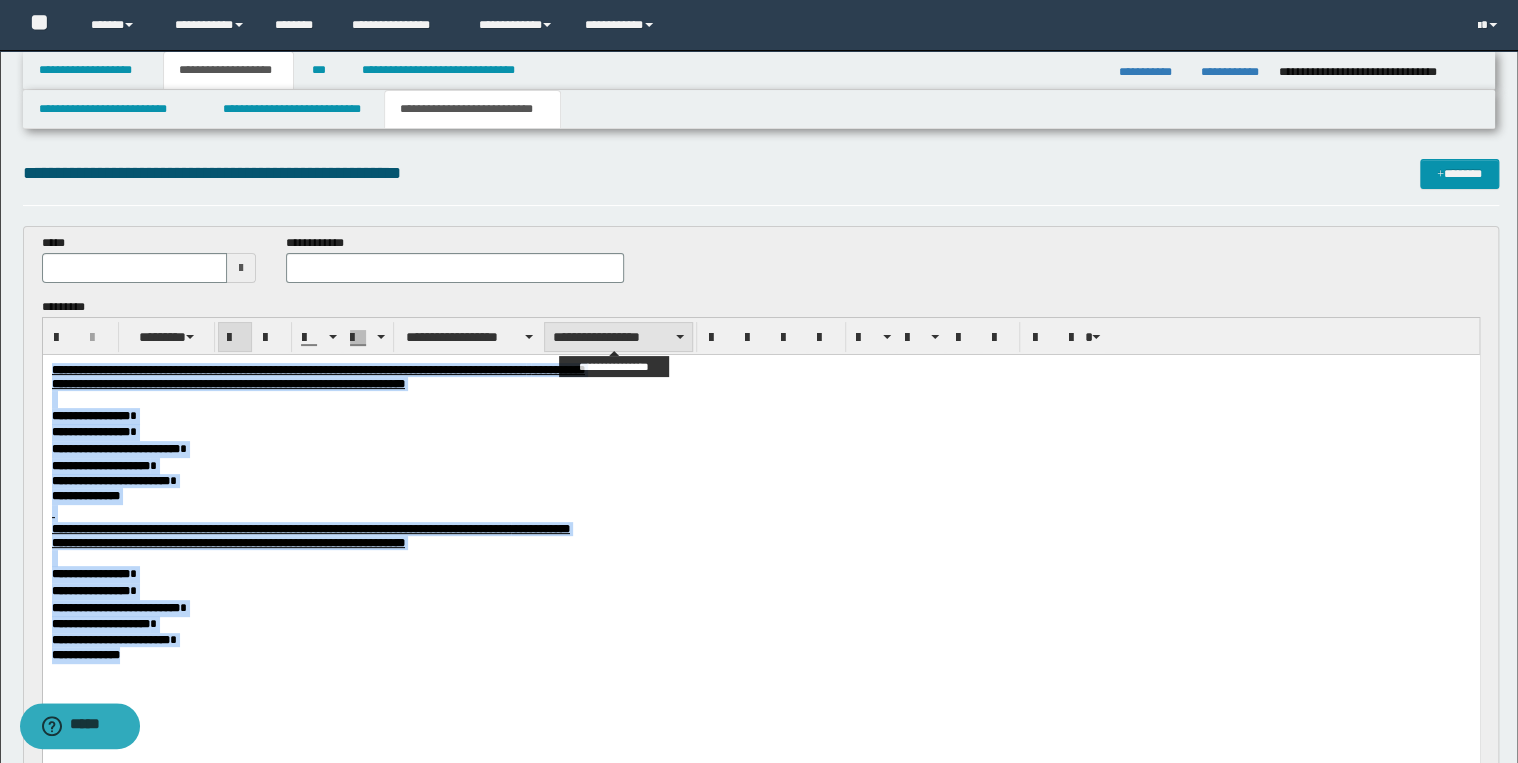 click on "**********" at bounding box center [618, 337] 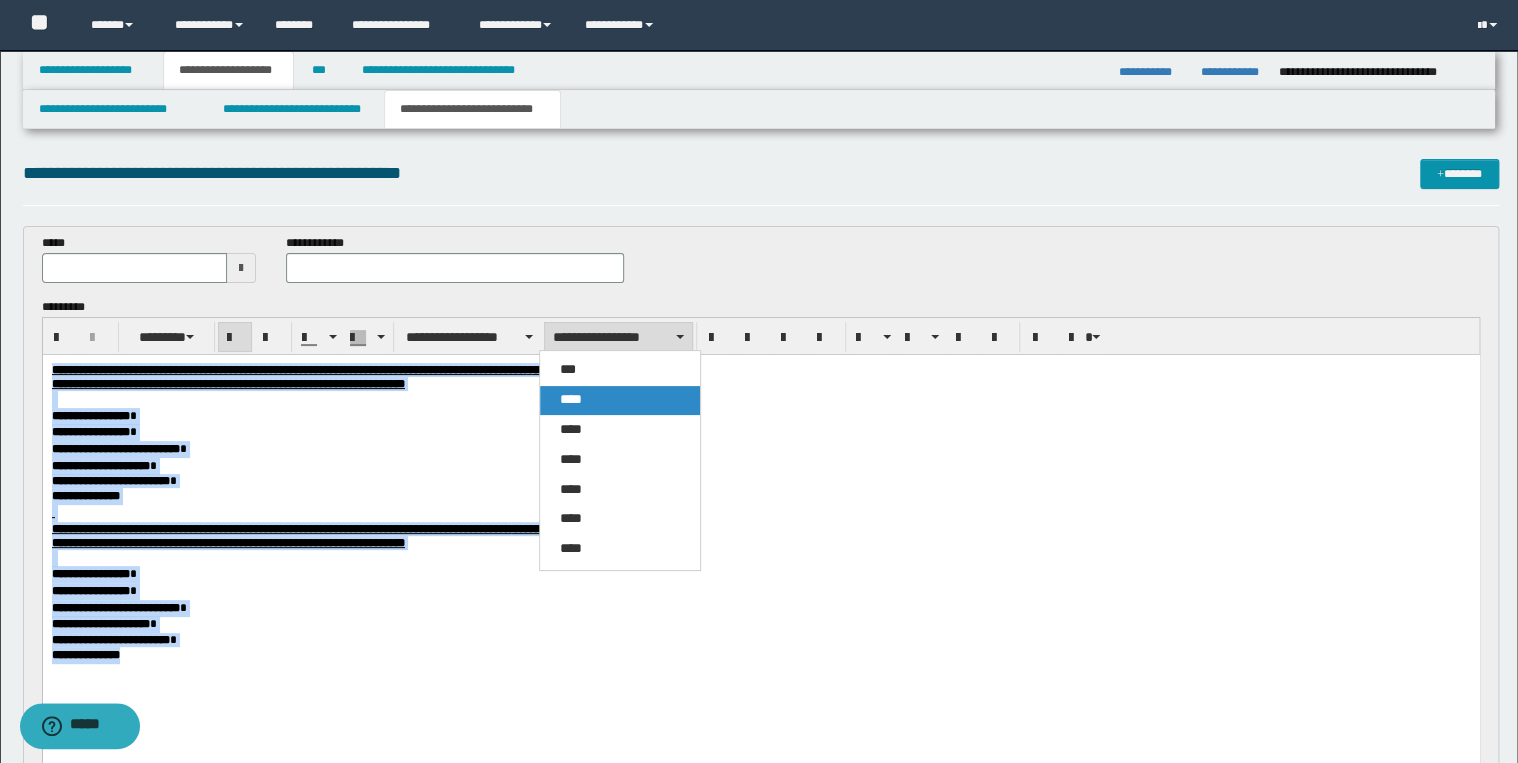 click on "****" at bounding box center (620, 400) 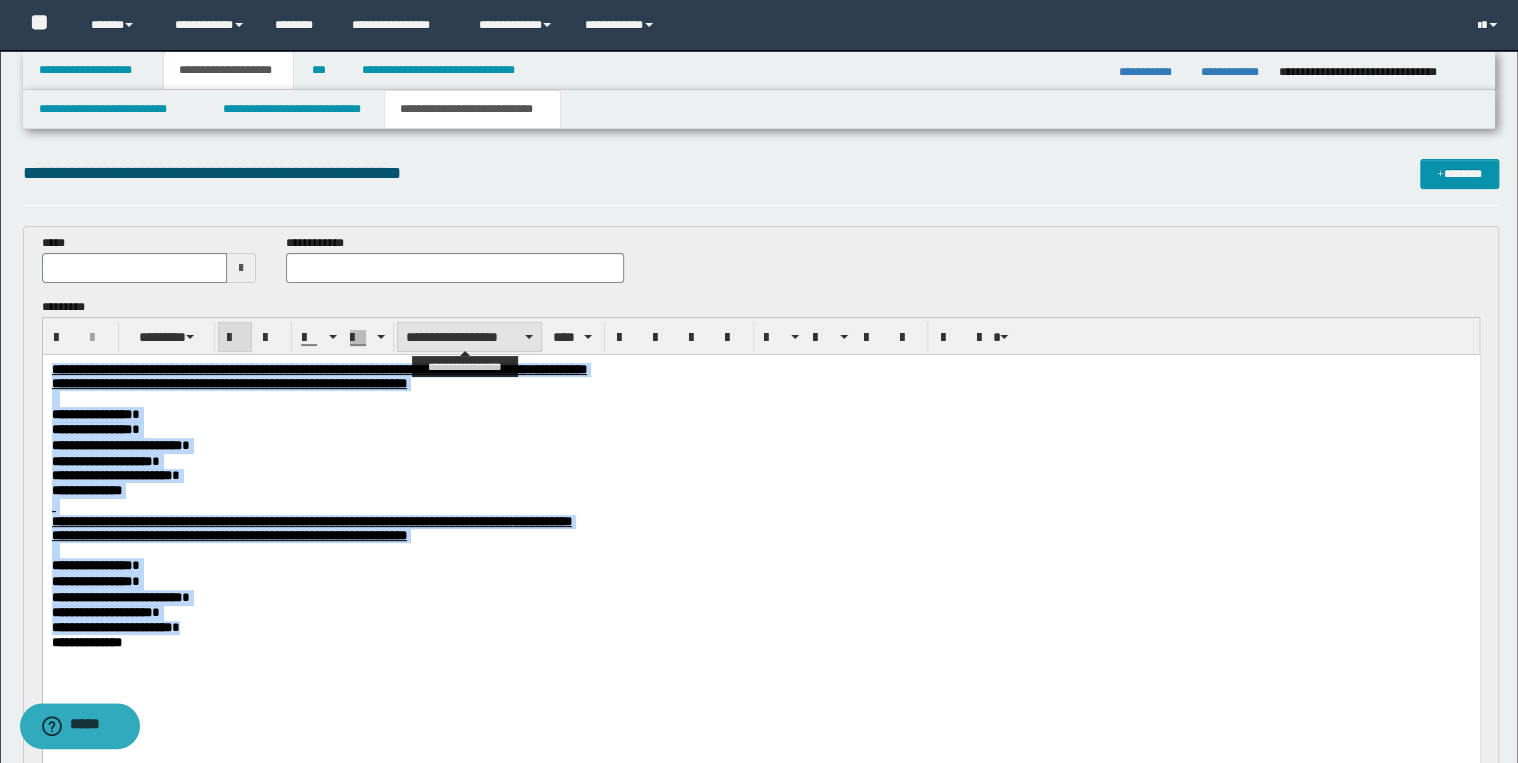 click on "**********" at bounding box center (469, 337) 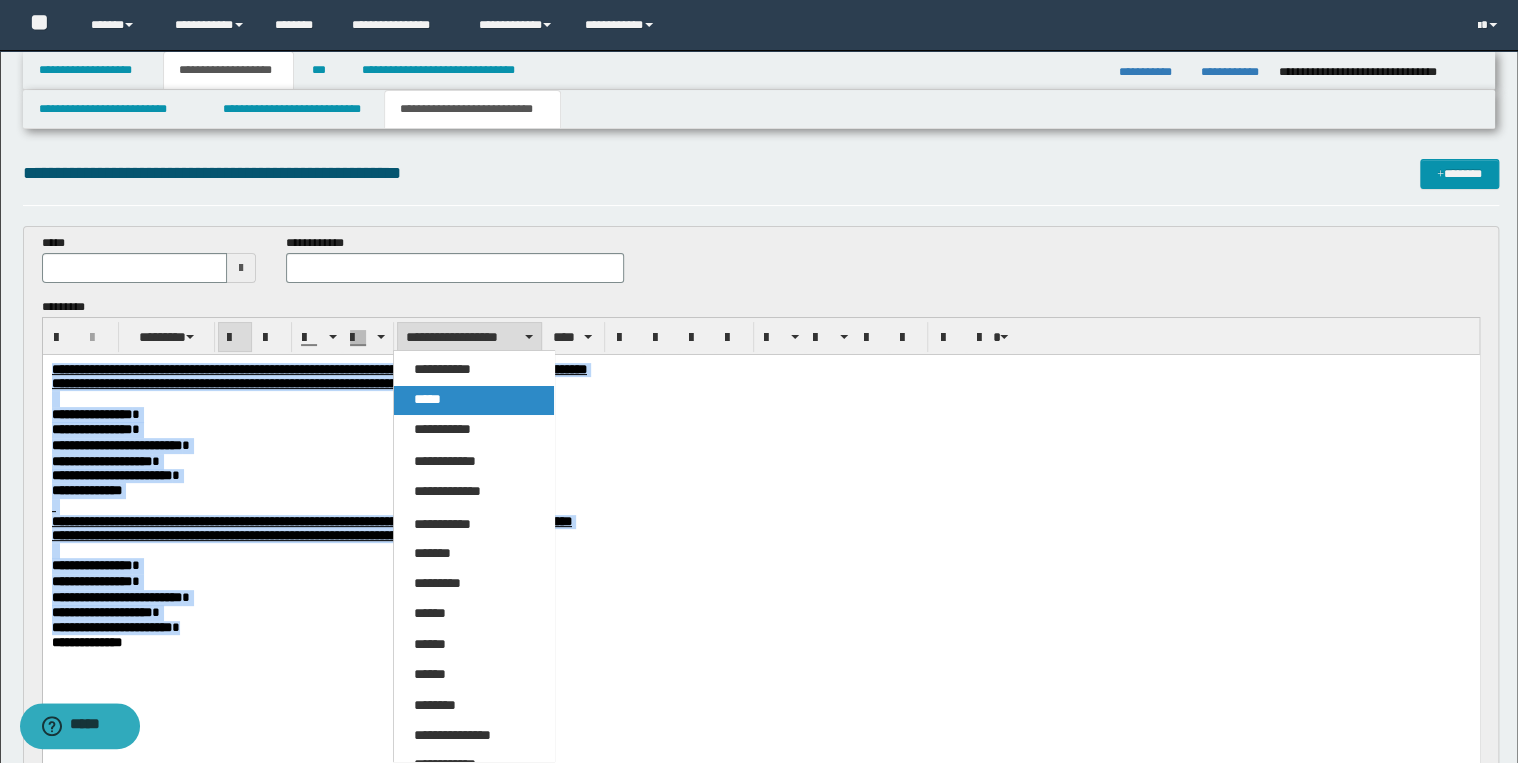 click on "*****" at bounding box center (474, 400) 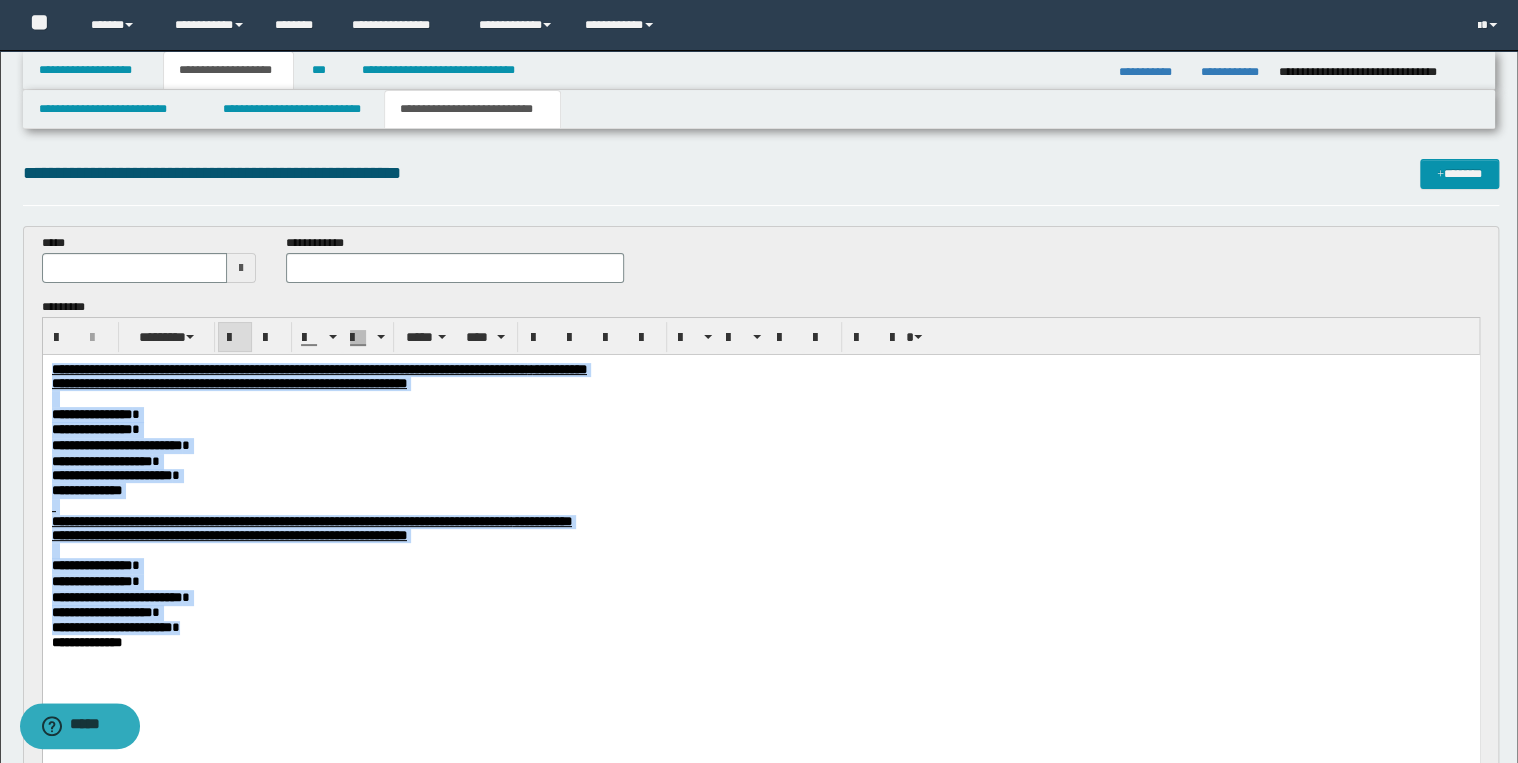 drag, startPoint x: 734, startPoint y: 449, endPoint x: 764, endPoint y: 436, distance: 32.695564 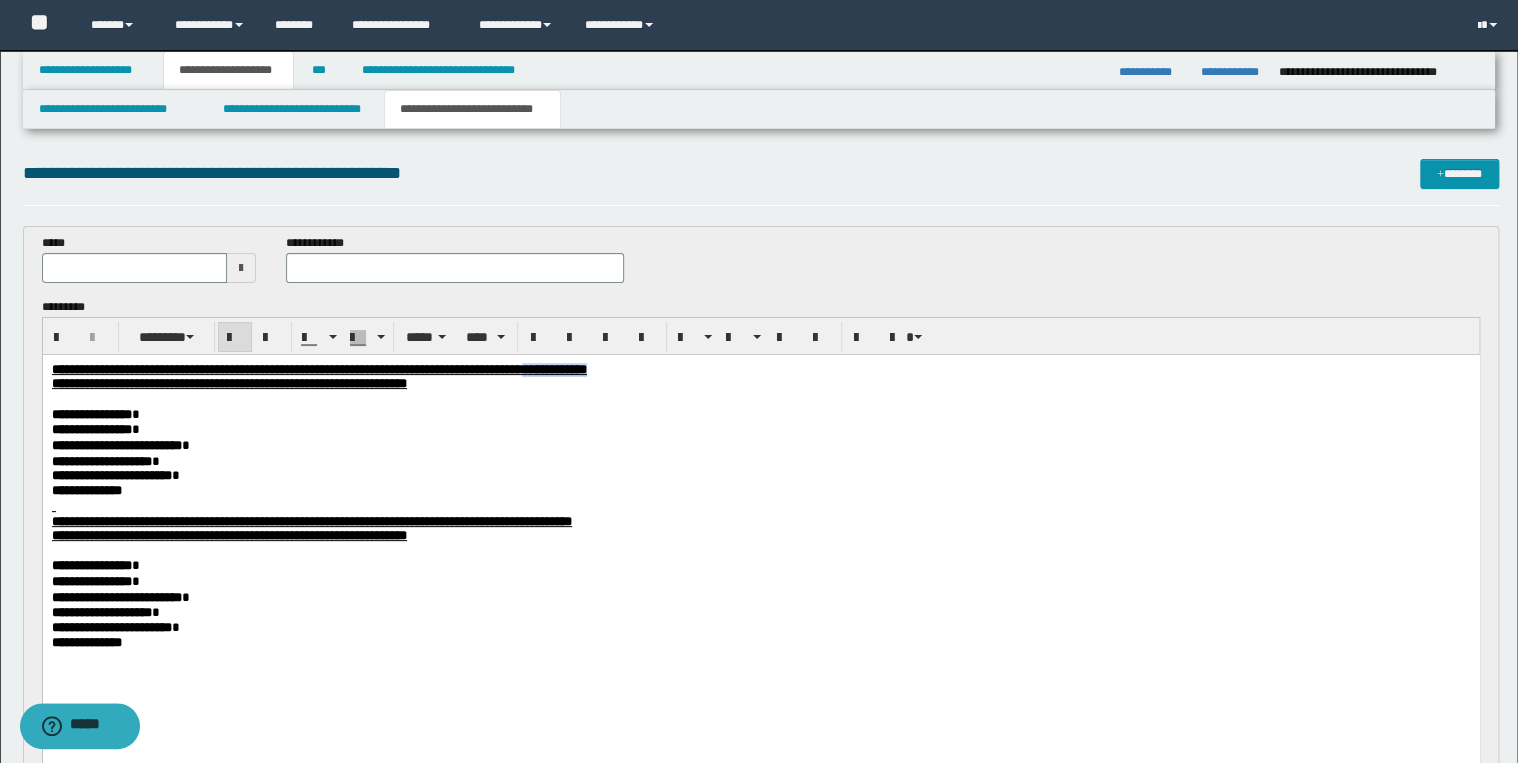 drag, startPoint x: 756, startPoint y: 373, endPoint x: 837, endPoint y: 372, distance: 81.00617 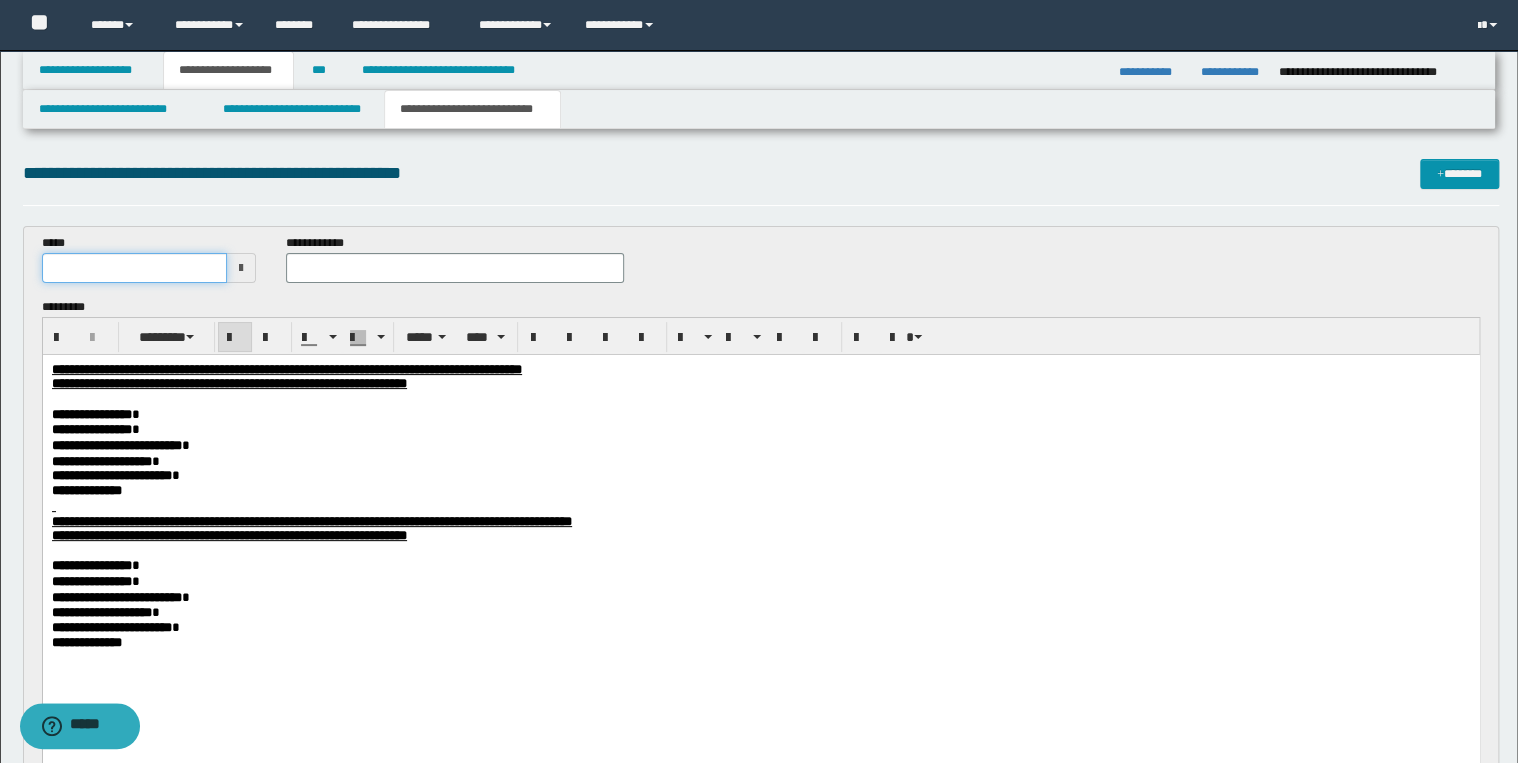 click at bounding box center [135, 268] 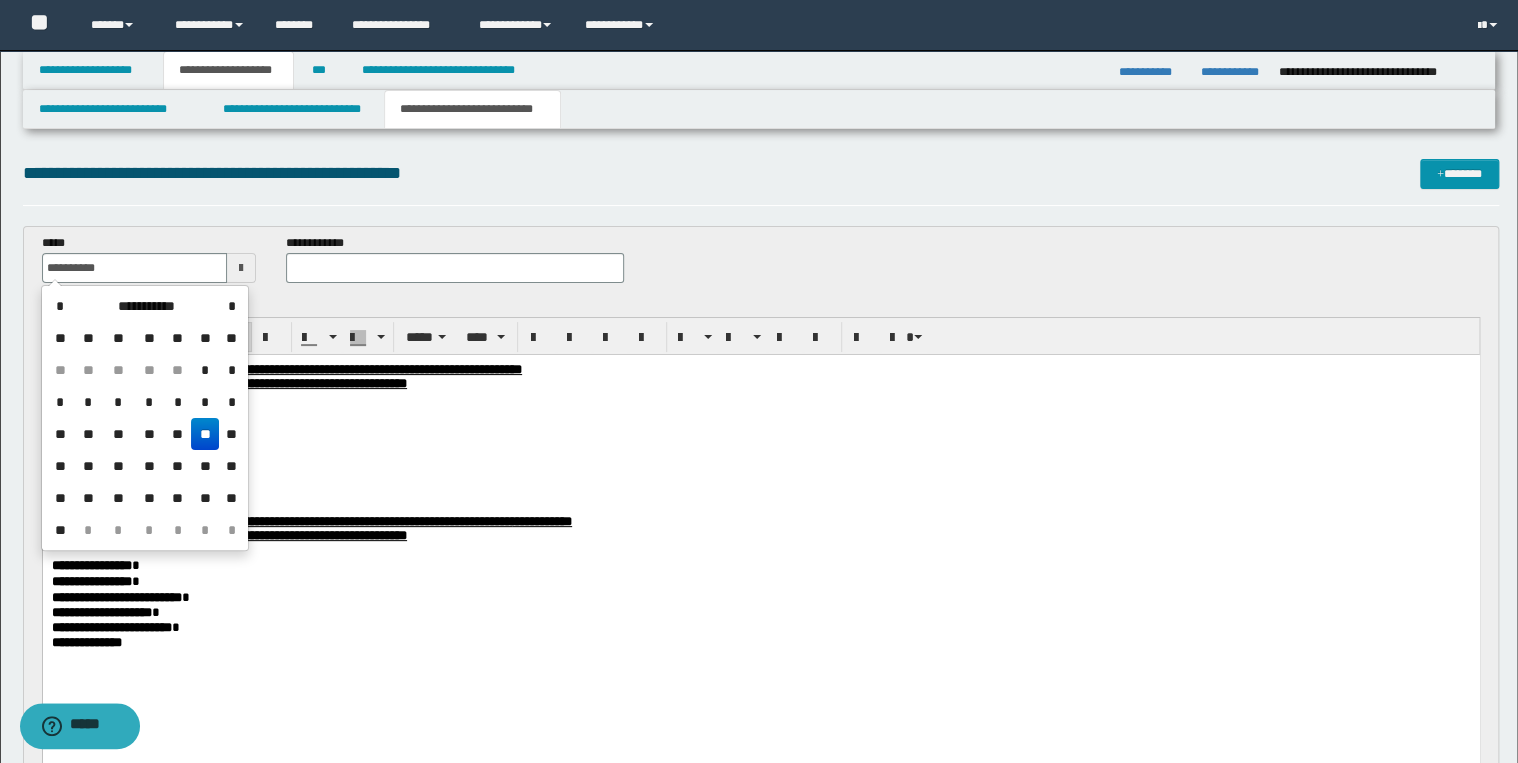 click on "**********" at bounding box center [760, 446] 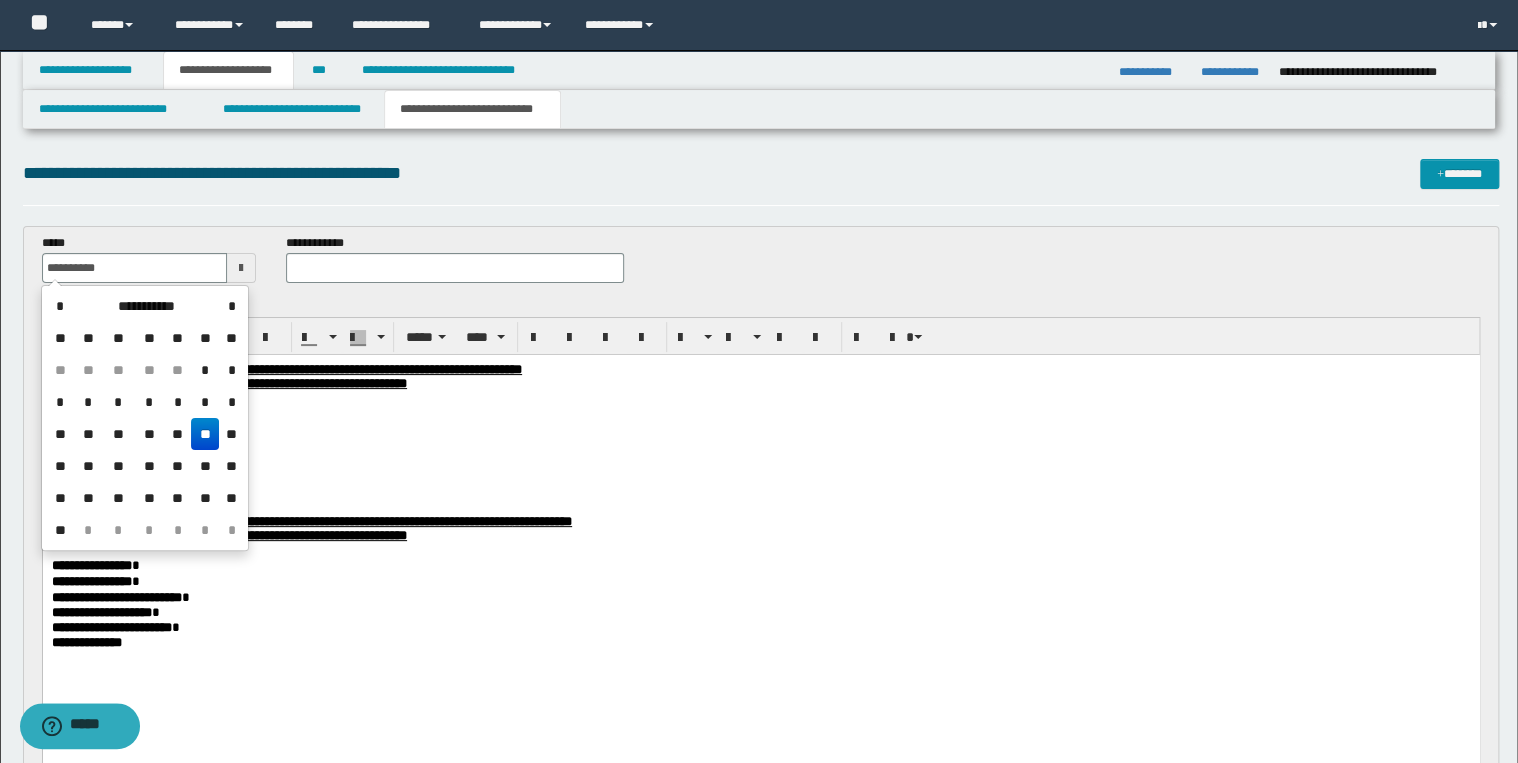 click on "**********" at bounding box center [760, 415] 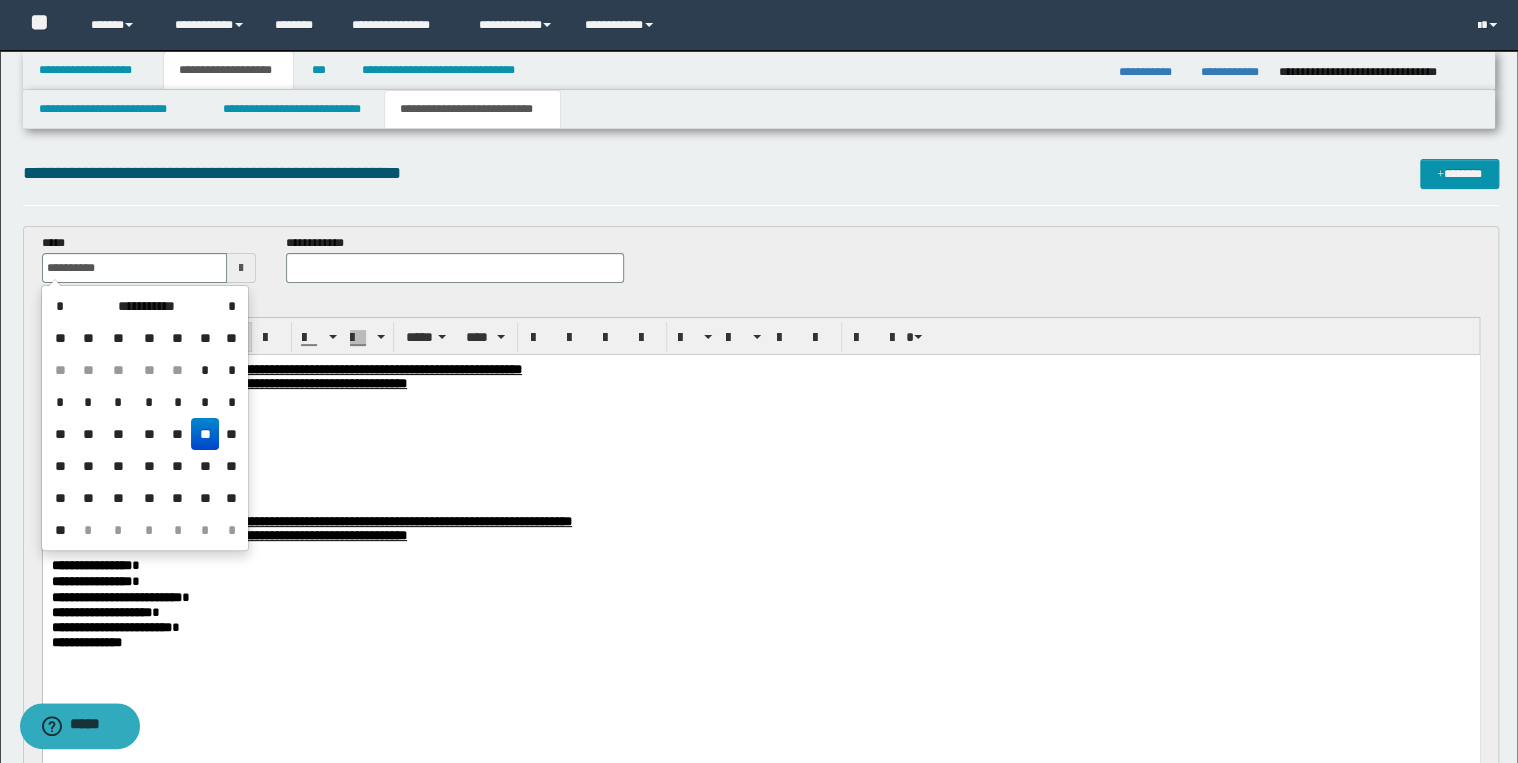 click on "**********" at bounding box center (286, 369) 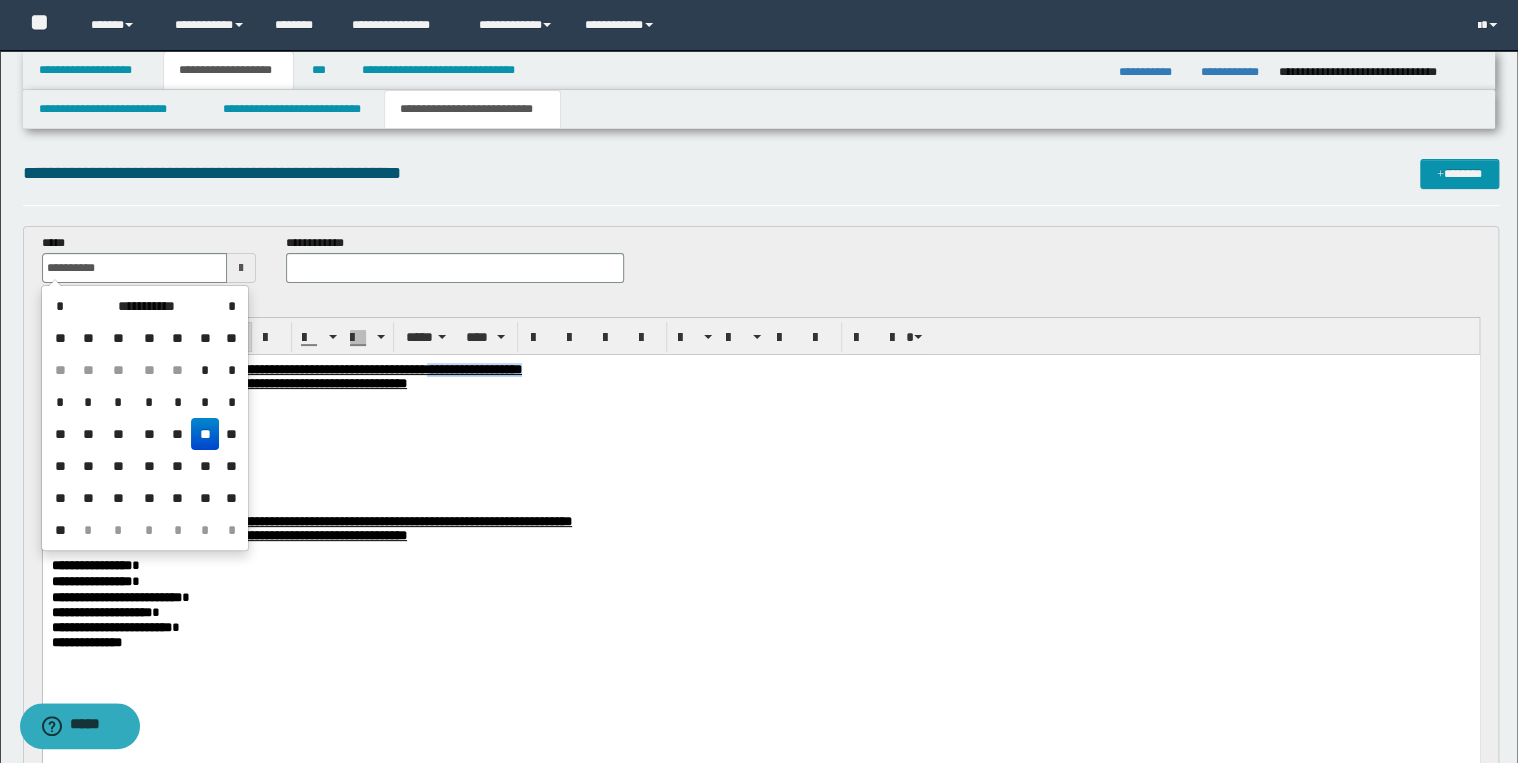 drag, startPoint x: 628, startPoint y: 370, endPoint x: 769, endPoint y: 377, distance: 141.17365 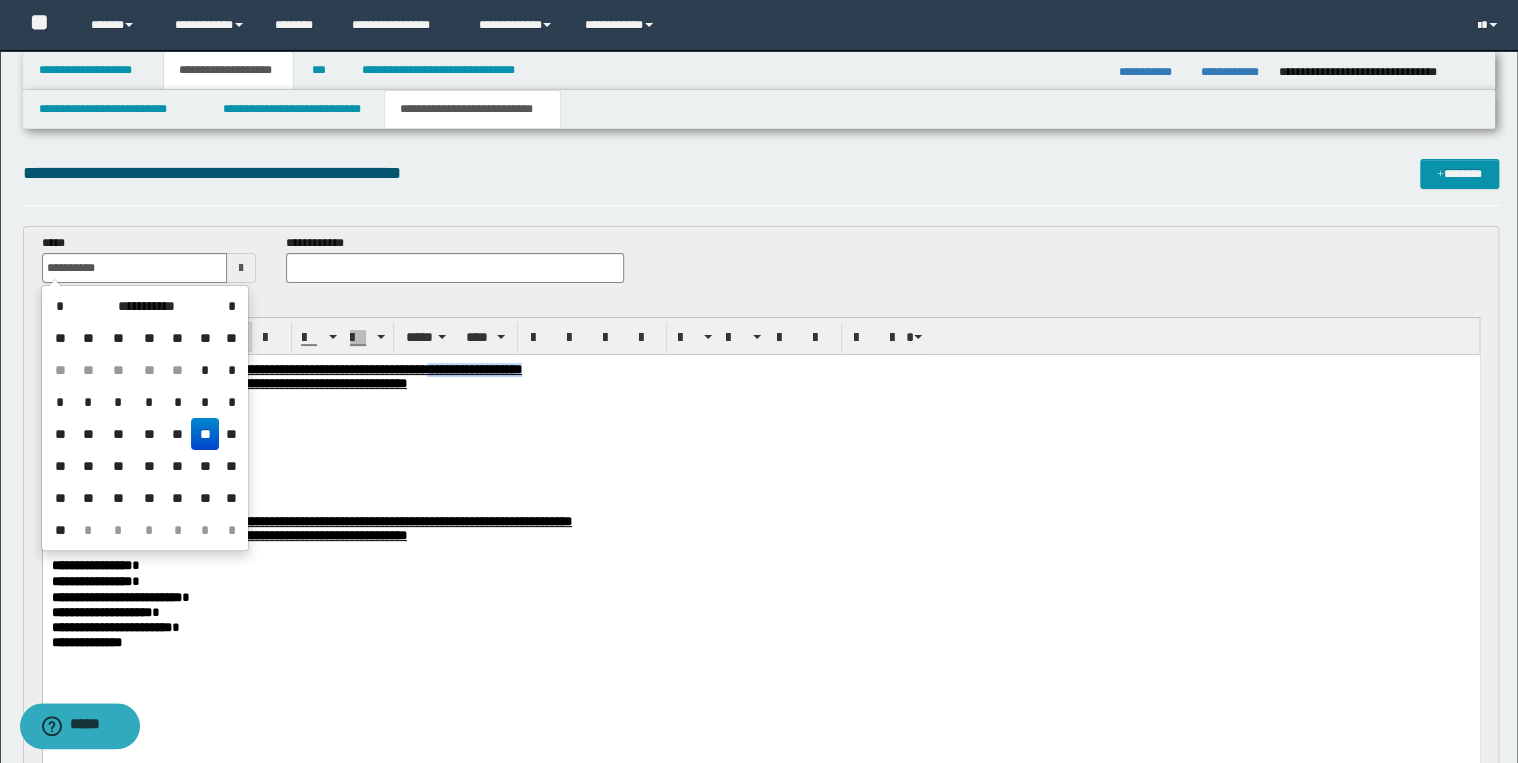 click on "**********" at bounding box center (760, 370) 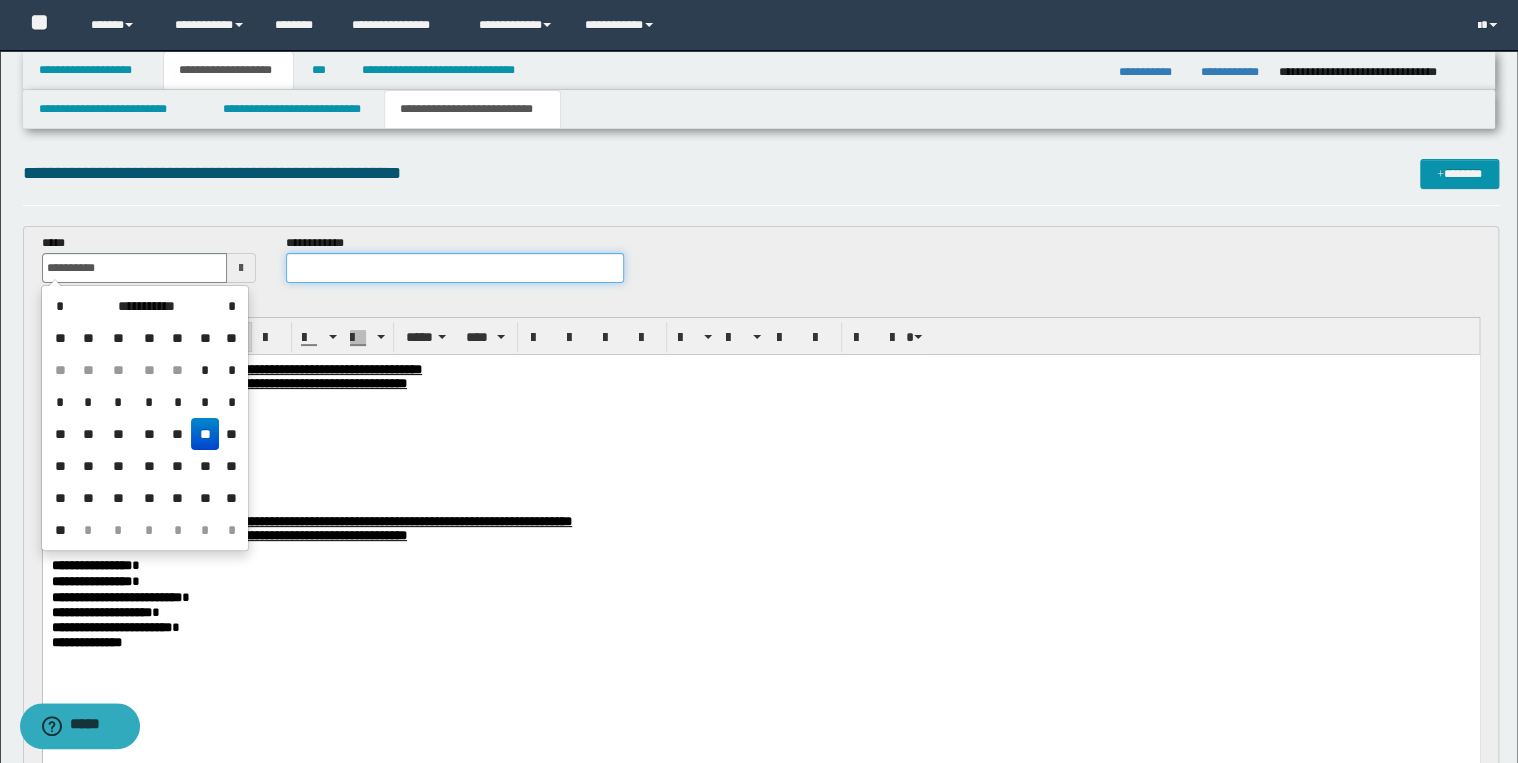 type on "**********" 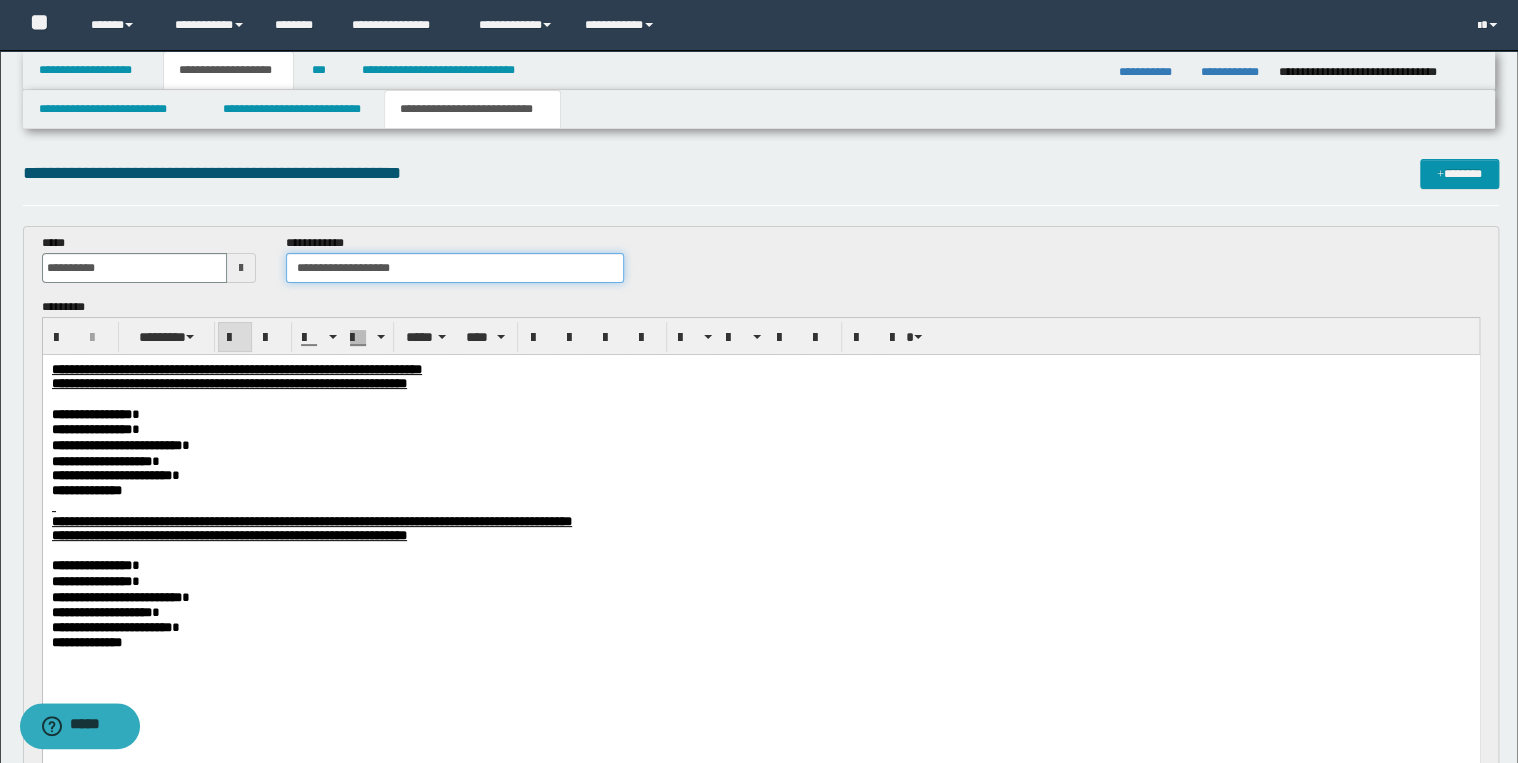 type on "**********" 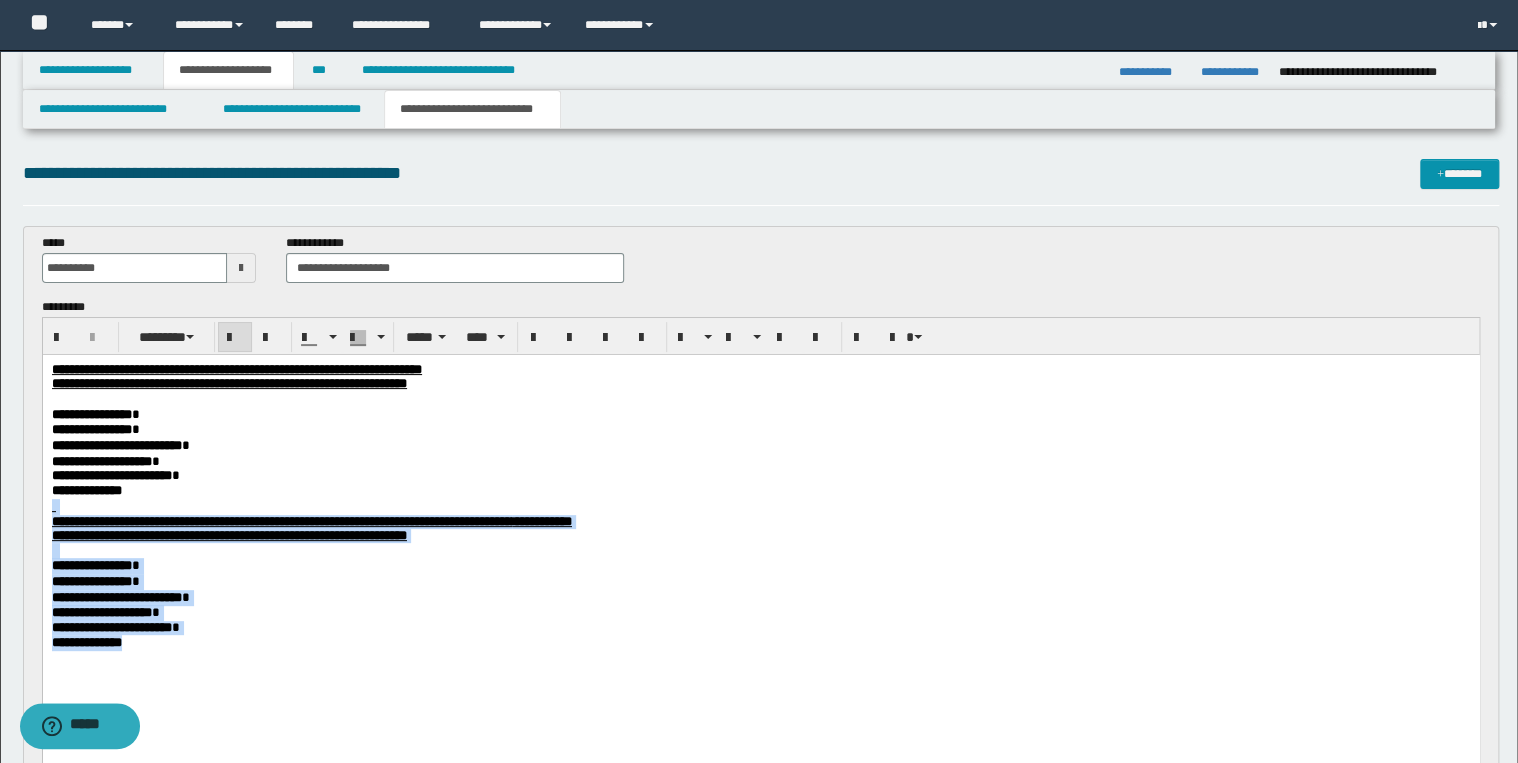 drag, startPoint x: 49, startPoint y: 517, endPoint x: 212, endPoint y: 657, distance: 214.86972 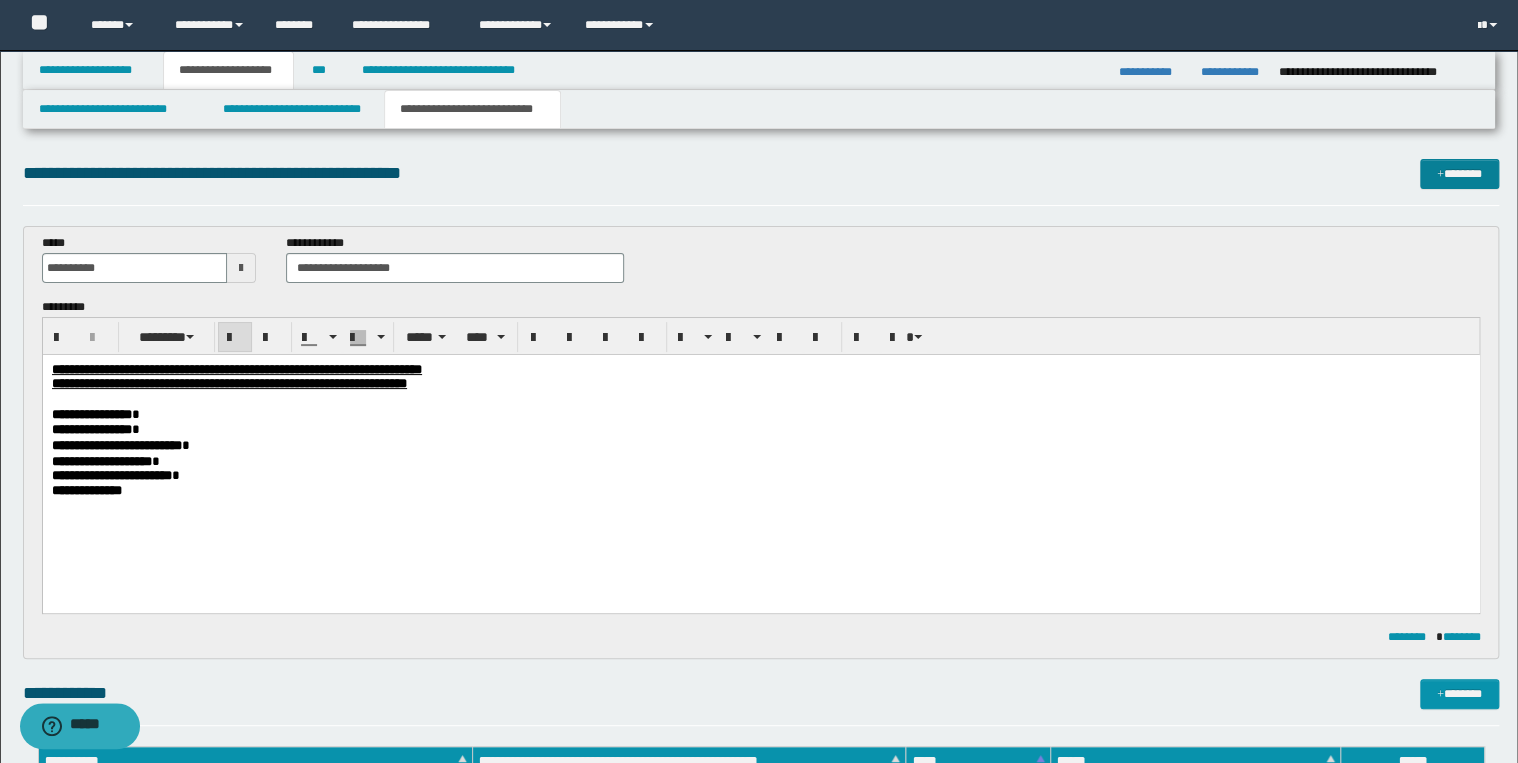 click on "*******" at bounding box center (1459, 174) 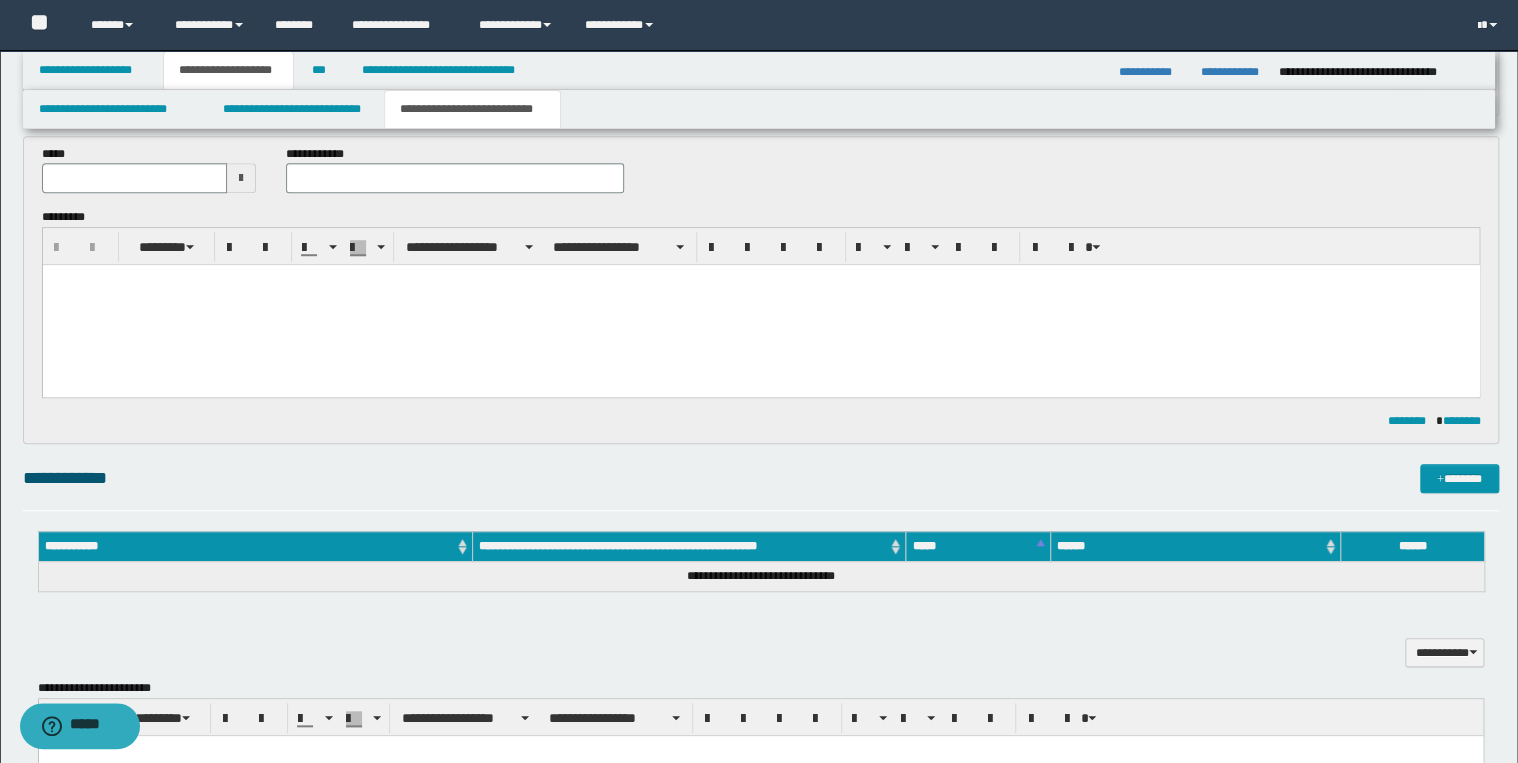 scroll, scrollTop: 286, scrollLeft: 0, axis: vertical 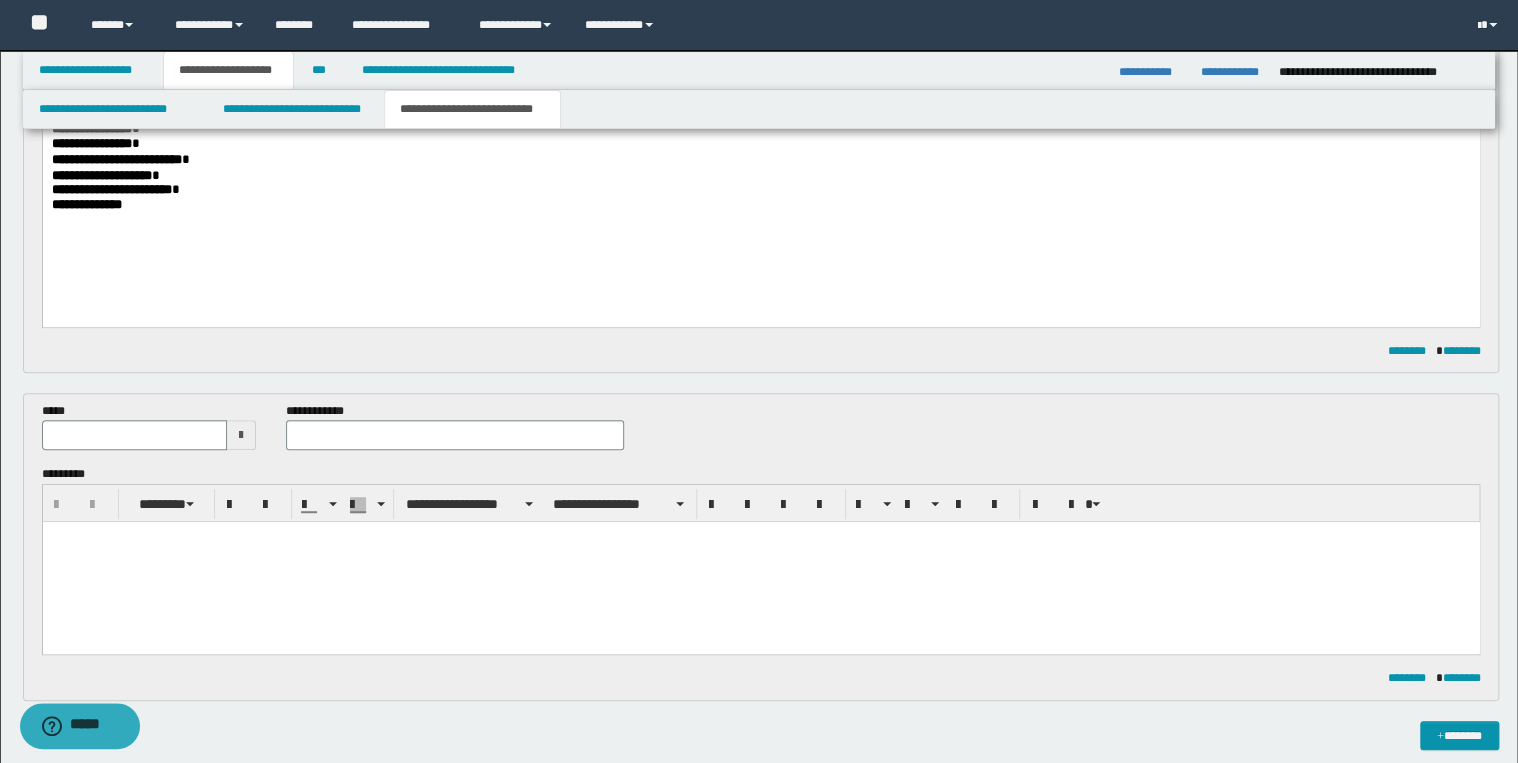 drag, startPoint x: 204, startPoint y: 599, endPoint x: 232, endPoint y: 593, distance: 28.635643 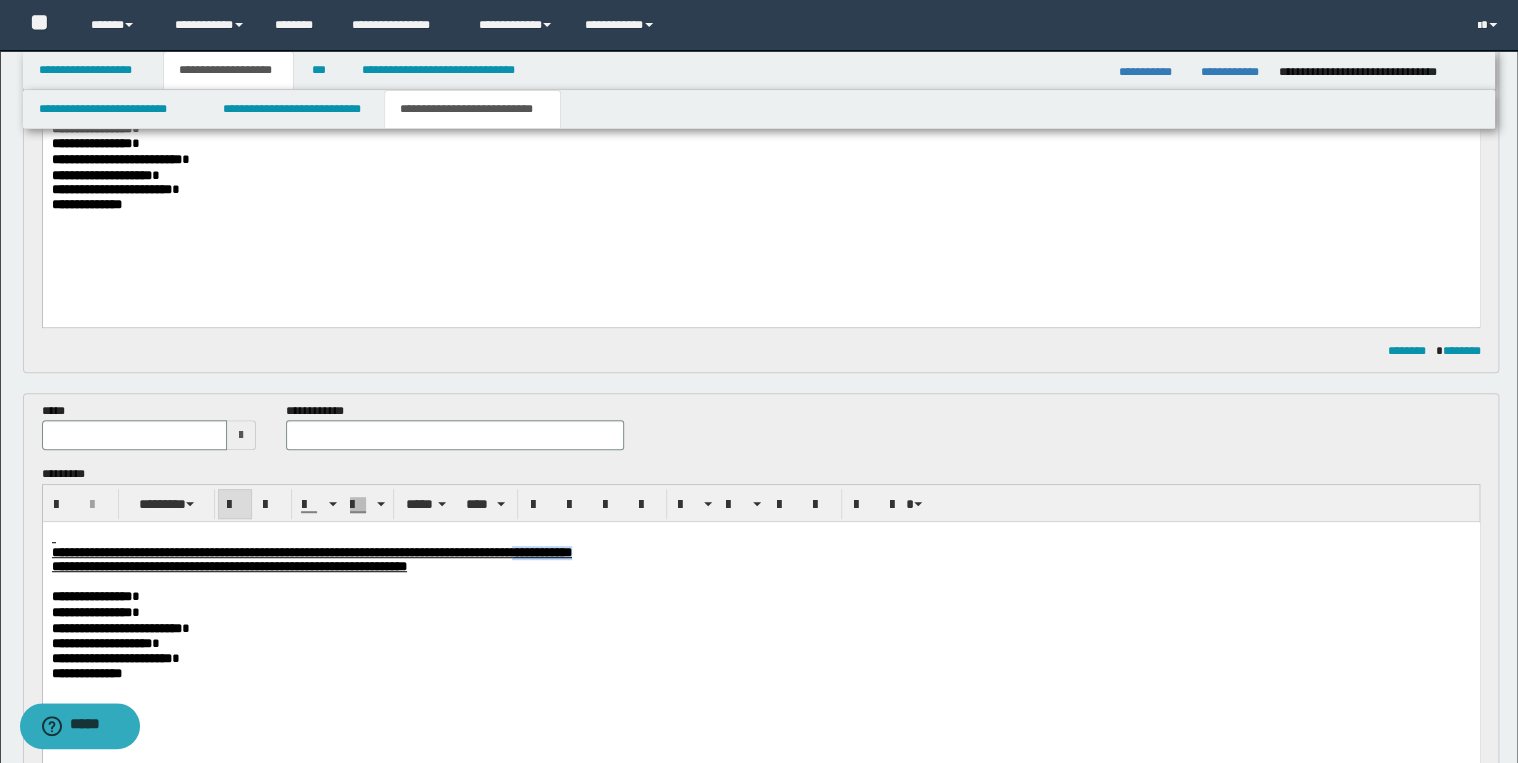 drag, startPoint x: 758, startPoint y: 558, endPoint x: 829, endPoint y: 555, distance: 71.063354 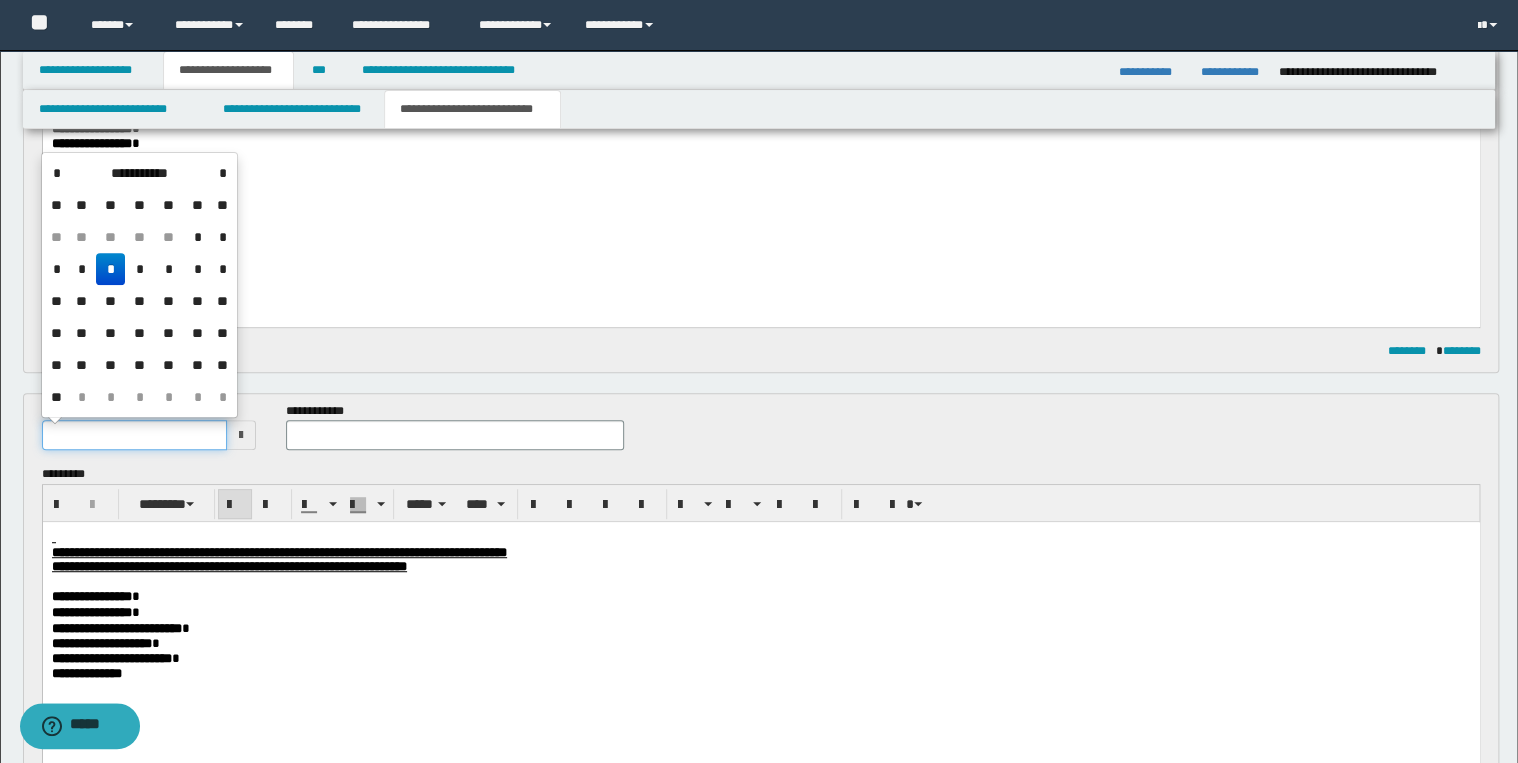 click at bounding box center [135, 435] 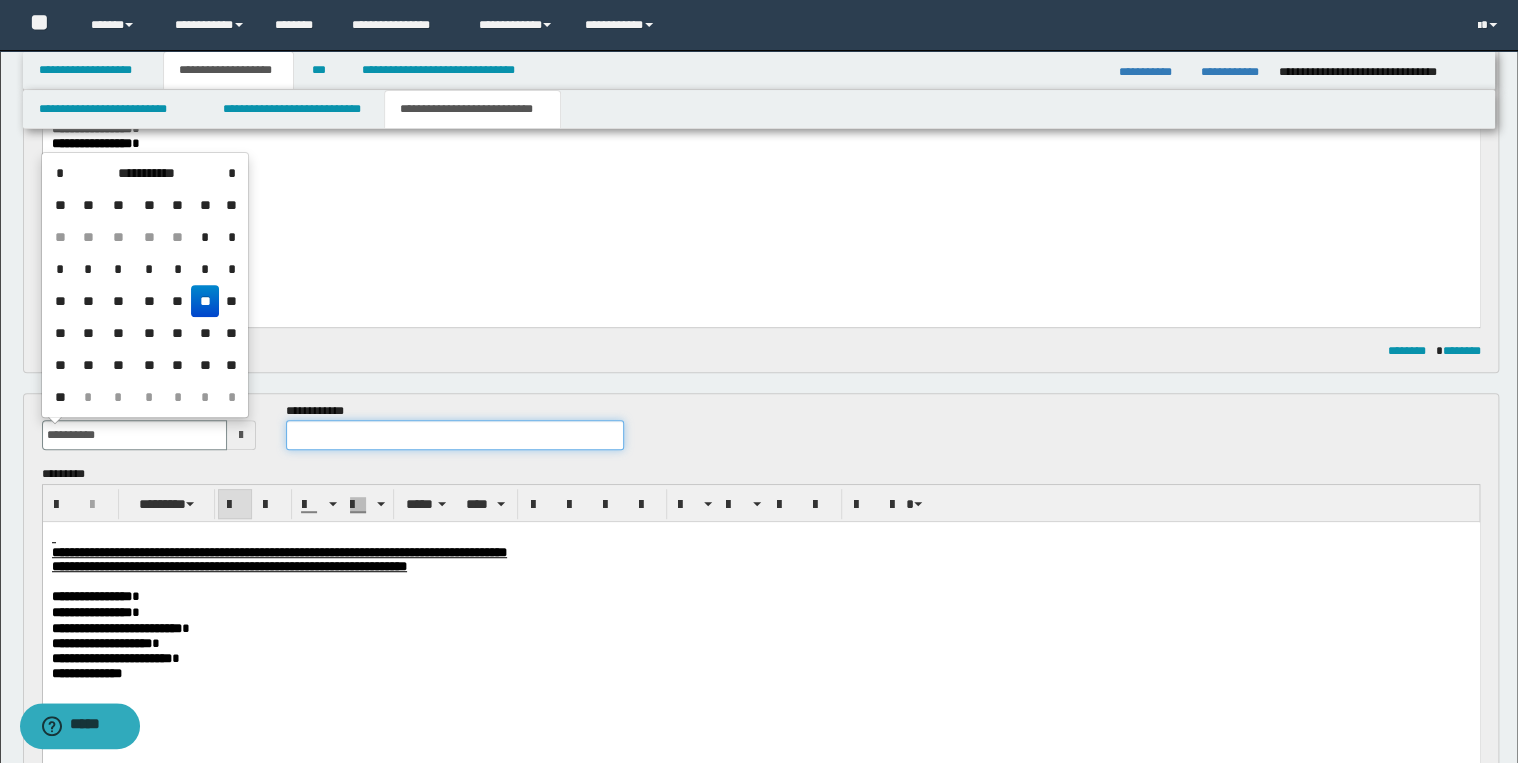 type on "**********" 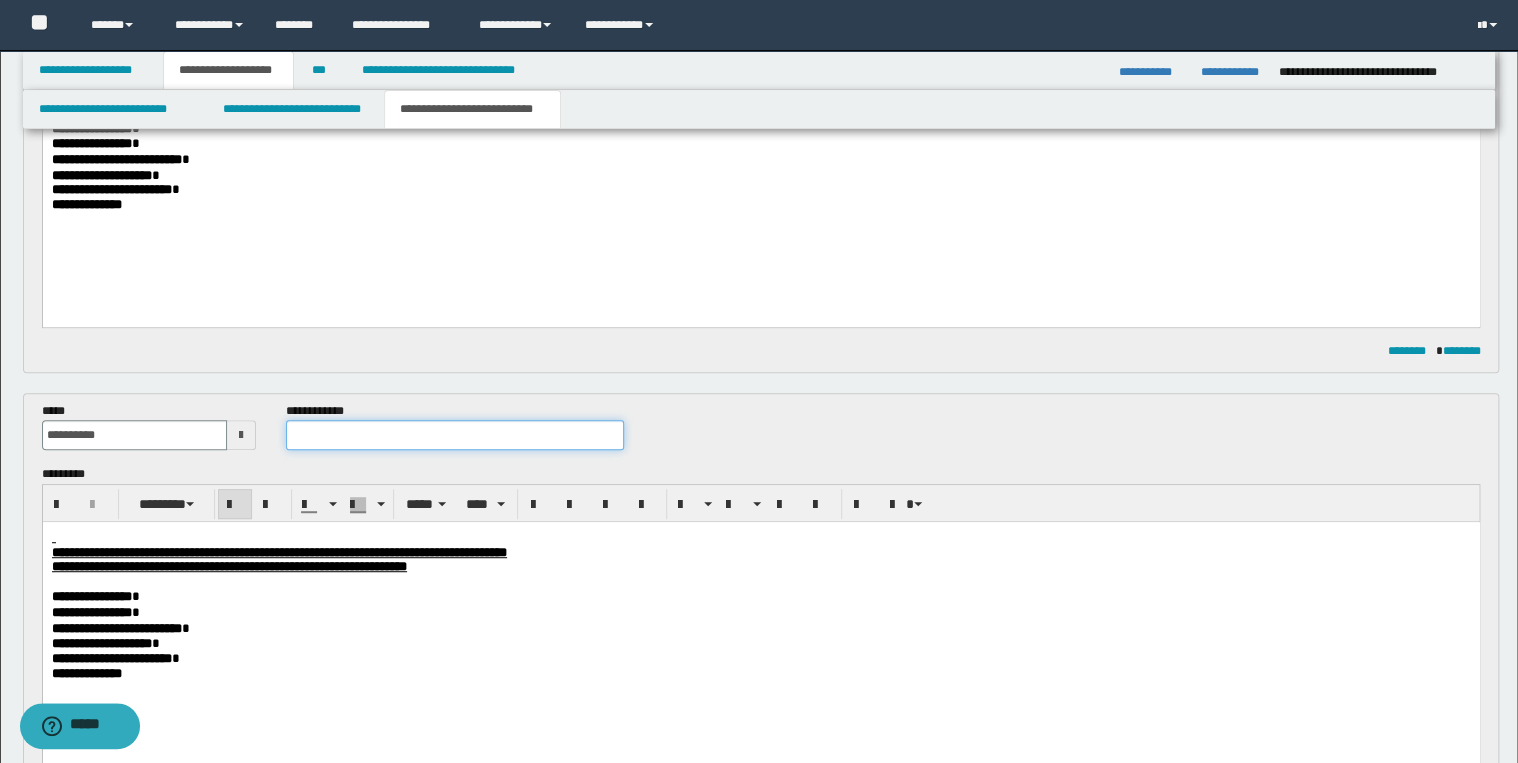 click at bounding box center [454, 435] 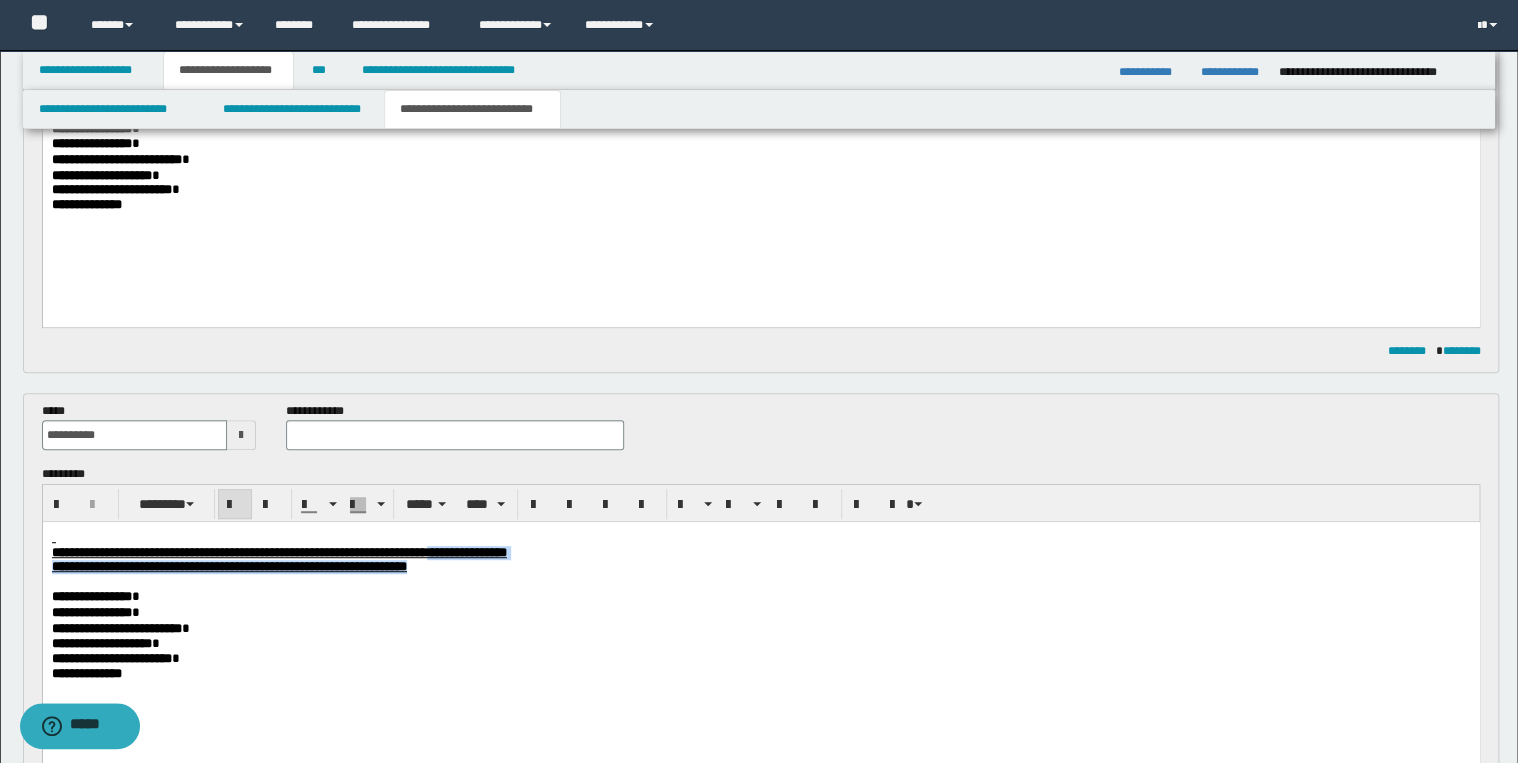 drag, startPoint x: 624, startPoint y: 552, endPoint x: 780, endPoint y: 563, distance: 156.38734 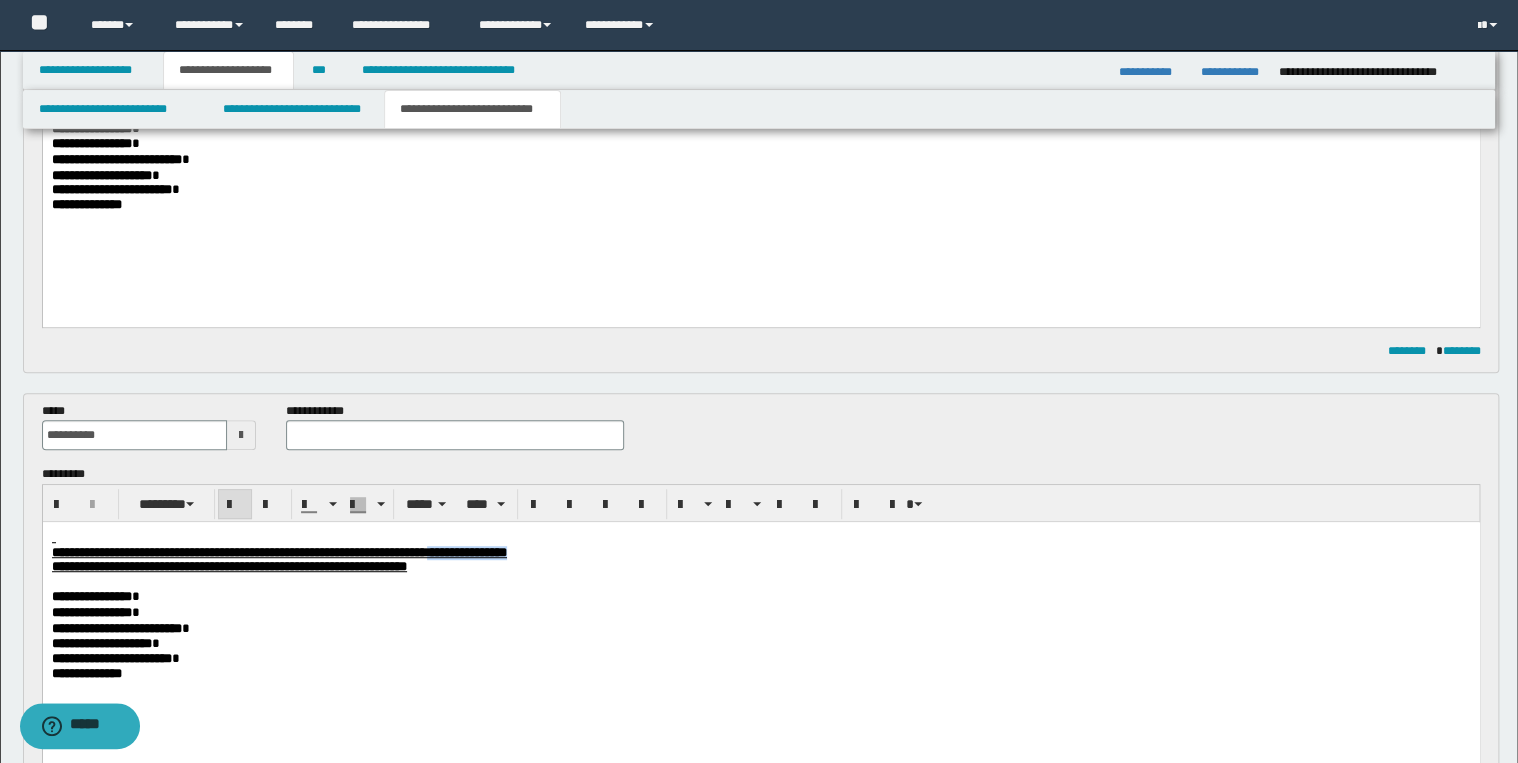 drag, startPoint x: 743, startPoint y: 552, endPoint x: 626, endPoint y: 552, distance: 117 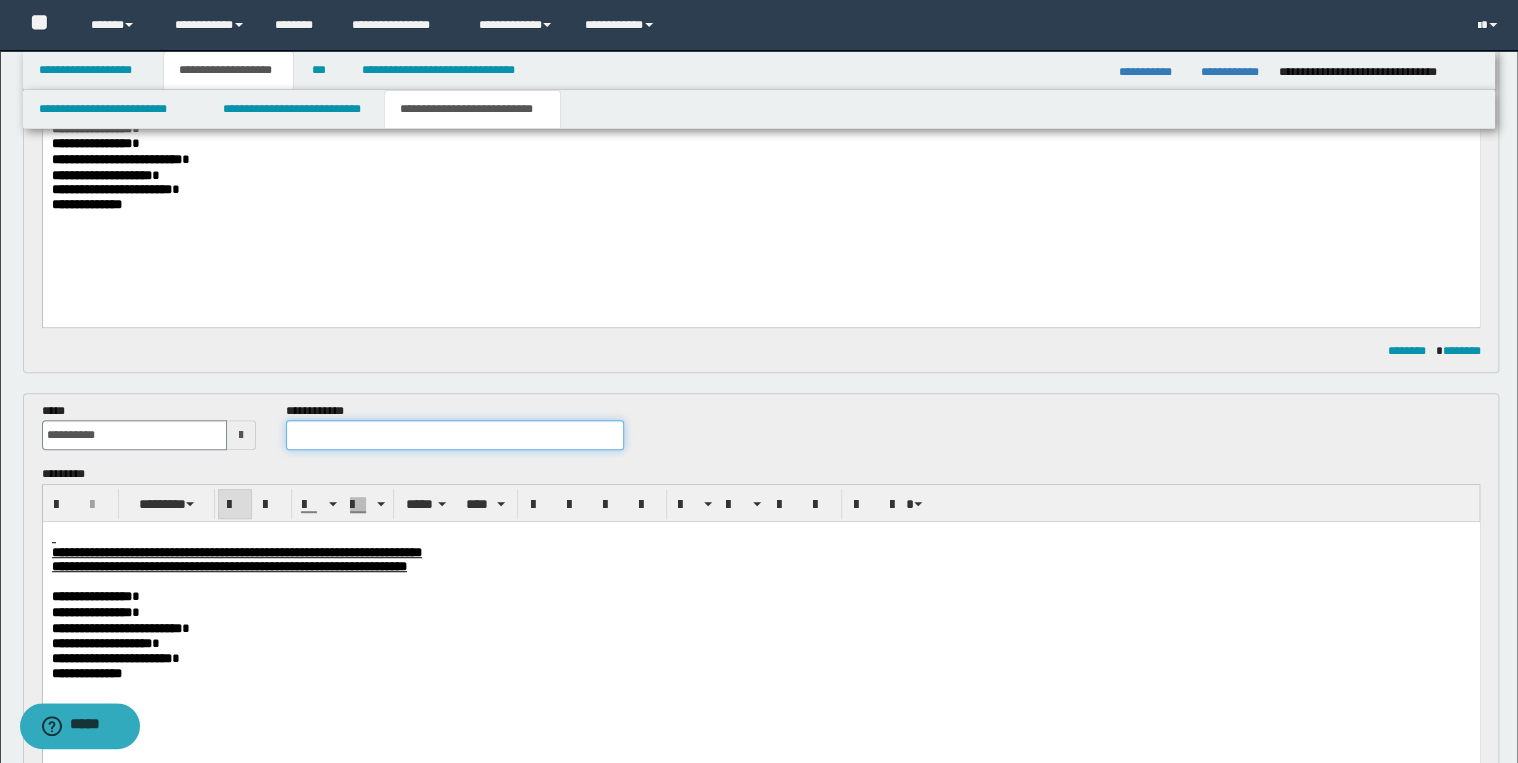 click at bounding box center [454, 435] 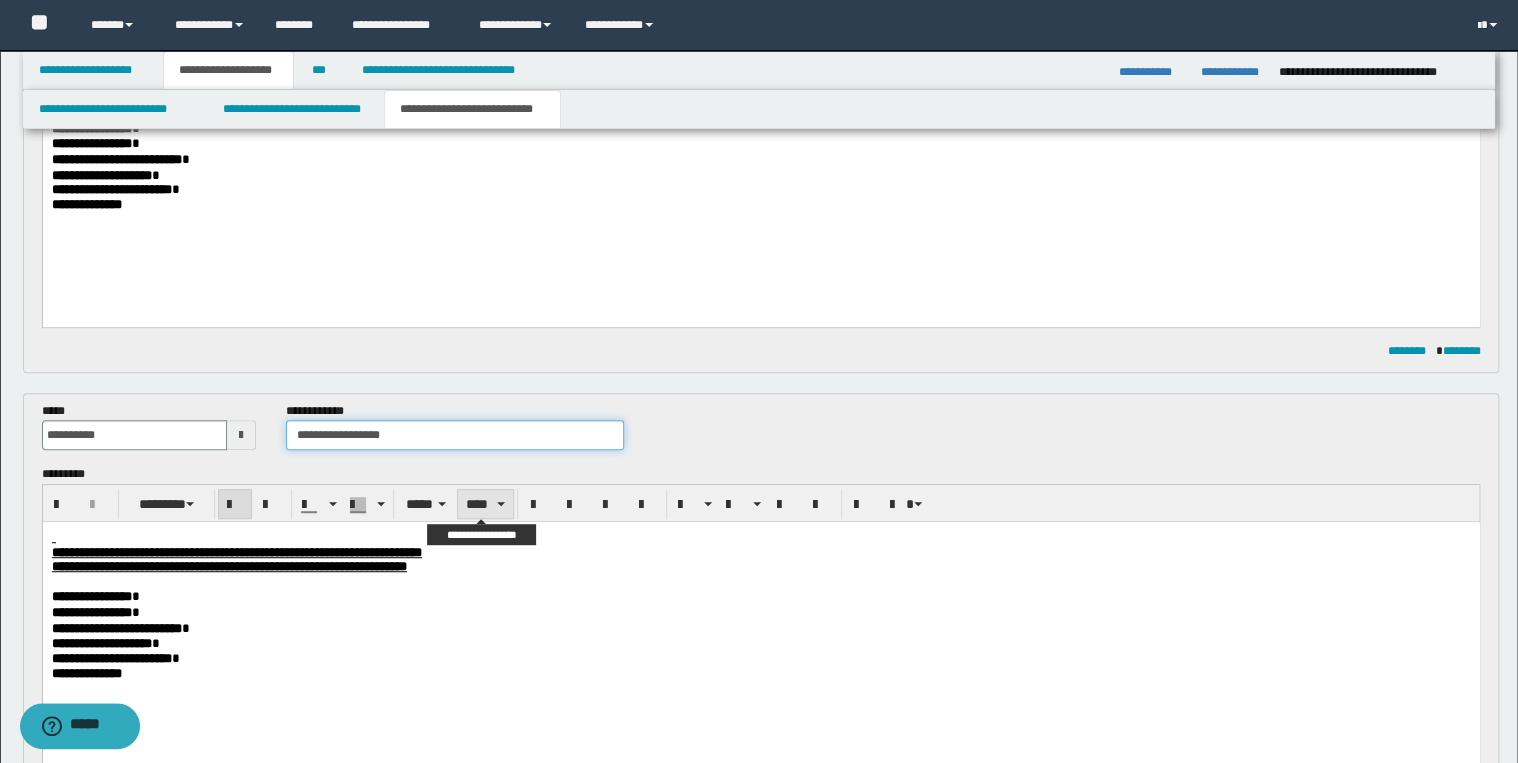 type on "**********" 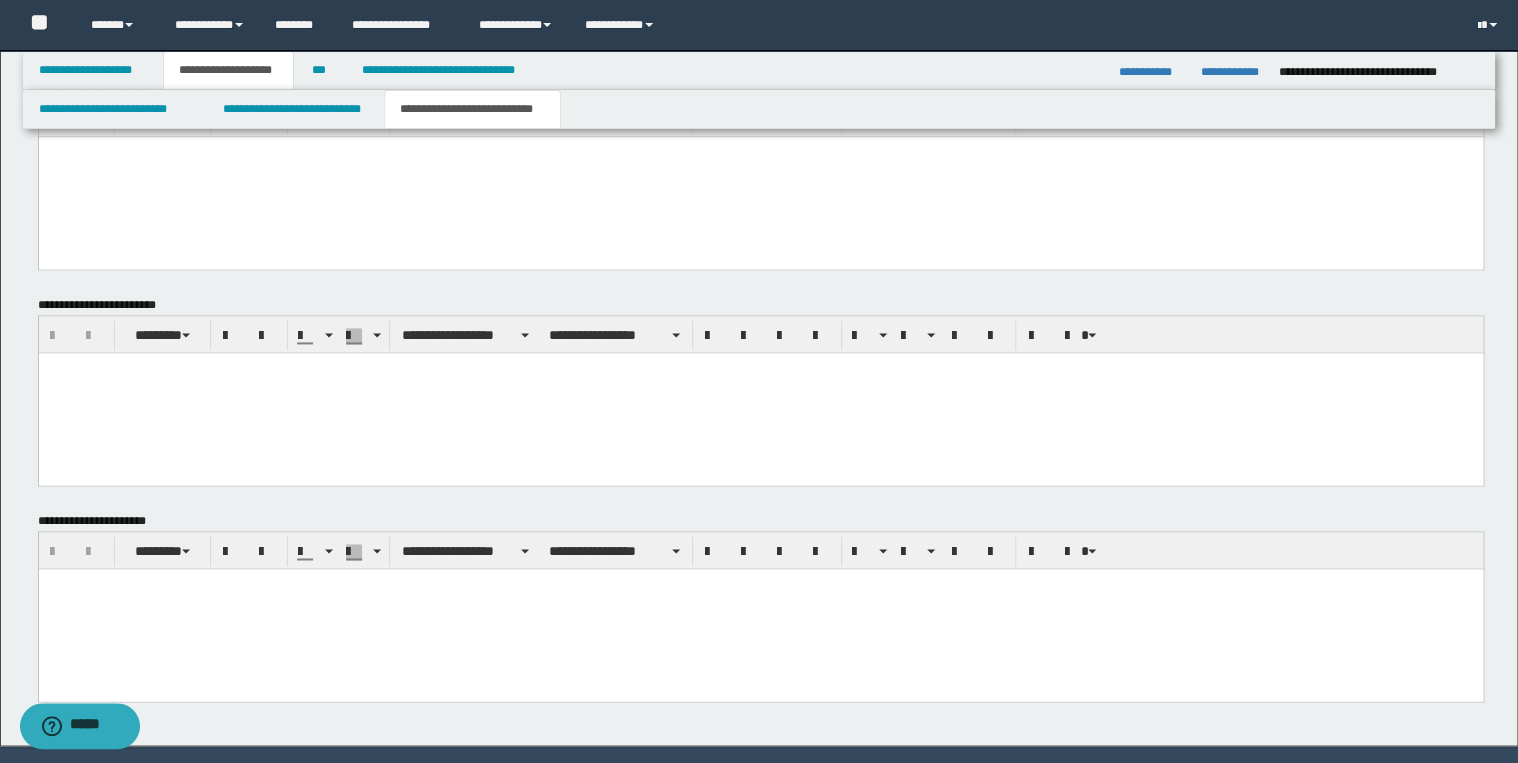 scroll, scrollTop: 1344, scrollLeft: 0, axis: vertical 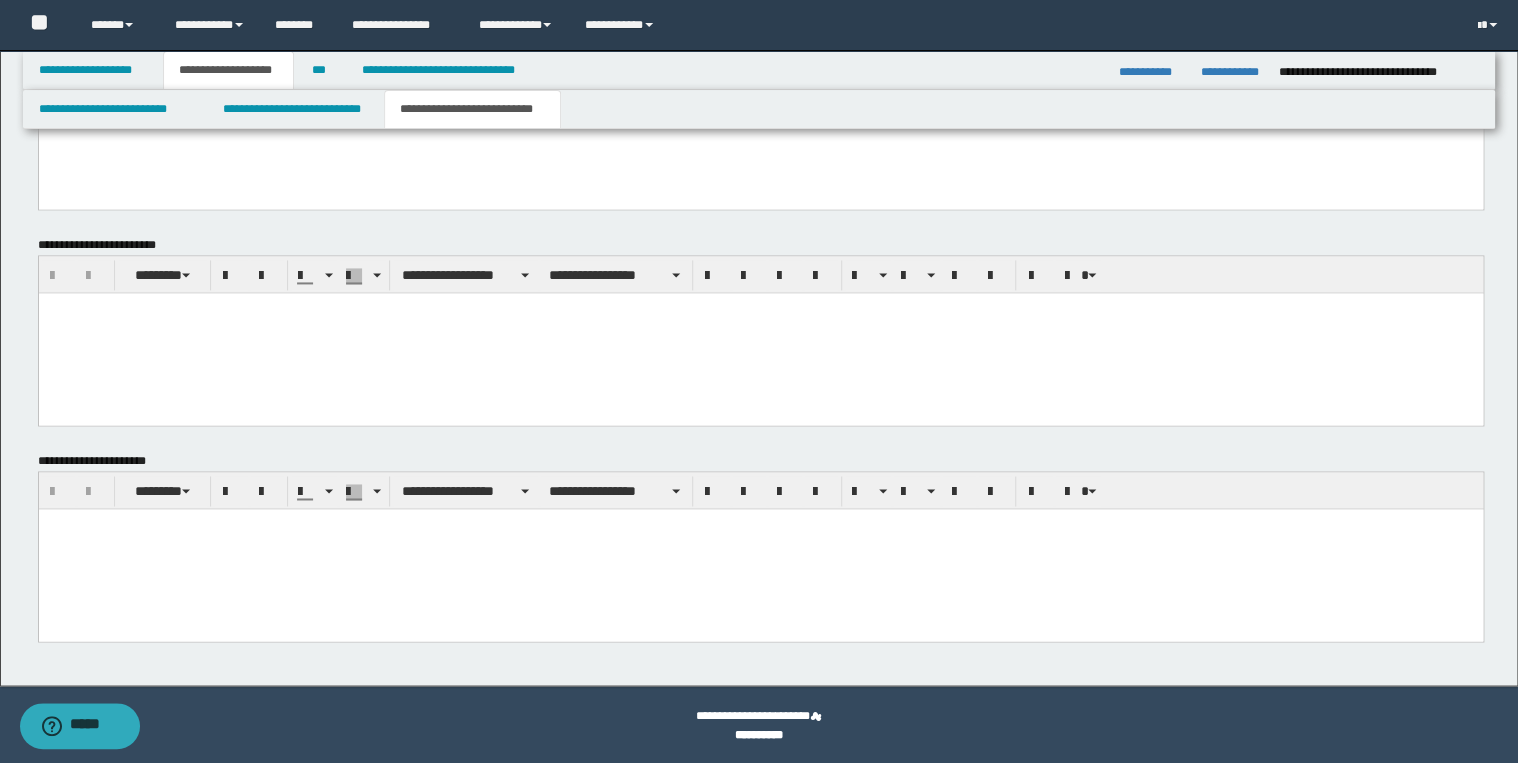 click at bounding box center [760, 548] 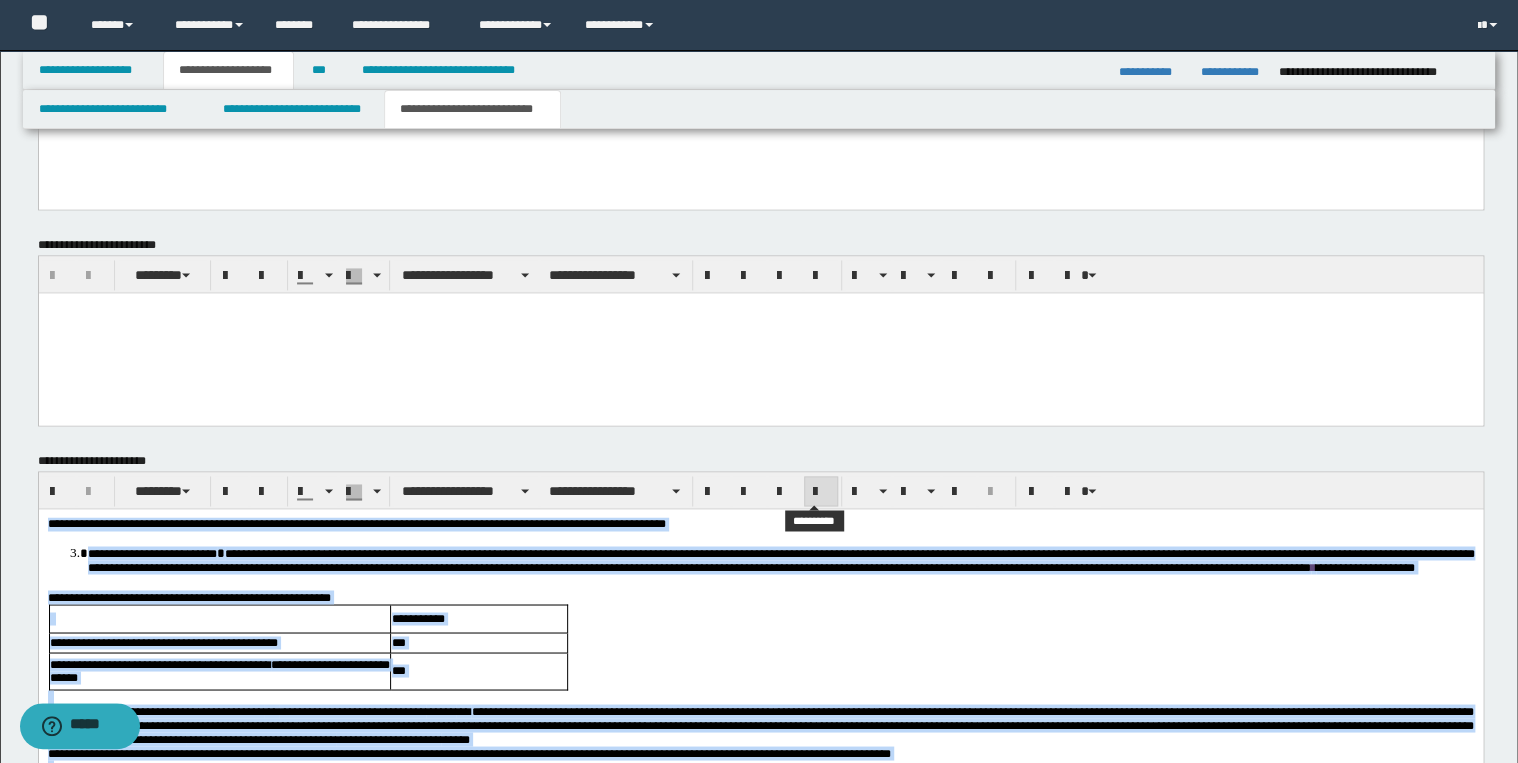 click at bounding box center [821, 492] 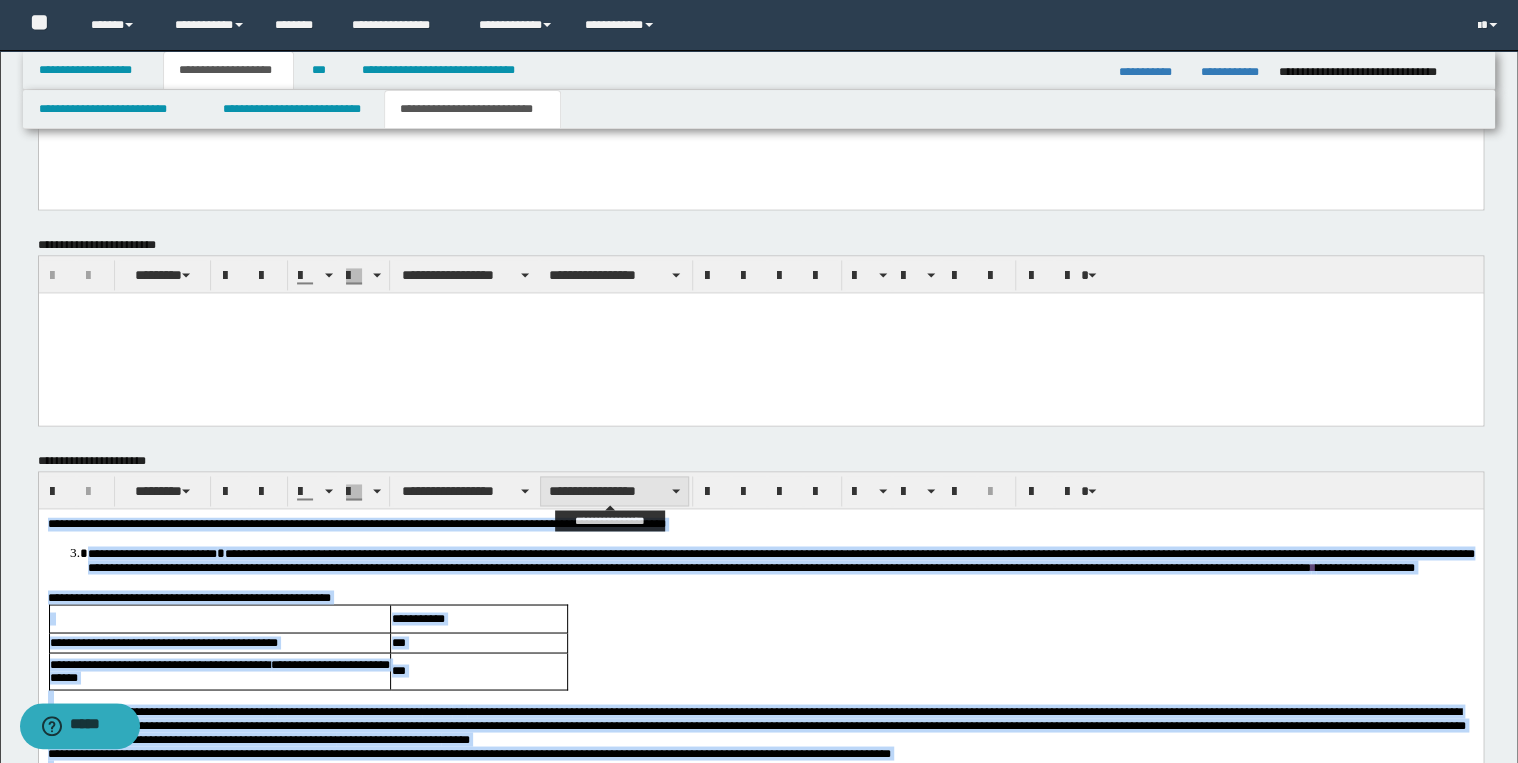 click on "**********" at bounding box center (614, 491) 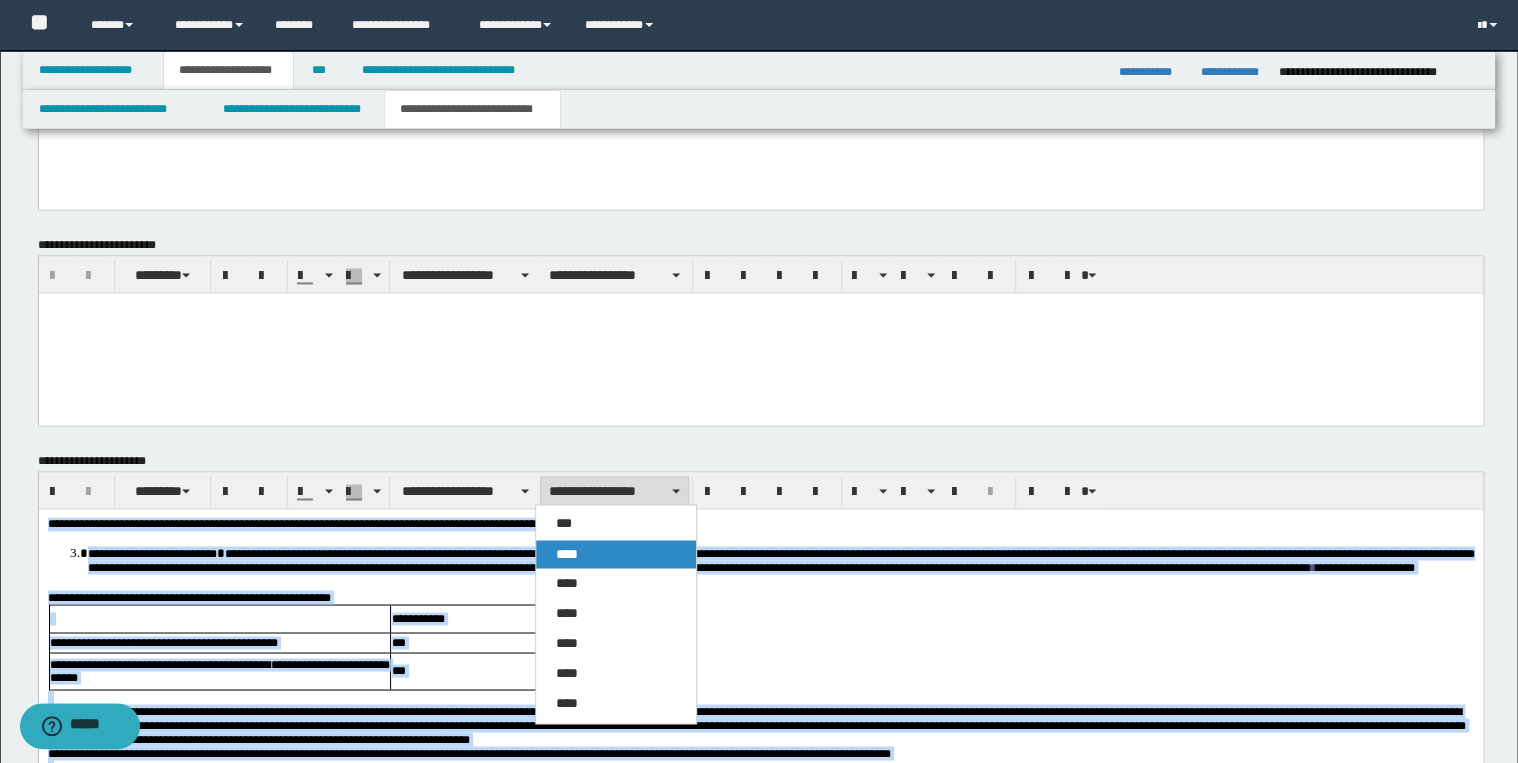 click on "****" at bounding box center (616, 554) 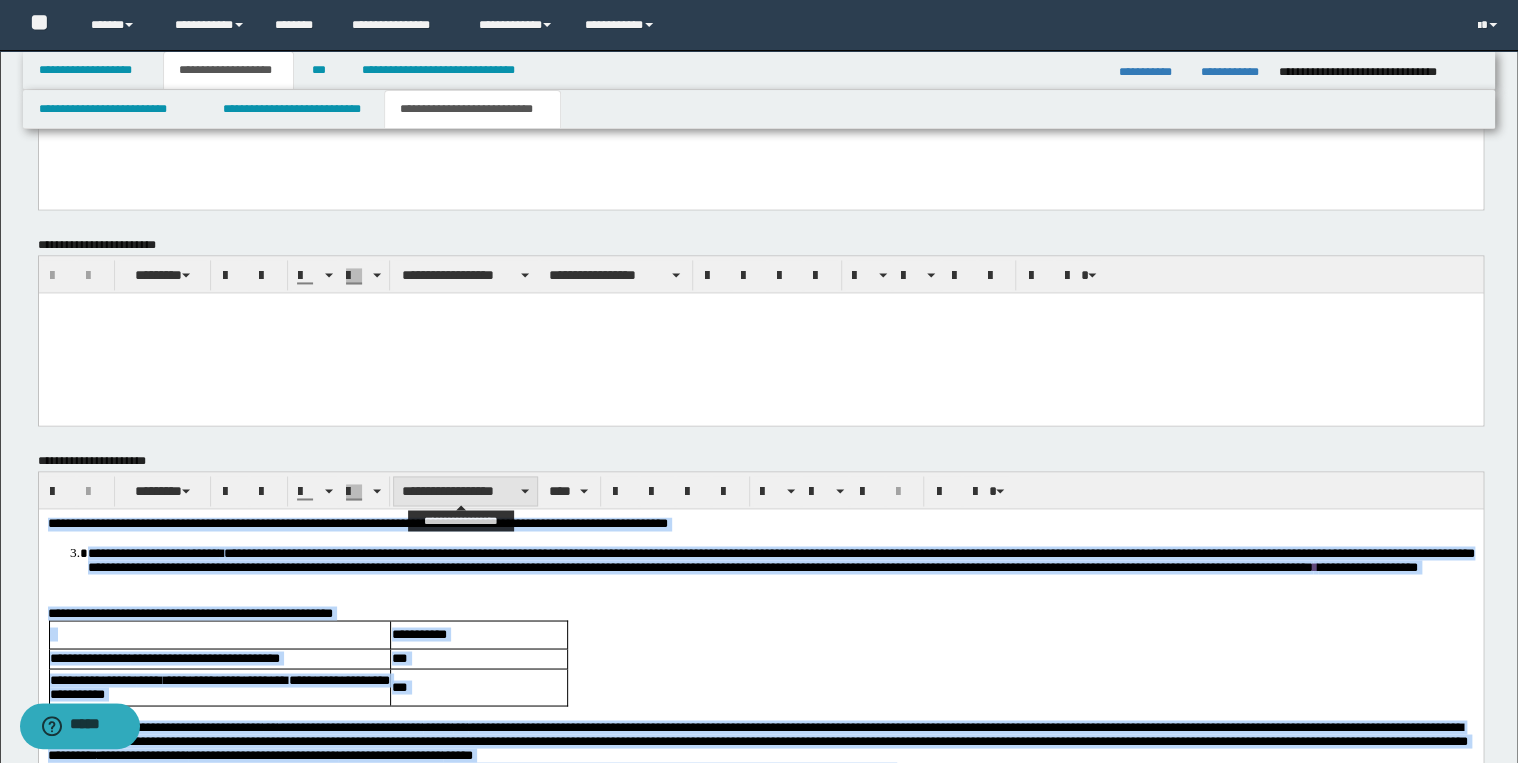 click on "**********" at bounding box center (465, 491) 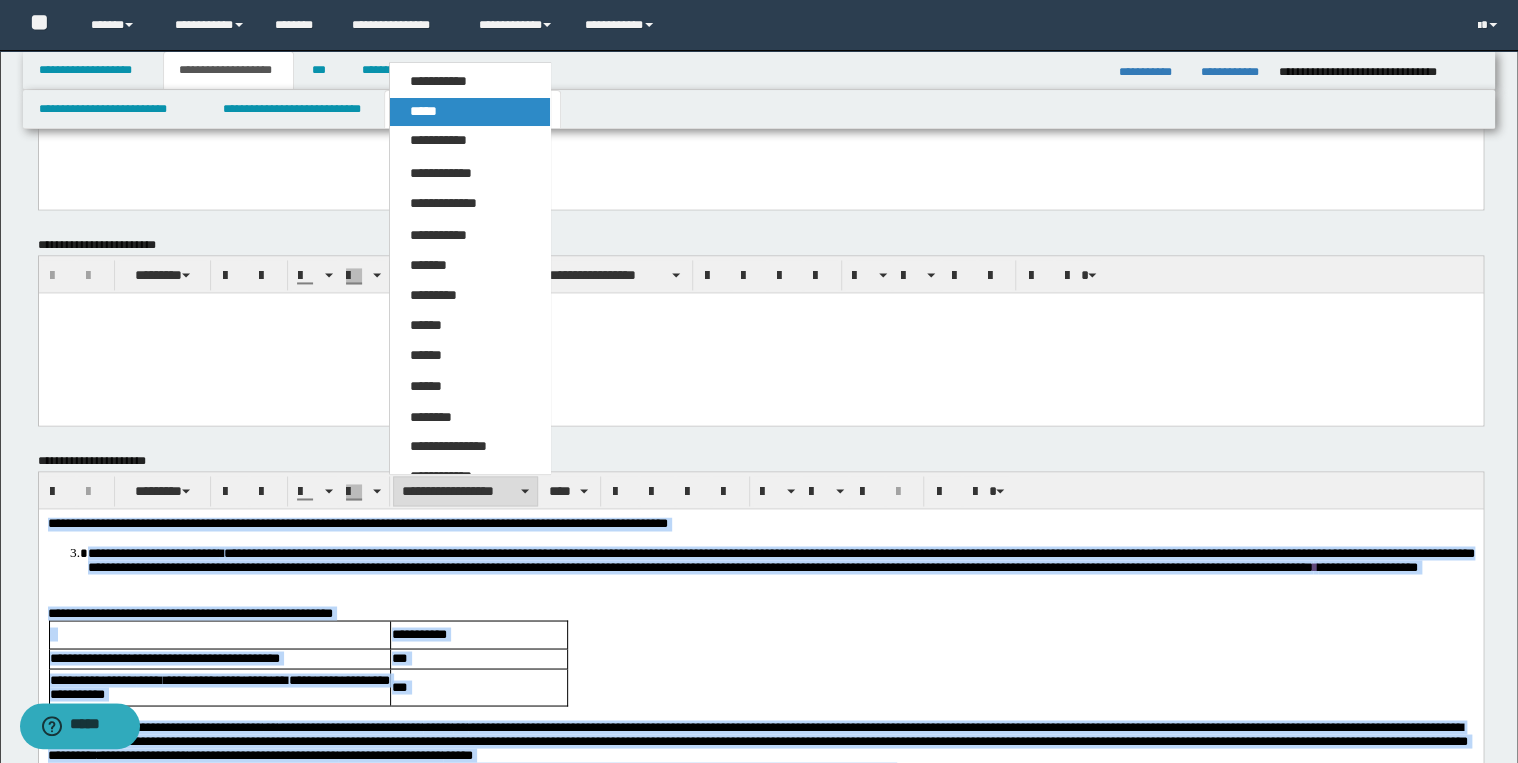 click on "*****" at bounding box center [470, 112] 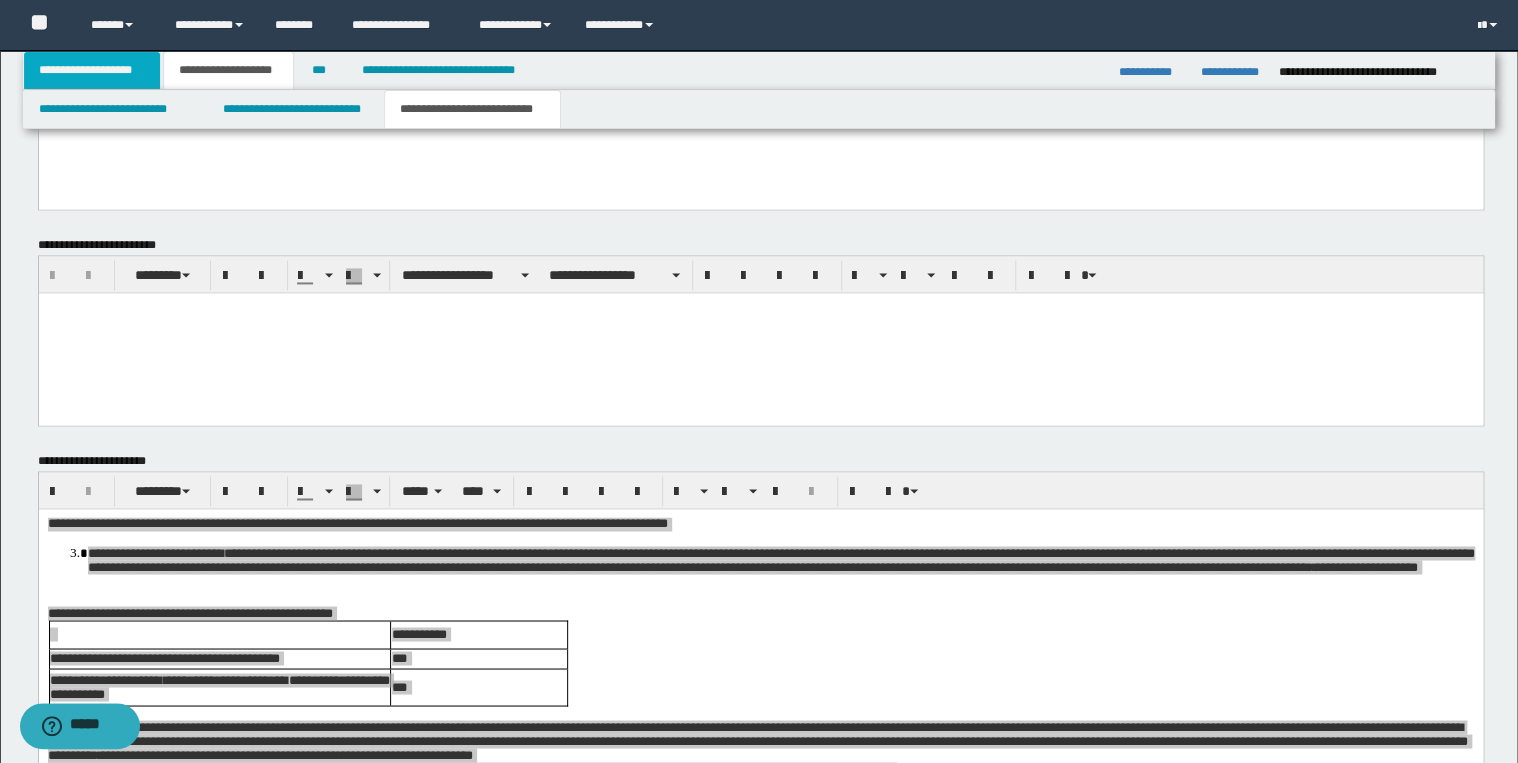 click on "**********" at bounding box center [92, 70] 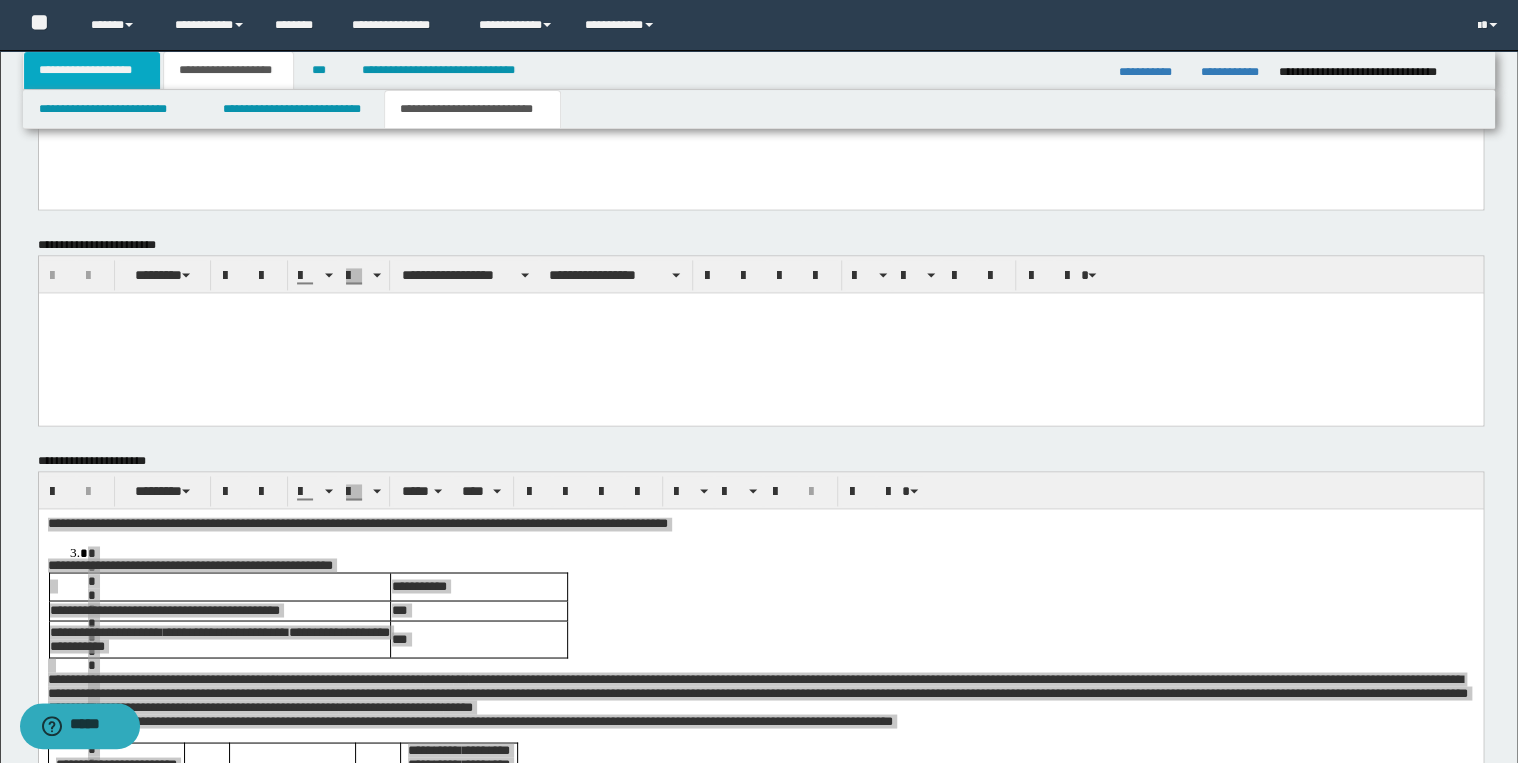 scroll, scrollTop: 120, scrollLeft: 0, axis: vertical 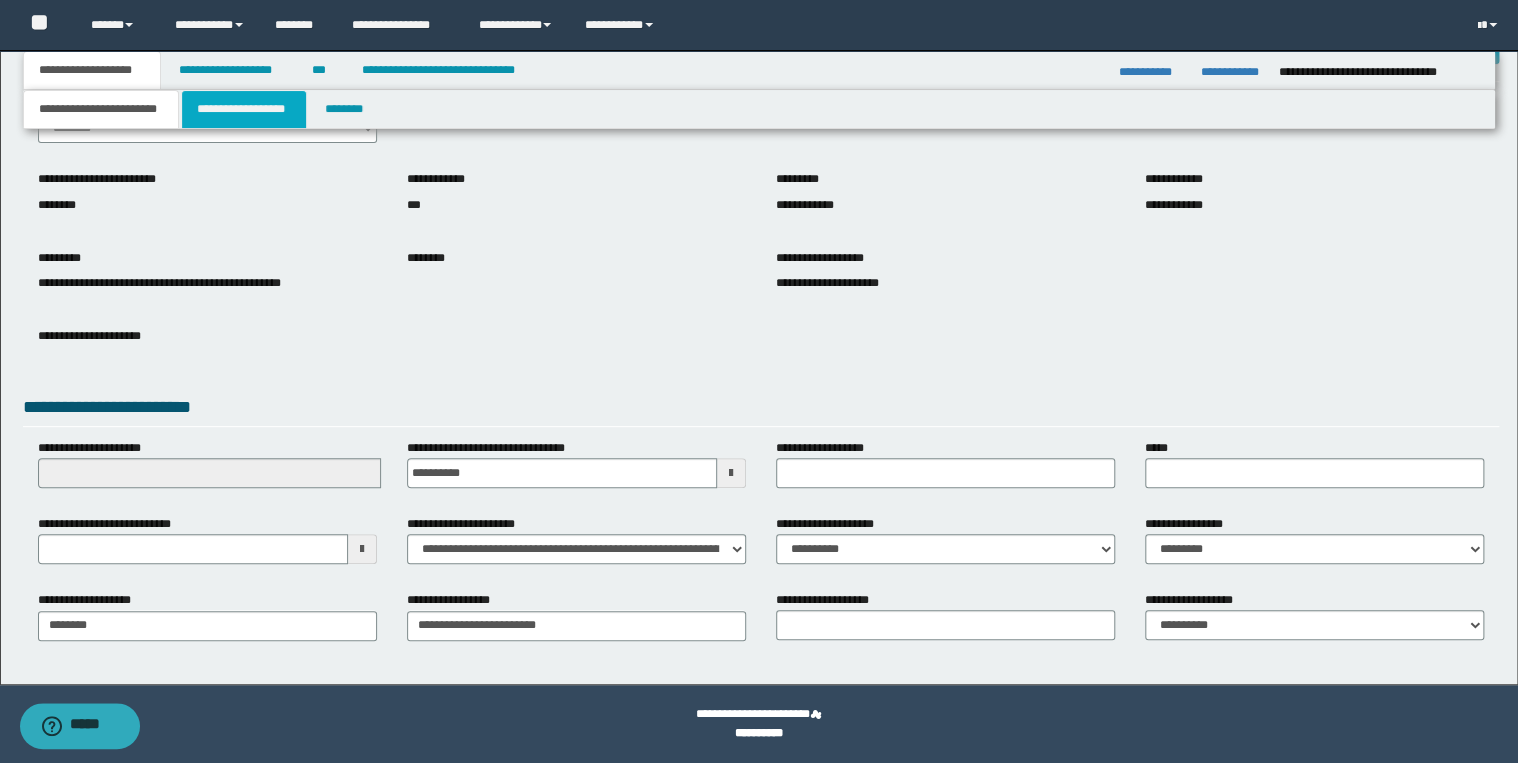 click on "**********" at bounding box center [244, 109] 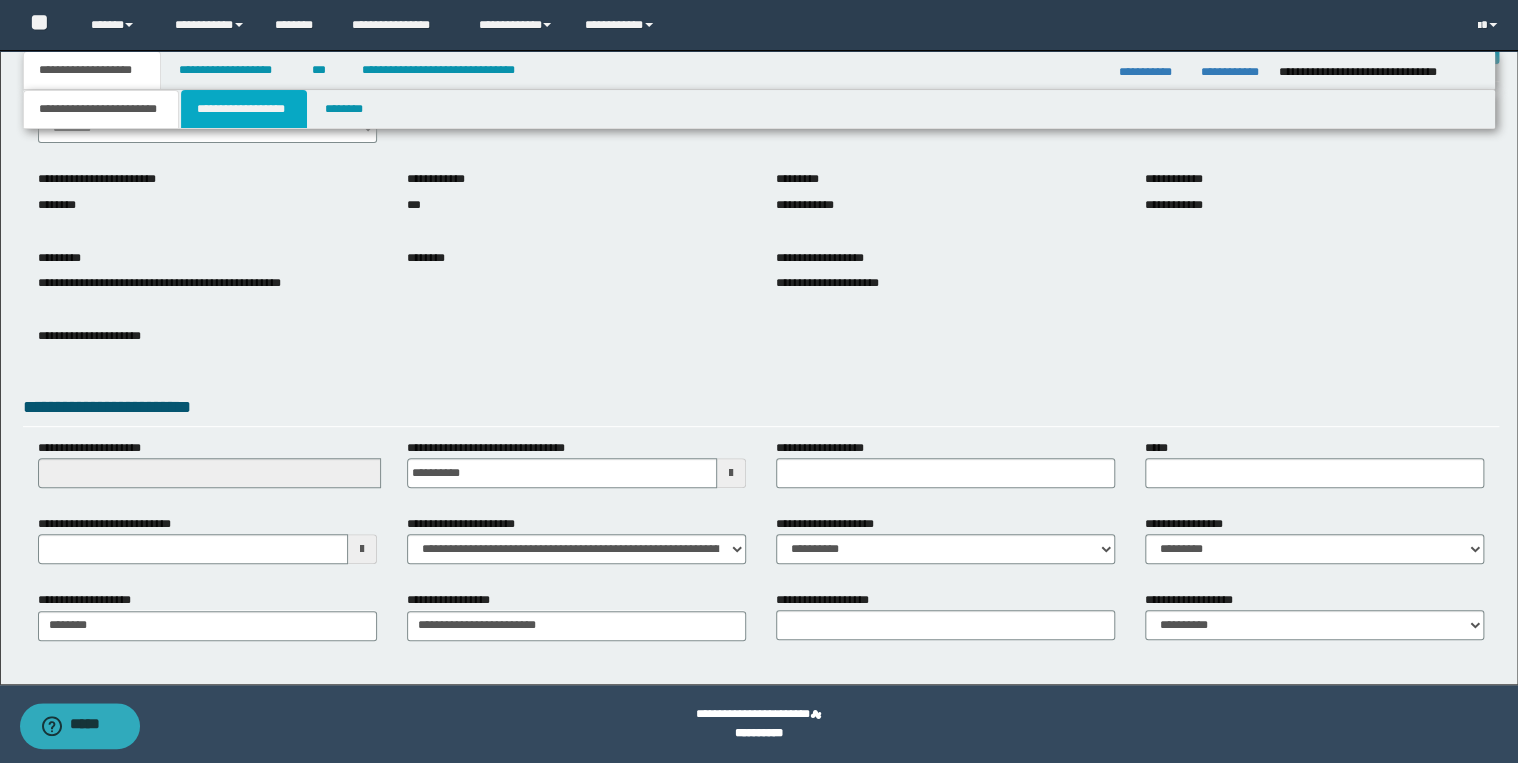 scroll, scrollTop: 0, scrollLeft: 0, axis: both 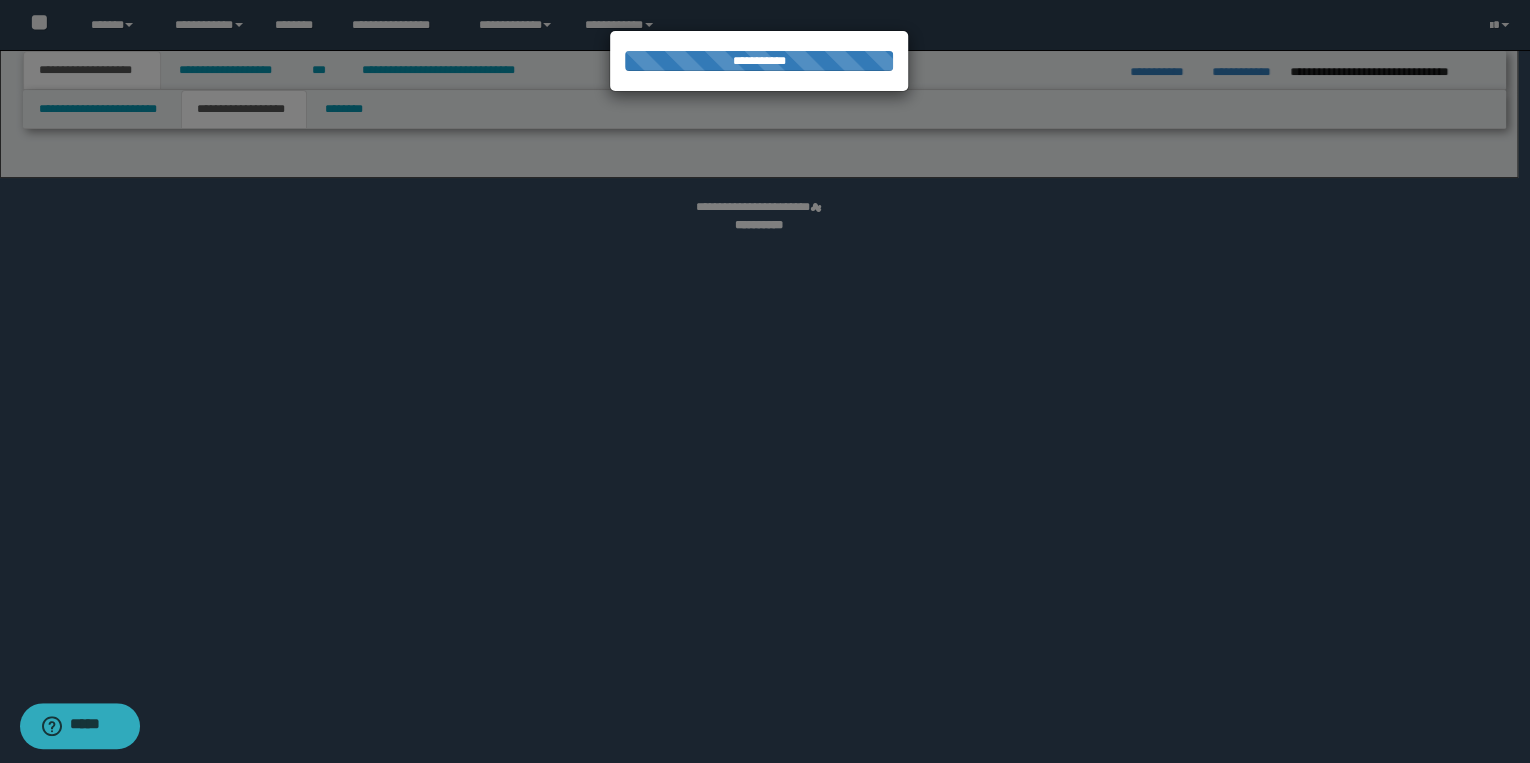 select on "*" 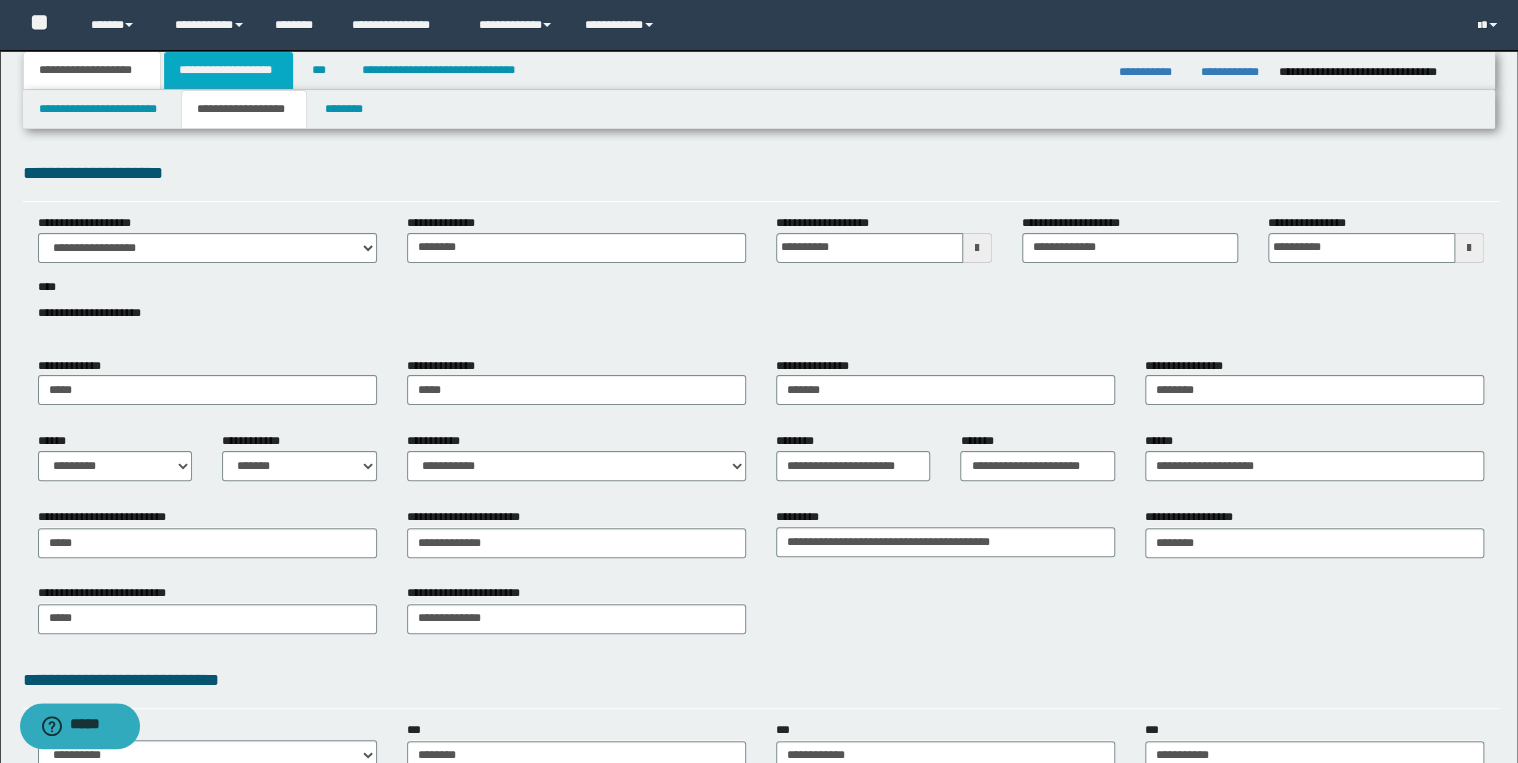 click on "**********" at bounding box center [228, 70] 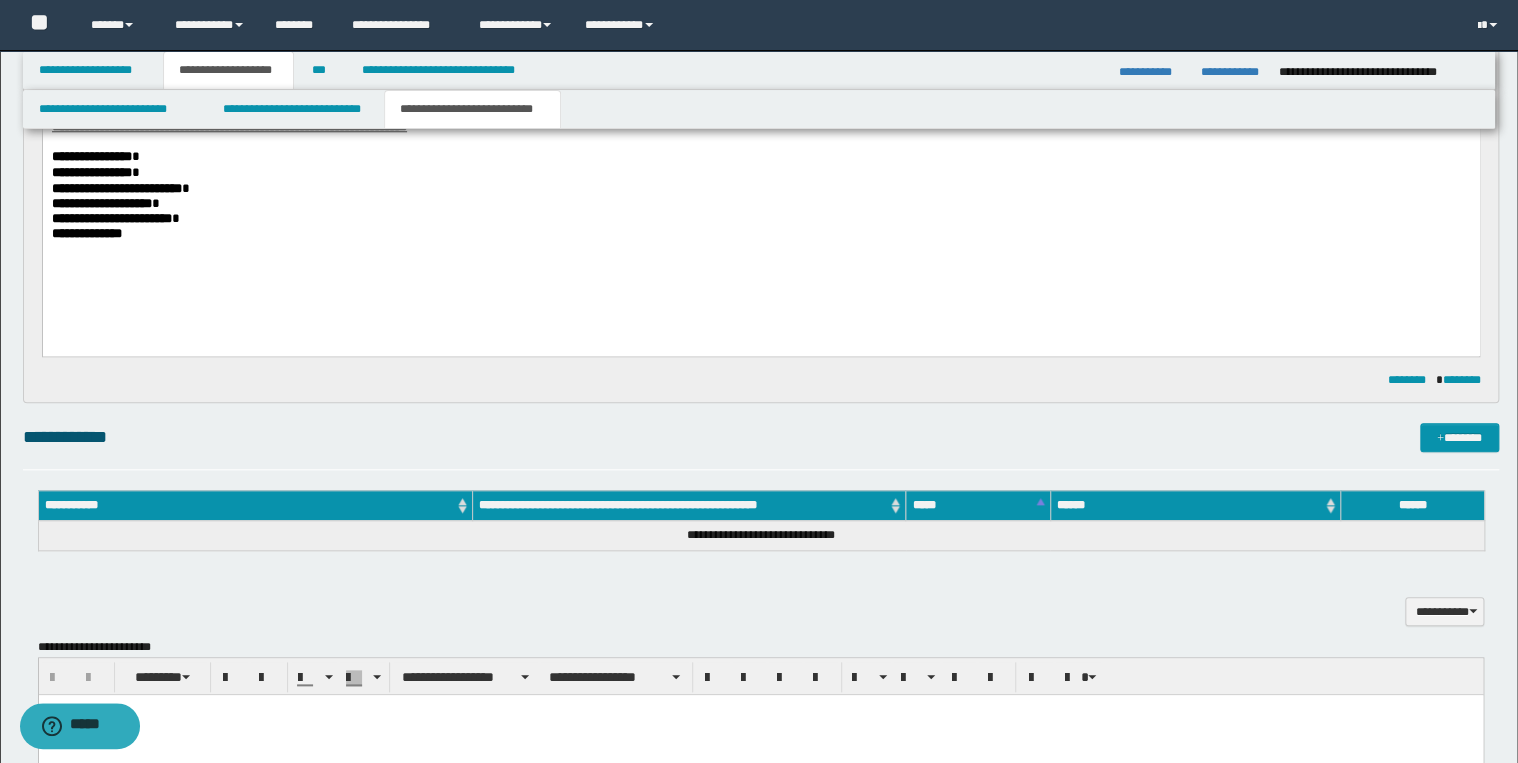 scroll, scrollTop: 720, scrollLeft: 0, axis: vertical 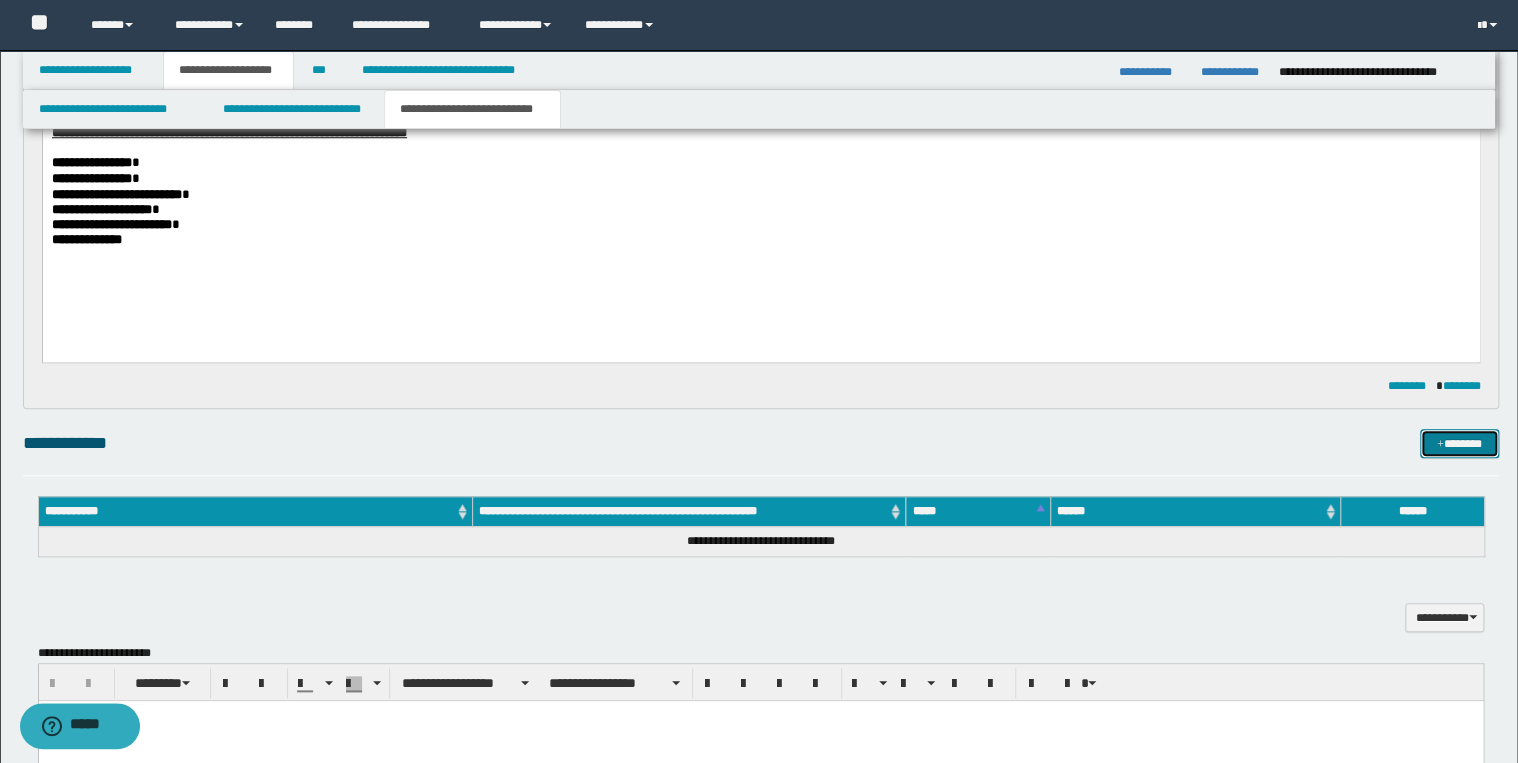 click on "*******" at bounding box center [1459, 444] 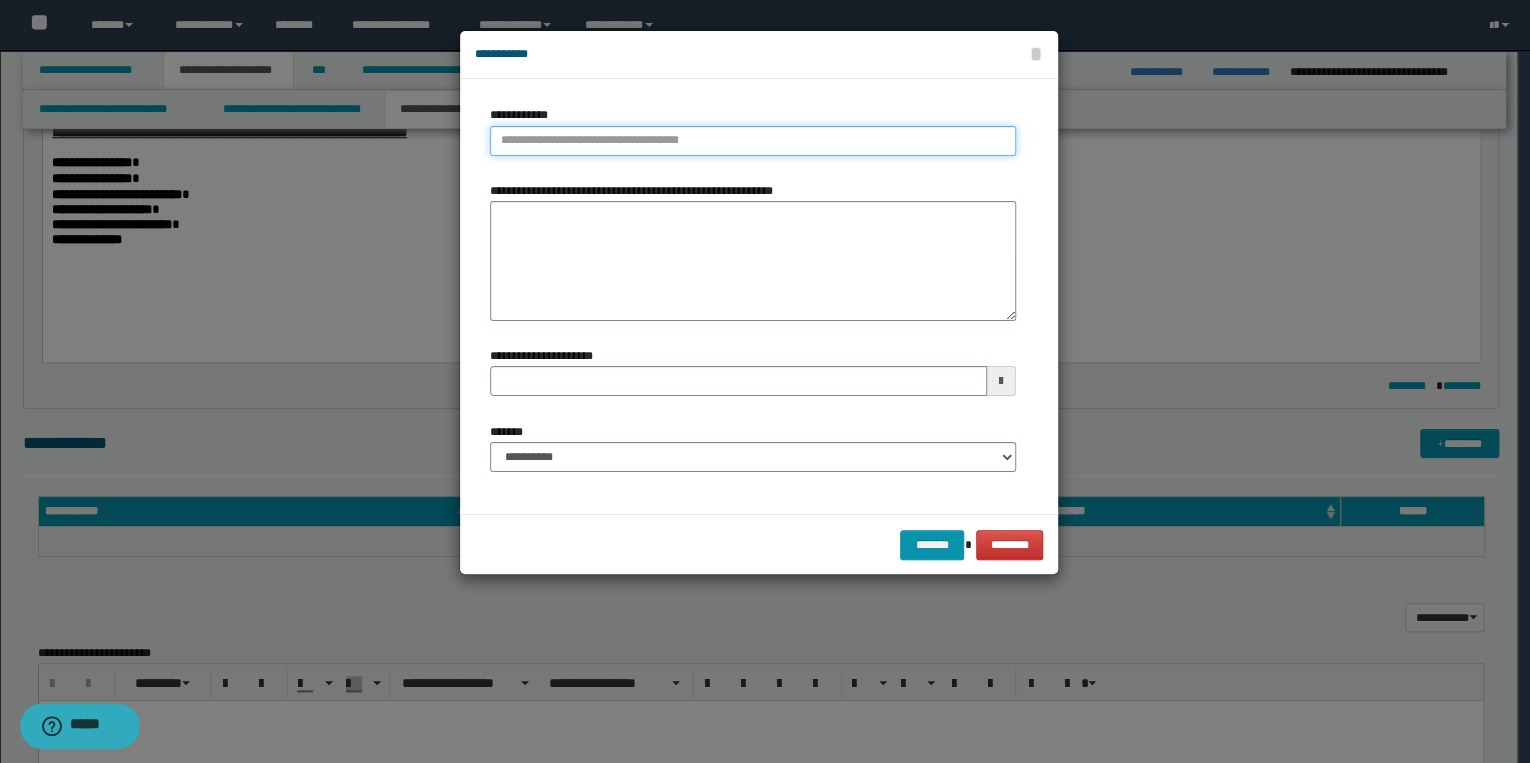 click on "**********" at bounding box center (753, 141) 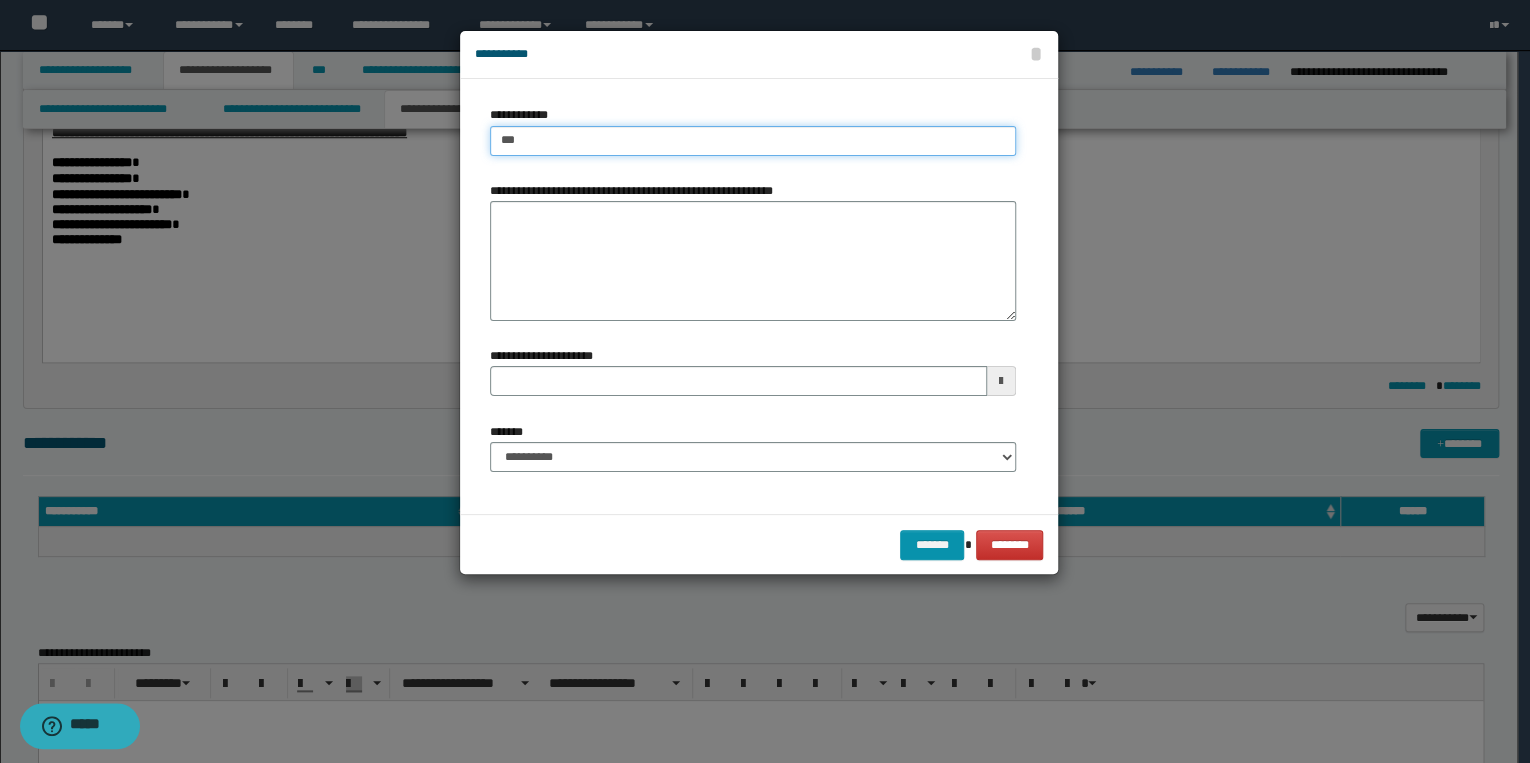 type on "****" 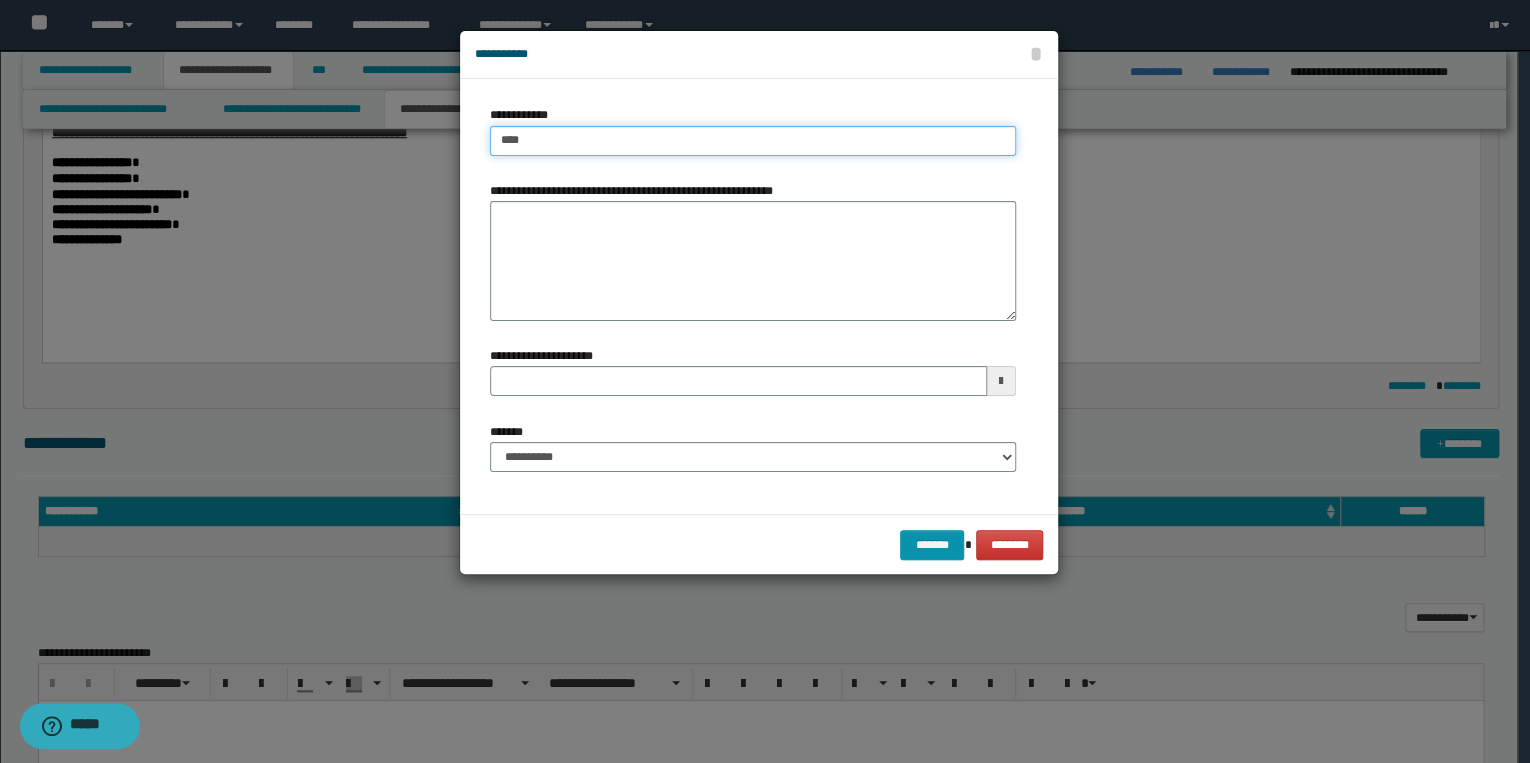 type on "****" 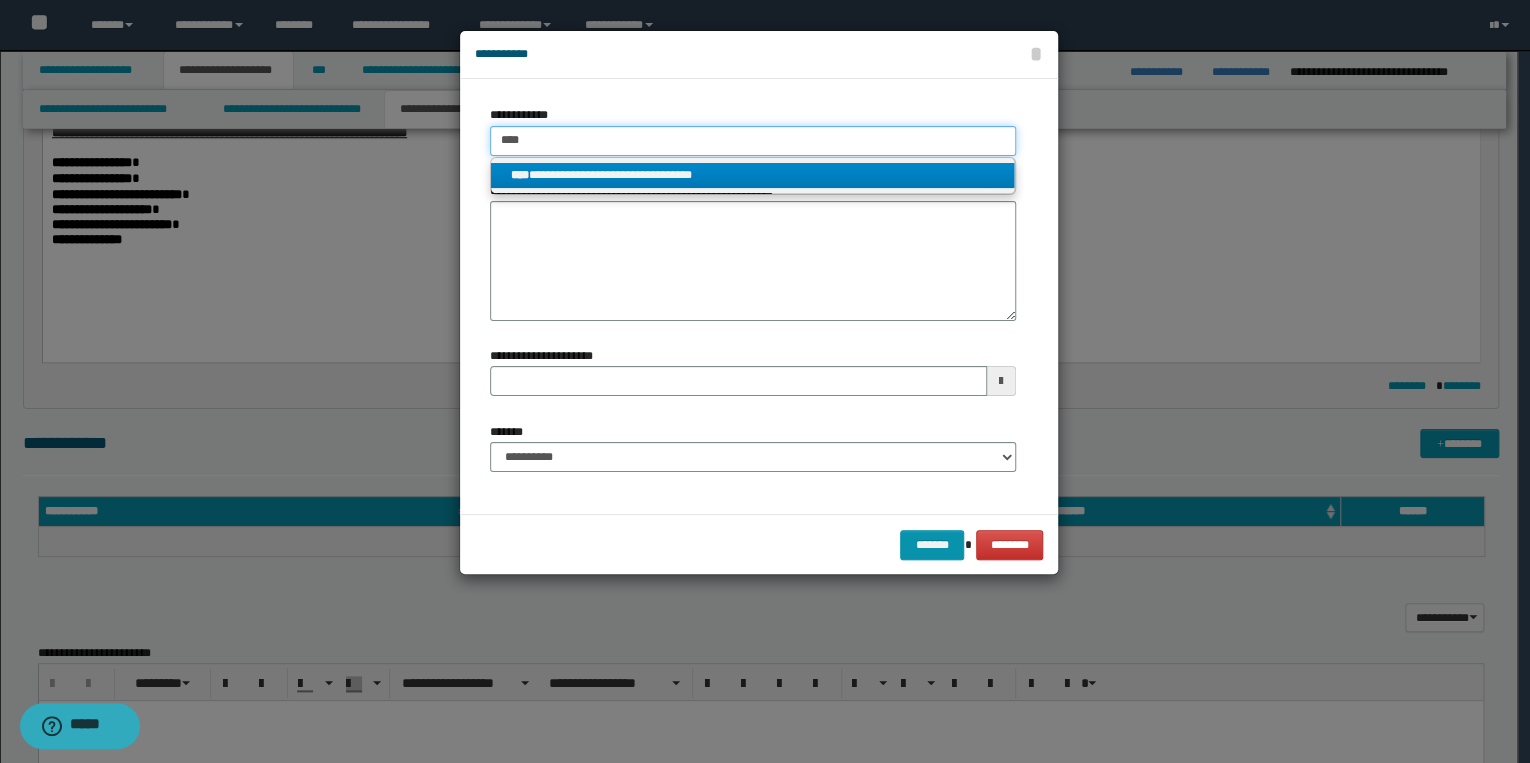type on "****" 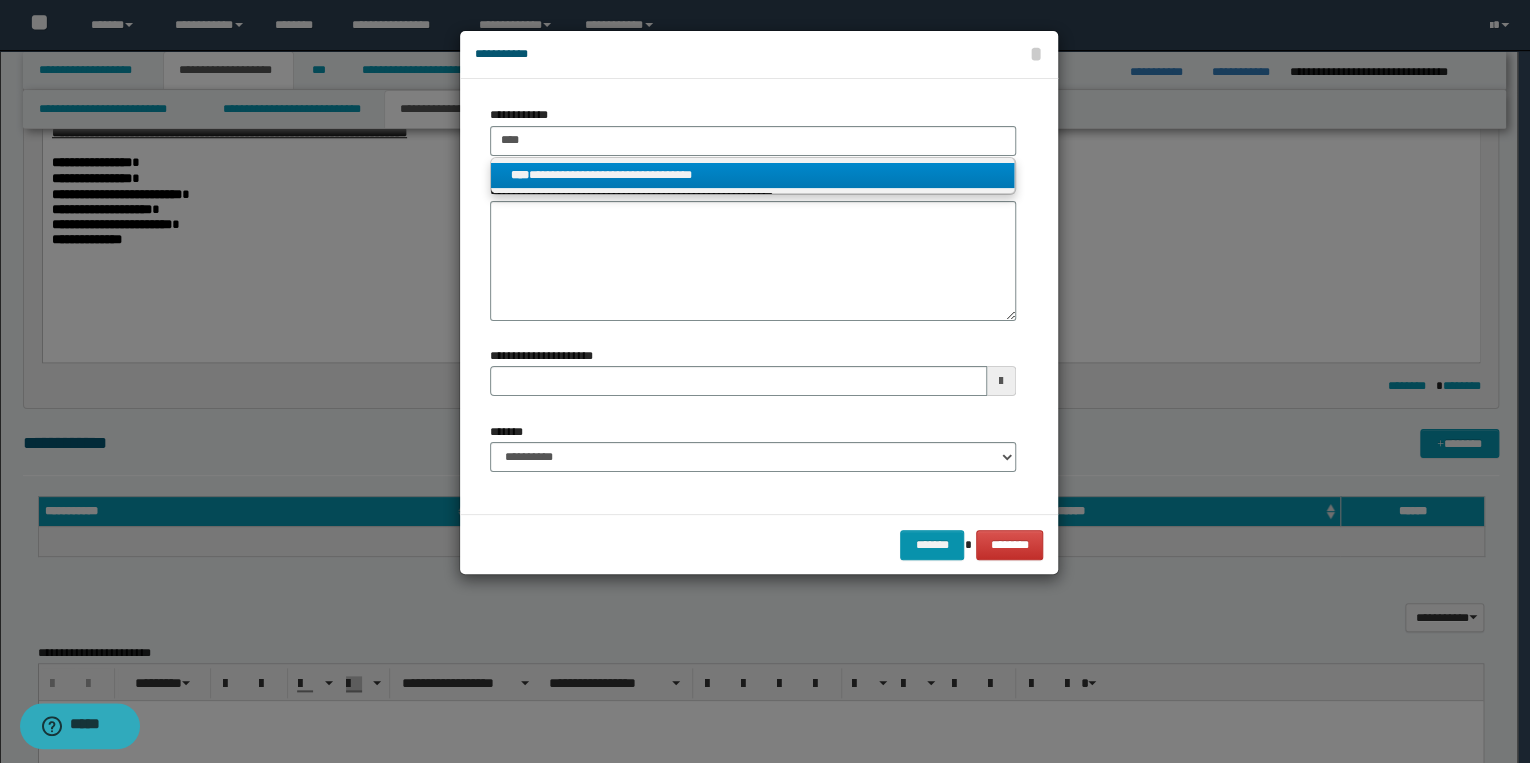 click on "**********" at bounding box center [753, 175] 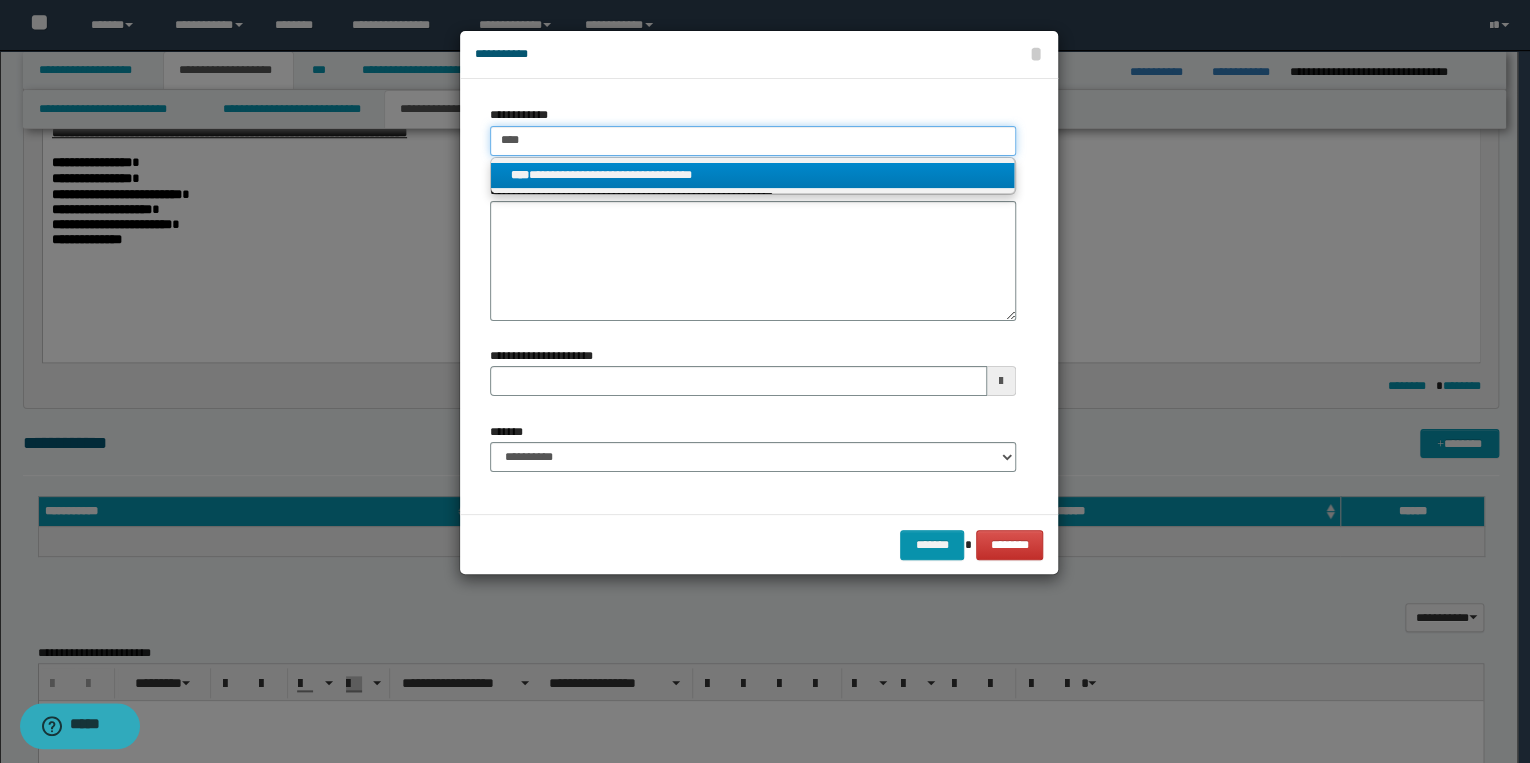 type 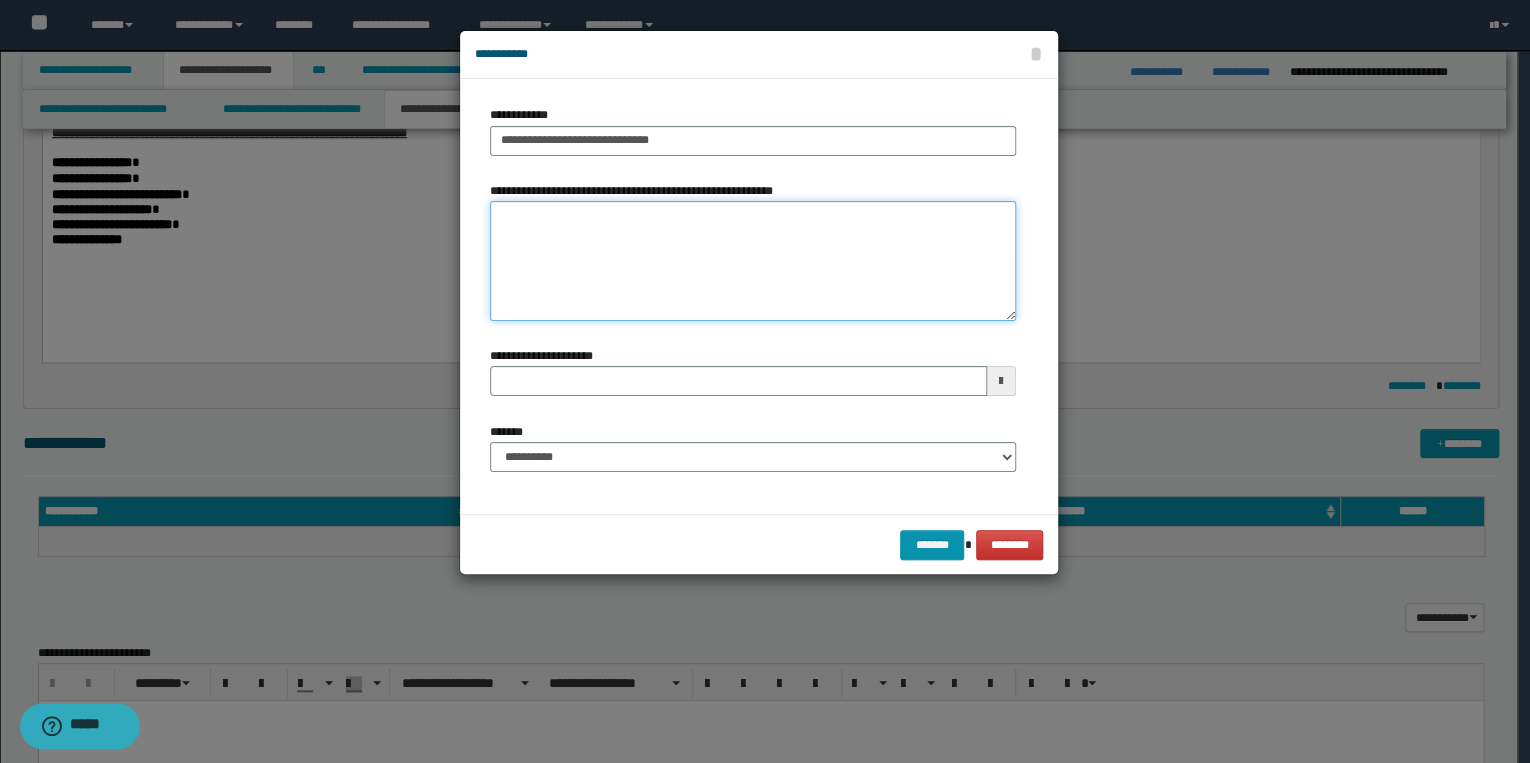 click on "**********" at bounding box center (753, 261) 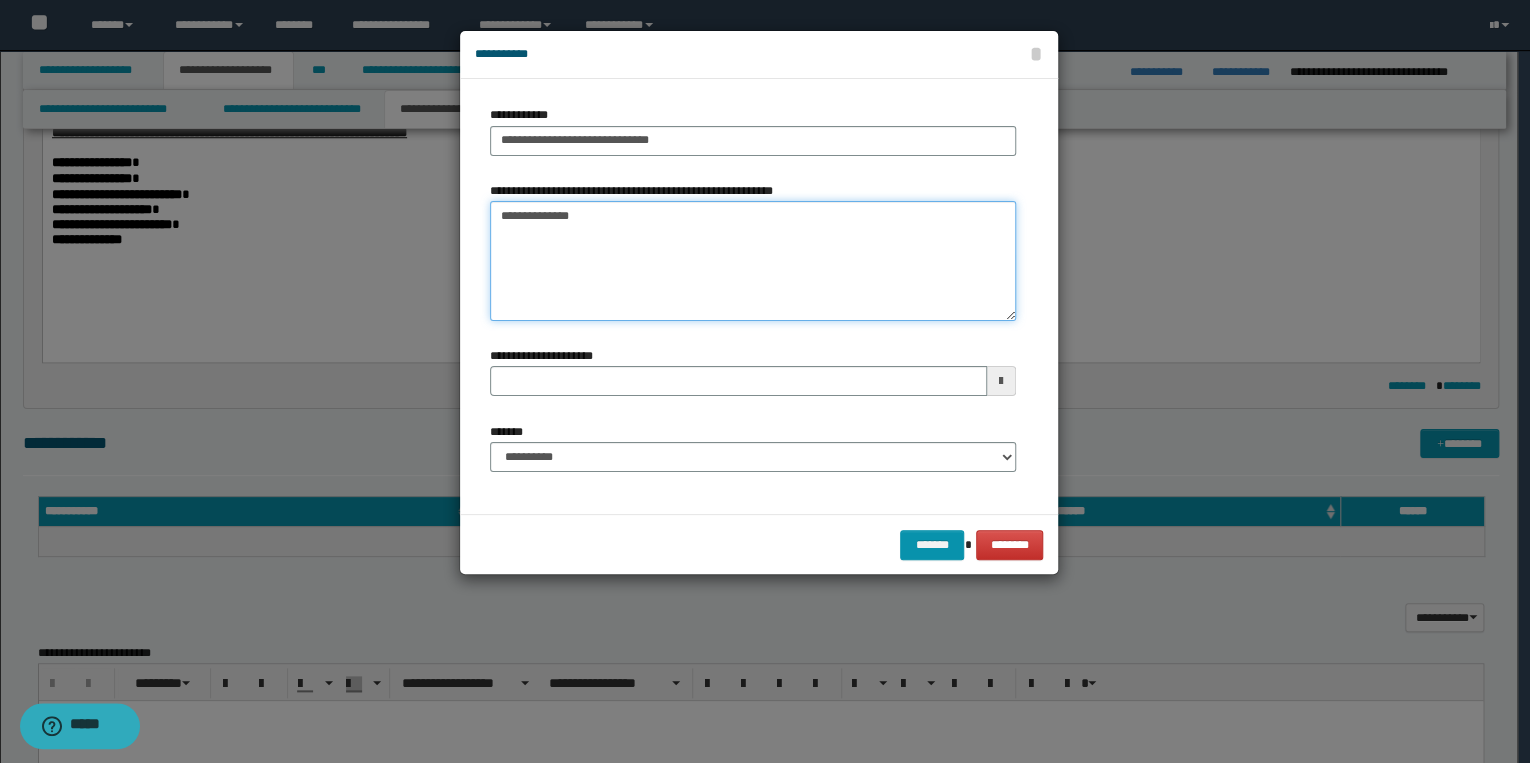 type on "**********" 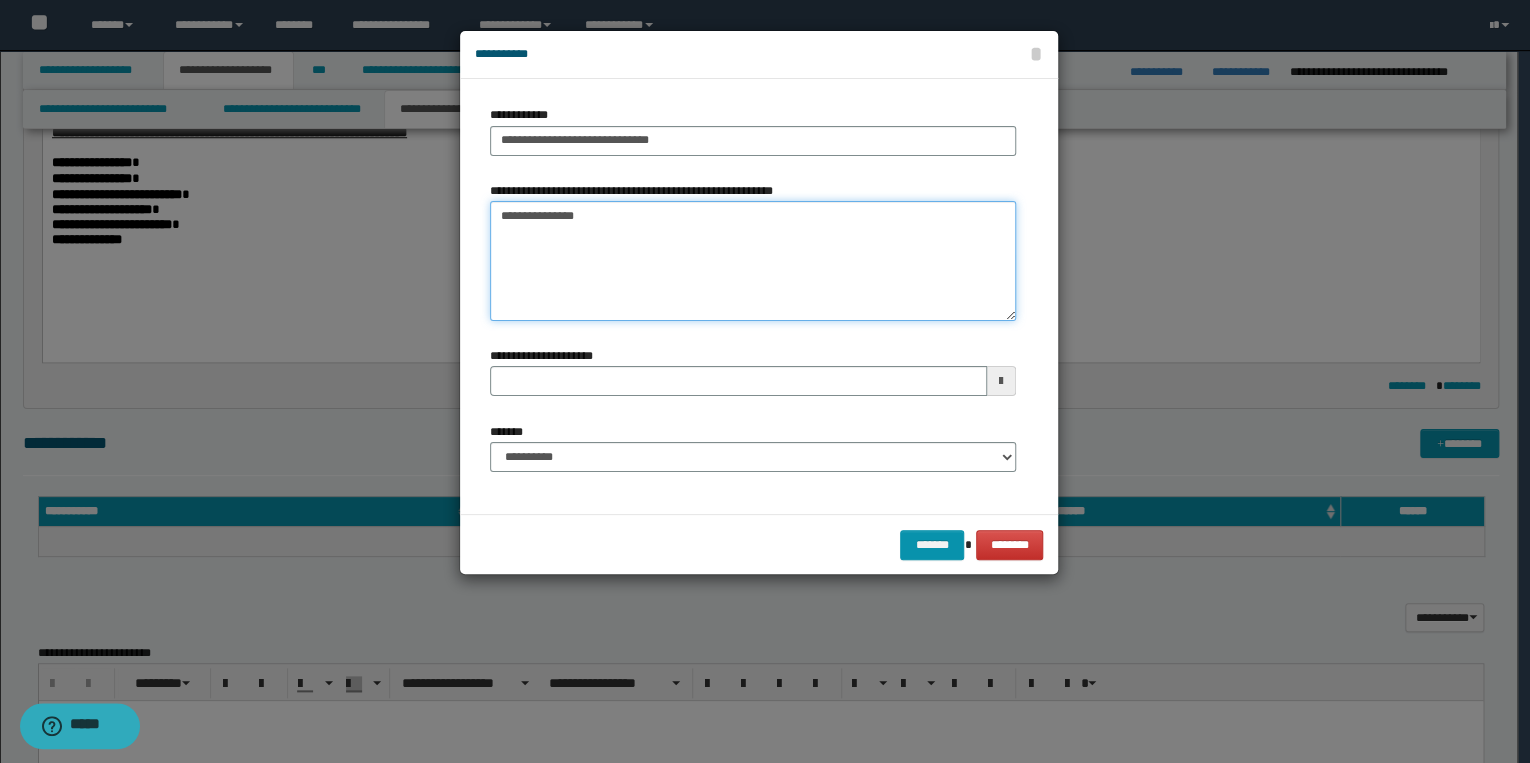 type 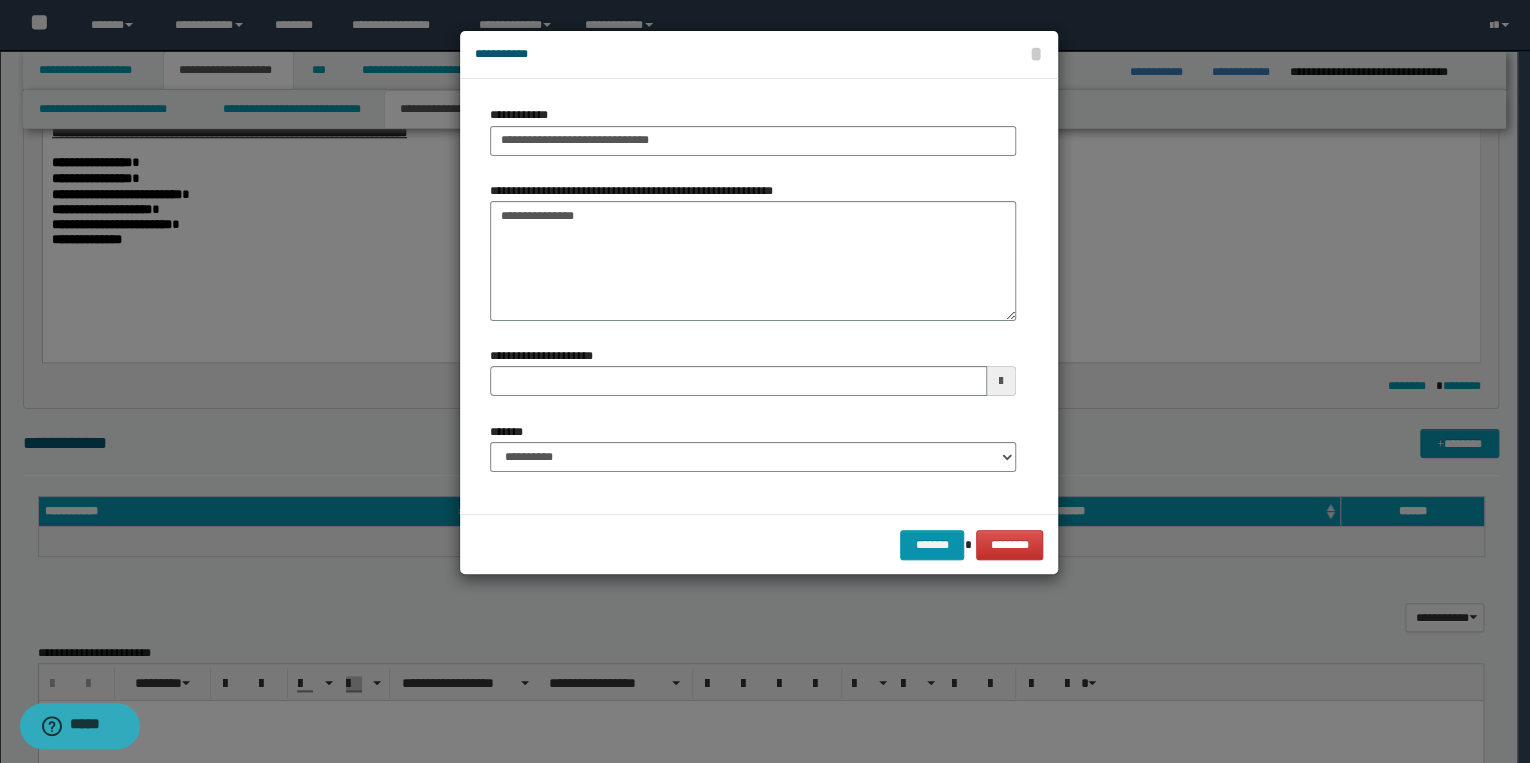 type 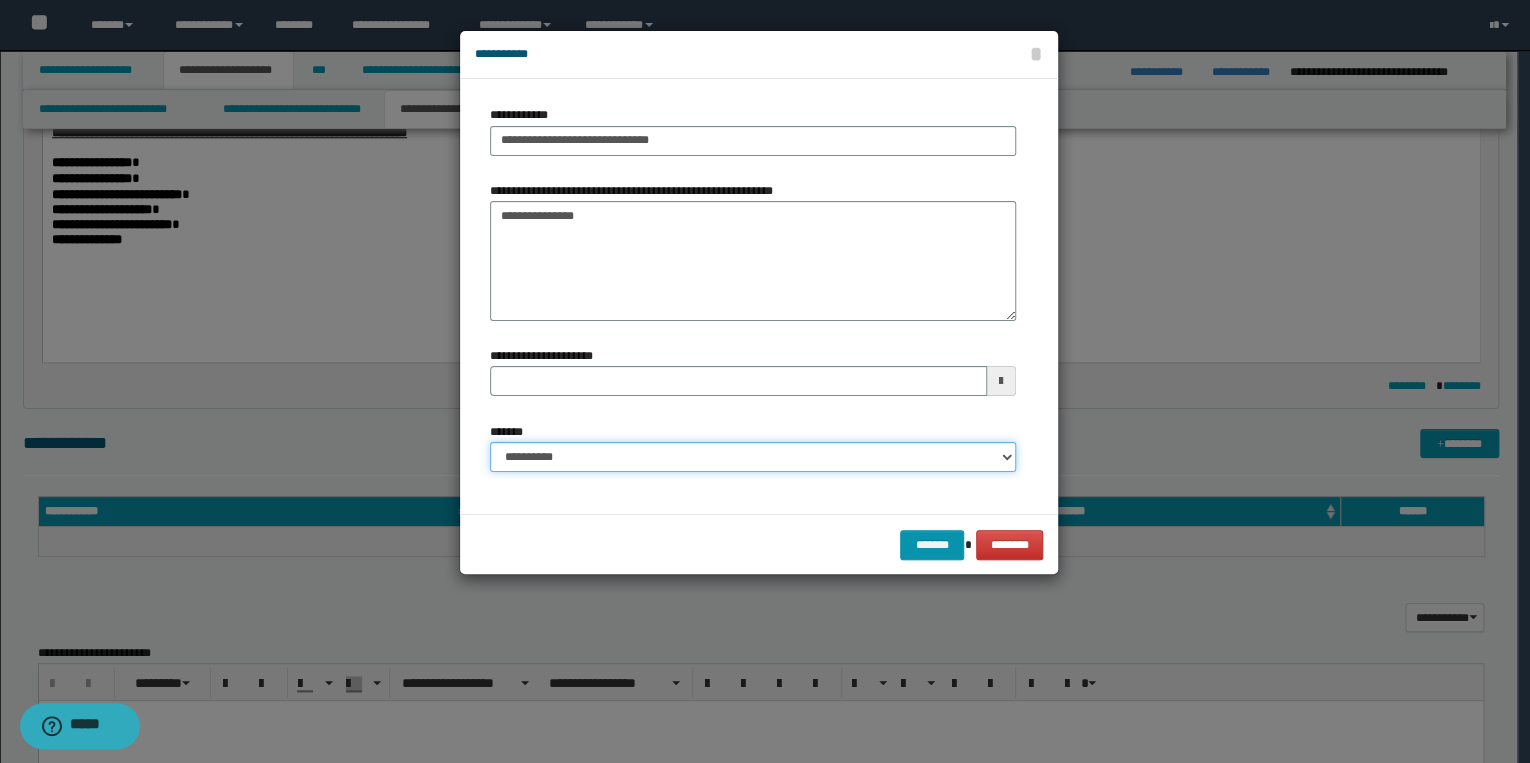 drag, startPoint x: 653, startPoint y: 455, endPoint x: 658, endPoint y: 472, distance: 17.720045 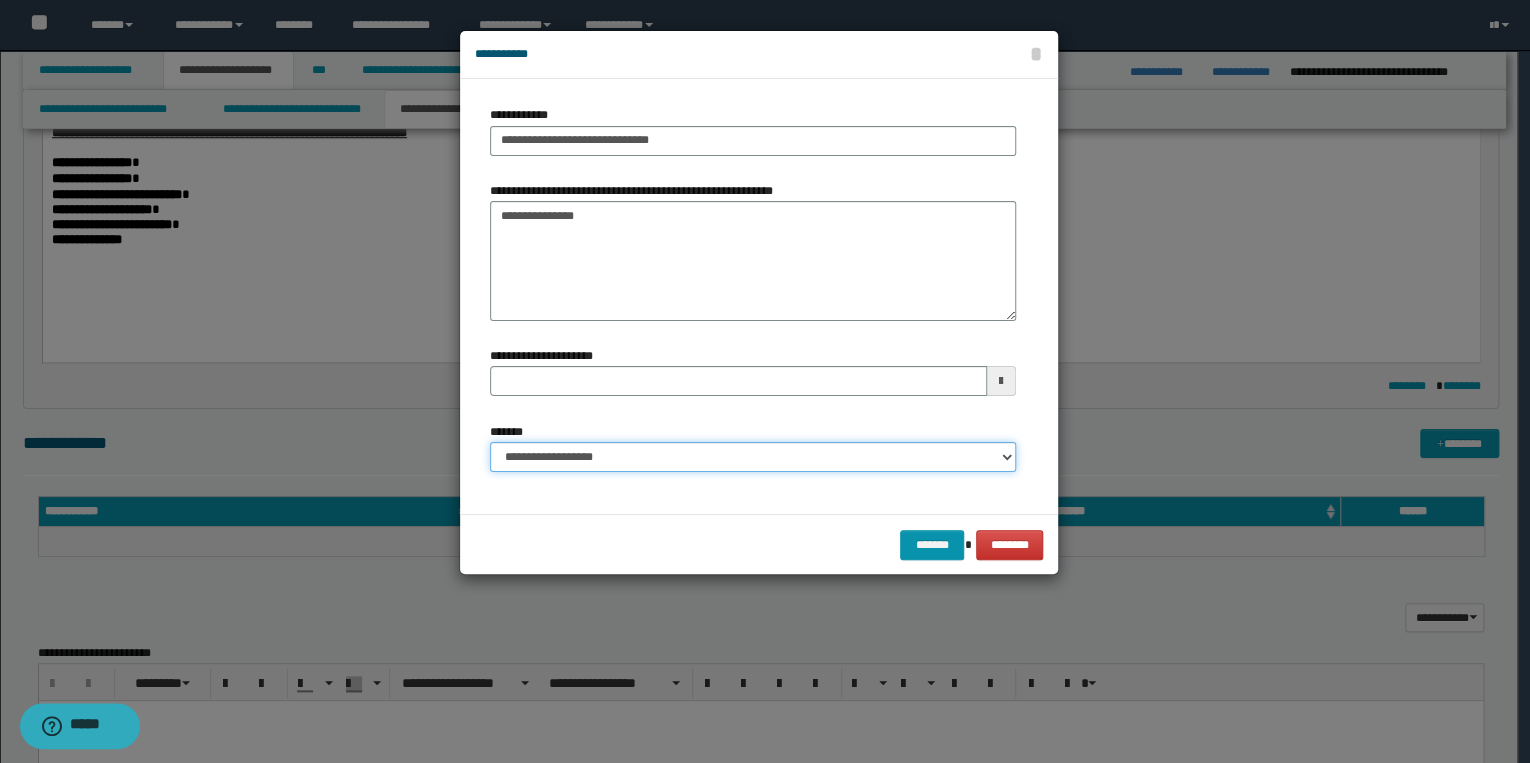 click on "**********" at bounding box center [753, 457] 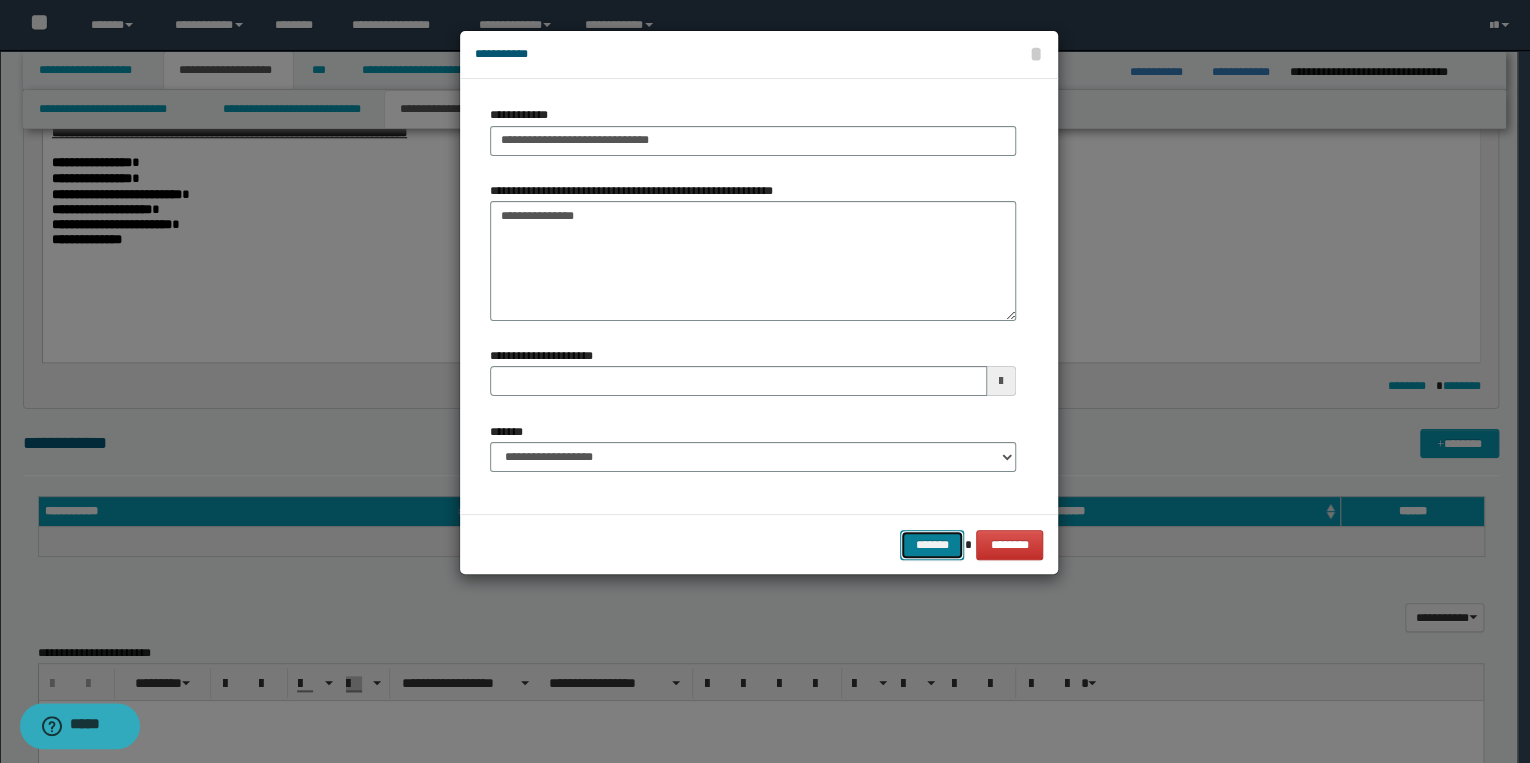 drag, startPoint x: 926, startPoint y: 548, endPoint x: 916, endPoint y: 553, distance: 11.18034 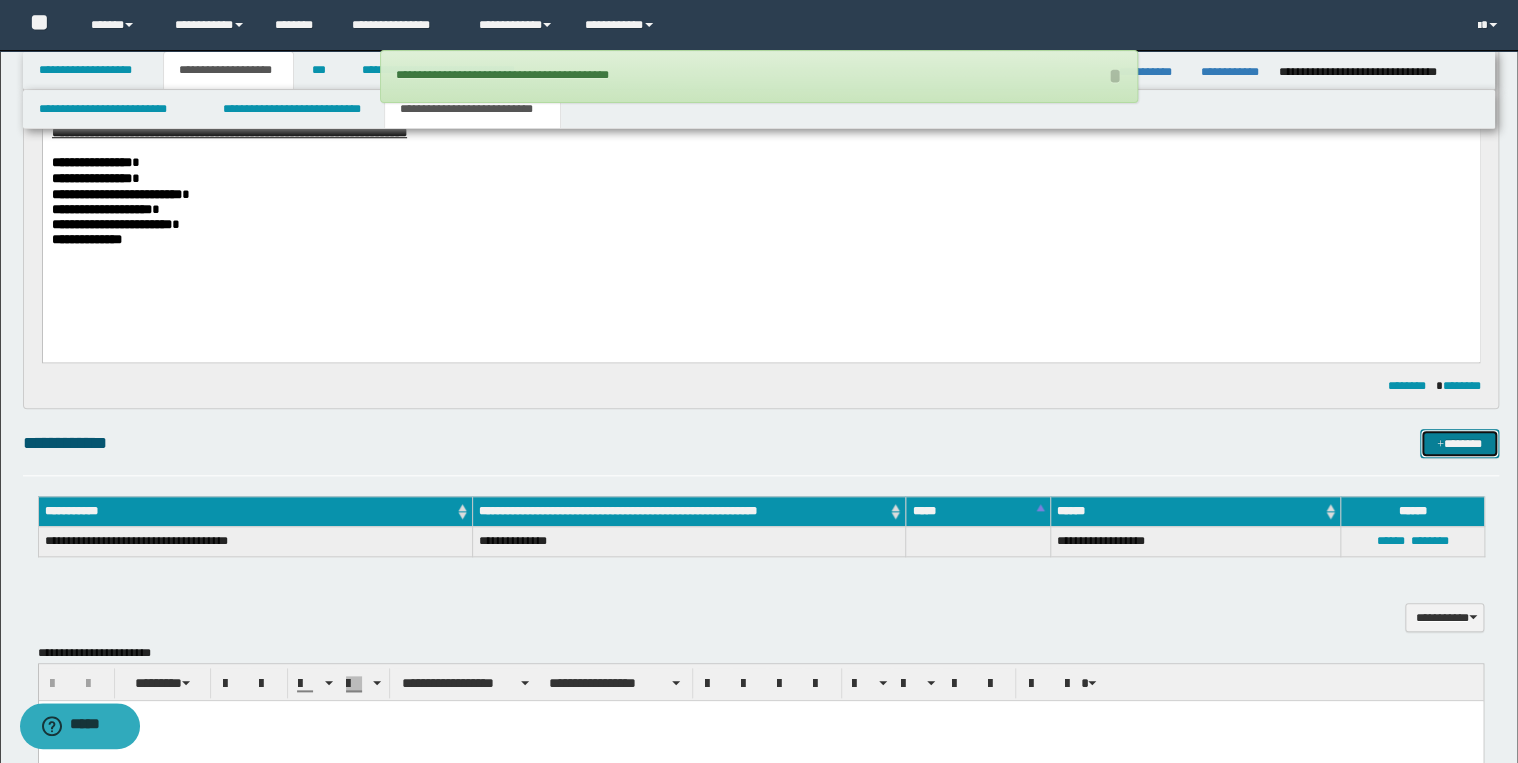 type 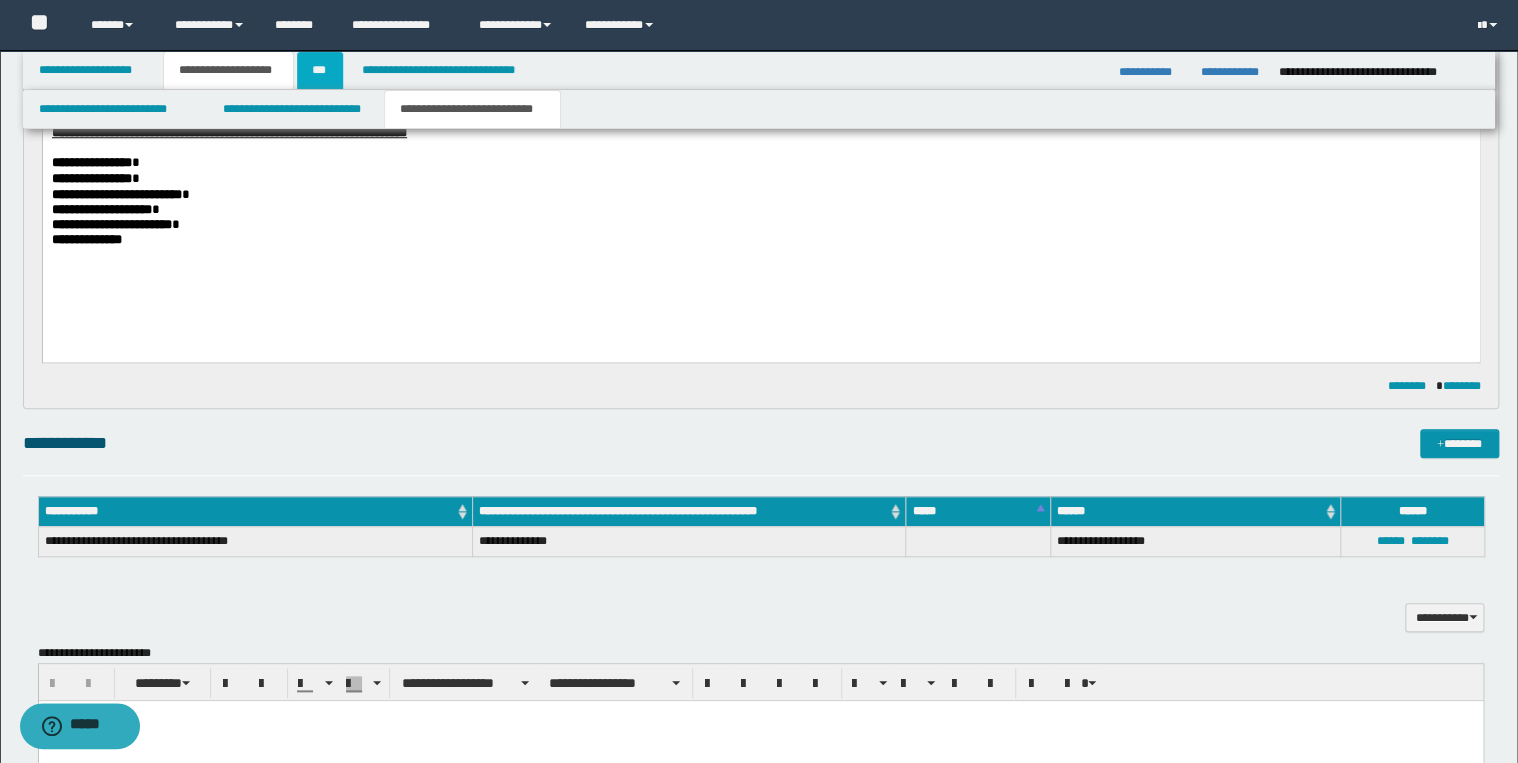 click on "***" at bounding box center [320, 70] 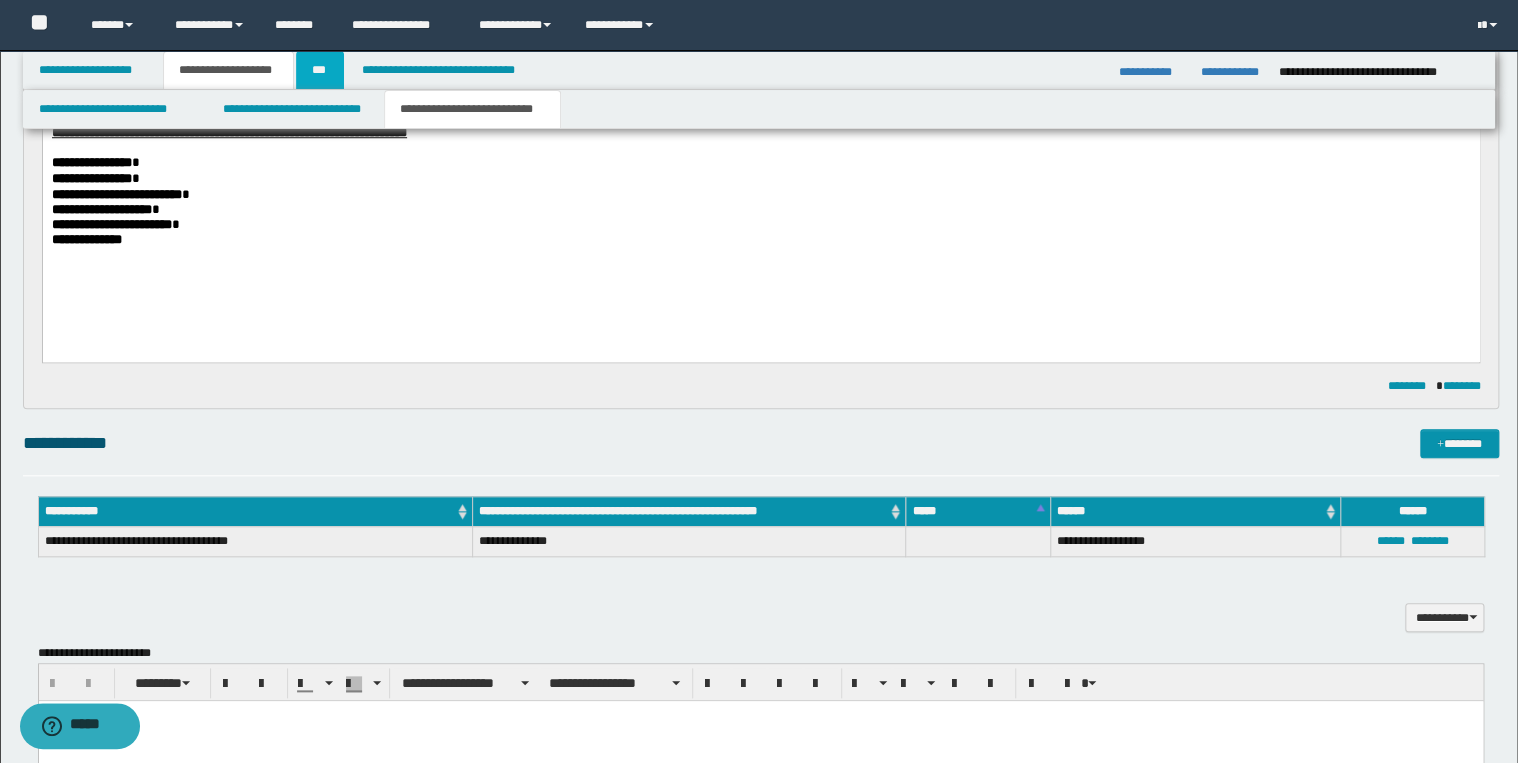 scroll, scrollTop: 0, scrollLeft: 0, axis: both 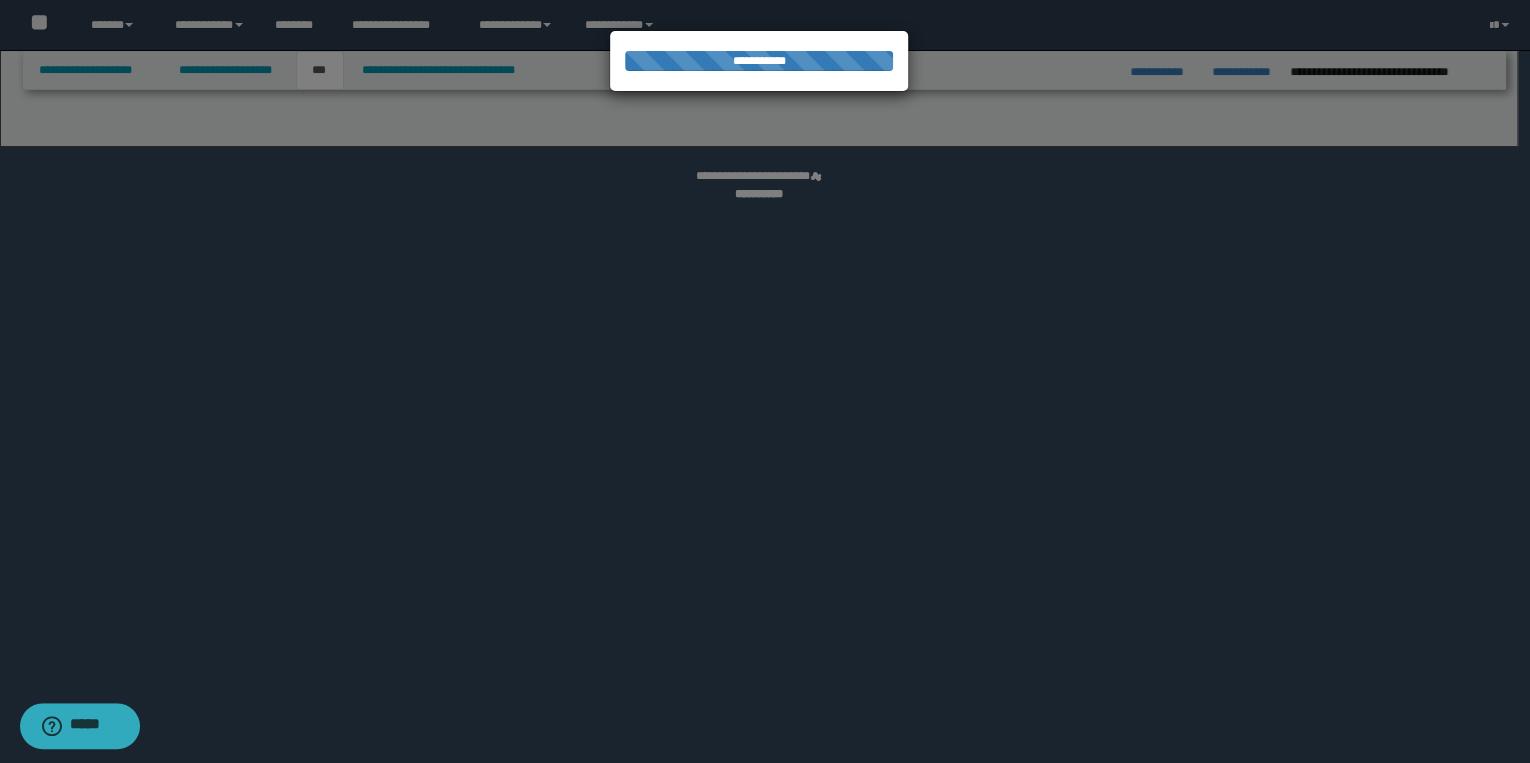 select on "*" 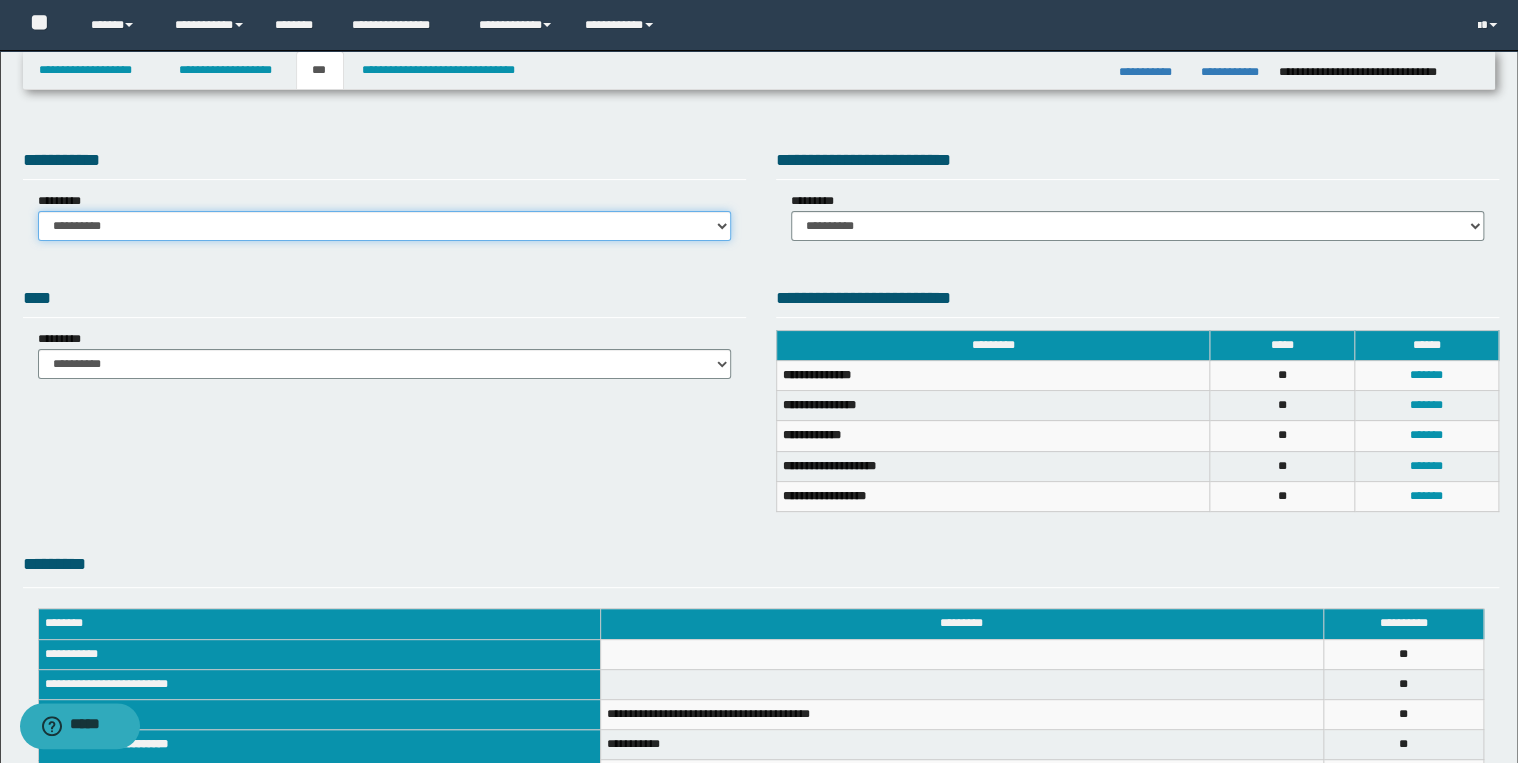 click on "**********" at bounding box center (384, 226) 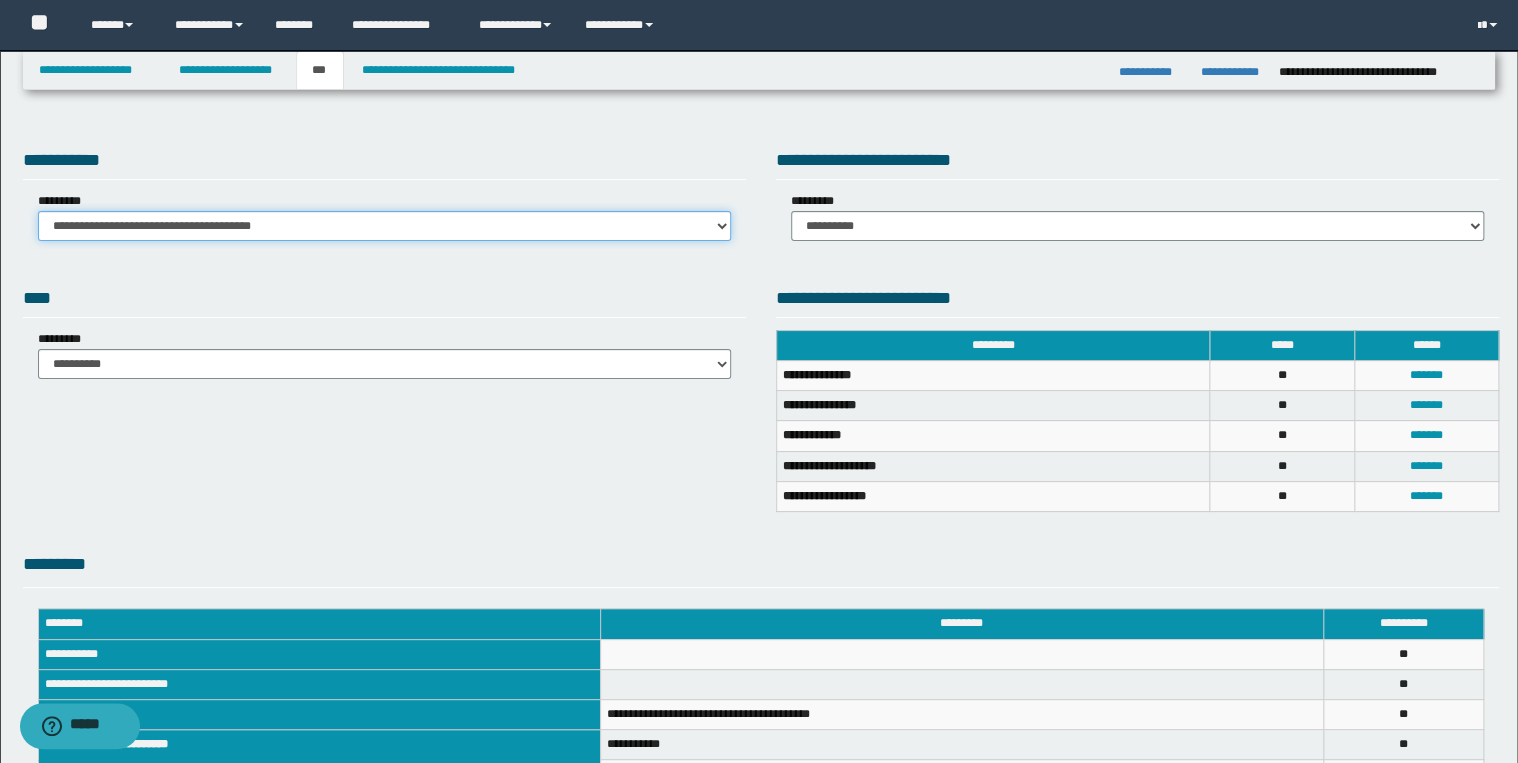 click on "**********" at bounding box center (384, 226) 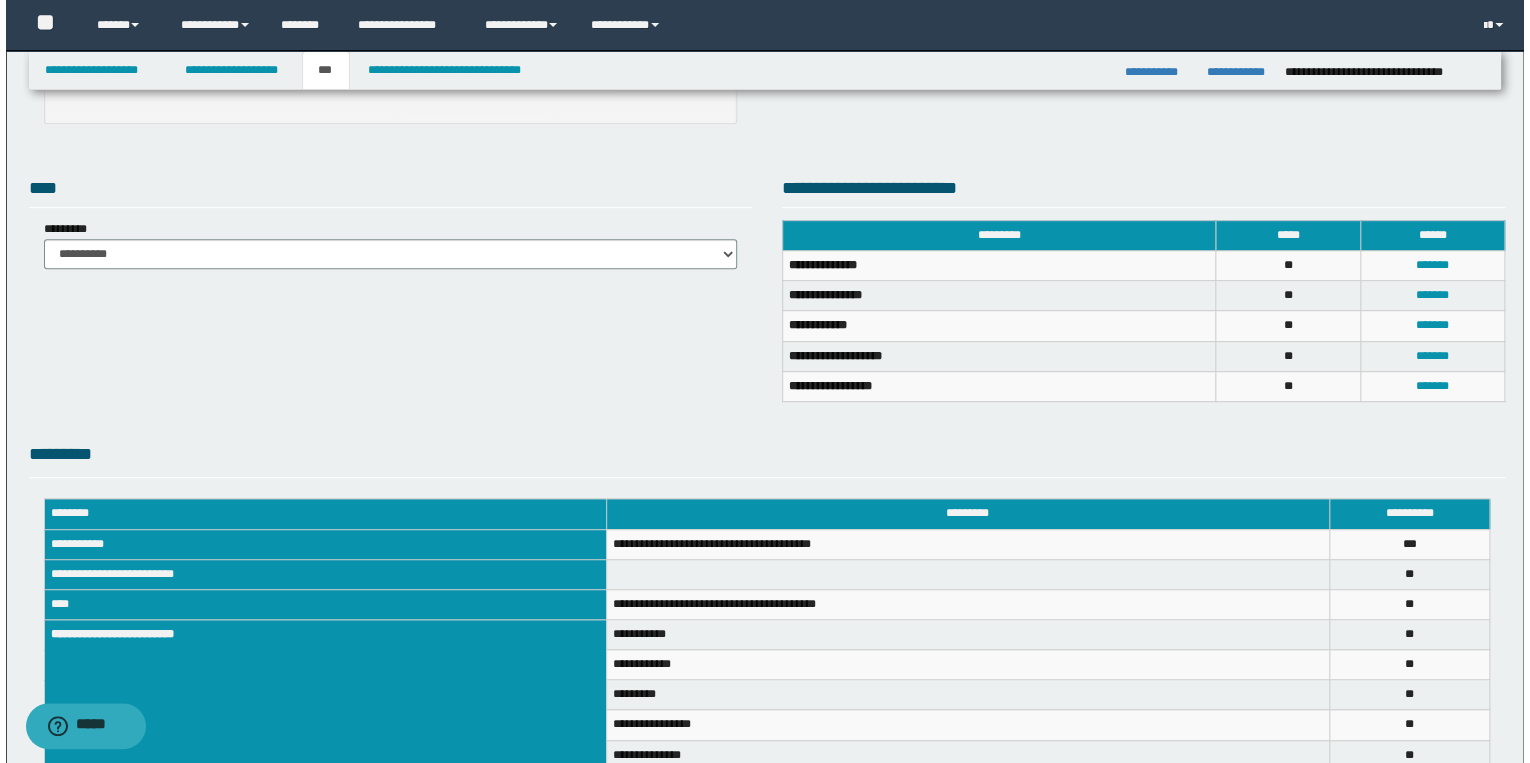 scroll, scrollTop: 244, scrollLeft: 0, axis: vertical 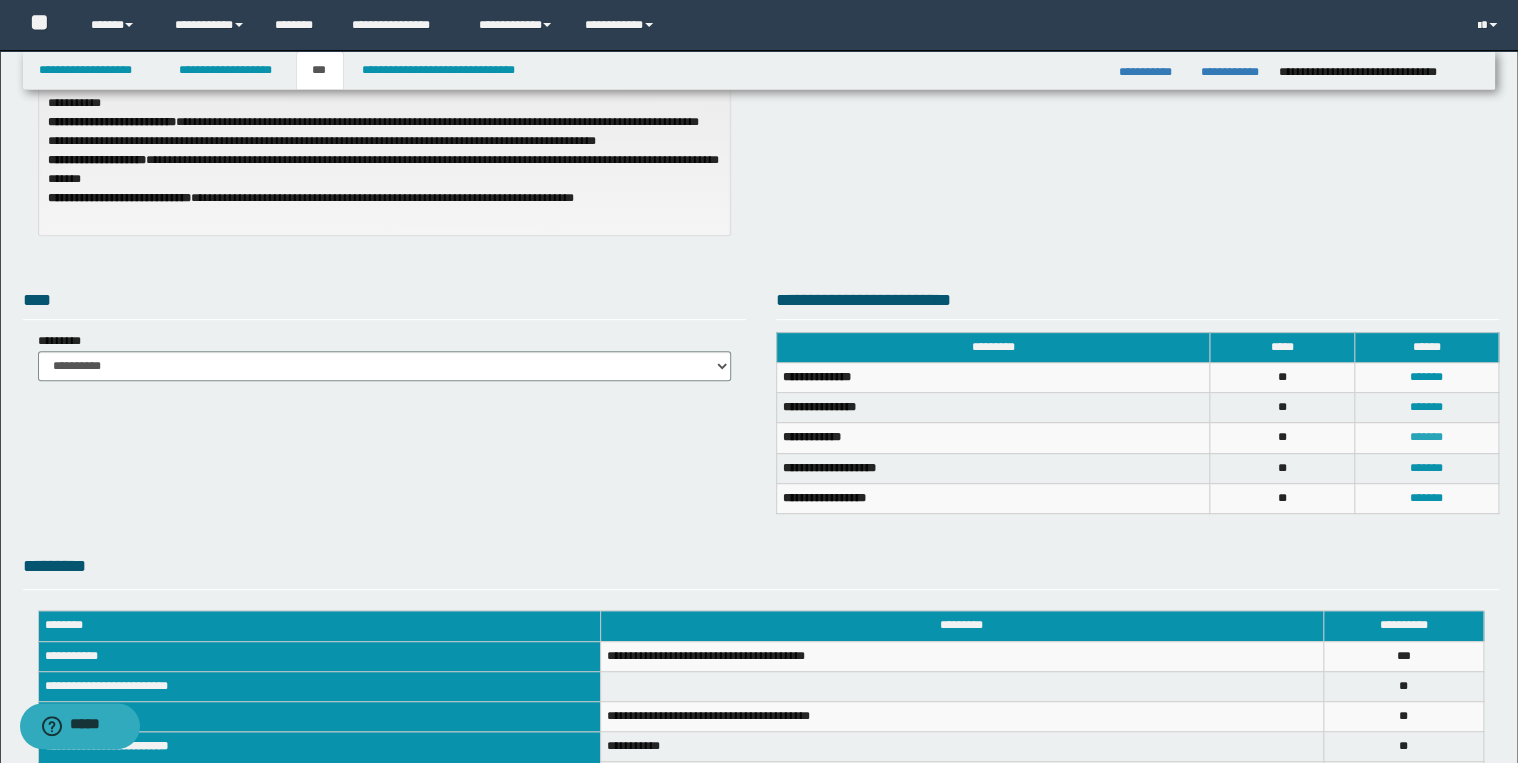 click on "*******" at bounding box center [1426, 437] 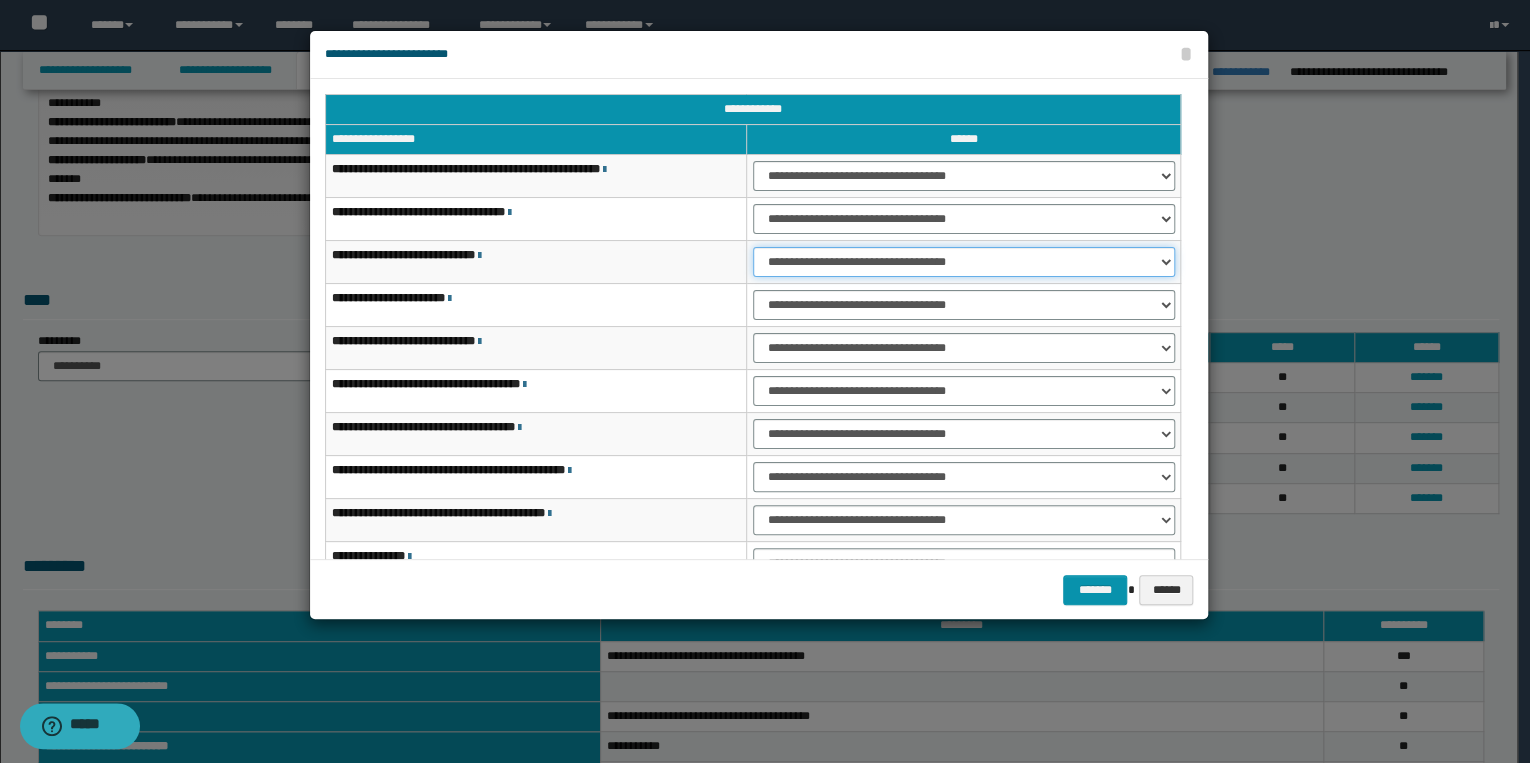 click on "**********" at bounding box center (964, 262) 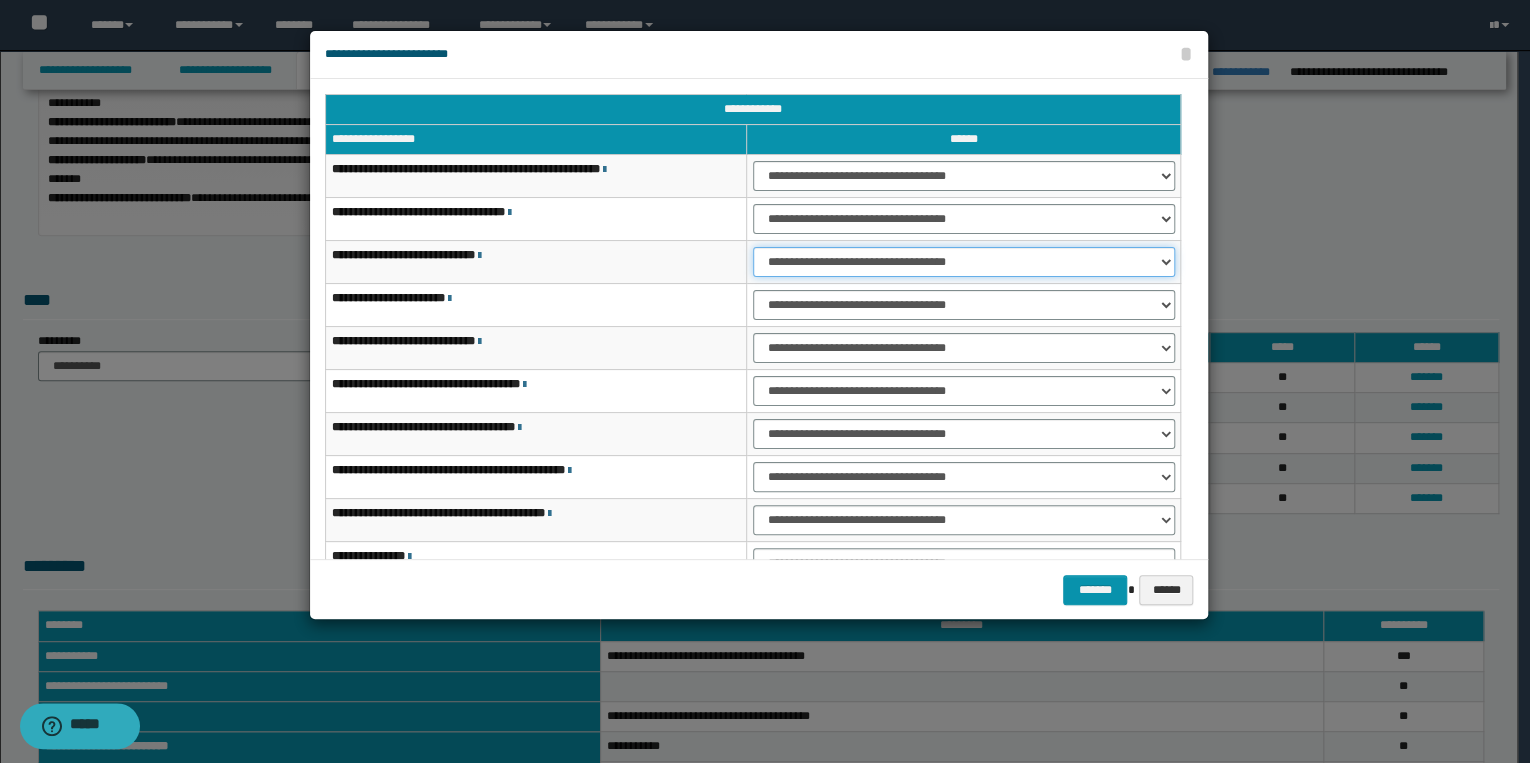 select on "***" 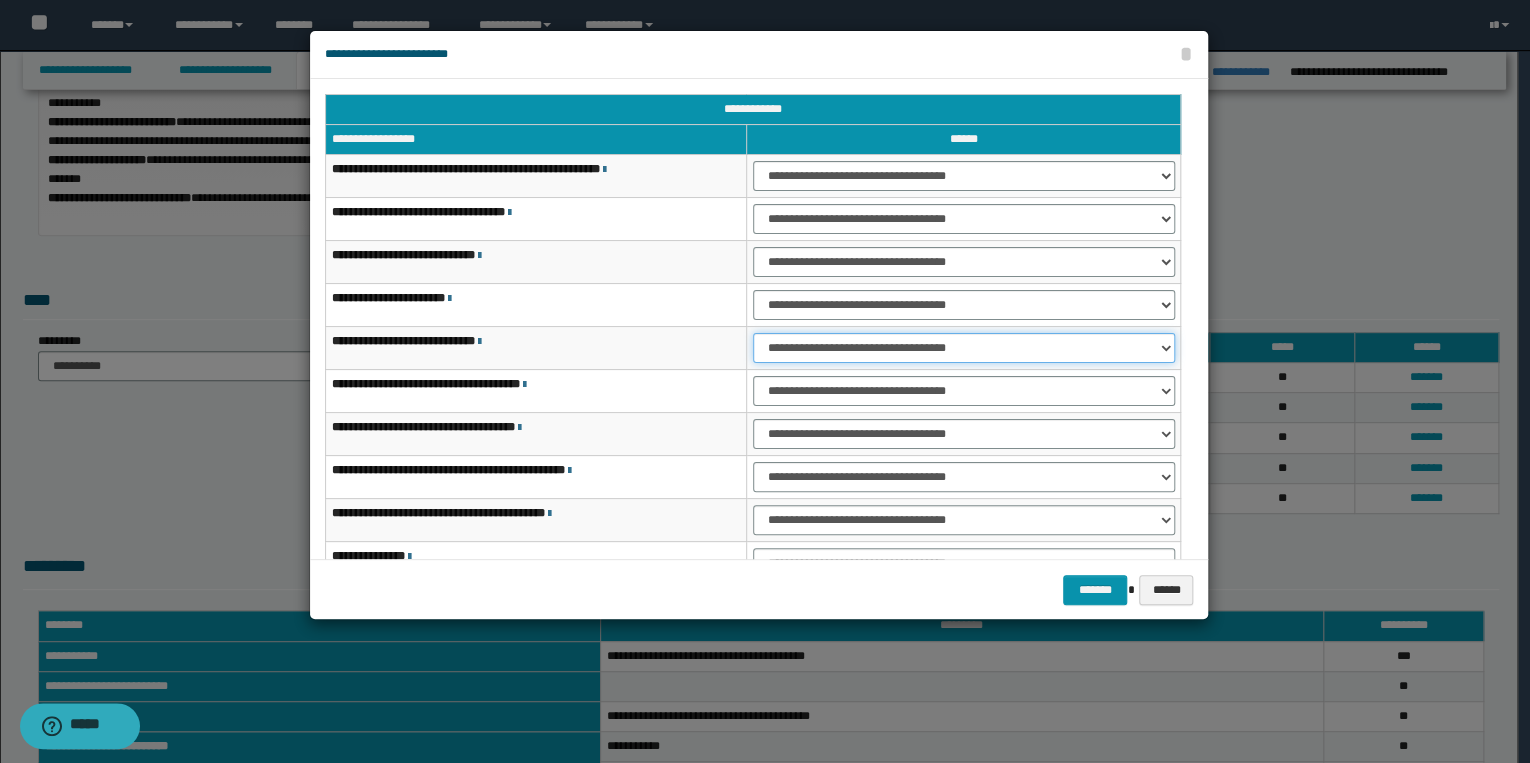 click on "**********" at bounding box center (964, 348) 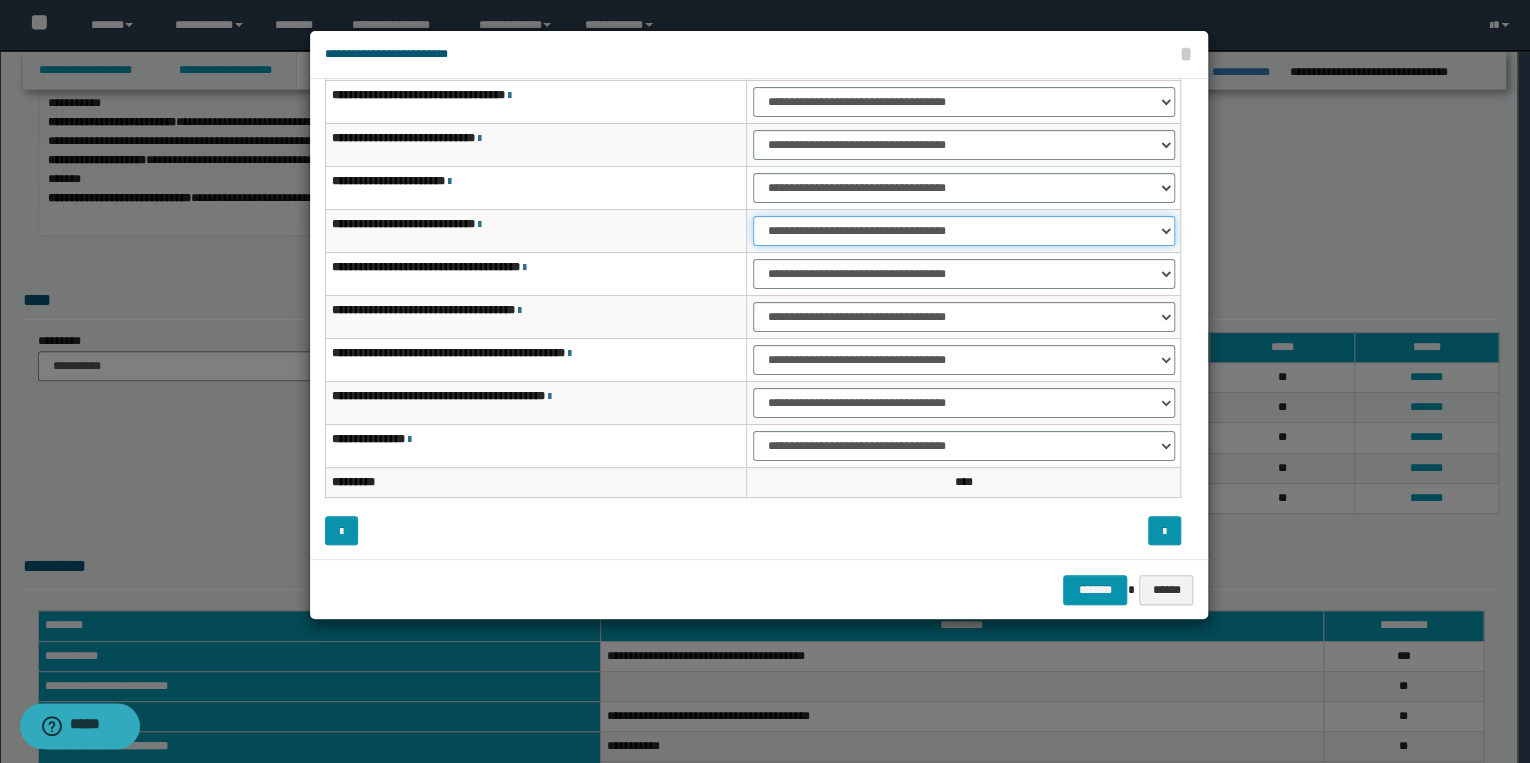 scroll, scrollTop: 118, scrollLeft: 0, axis: vertical 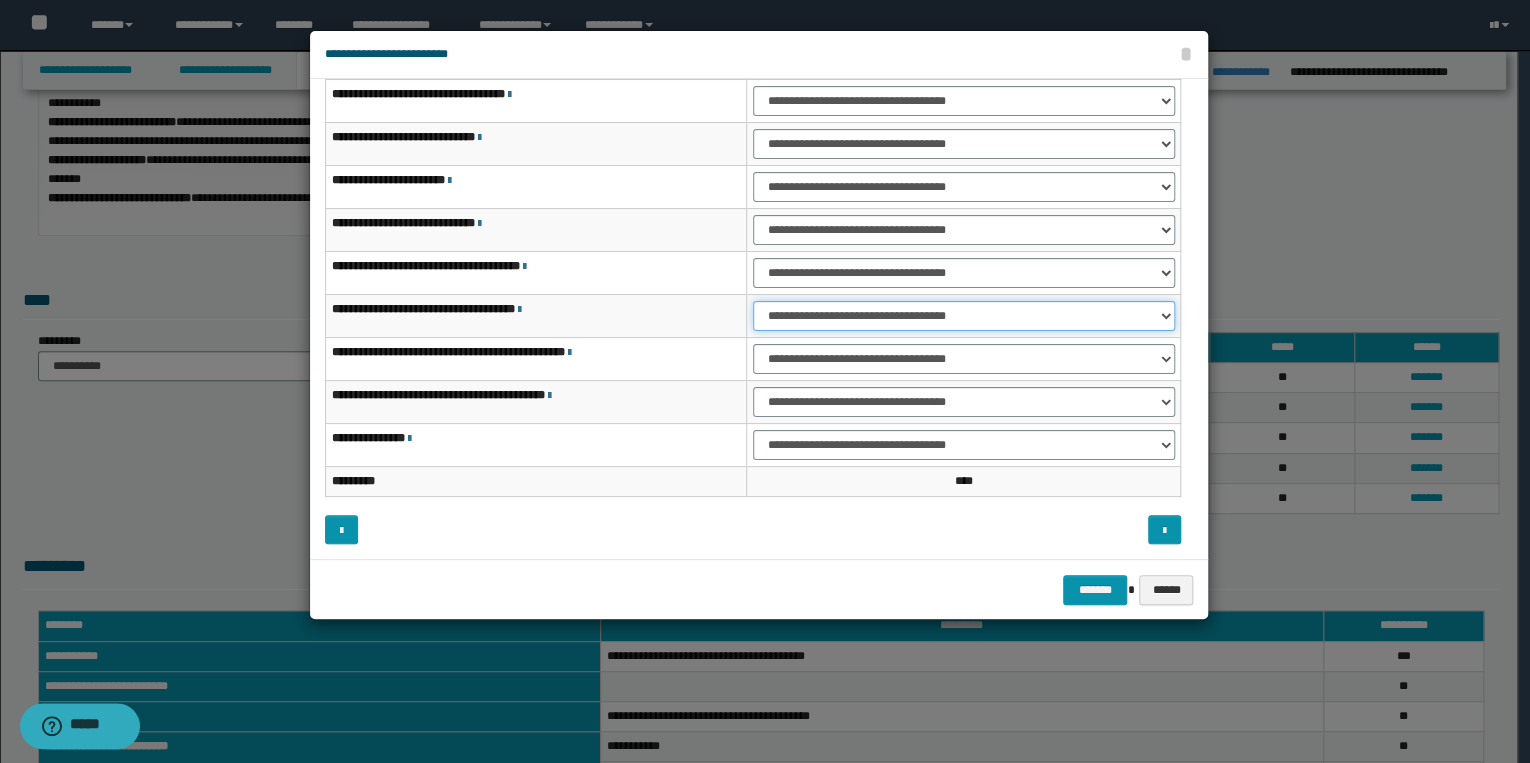 click on "**********" at bounding box center [964, 316] 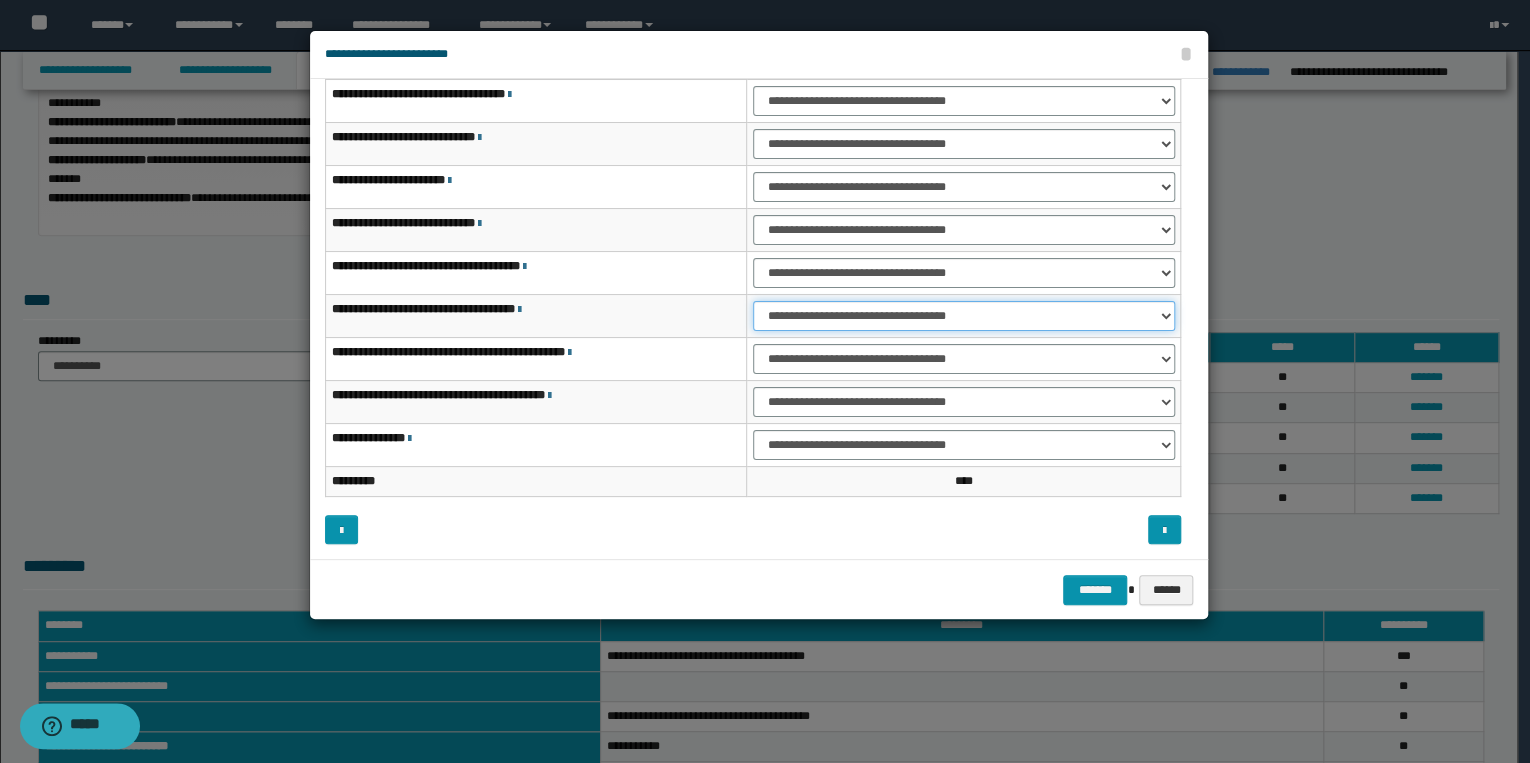 select on "***" 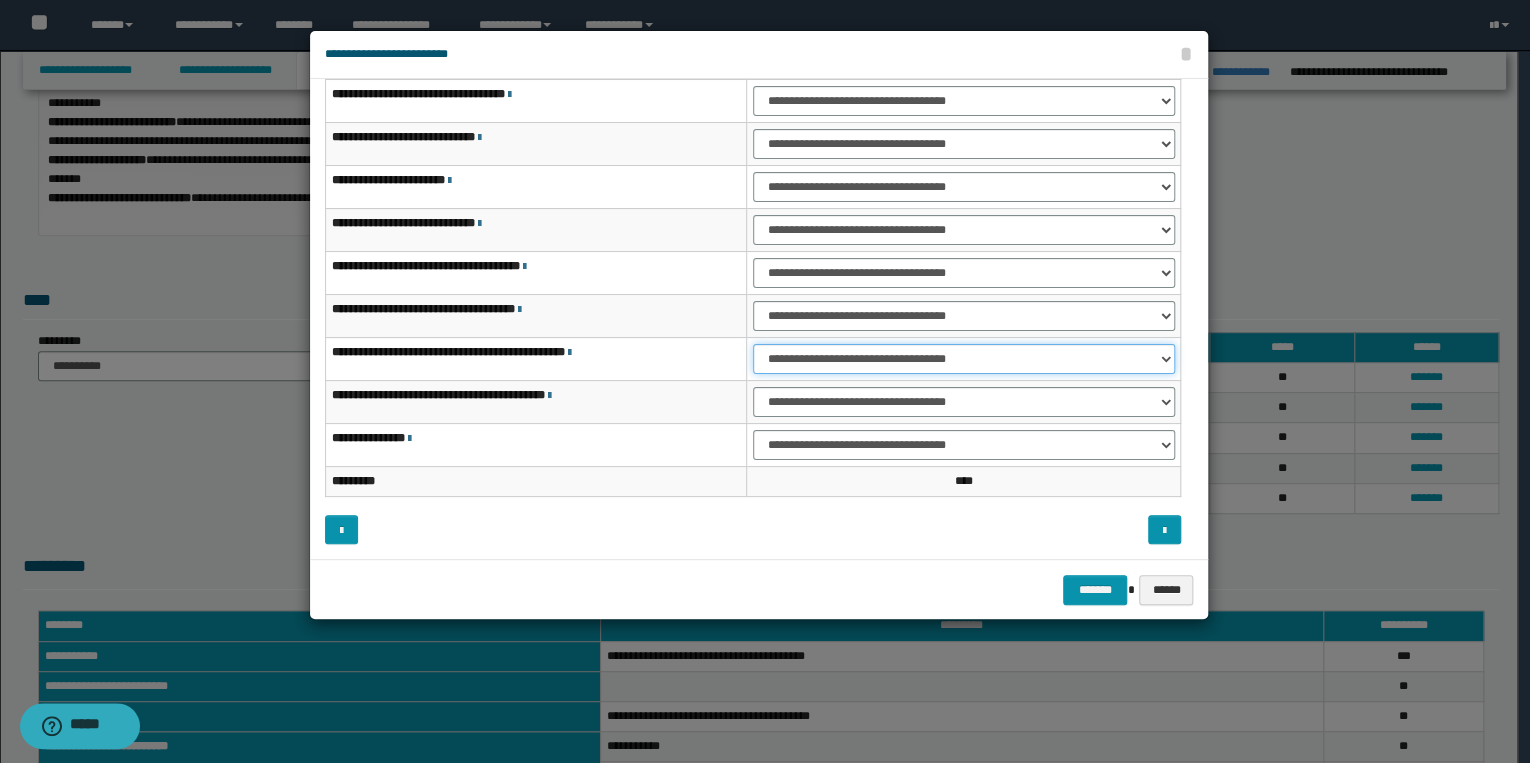 click on "**********" at bounding box center (964, 359) 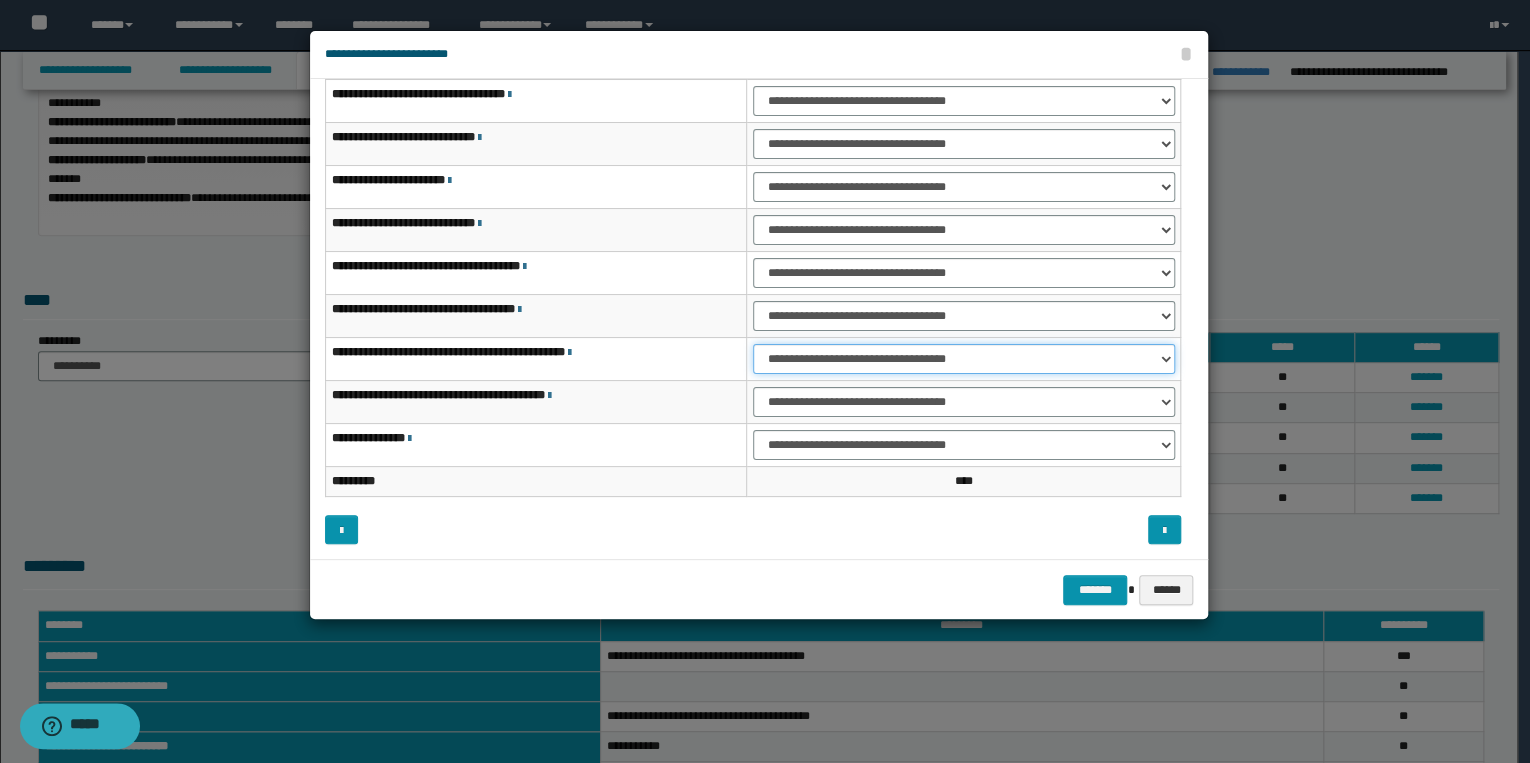 select on "***" 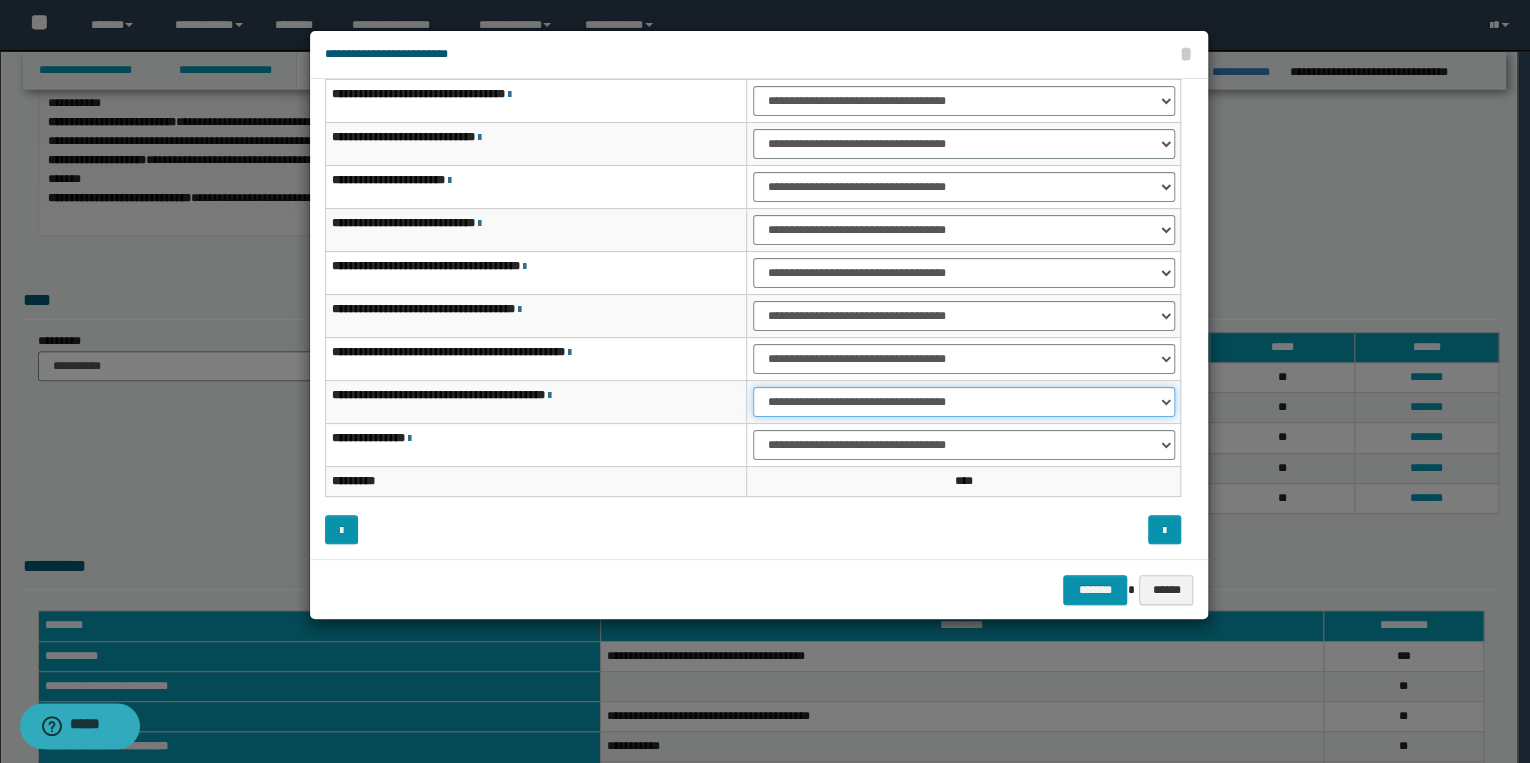 click on "**********" at bounding box center [964, 402] 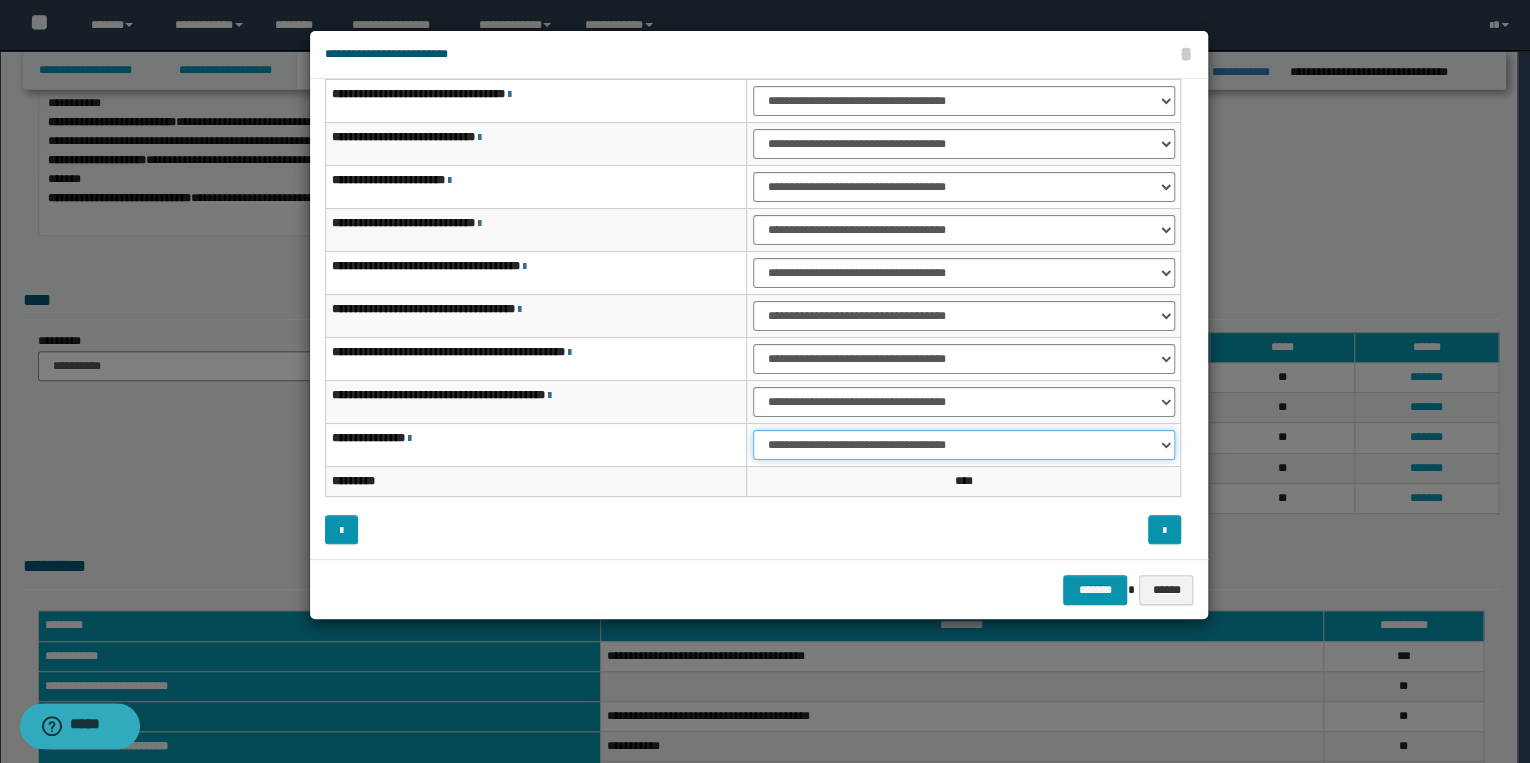 click on "**********" at bounding box center (964, 445) 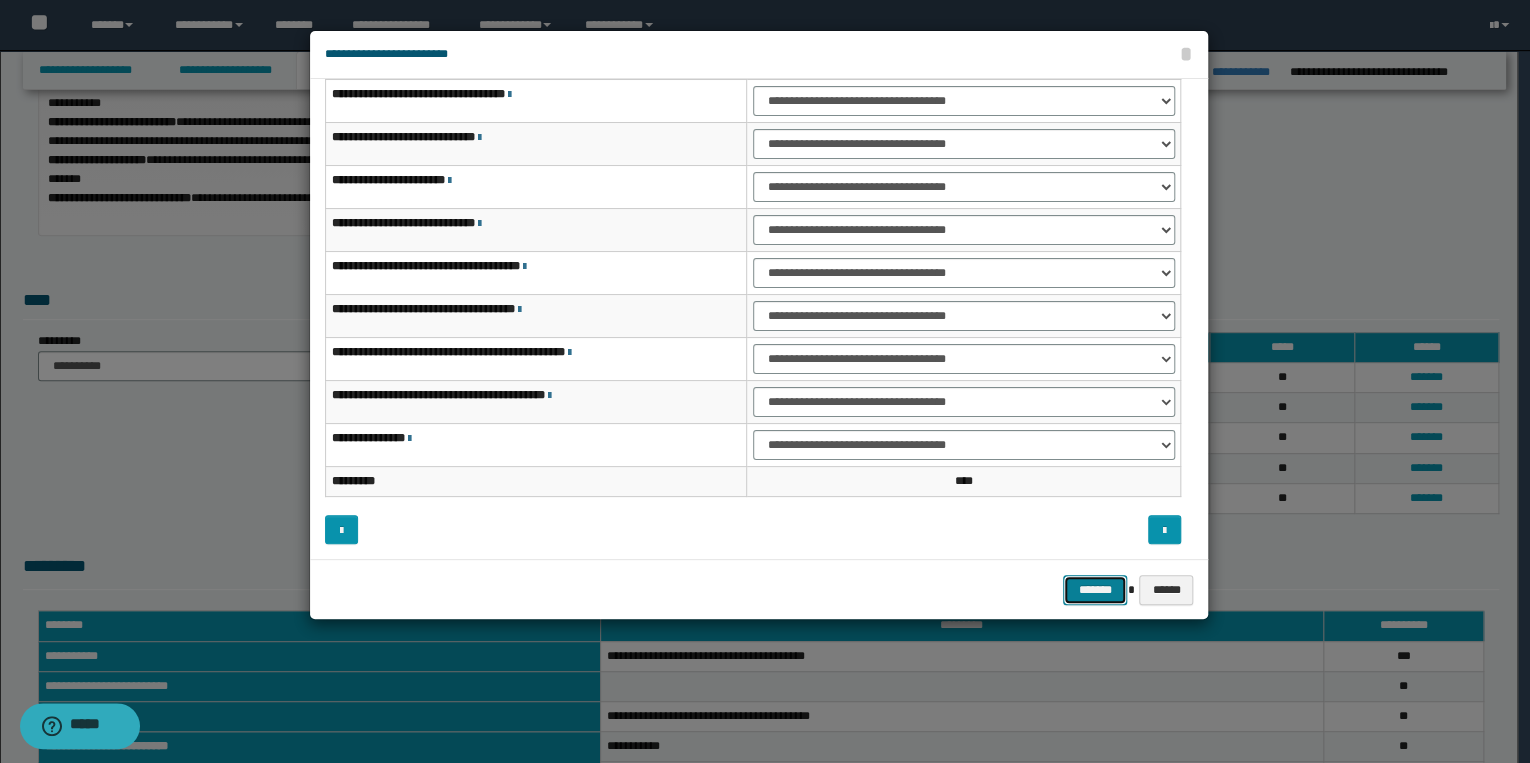 click on "*******" at bounding box center (1095, 590) 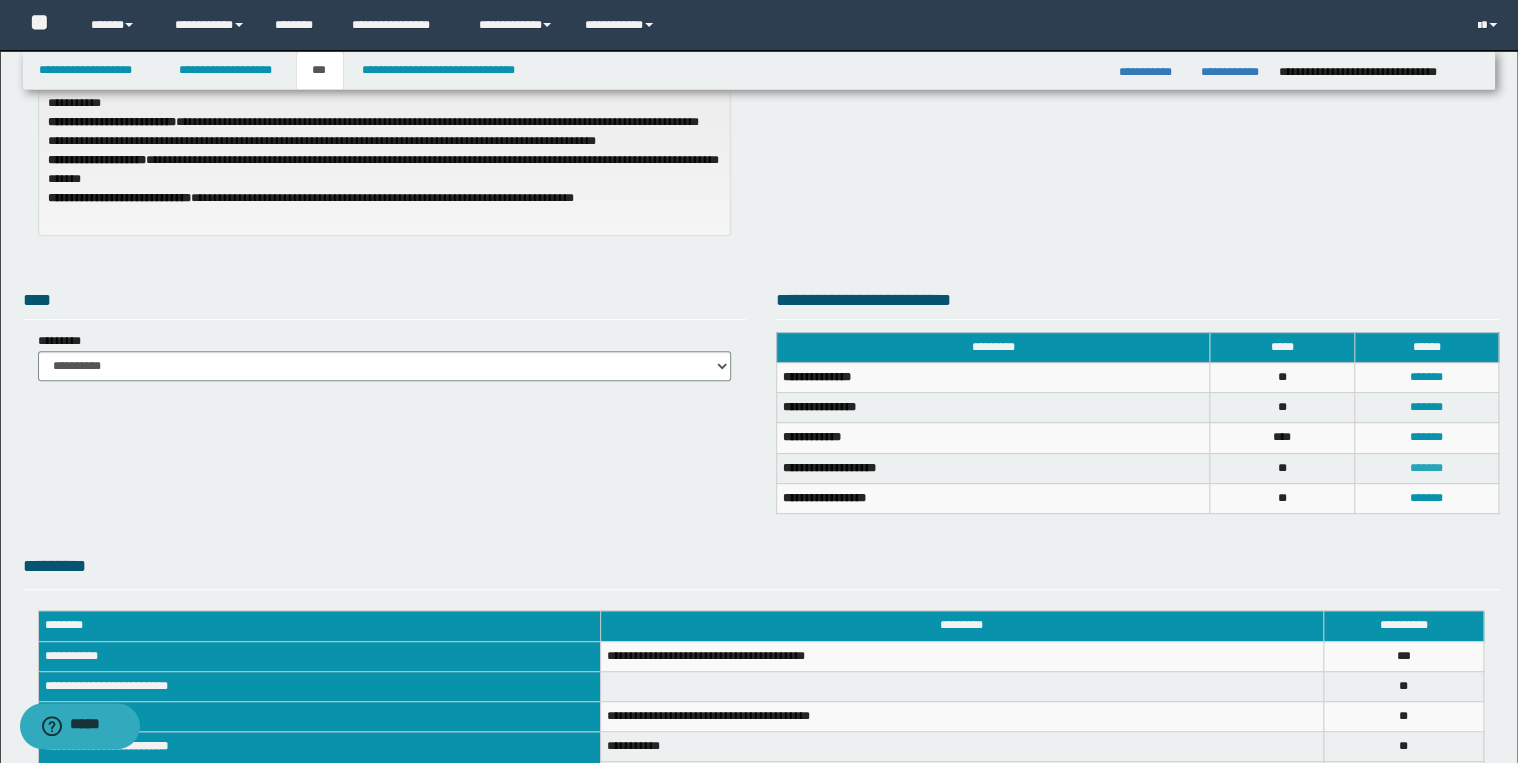 click on "*******" at bounding box center (1426, 468) 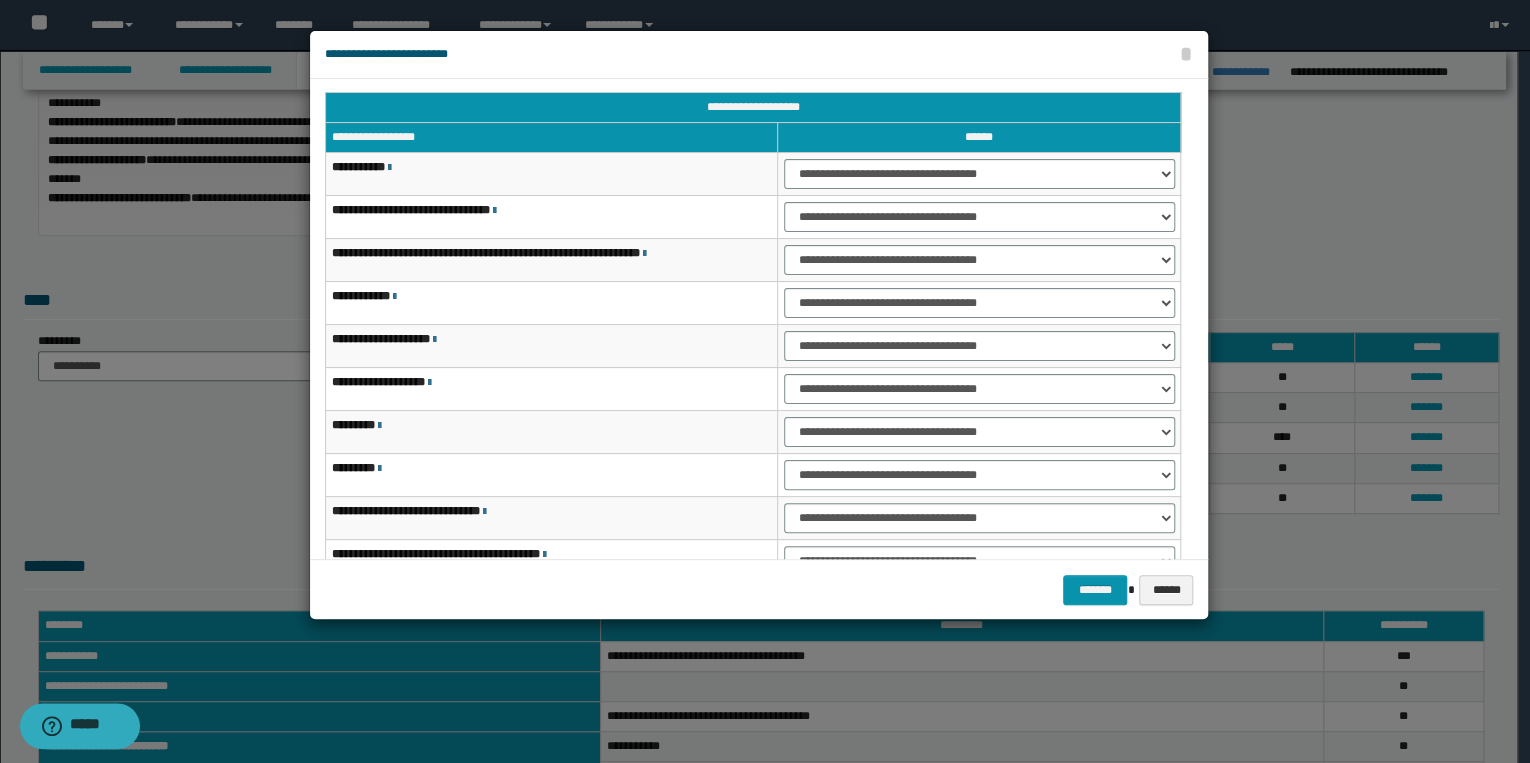 scroll, scrollTop: 0, scrollLeft: 0, axis: both 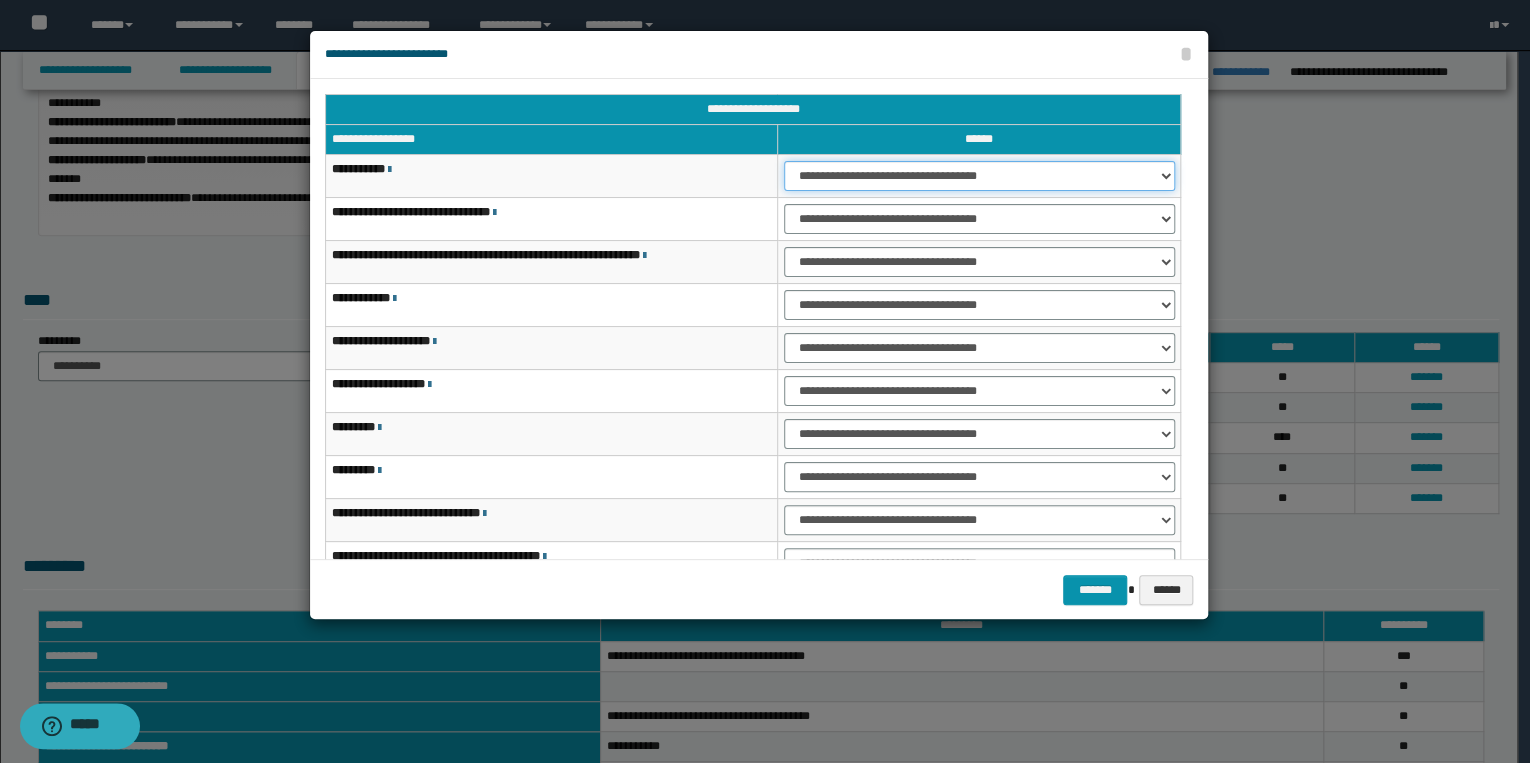 click on "**********" at bounding box center (979, 176) 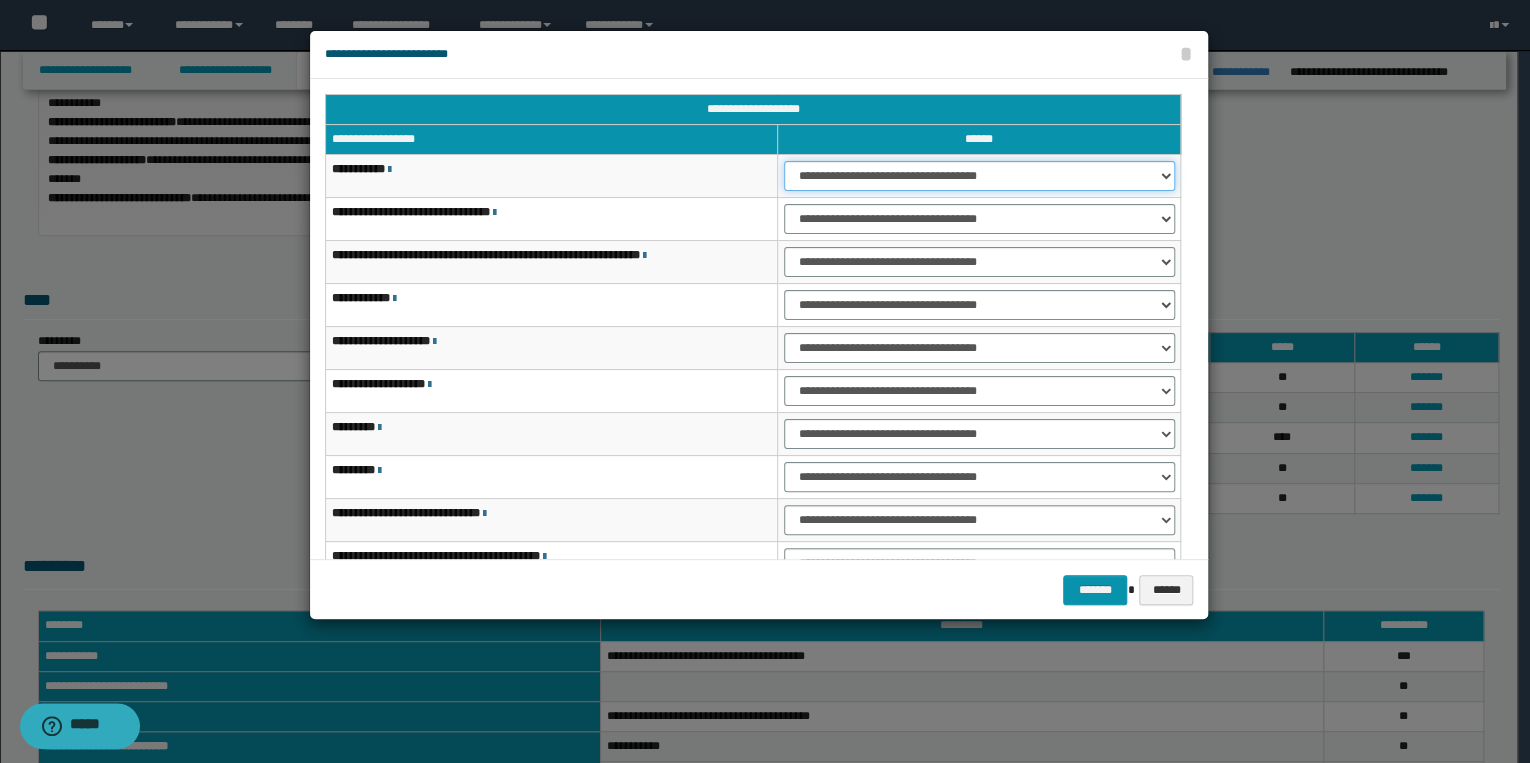 select on "***" 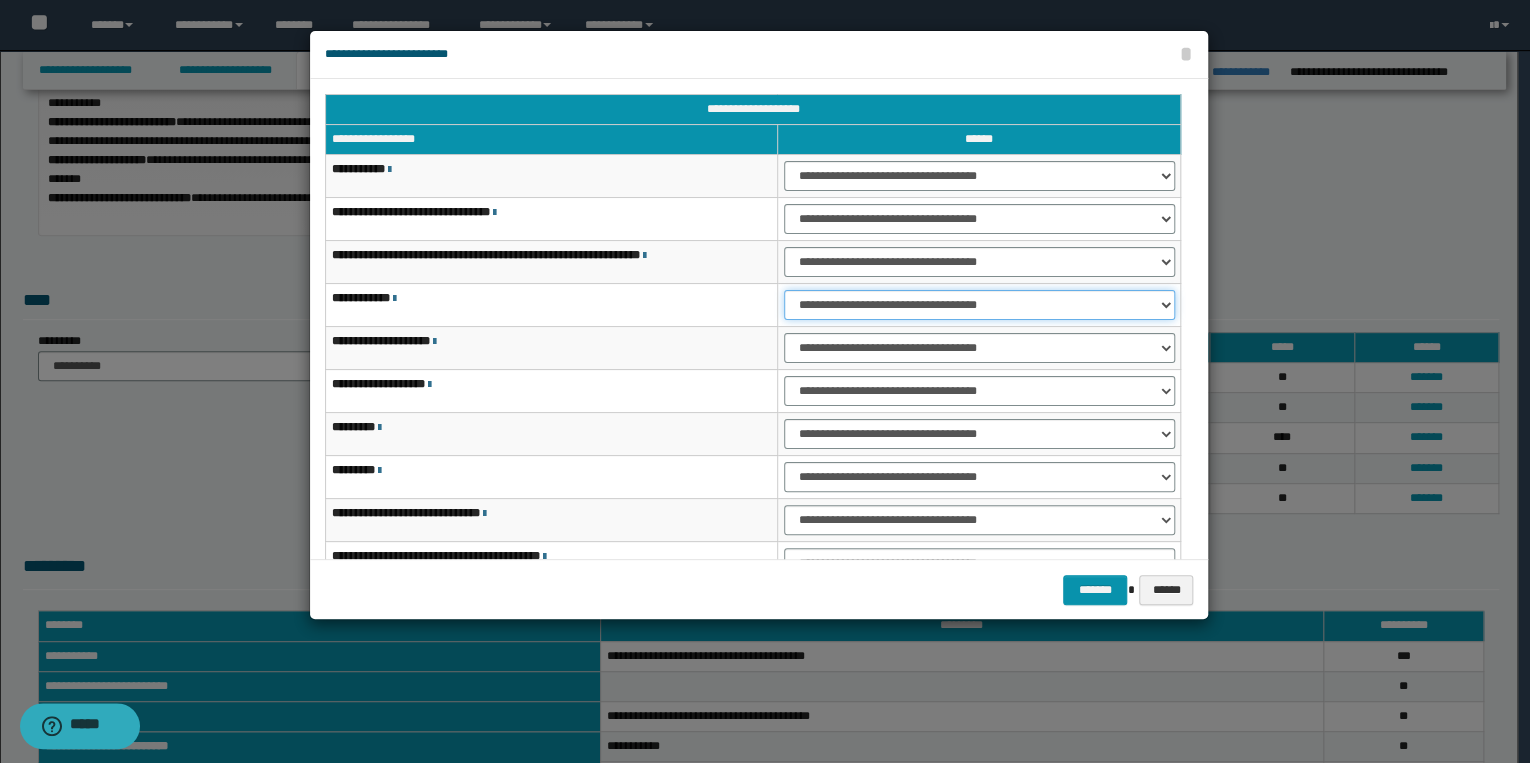 click on "**********" at bounding box center [979, 305] 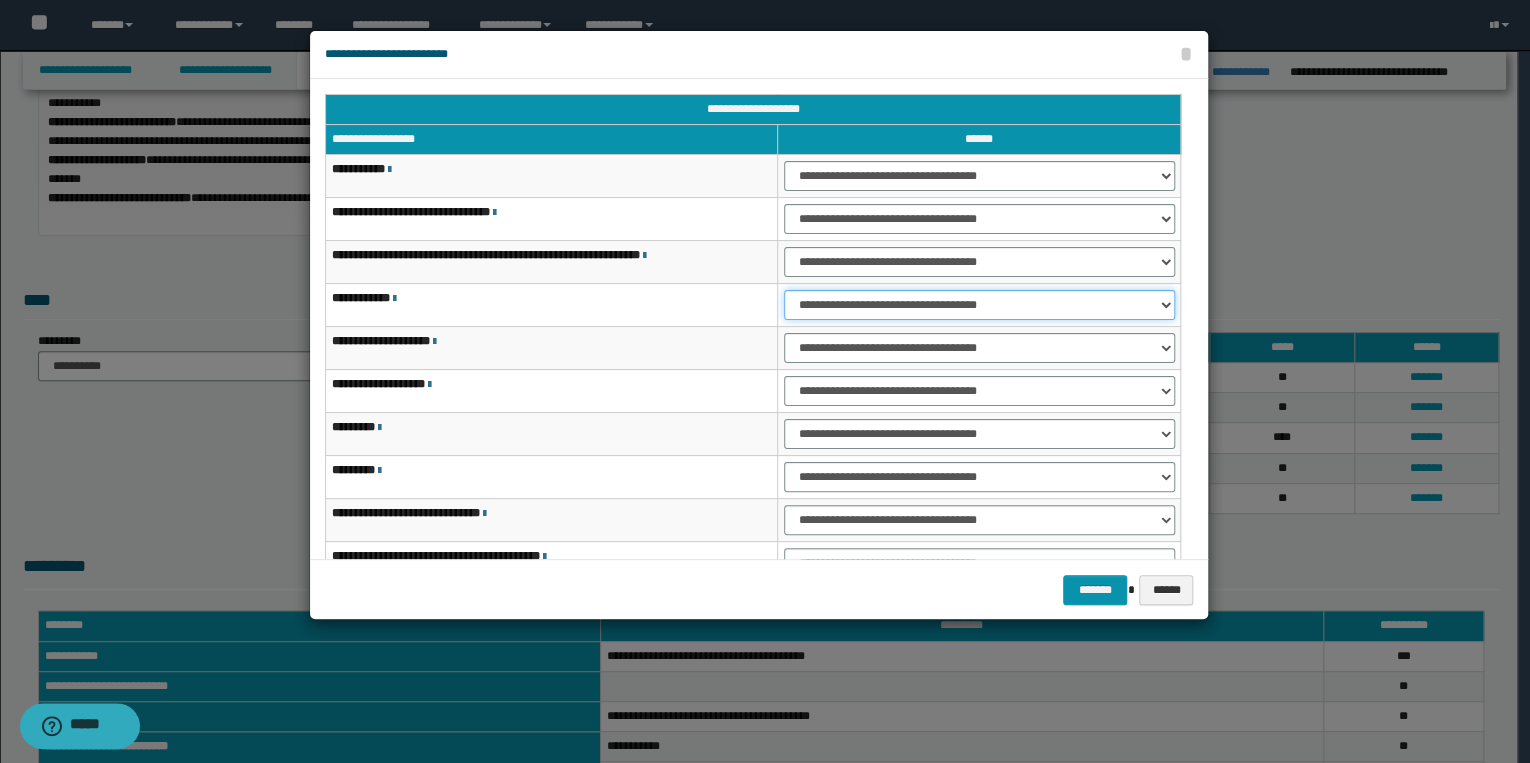 select on "***" 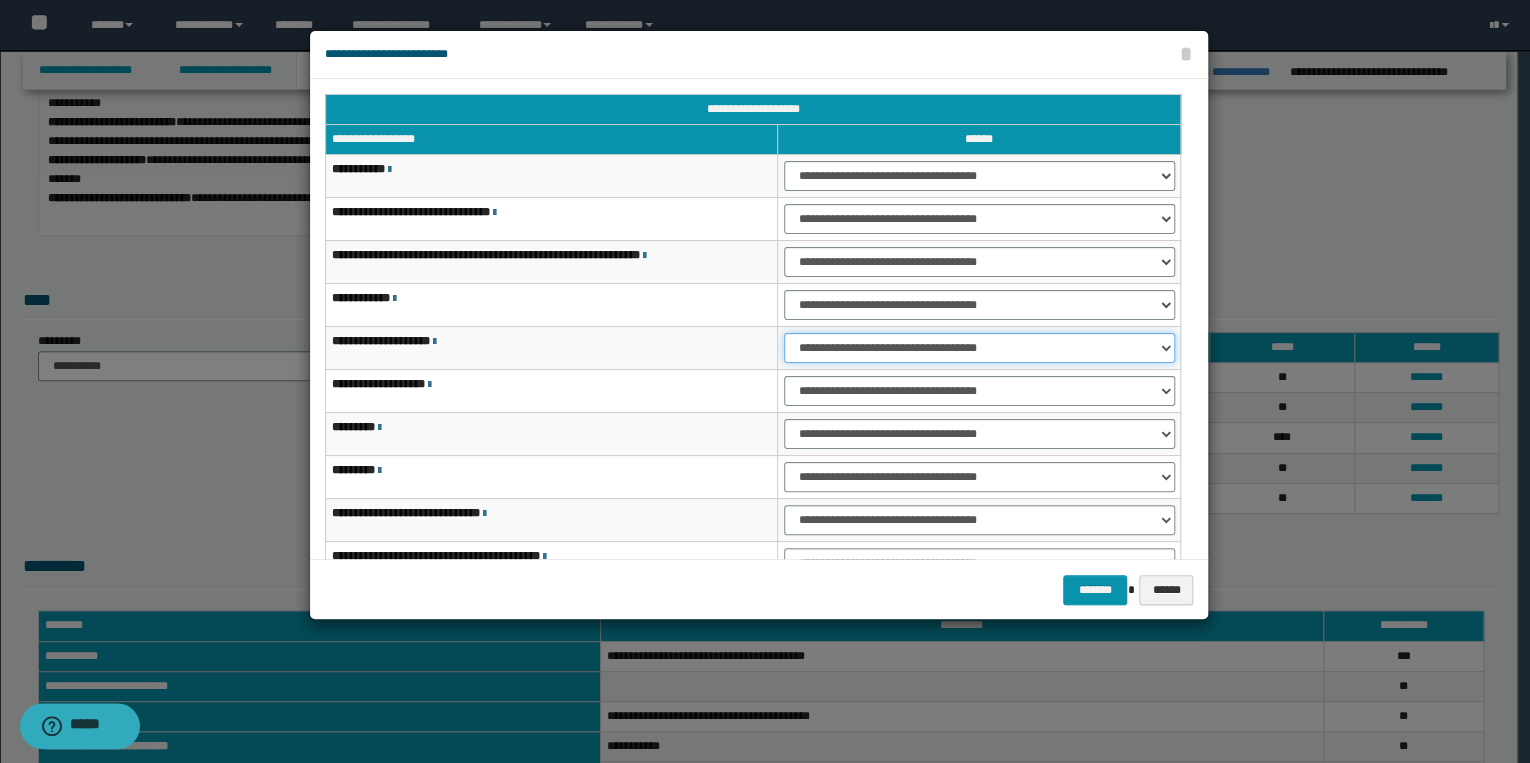 click on "**********" at bounding box center [979, 348] 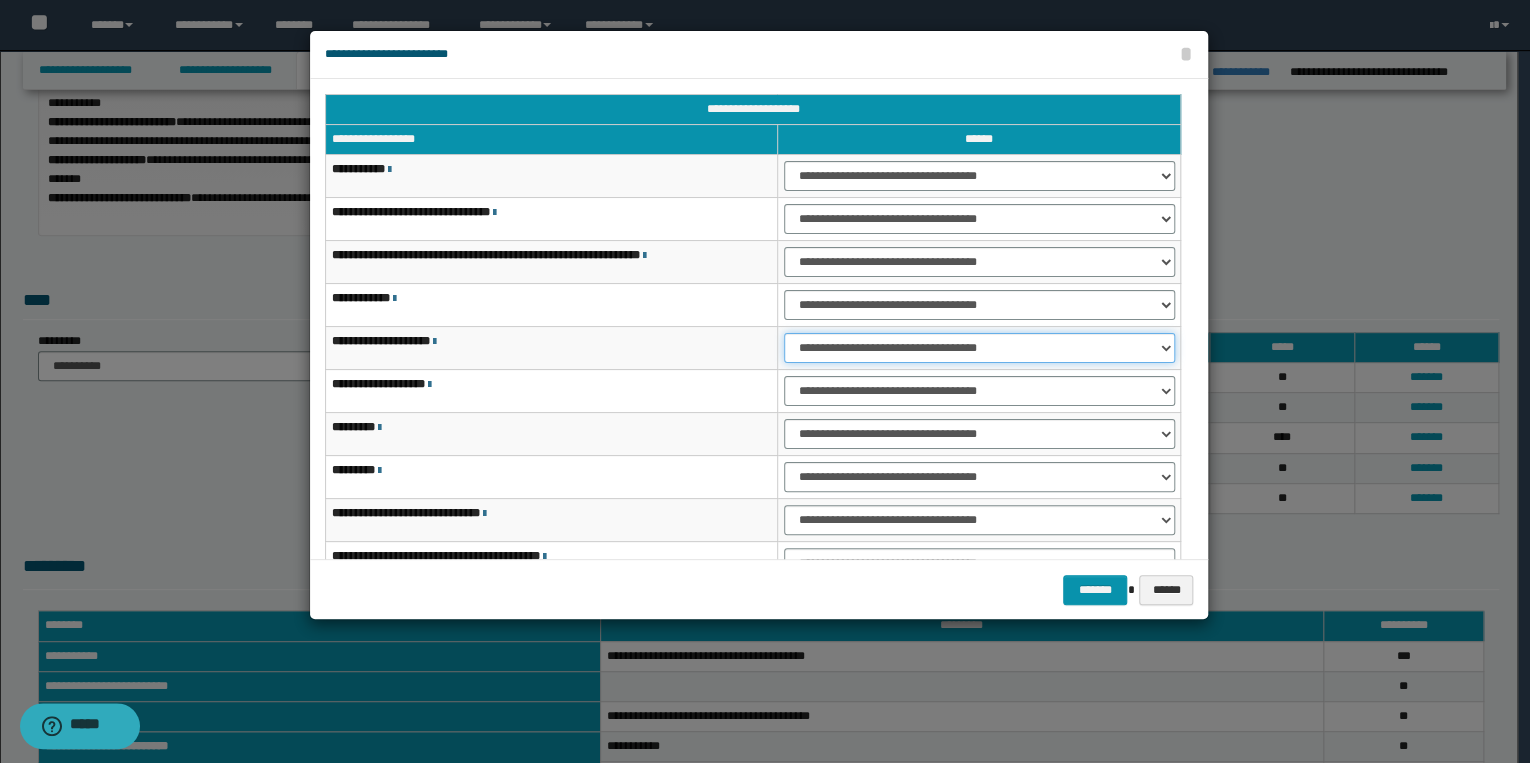 select on "***" 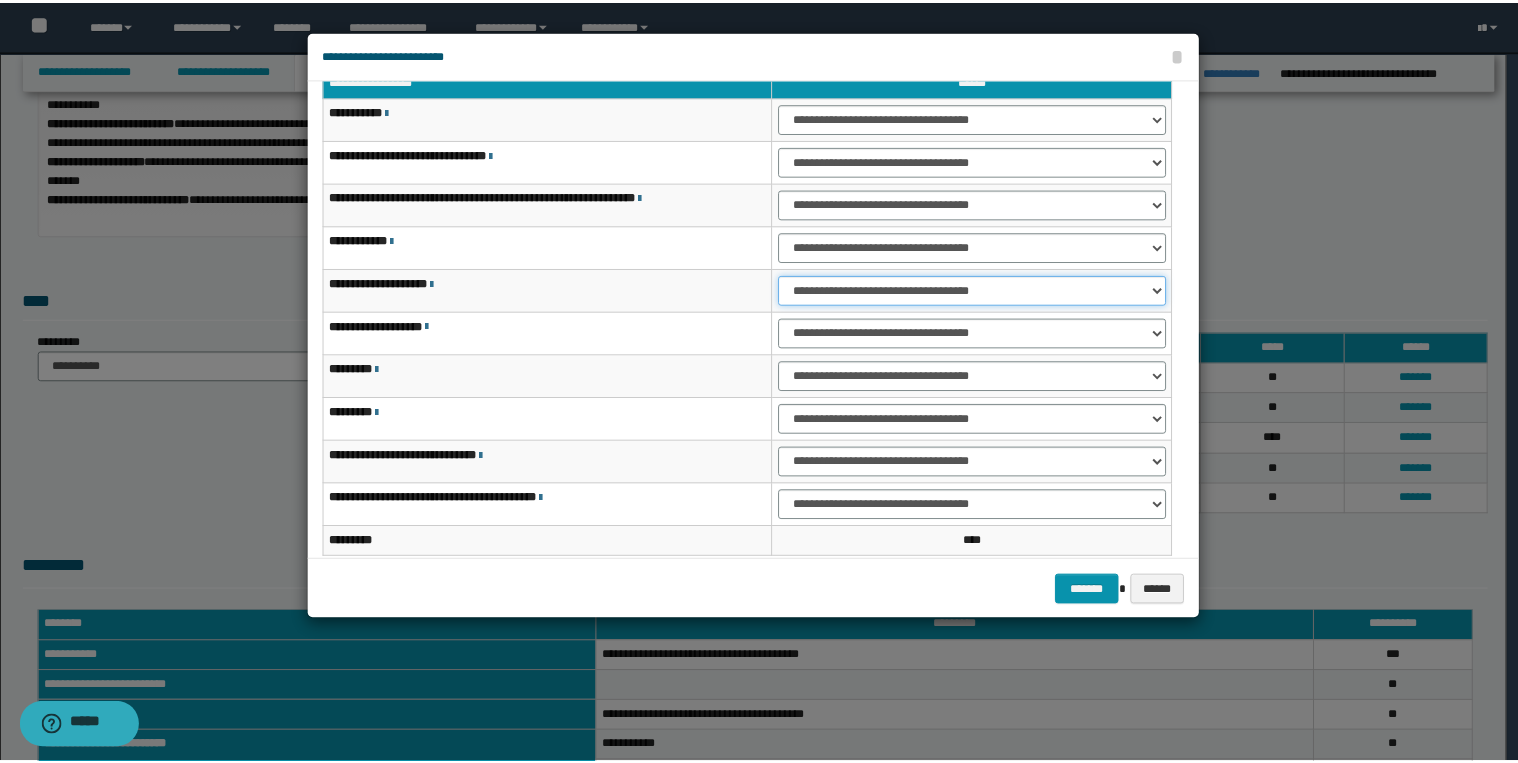 scroll, scrollTop: 118, scrollLeft: 0, axis: vertical 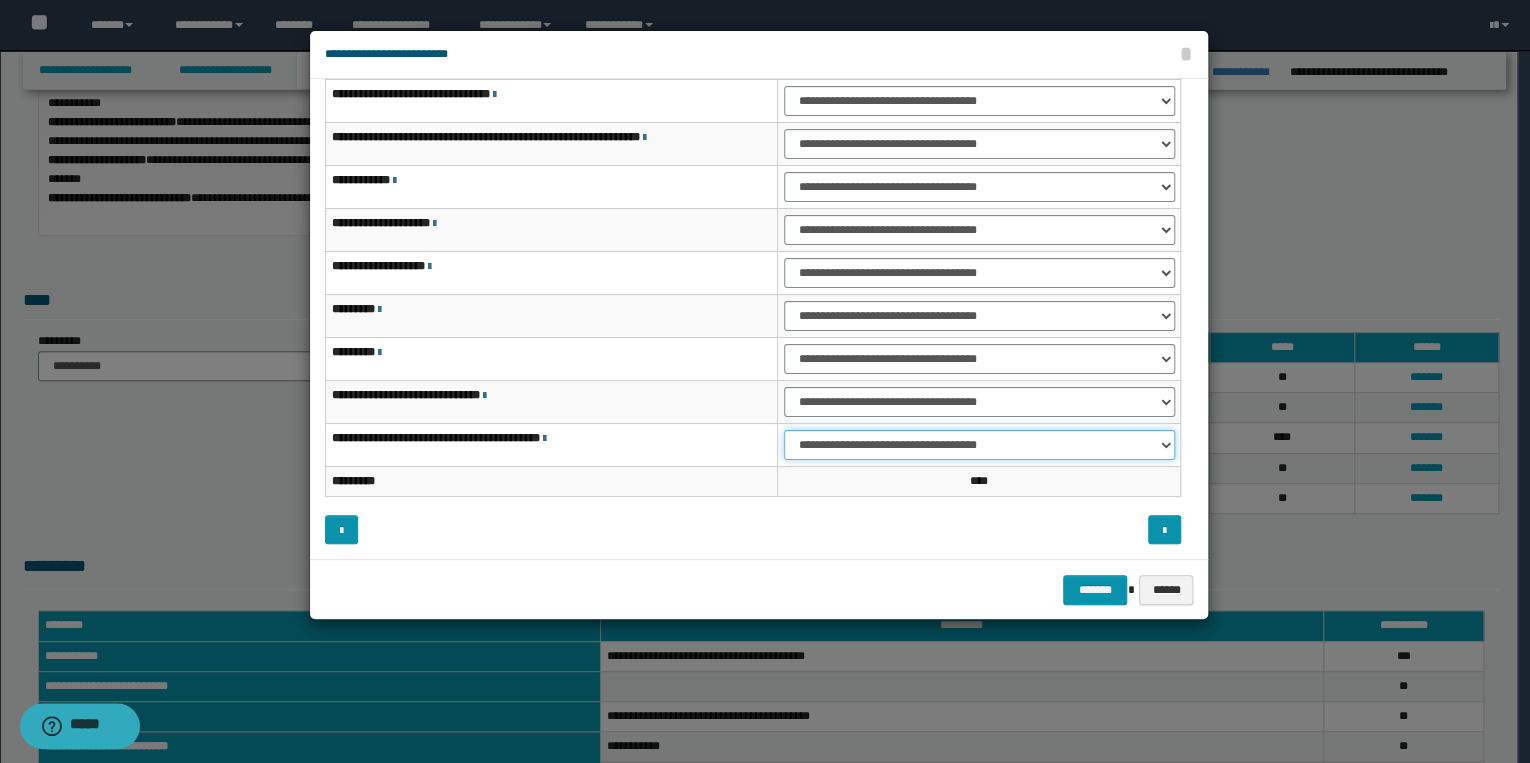 click on "**********" at bounding box center [979, 445] 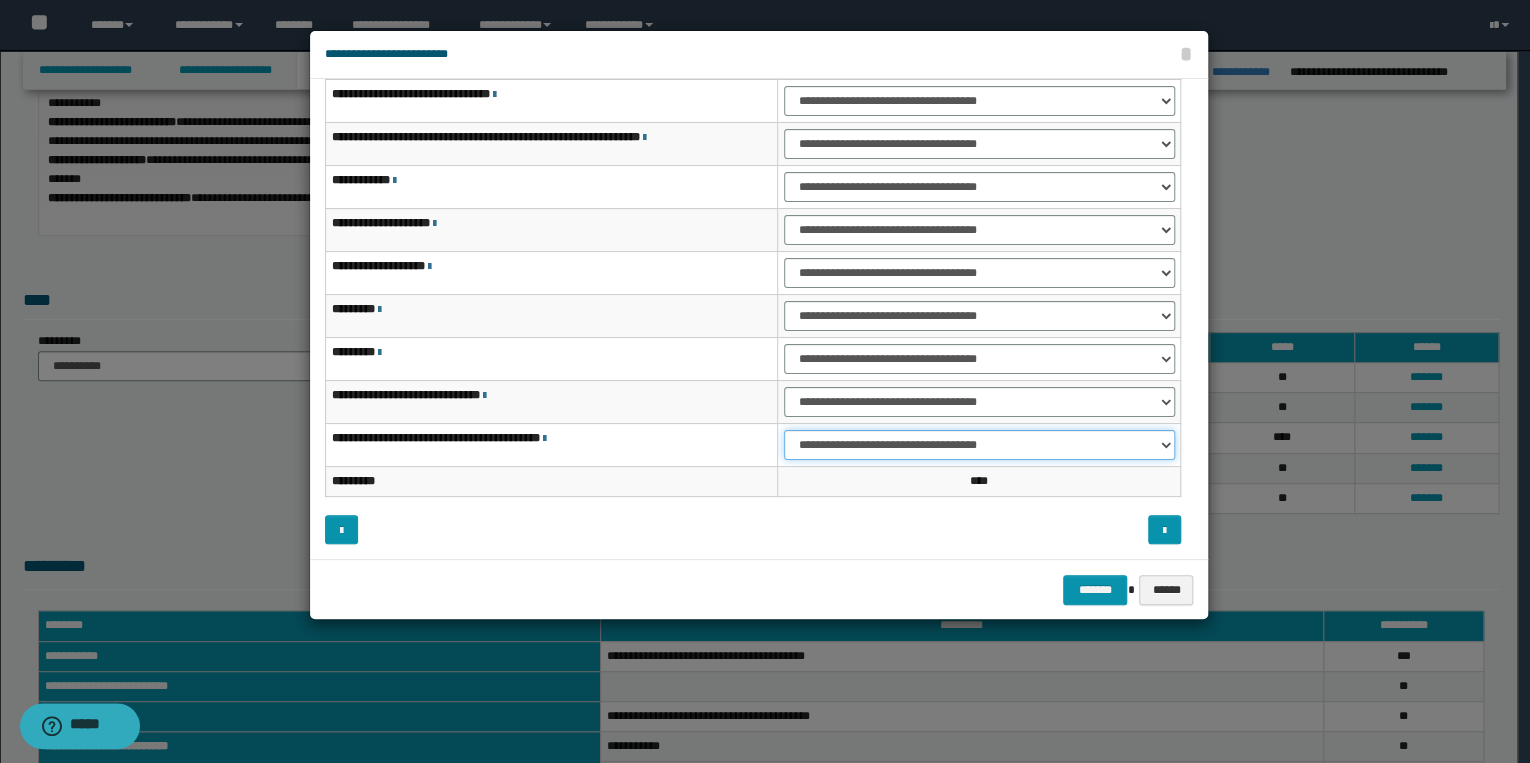 select on "***" 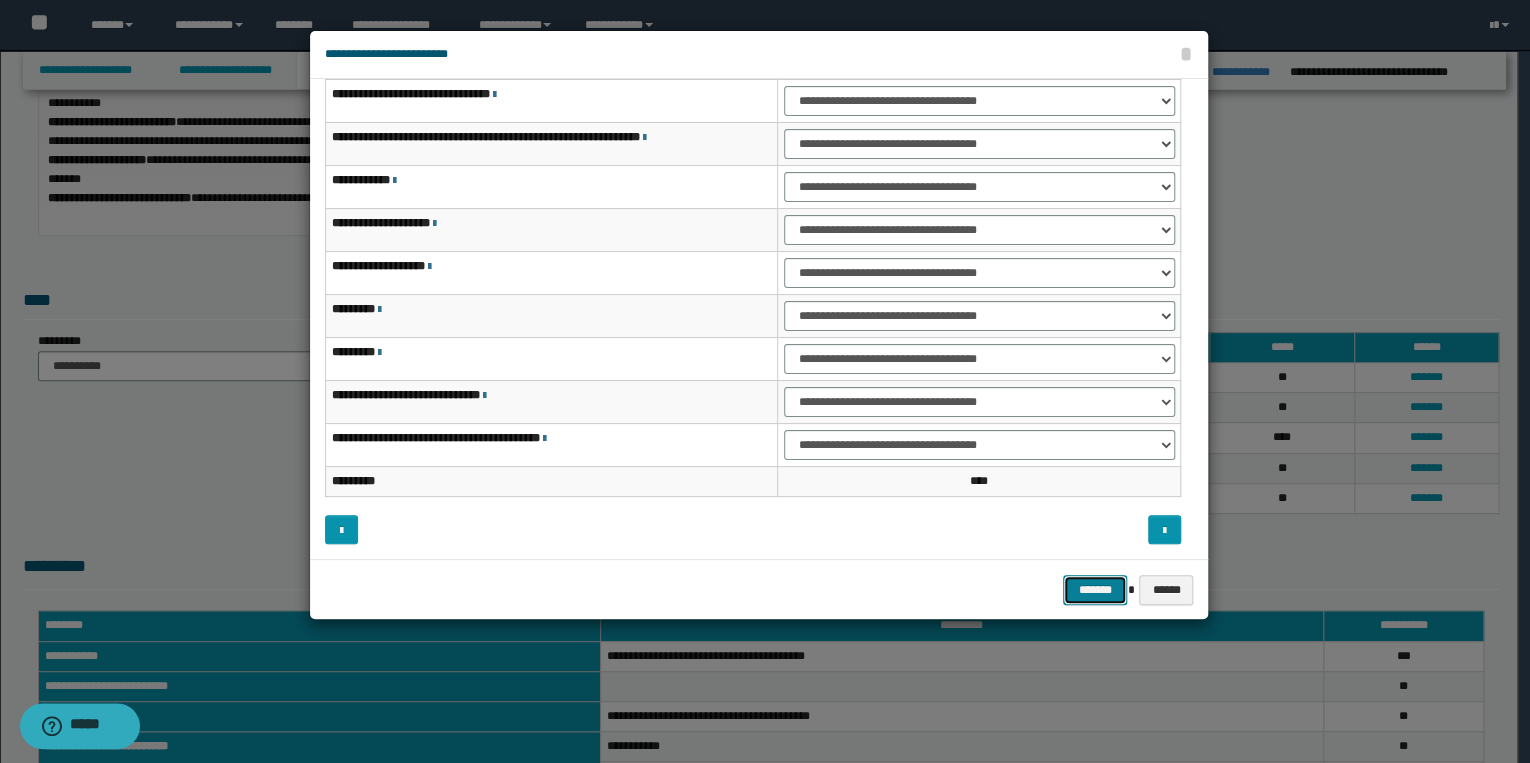 click on "*******" at bounding box center (1095, 590) 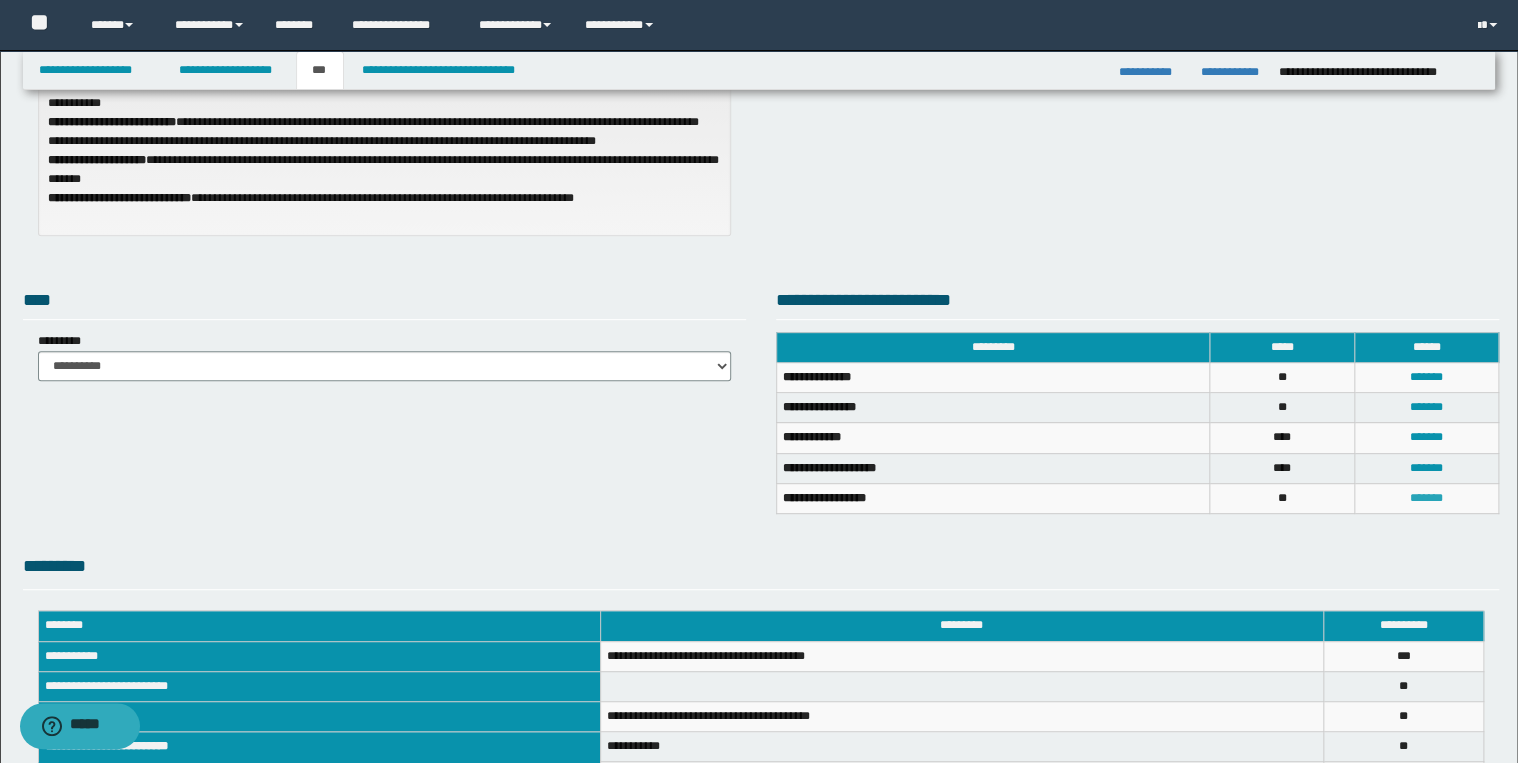 click on "*******" at bounding box center [1426, 498] 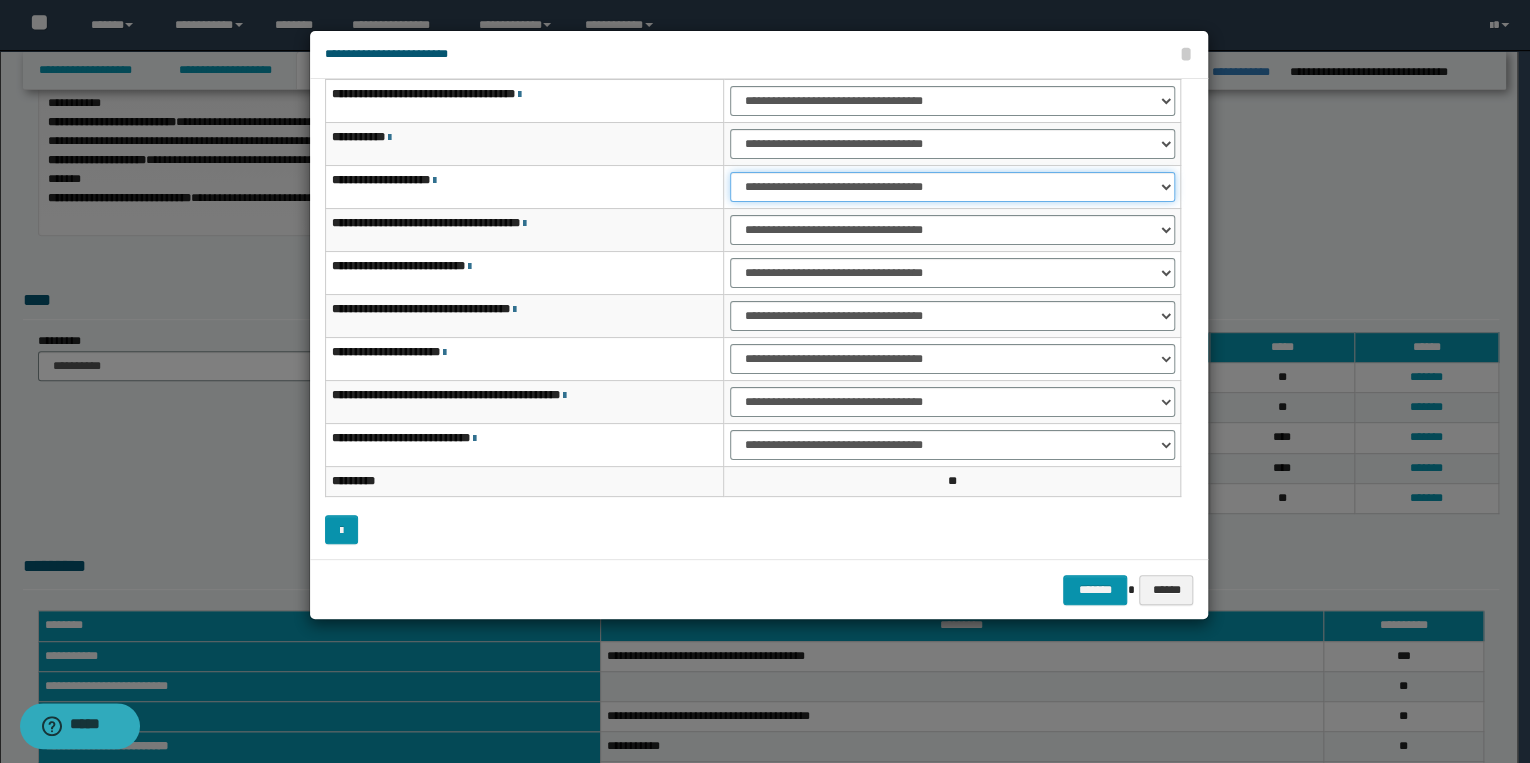 click on "**********" at bounding box center [952, 187] 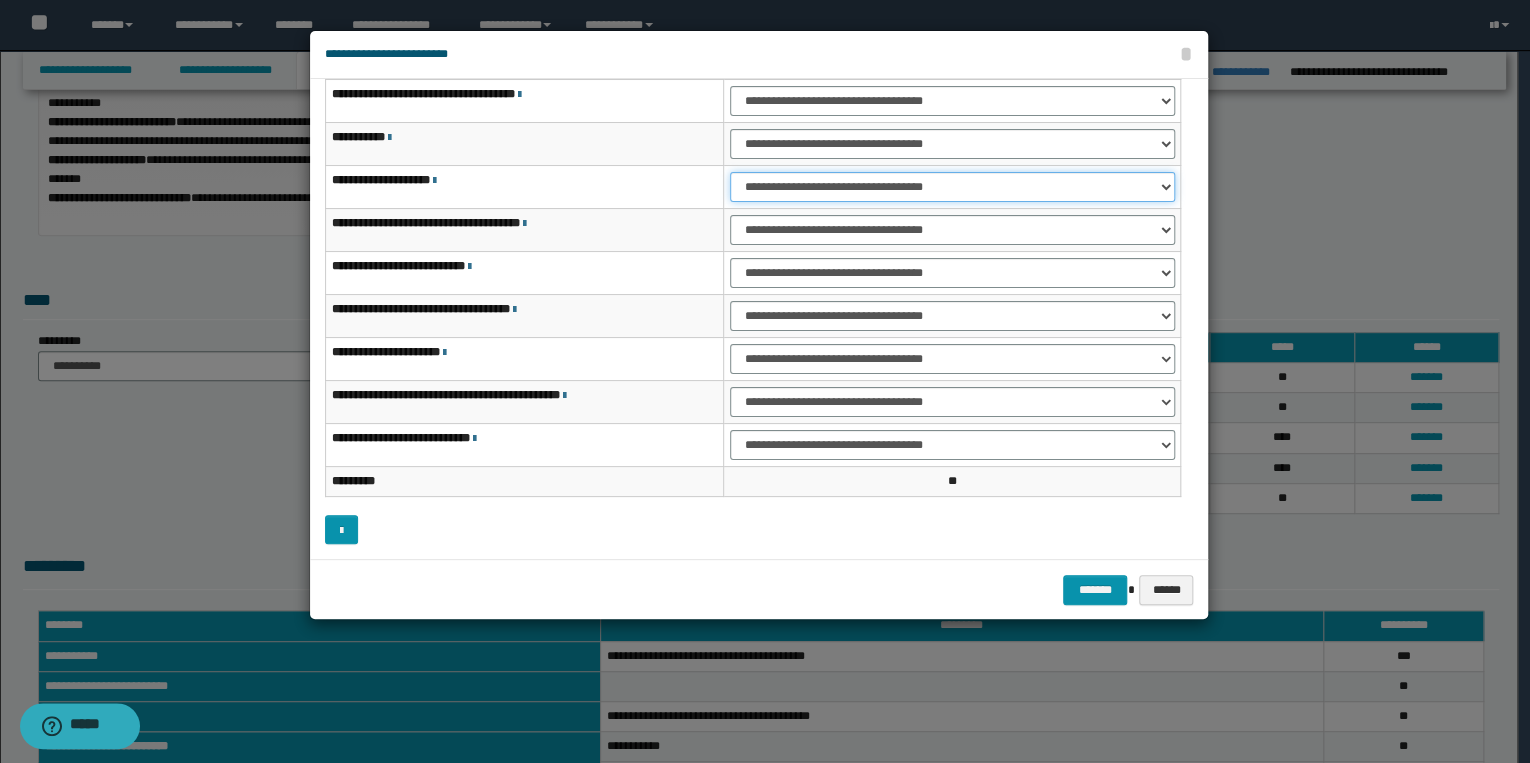 select on "***" 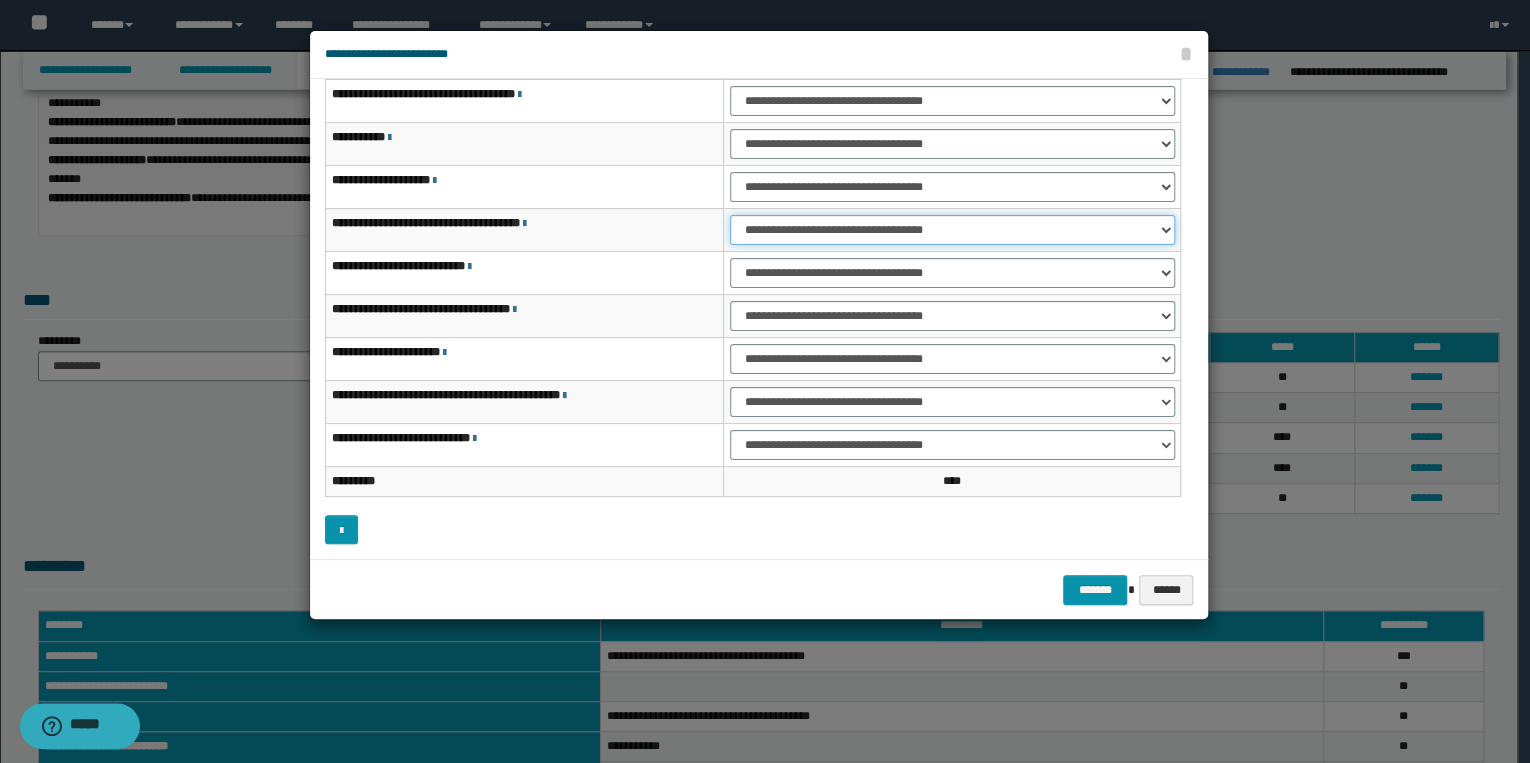 click on "**********" at bounding box center (952, 230) 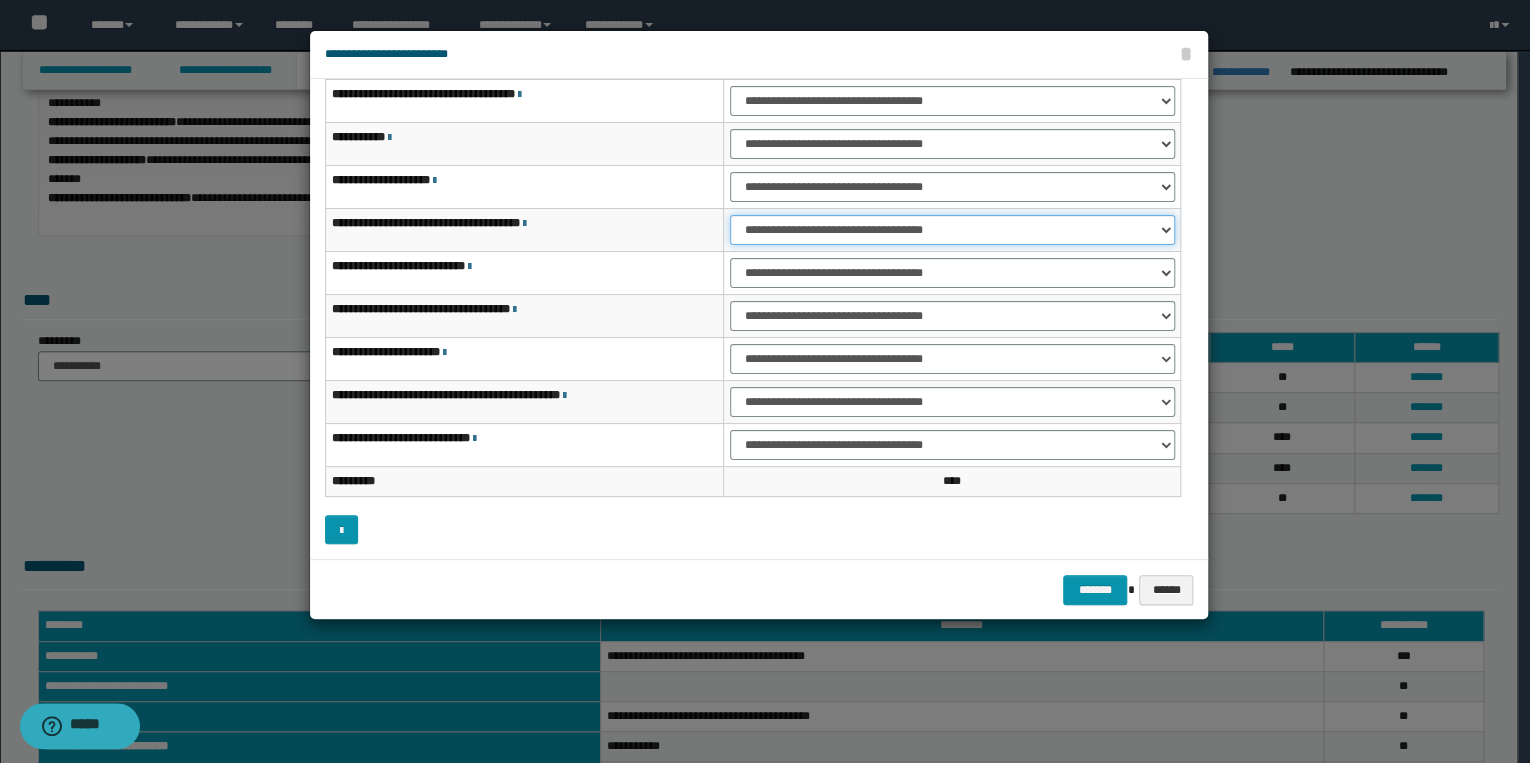 select on "***" 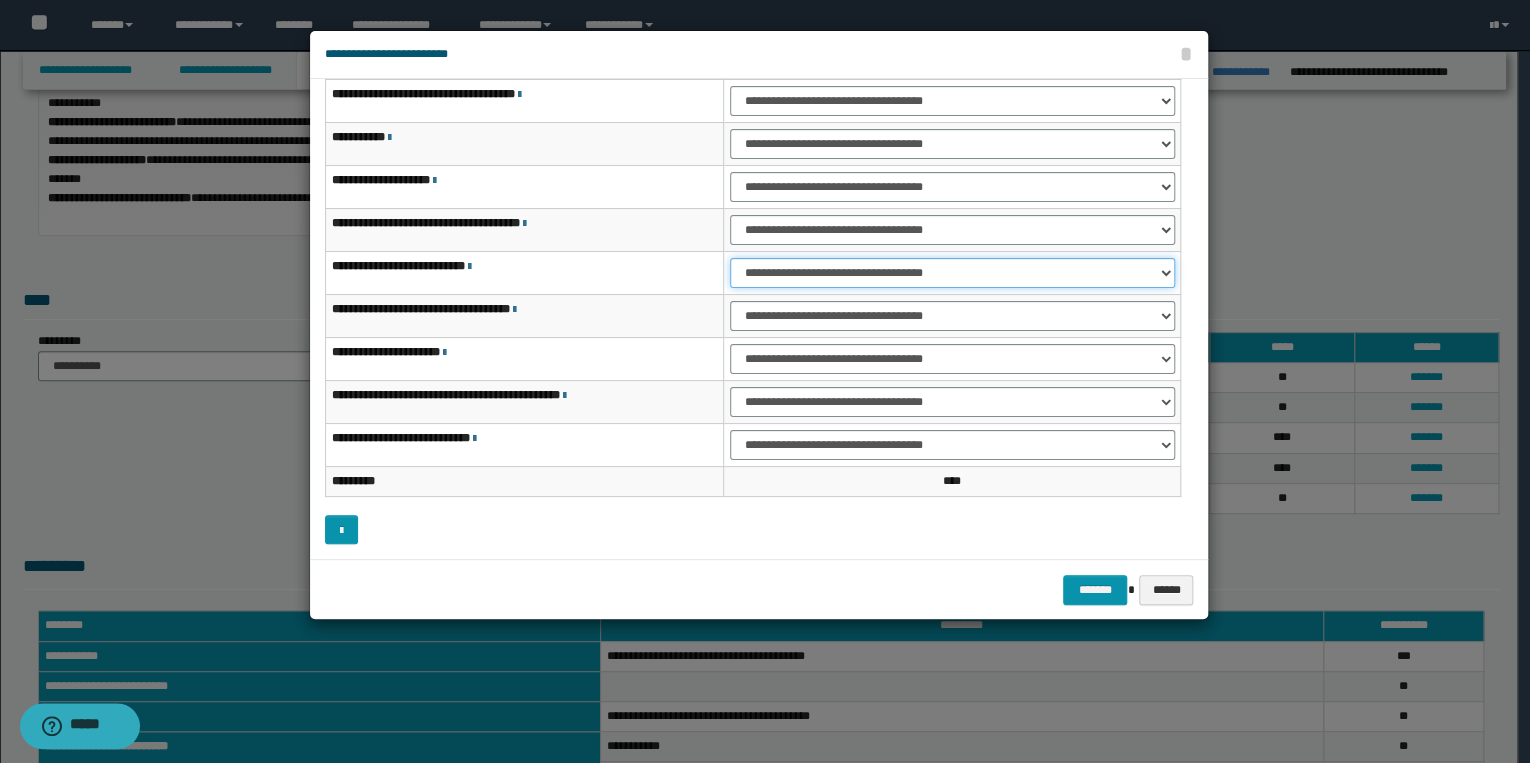 click on "**********" at bounding box center [952, 273] 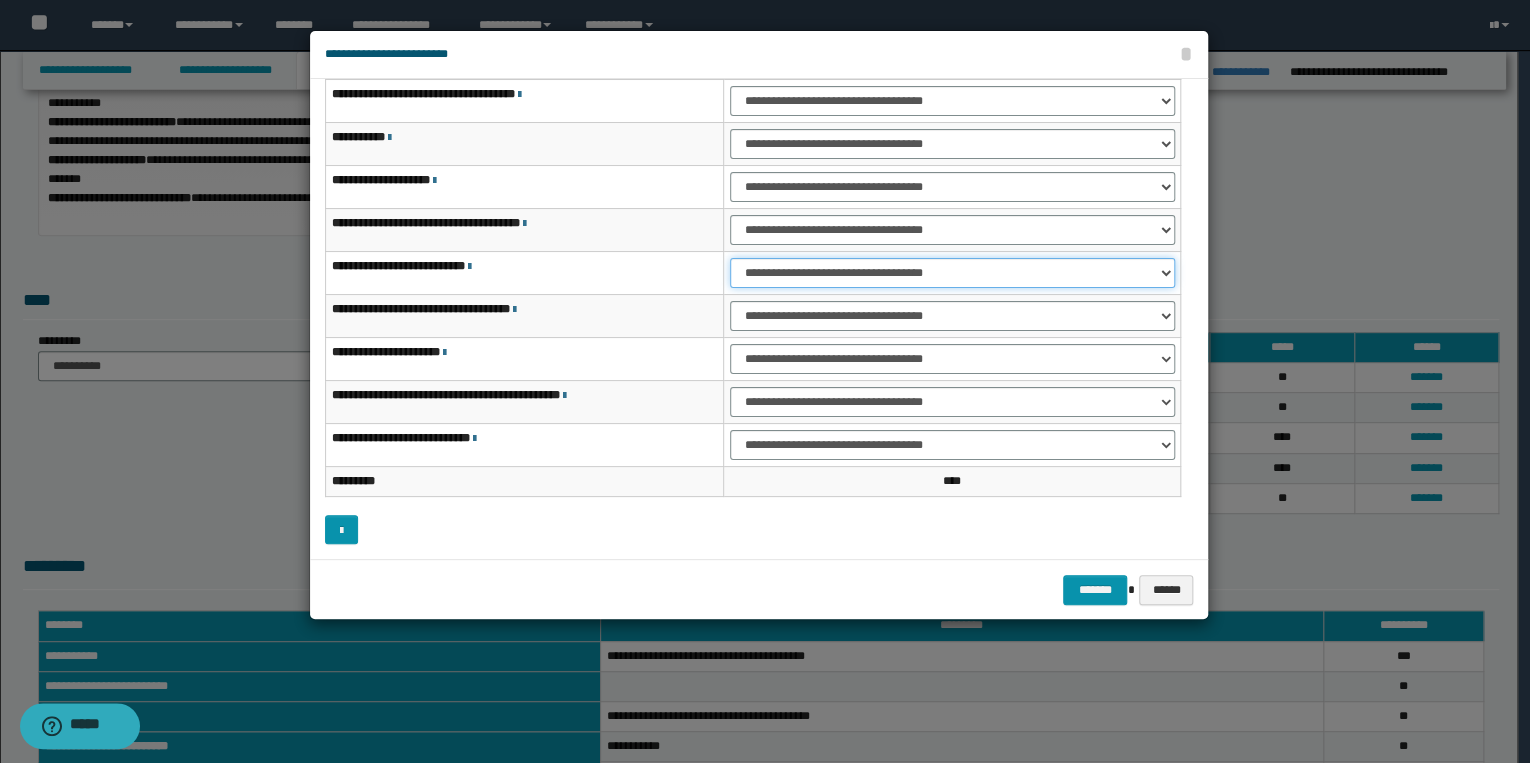 select on "***" 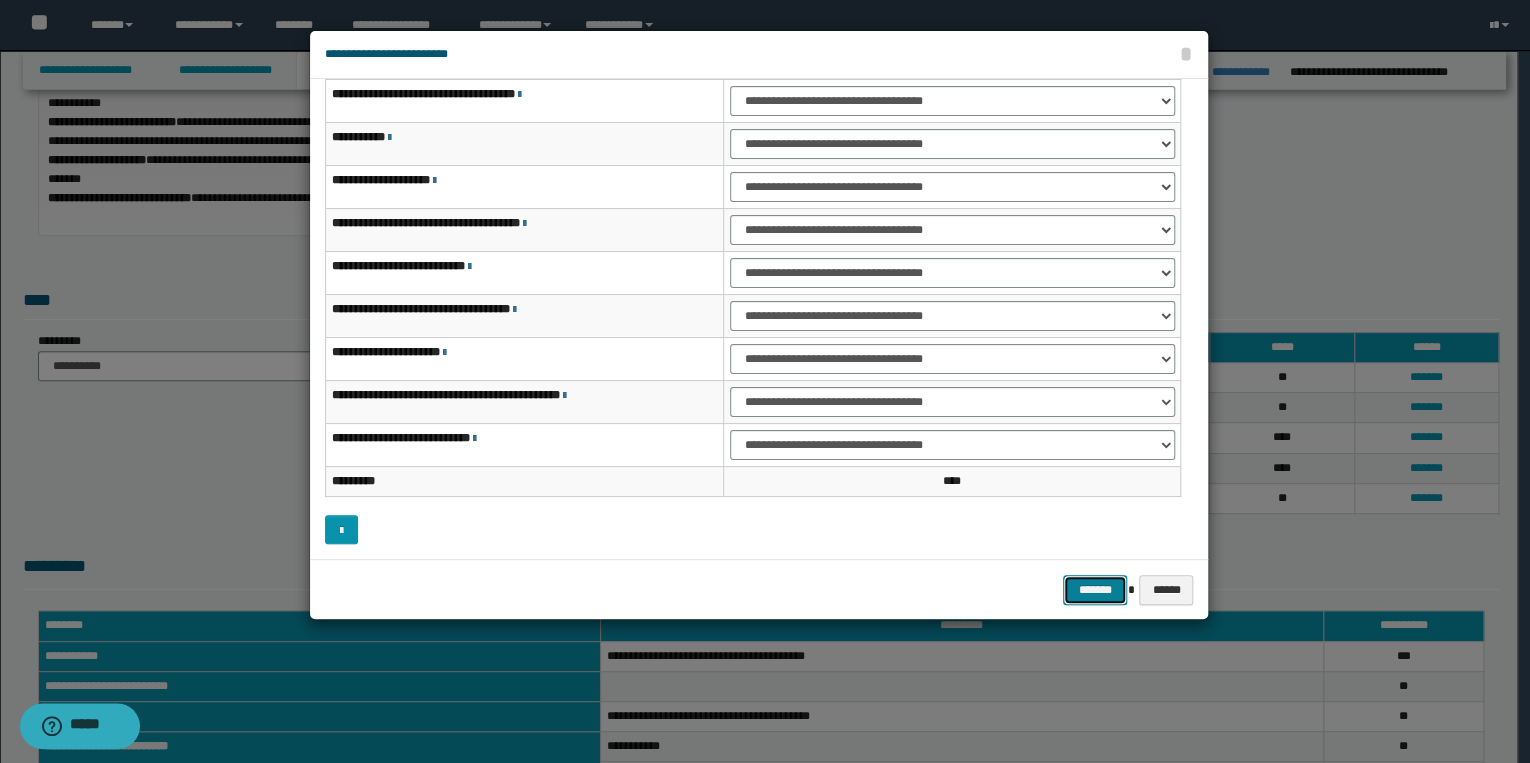 click on "*******" at bounding box center [1095, 590] 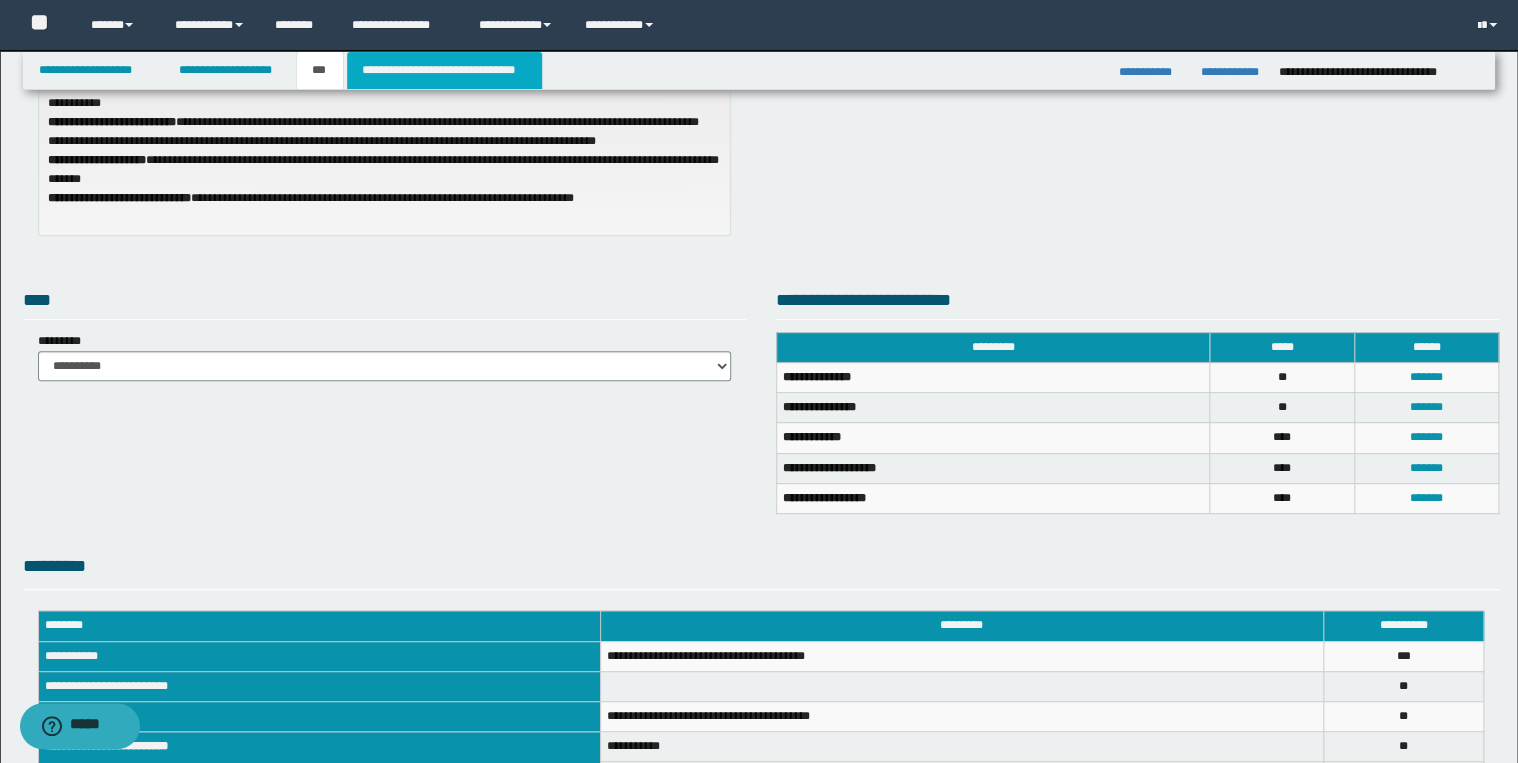 click on "**********" at bounding box center [444, 70] 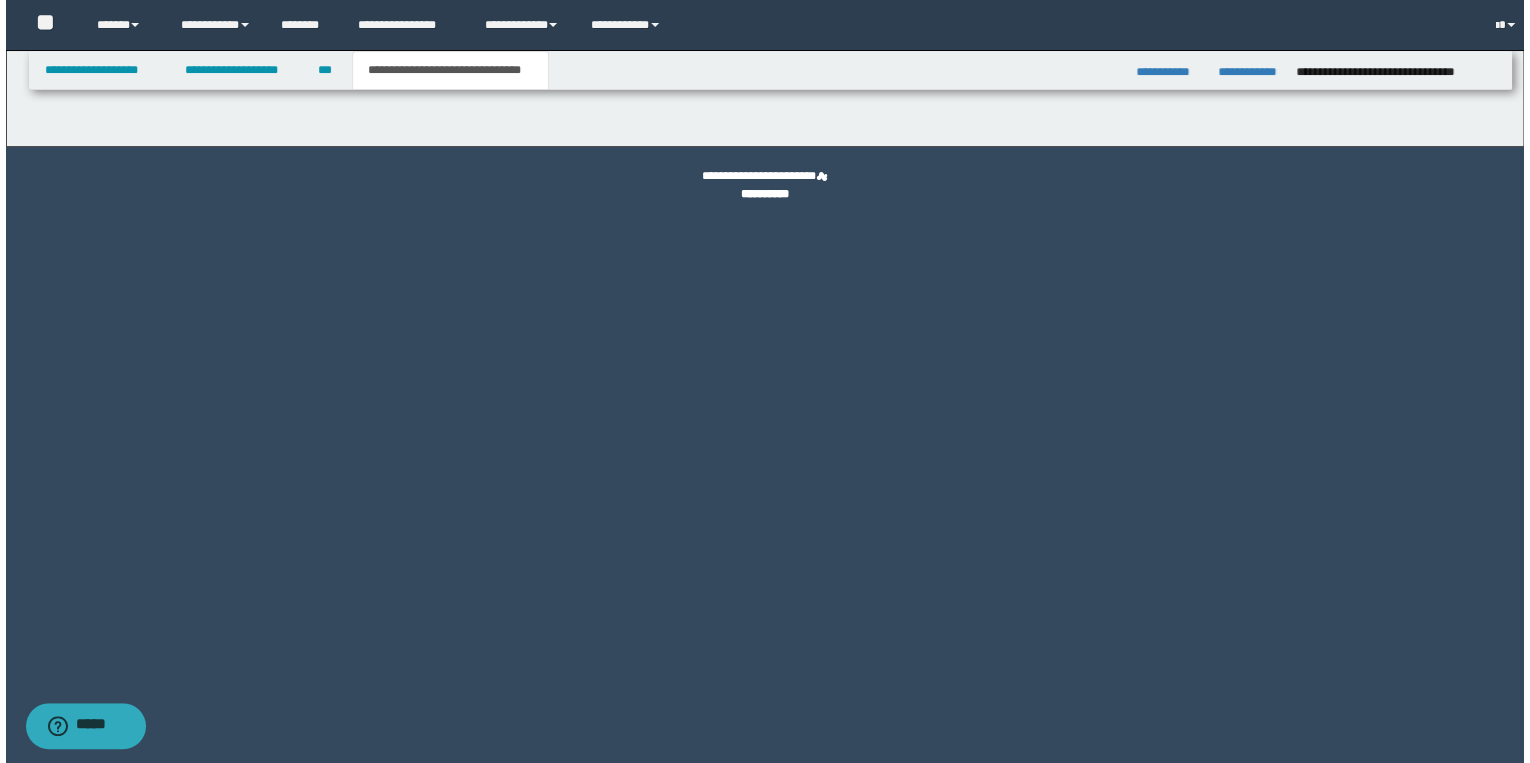 scroll, scrollTop: 0, scrollLeft: 0, axis: both 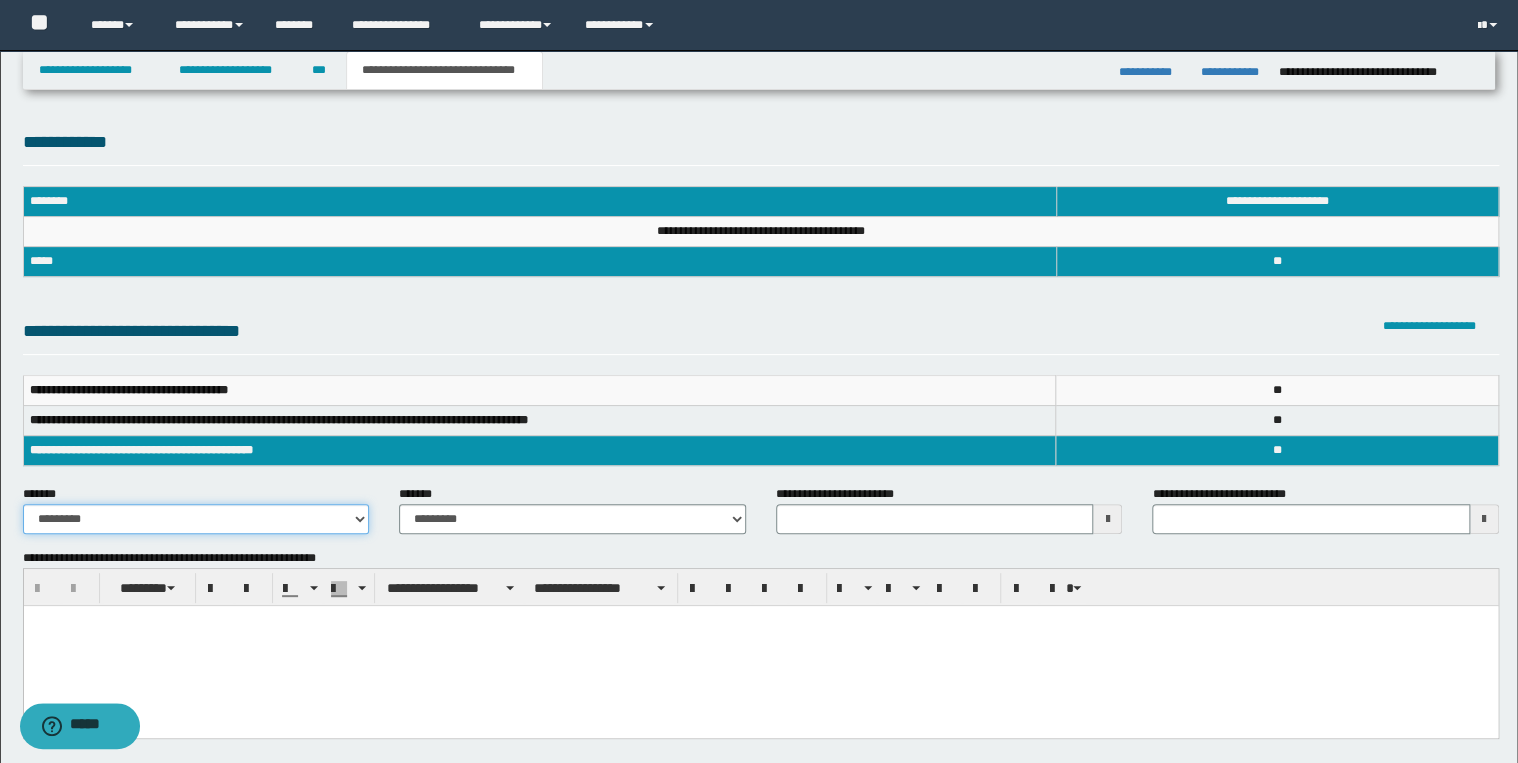 click on "**********" at bounding box center (196, 519) 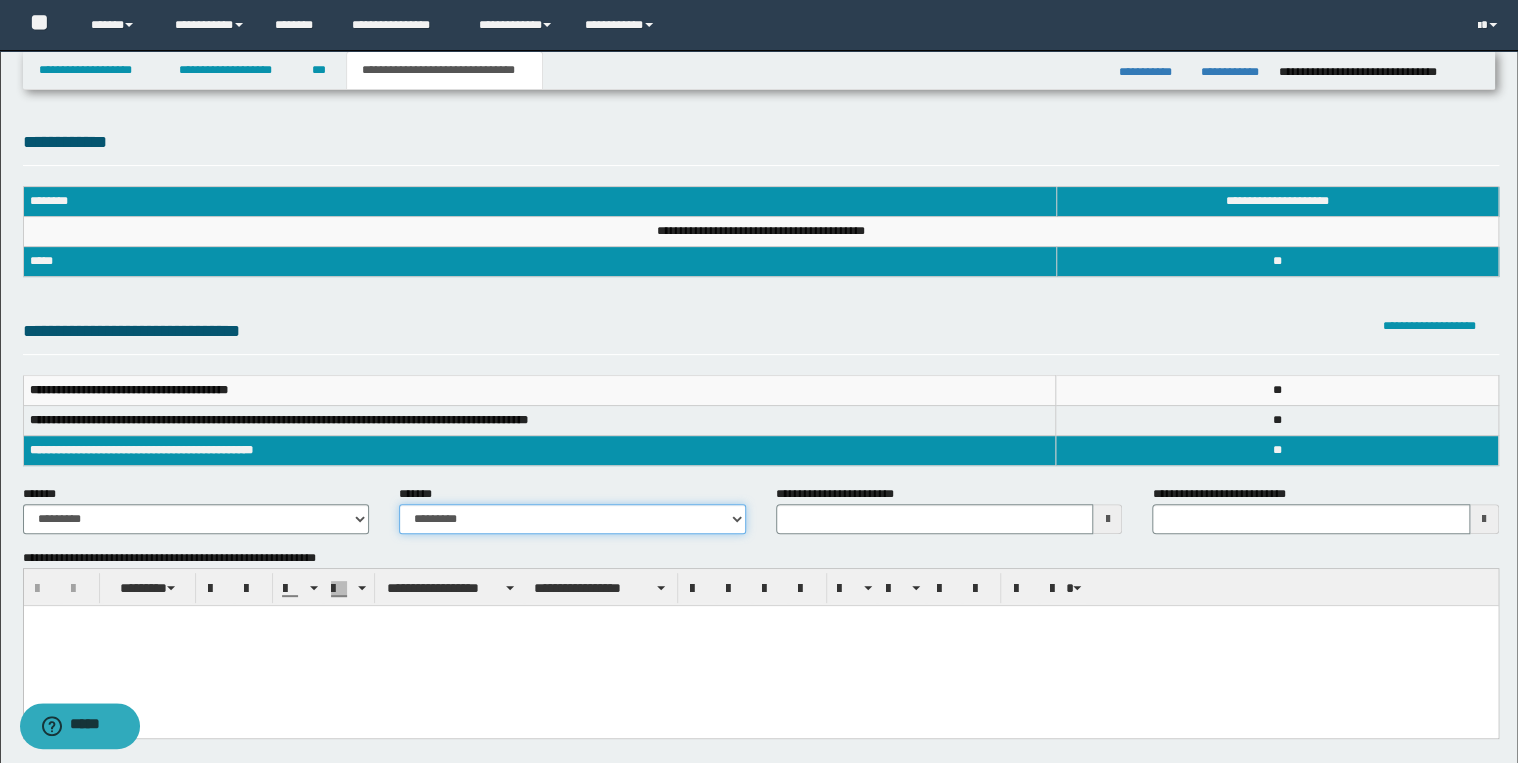 click on "**********" at bounding box center (572, 519) 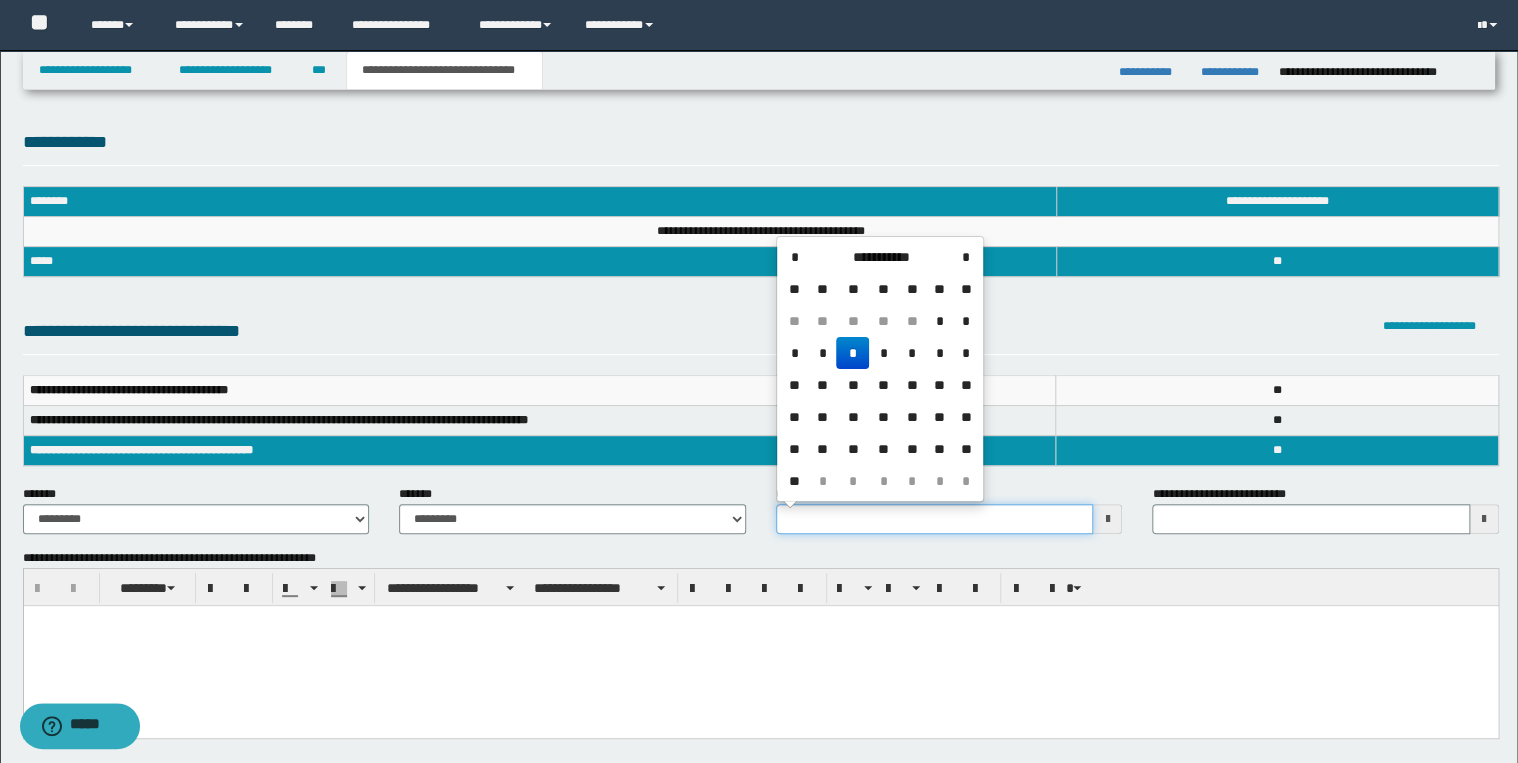 click on "**********" at bounding box center [935, 519] 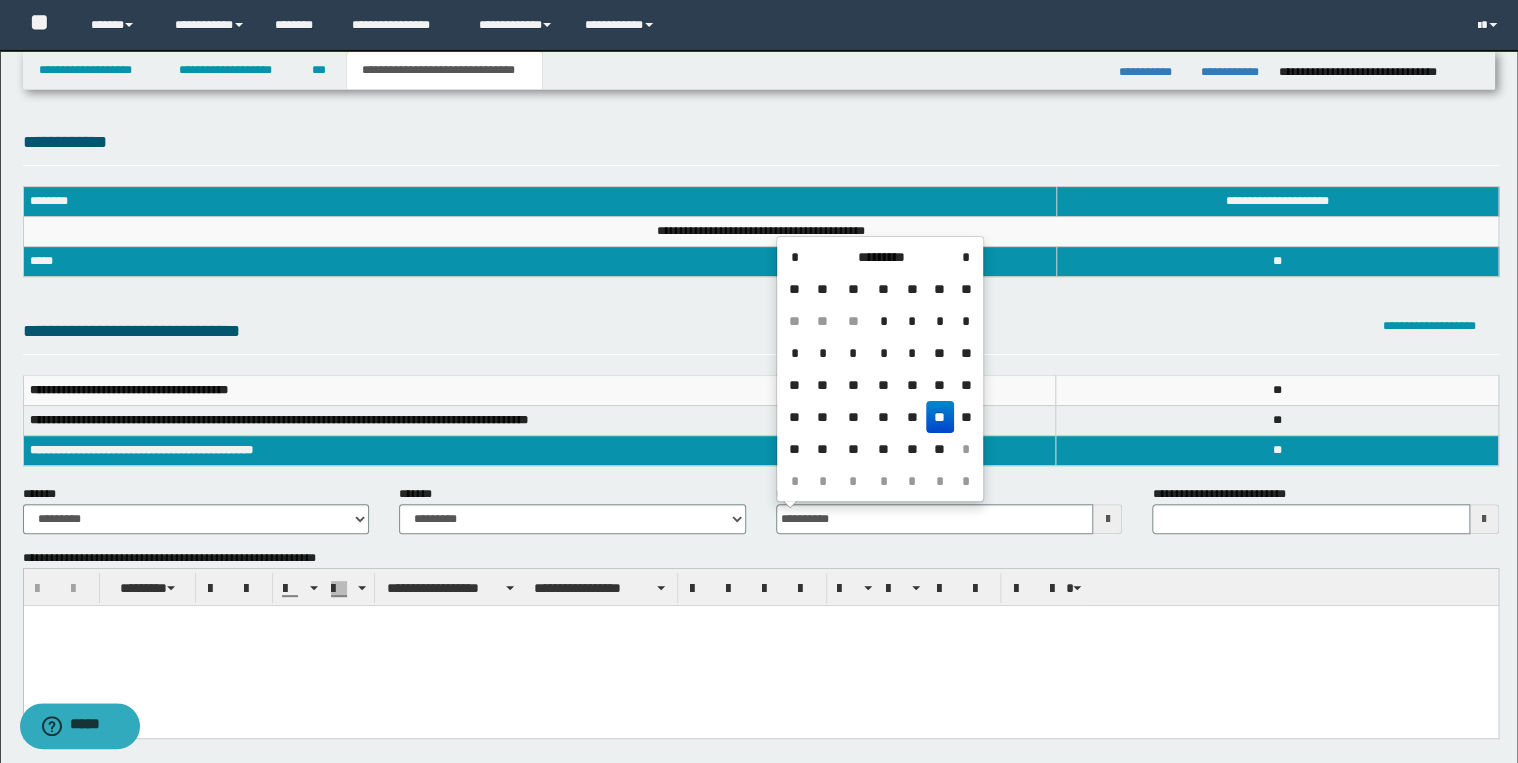 click on "**" at bounding box center [940, 417] 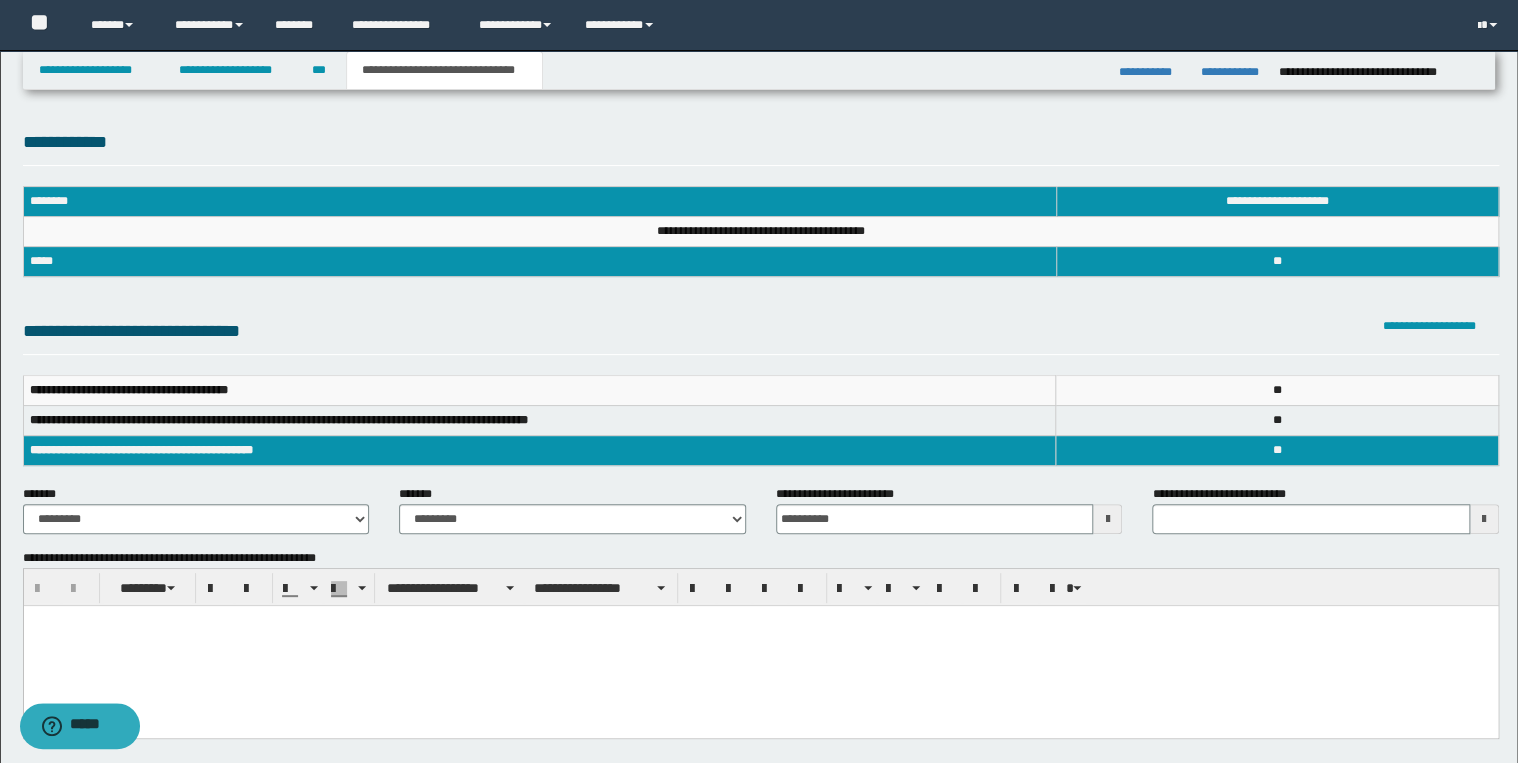 click at bounding box center (760, 646) 